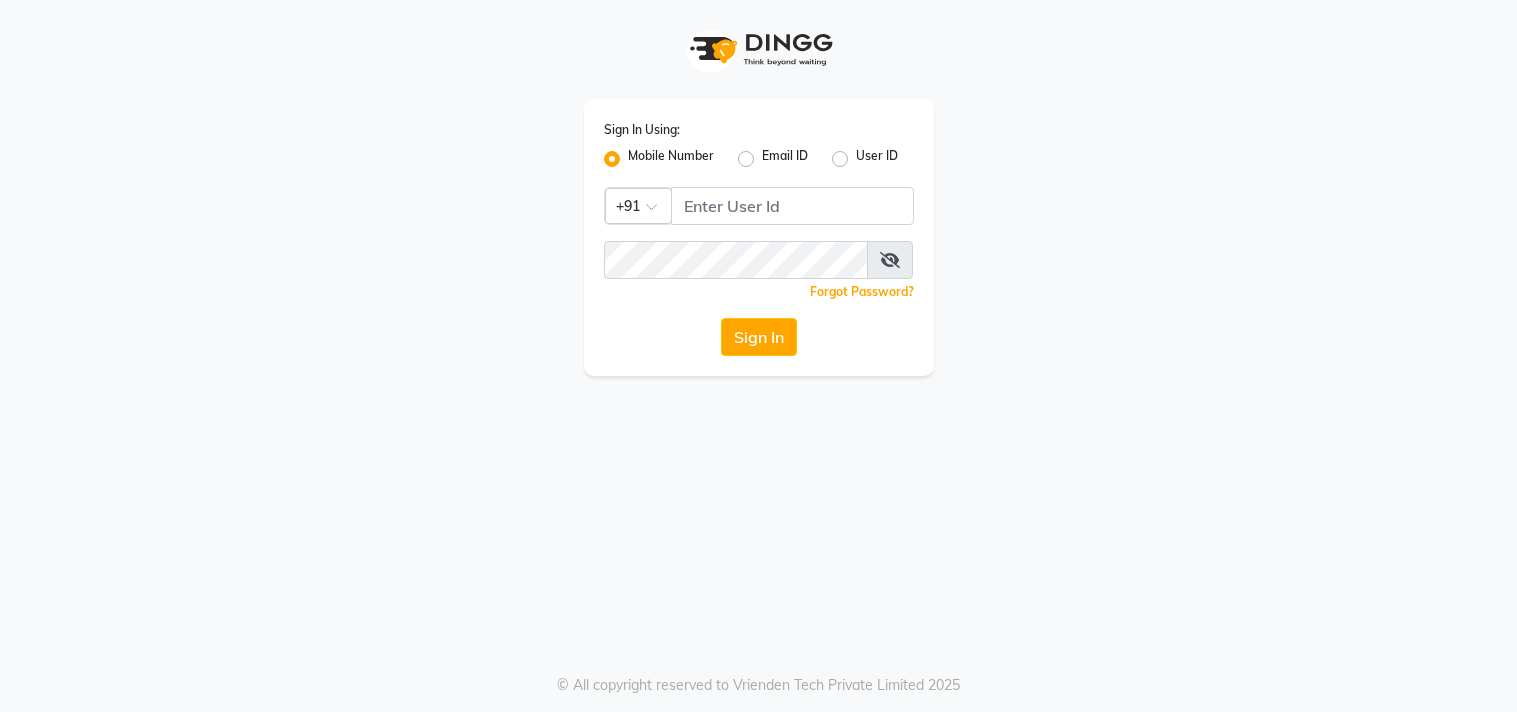 scroll, scrollTop: 0, scrollLeft: 0, axis: both 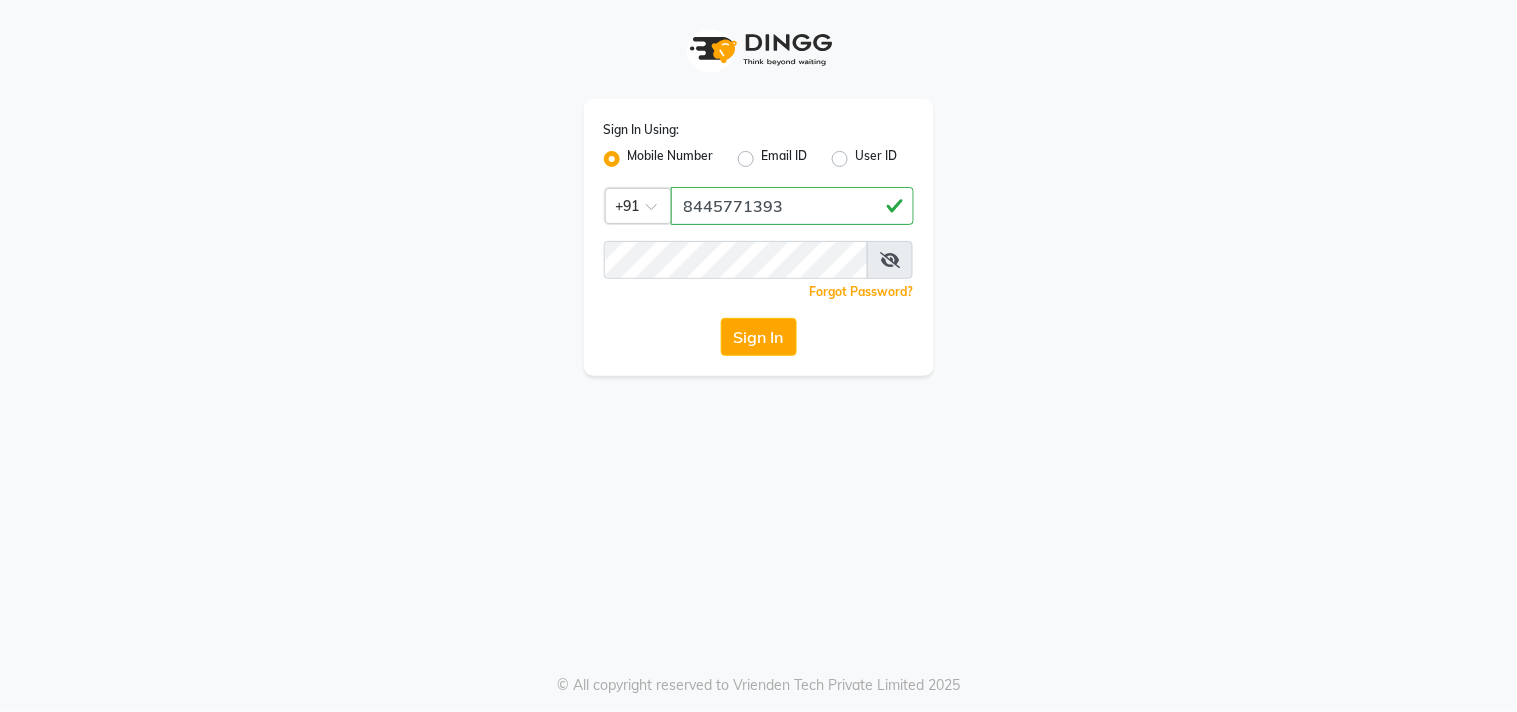 type on "8445771393" 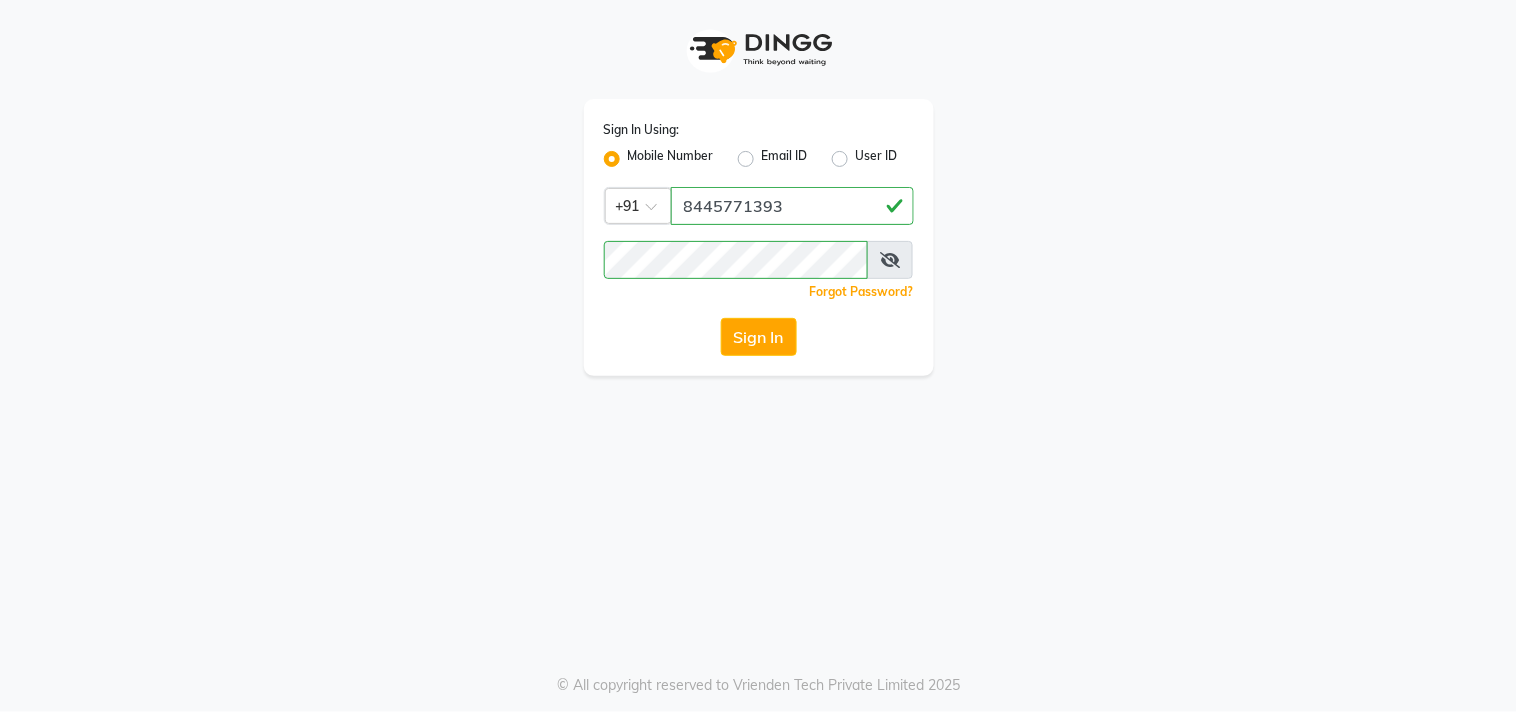 click at bounding box center (890, 260) 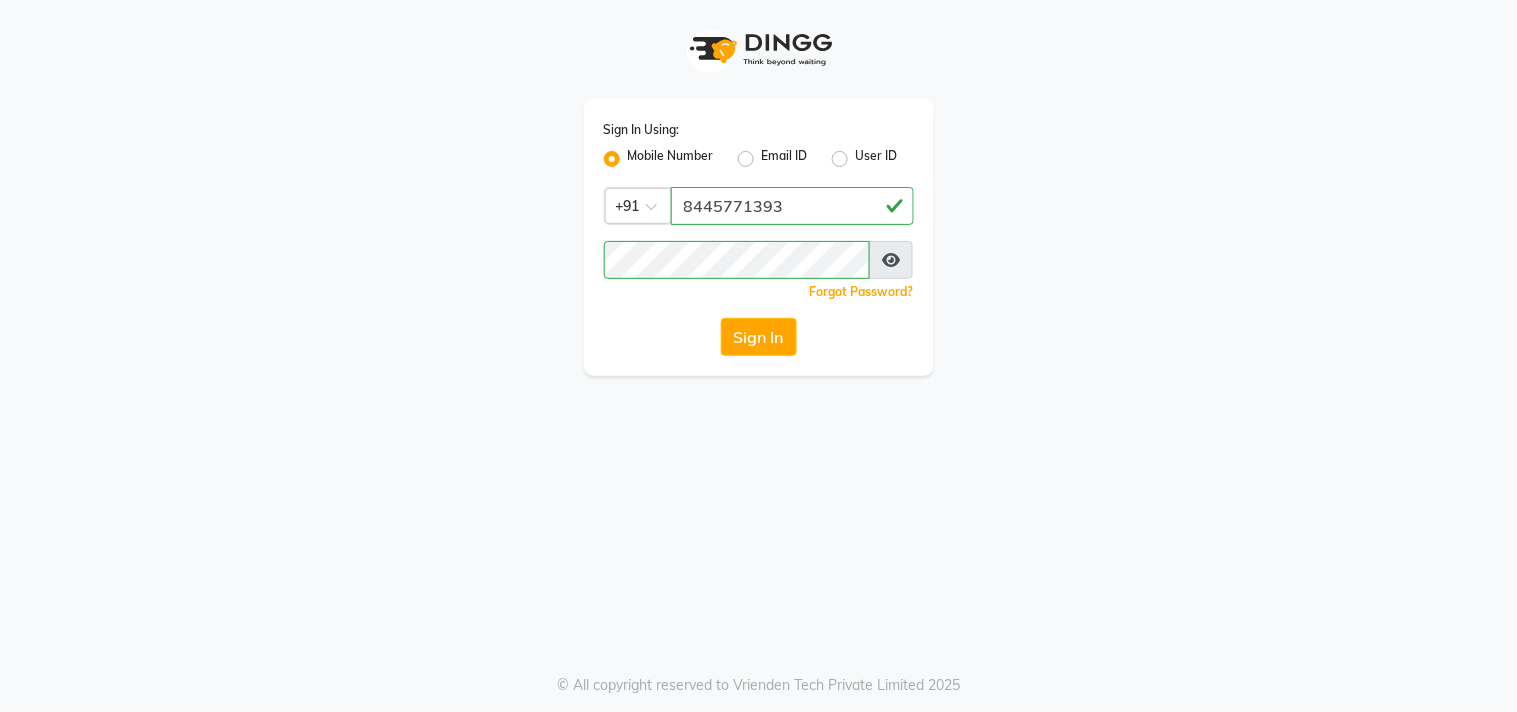click at bounding box center (891, 260) 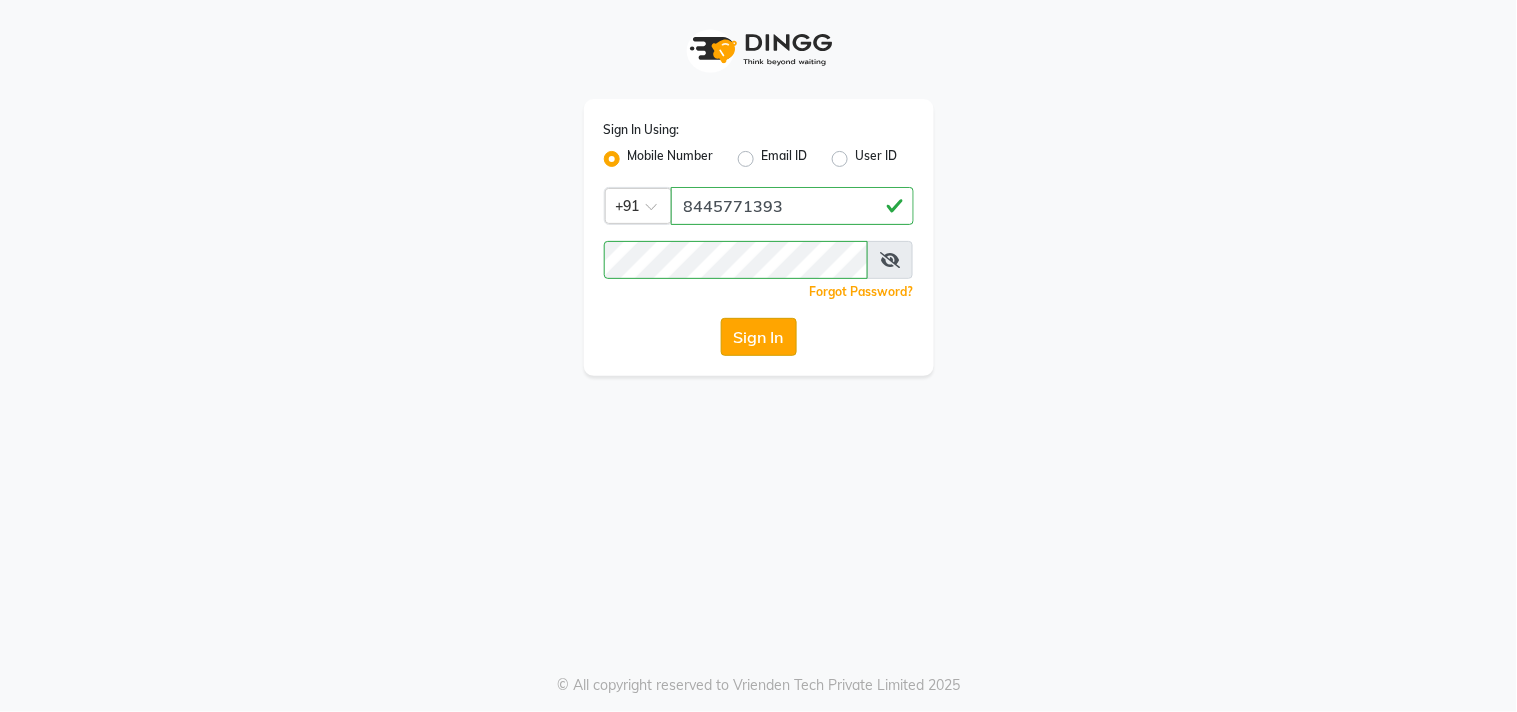 click on "Sign In" 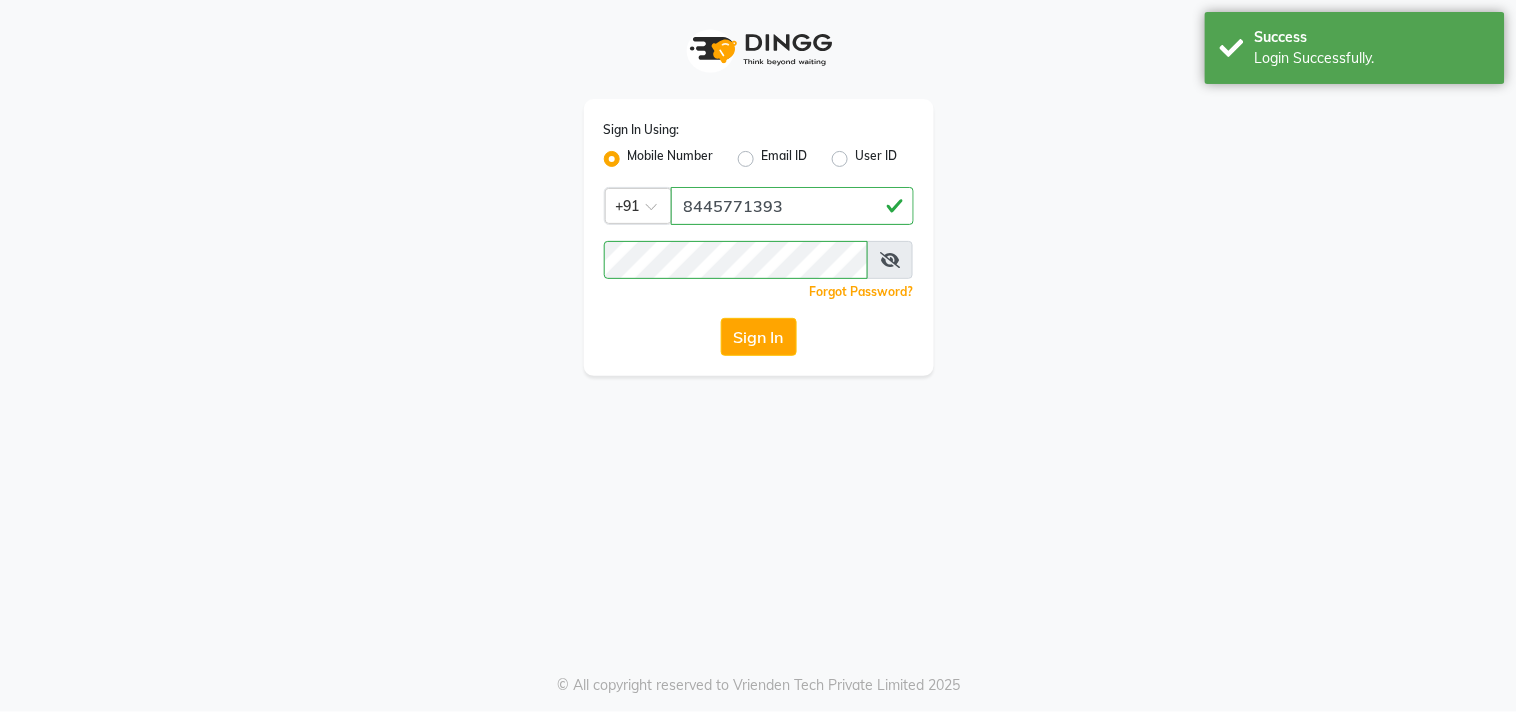 select on "service" 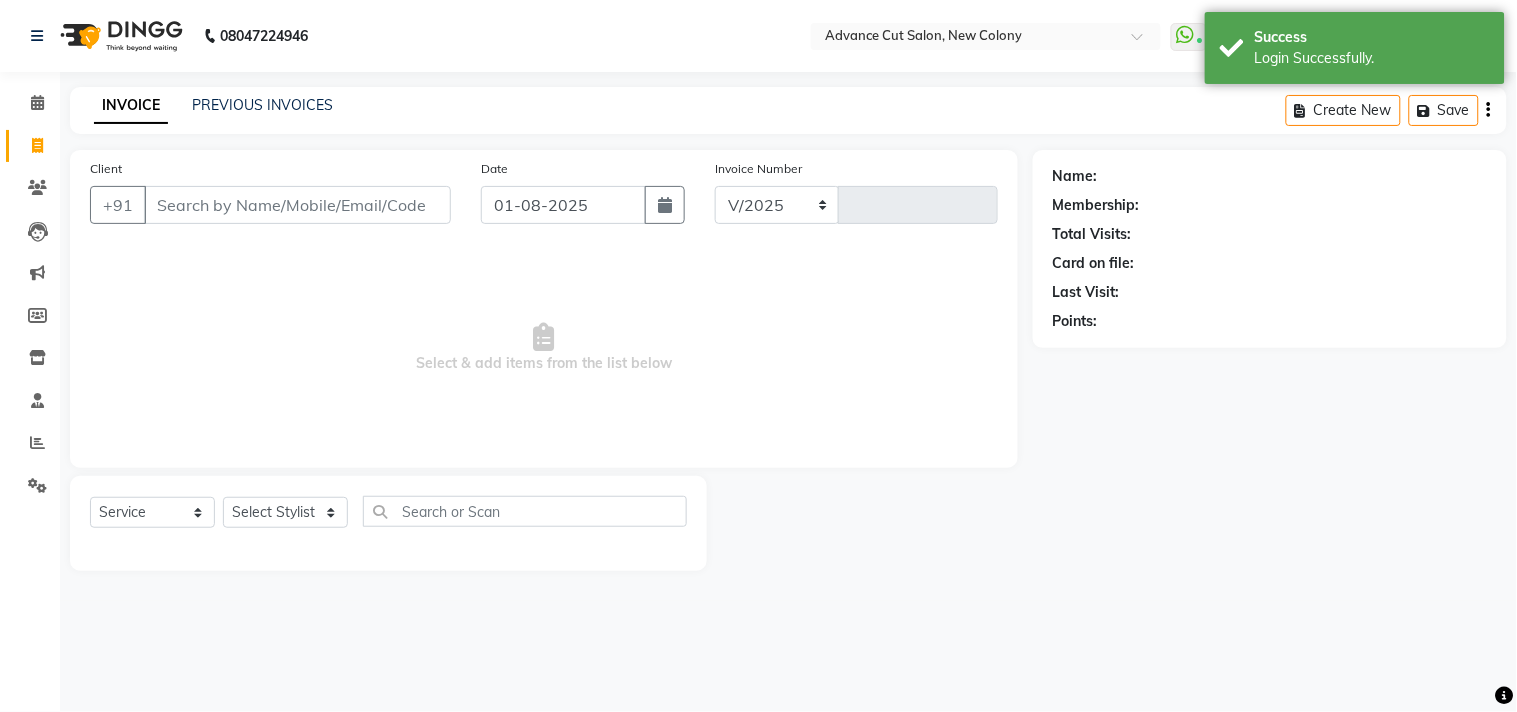 select on "922" 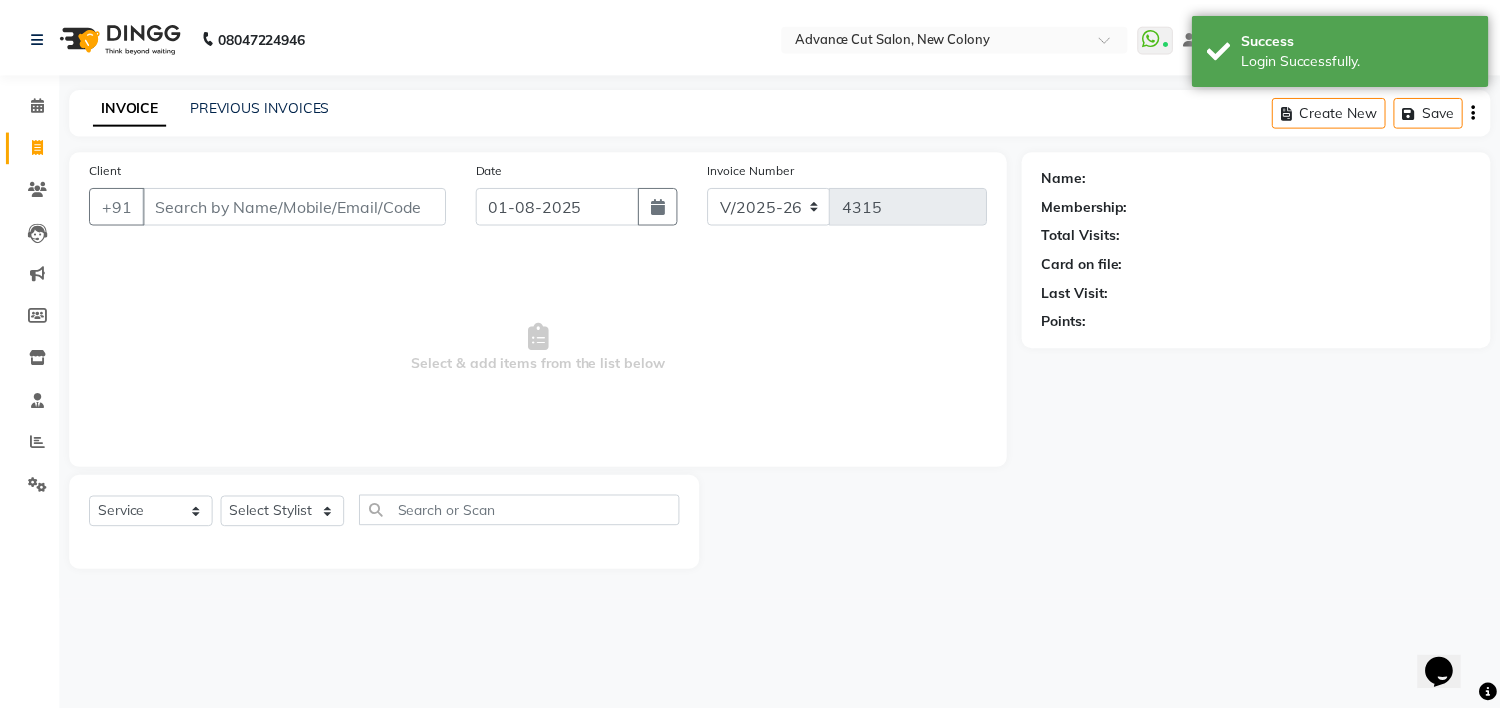 scroll, scrollTop: 0, scrollLeft: 0, axis: both 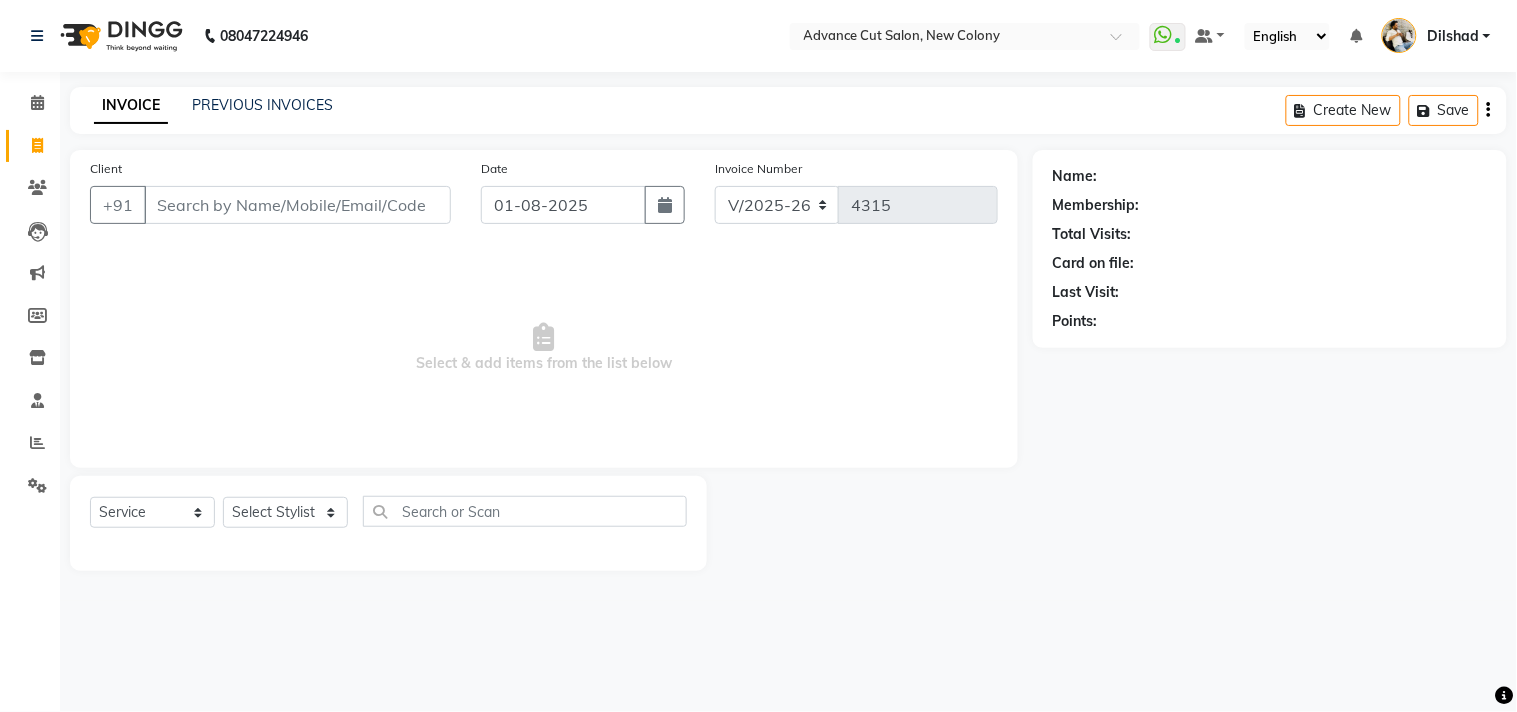 click on "Select & add items from the list below" at bounding box center [544, 348] 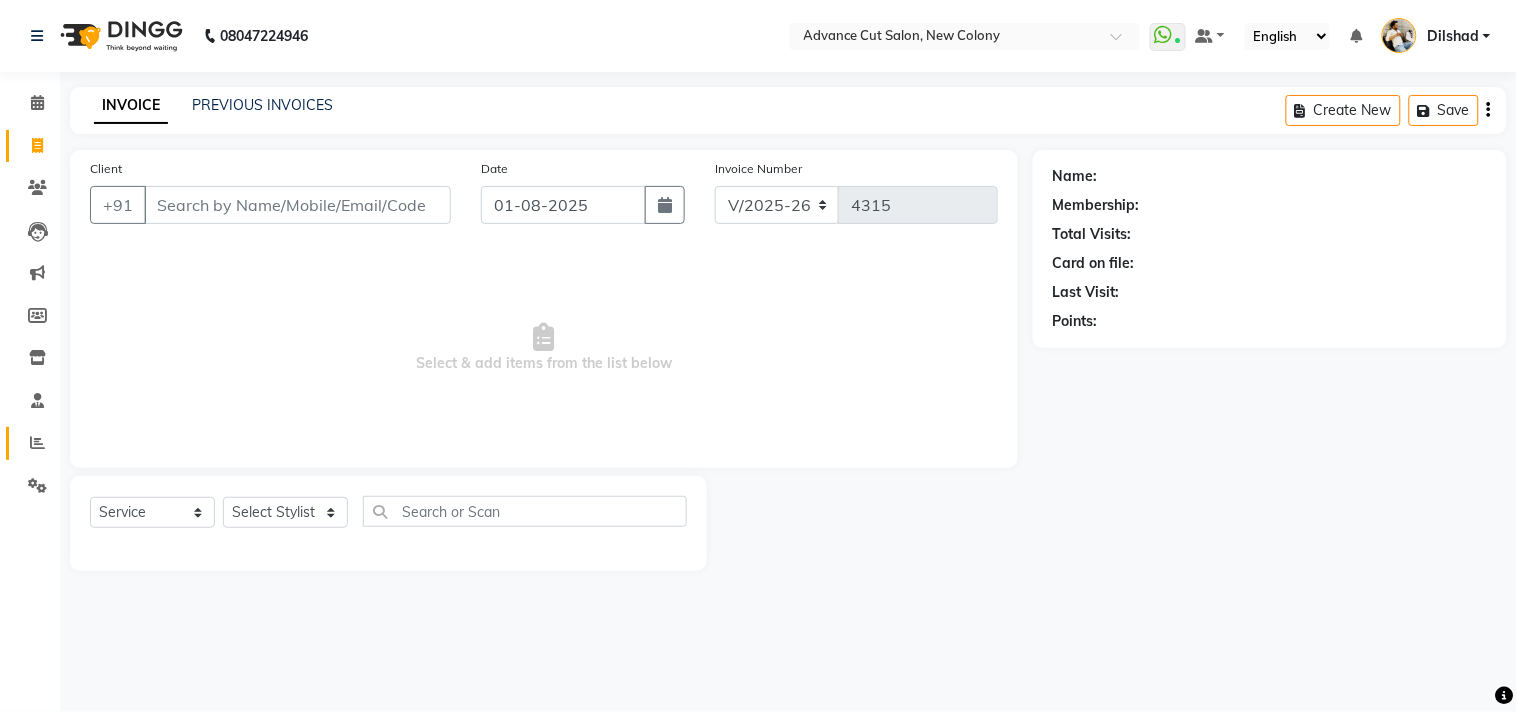 click on "Reports" 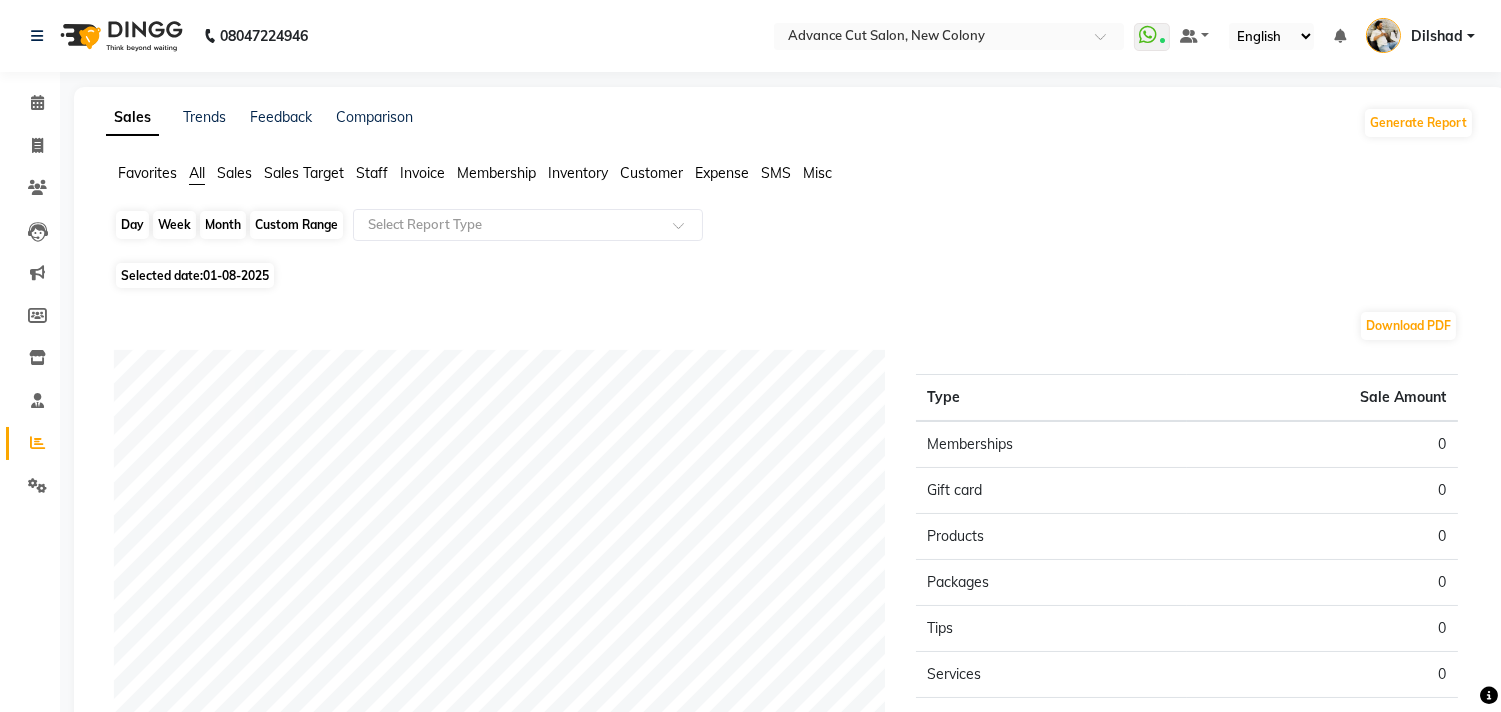 click on "Day" 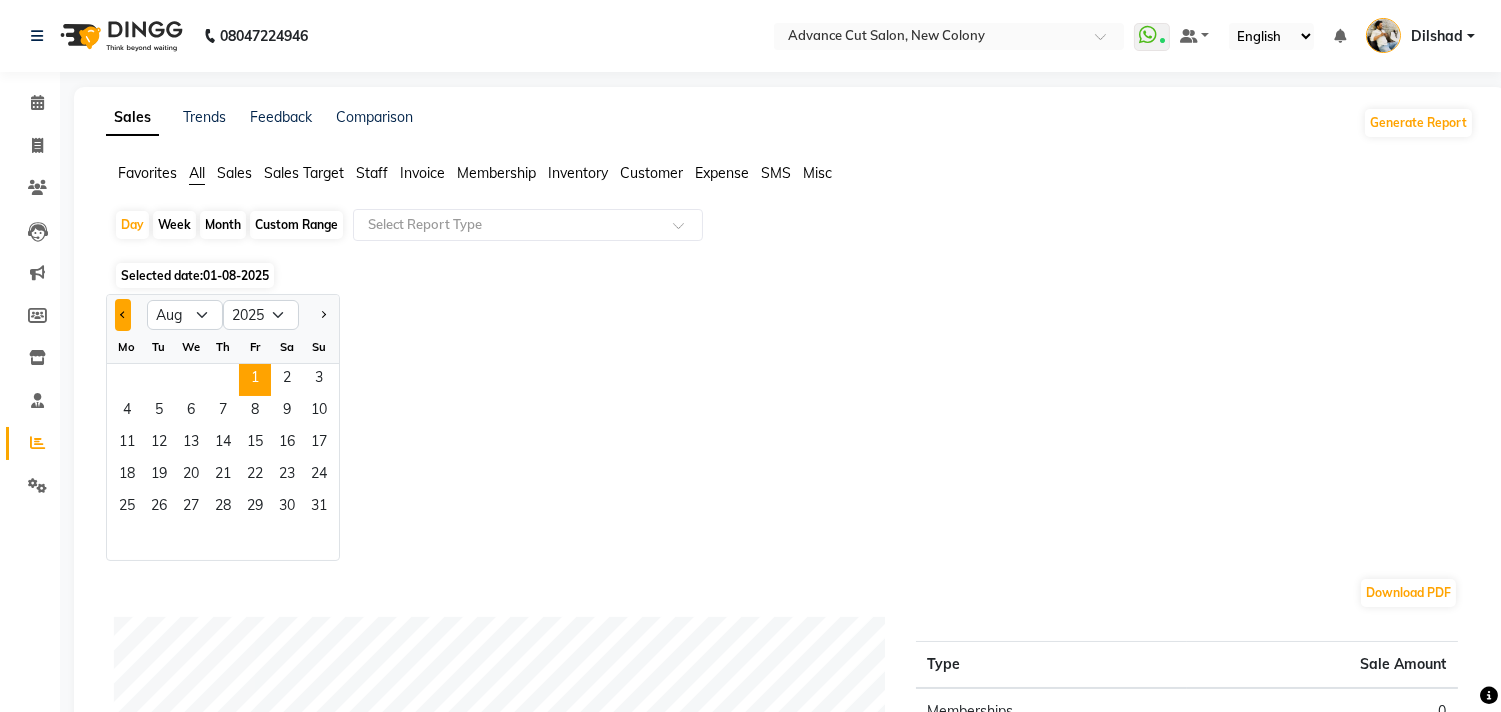 click 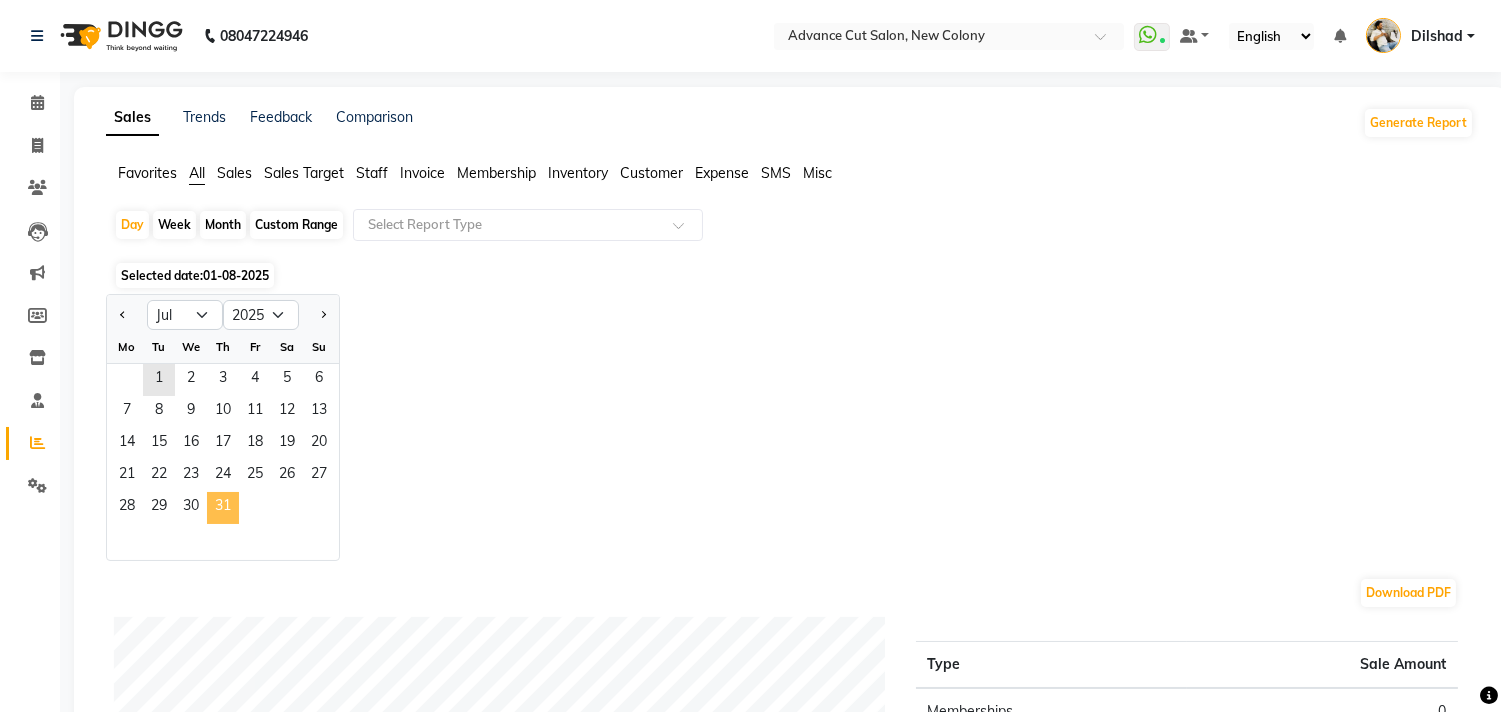 click on "31" 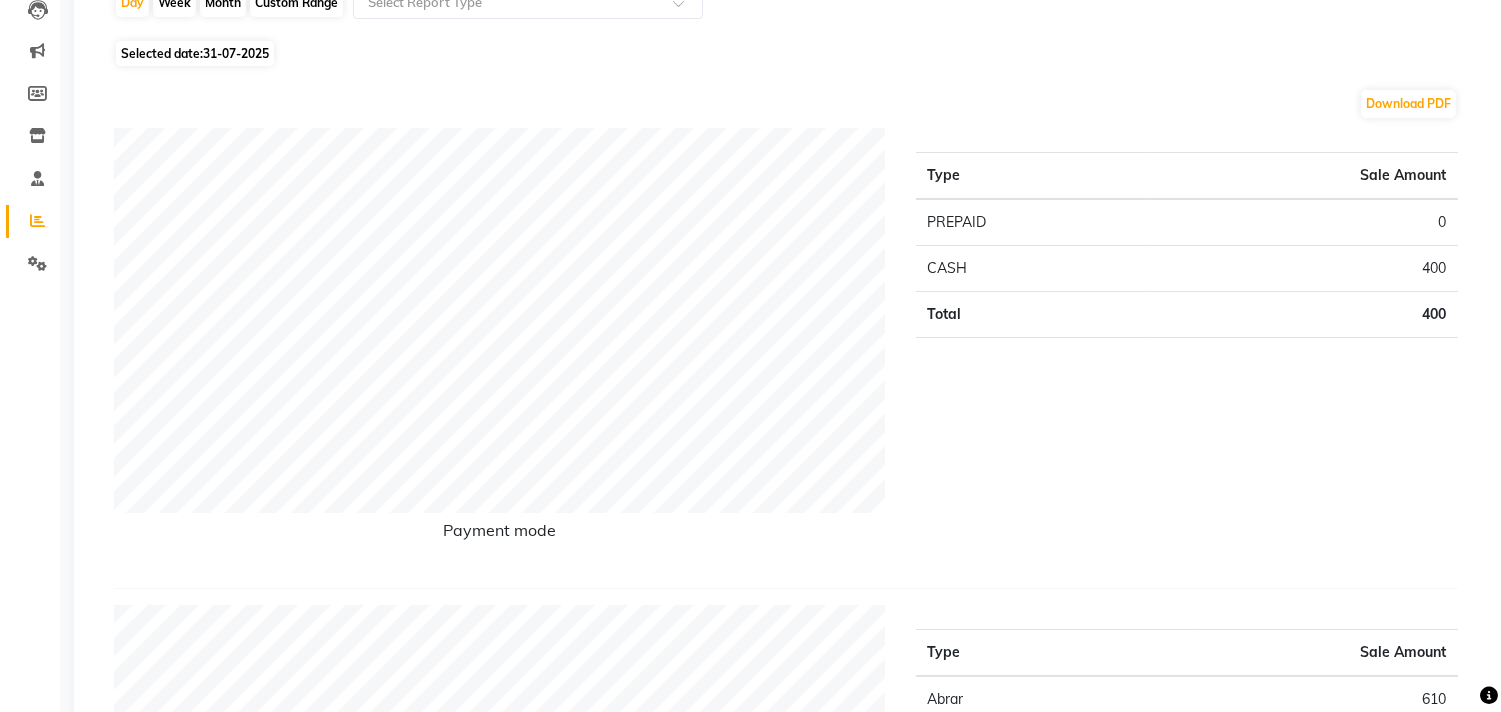 scroll, scrollTop: 0, scrollLeft: 0, axis: both 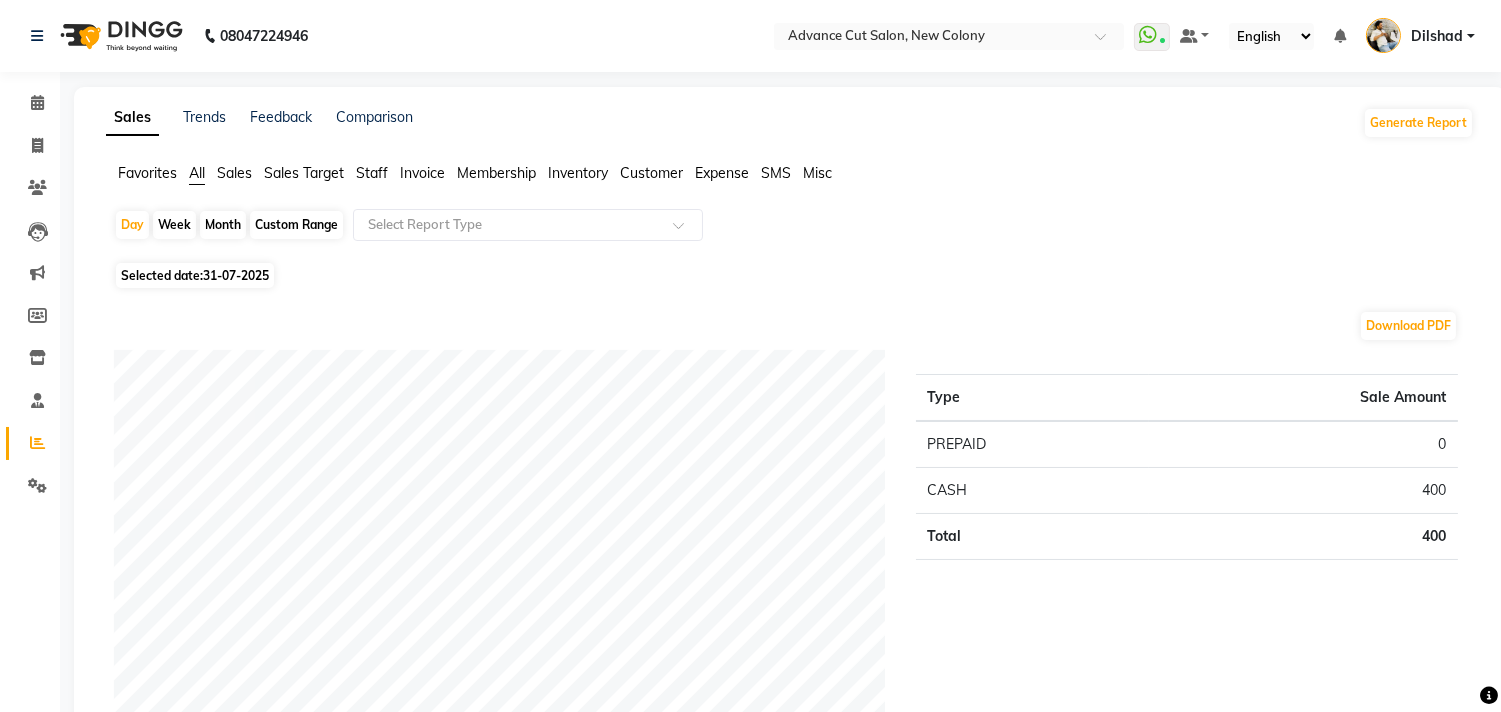 click on "Custom Range" 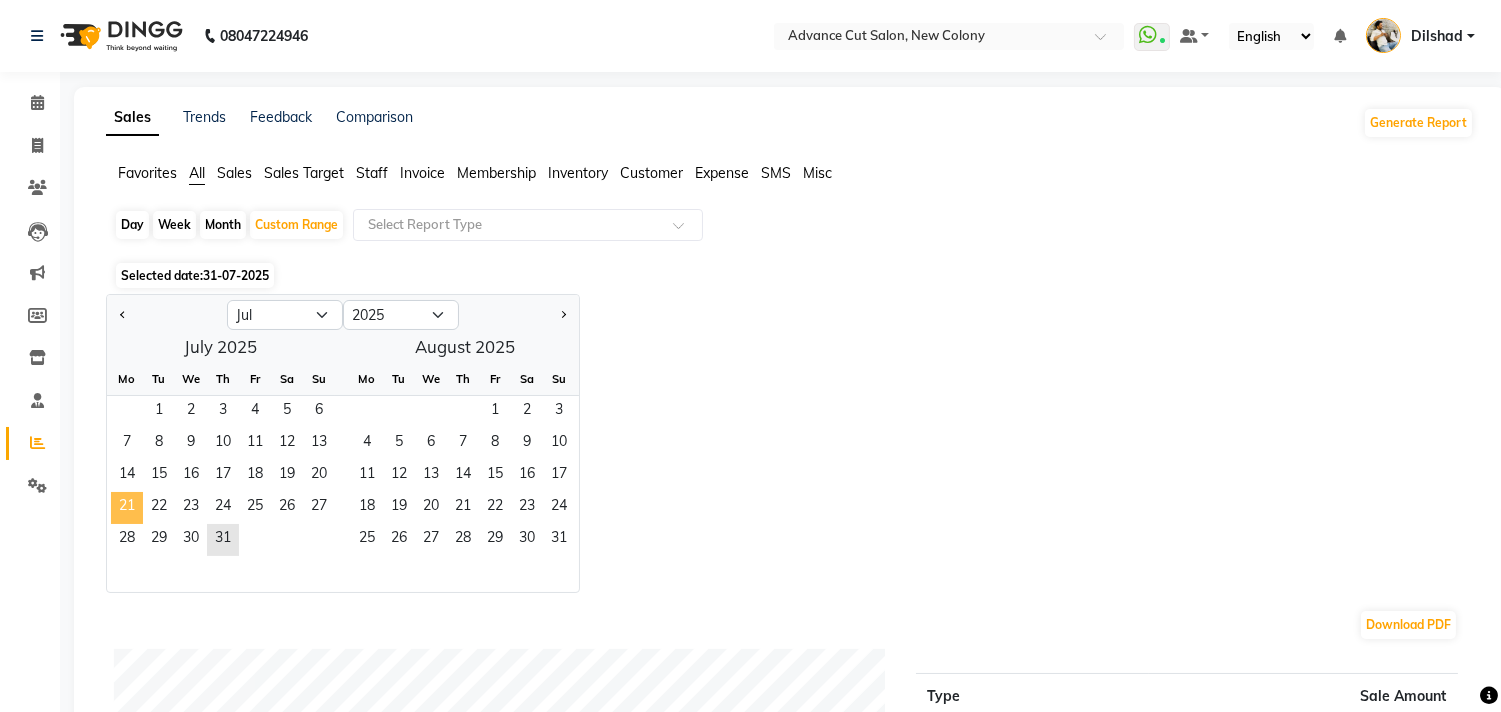 click on "21" 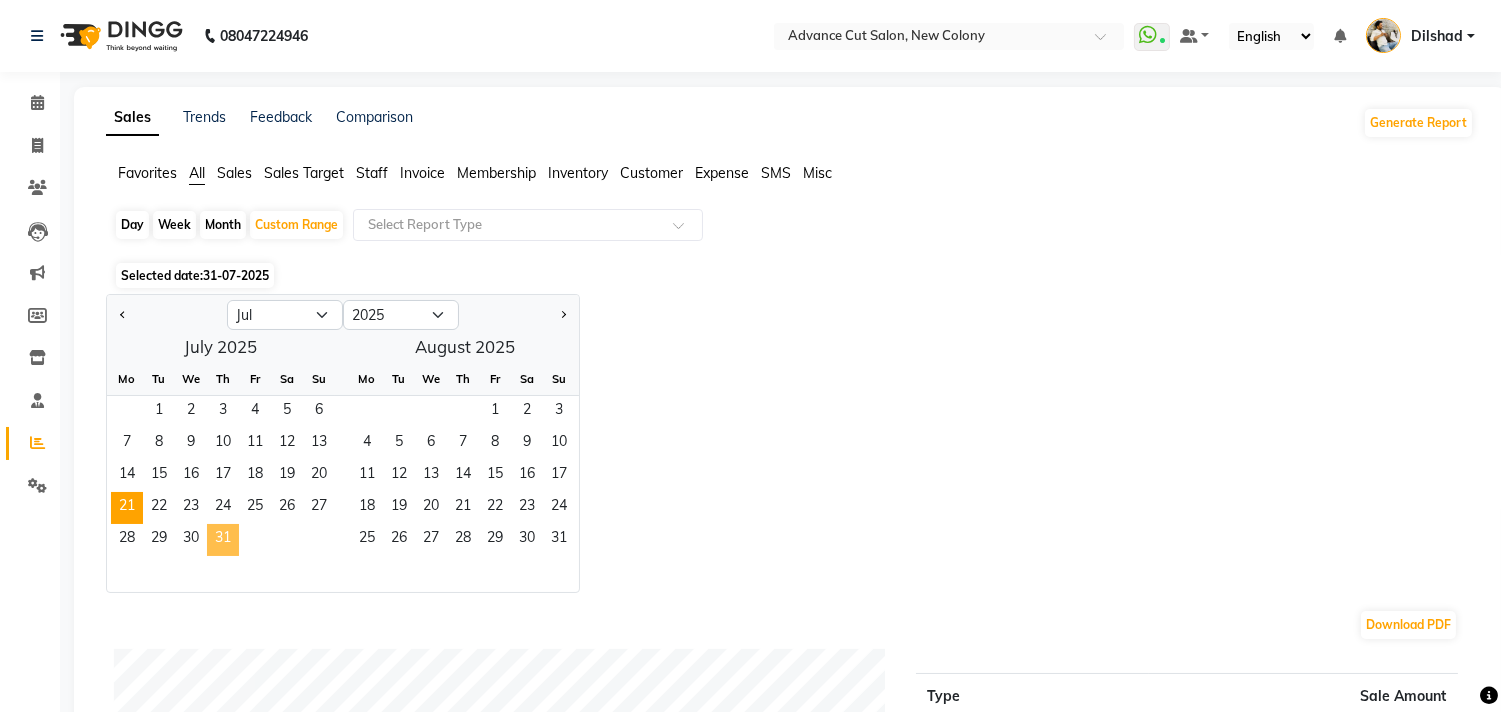 click on "31" 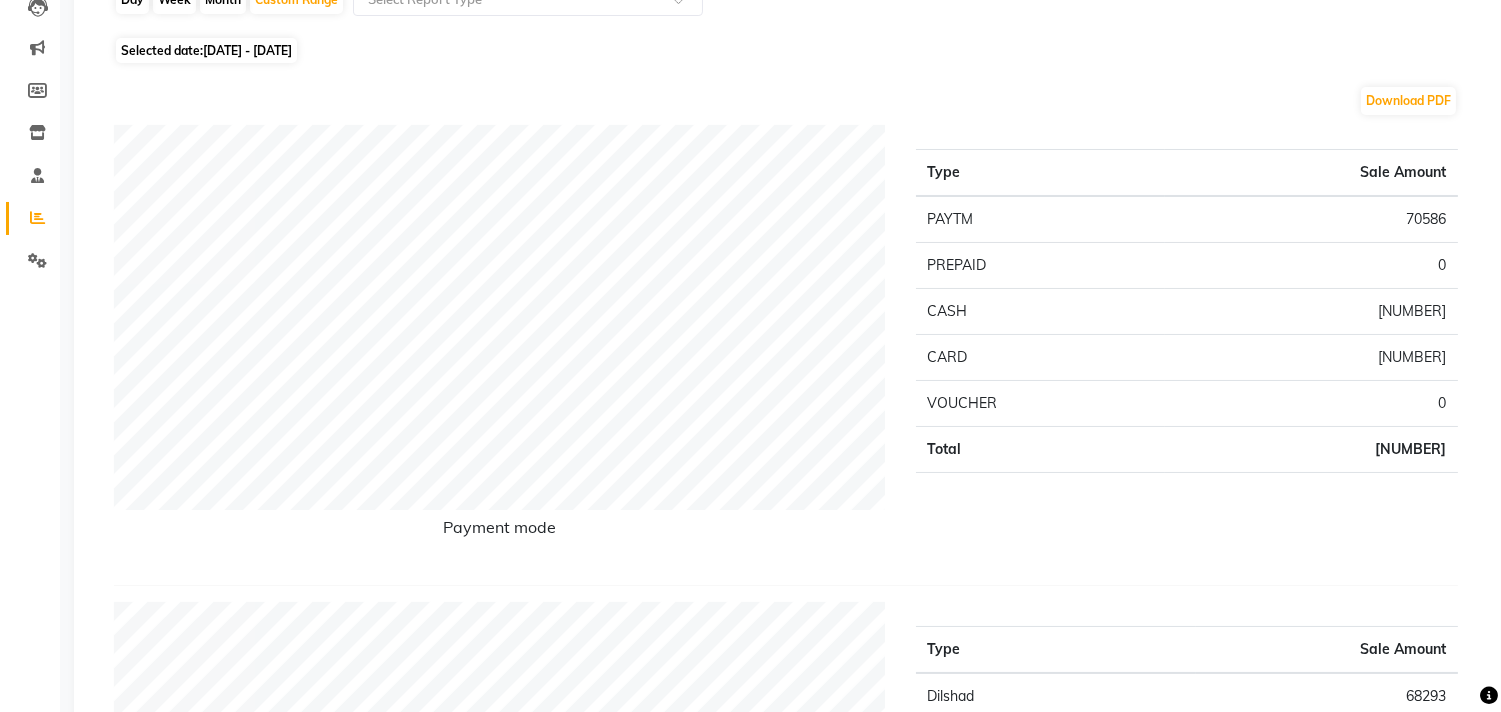 scroll, scrollTop: 0, scrollLeft: 0, axis: both 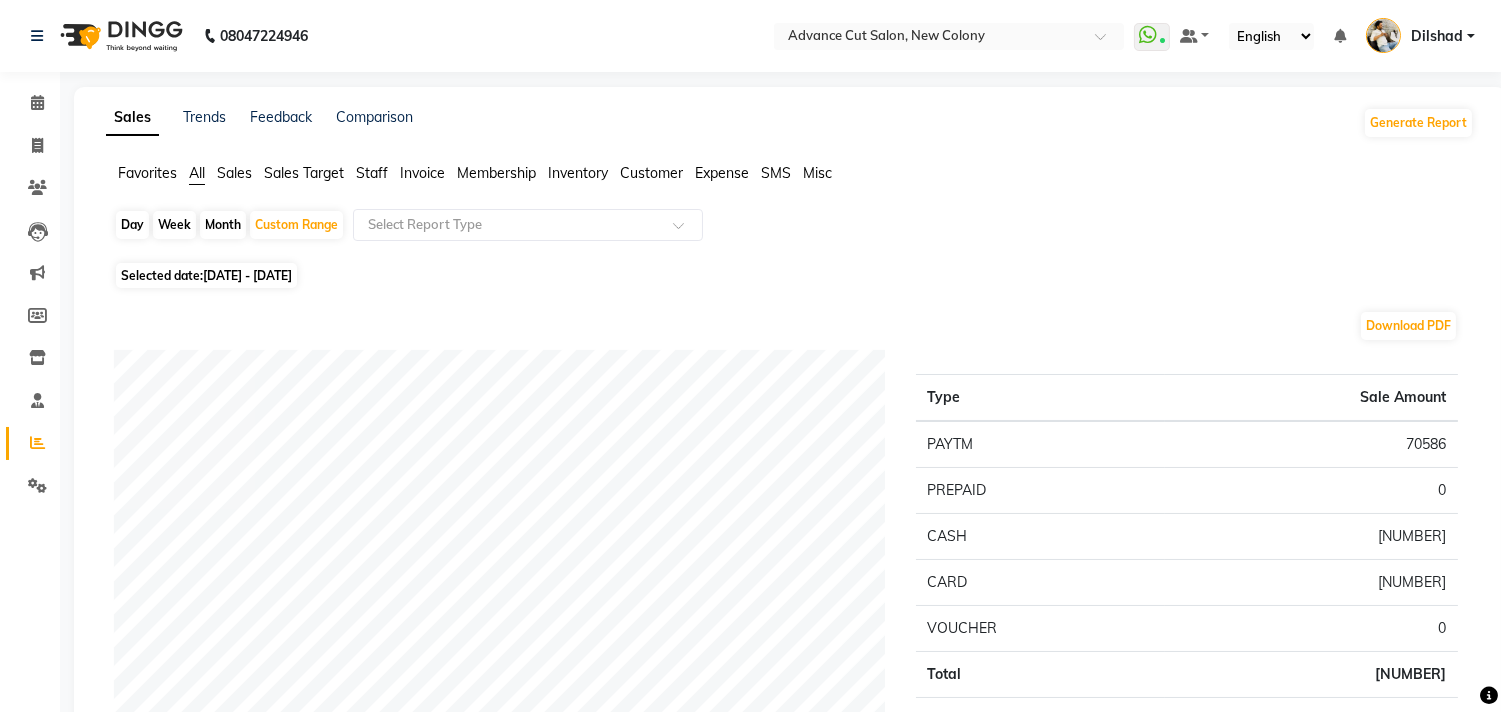 click on "Day" 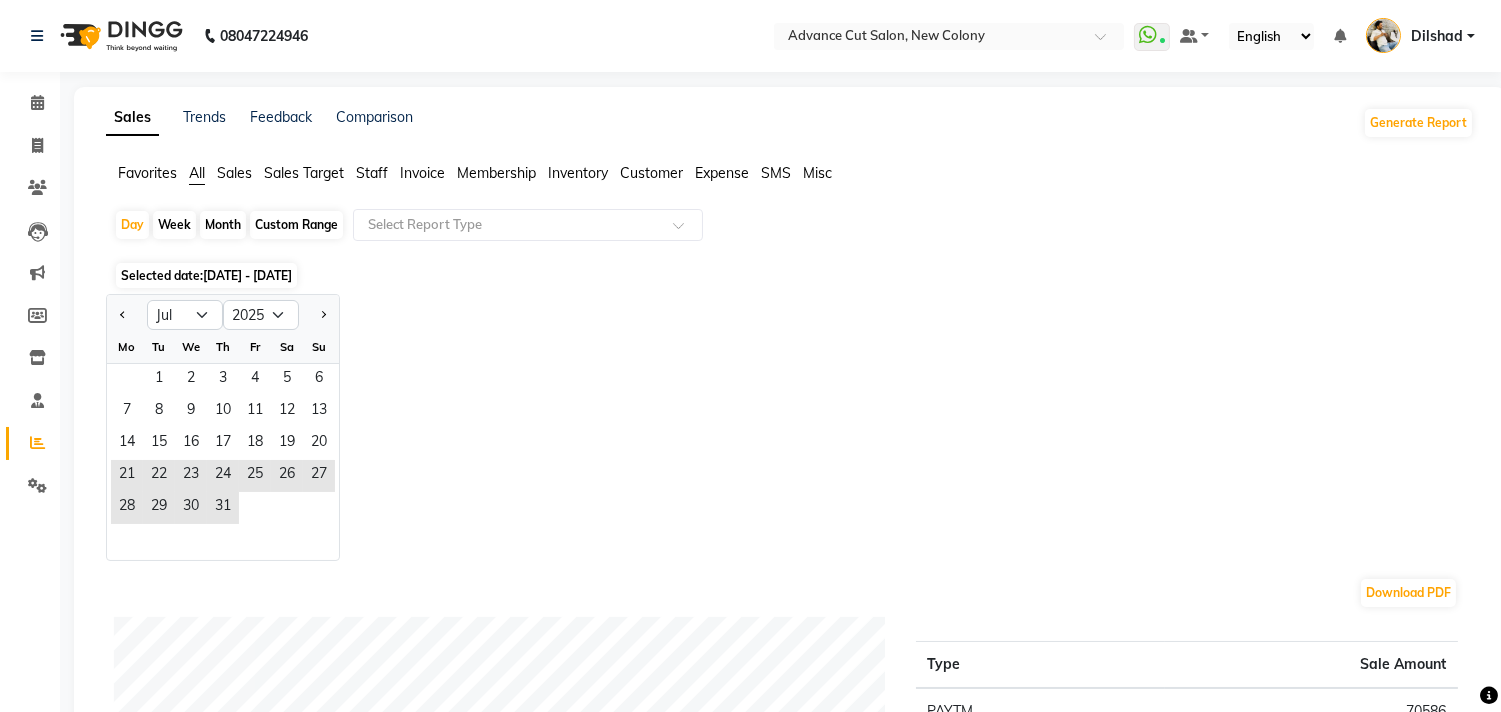 click on "Month" 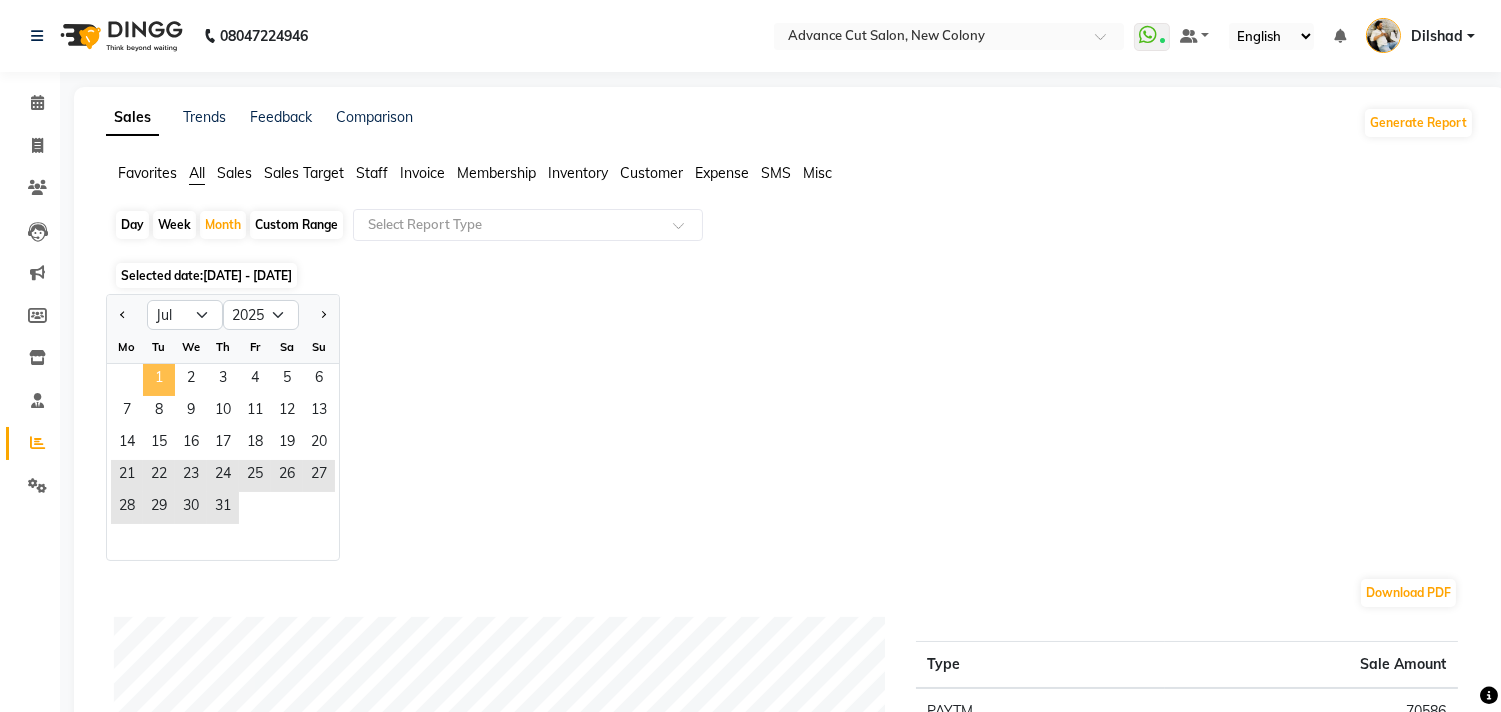 click on "1" 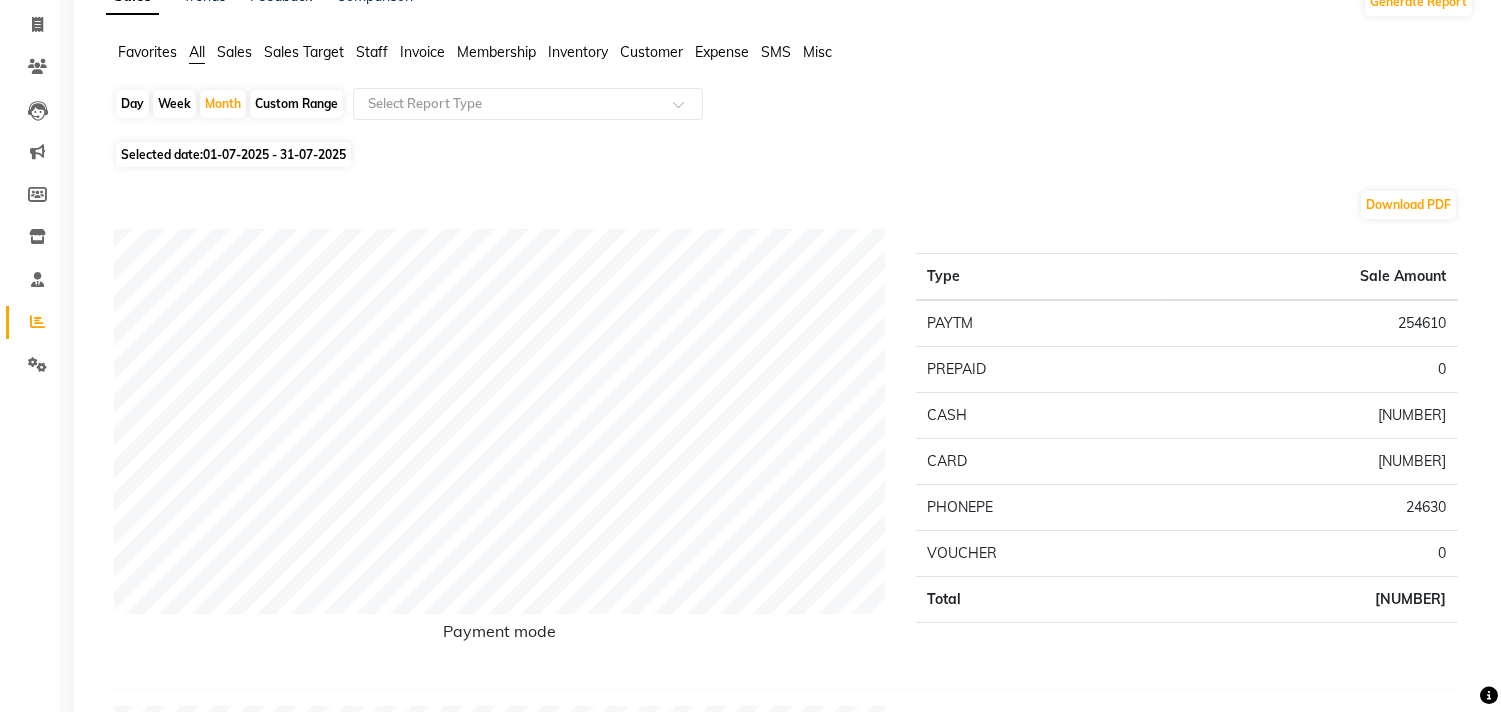 scroll, scrollTop: 0, scrollLeft: 0, axis: both 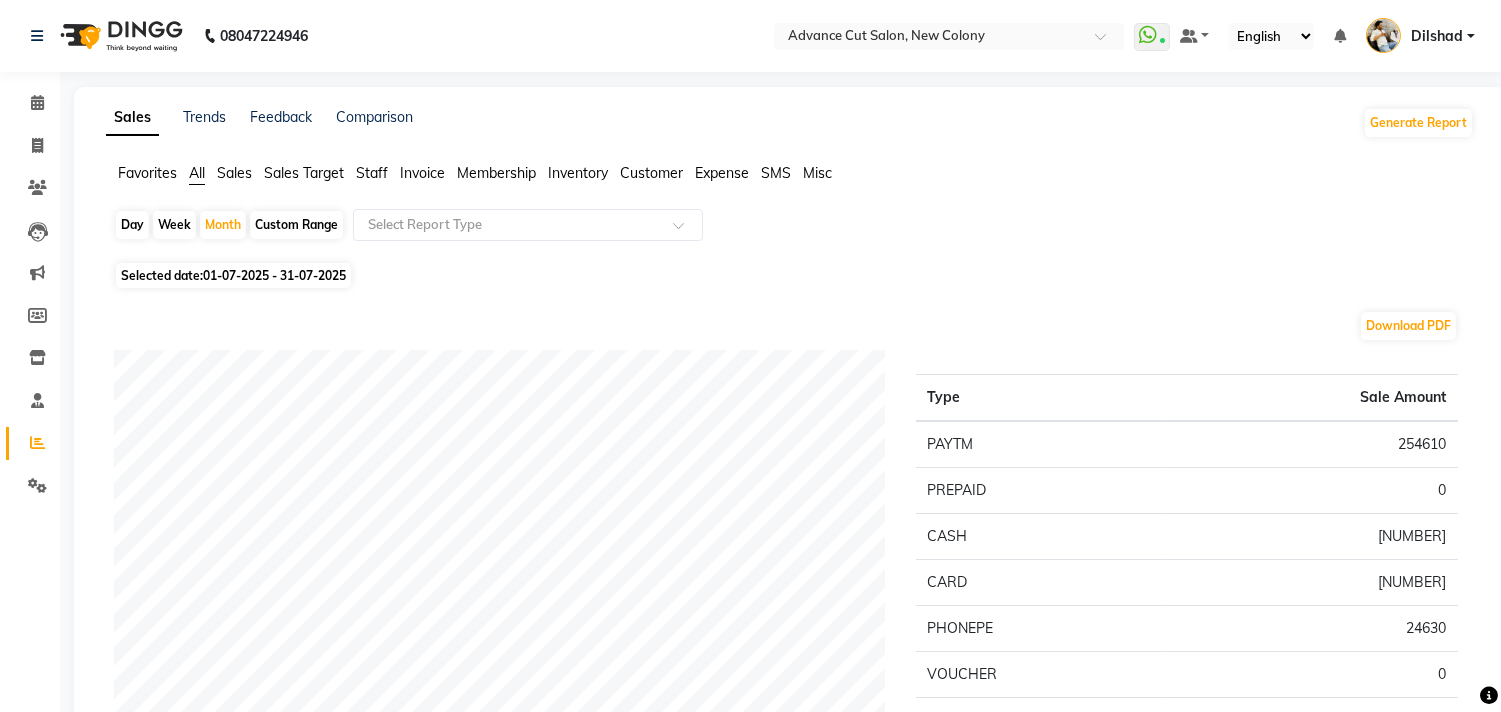 click on "Staff" 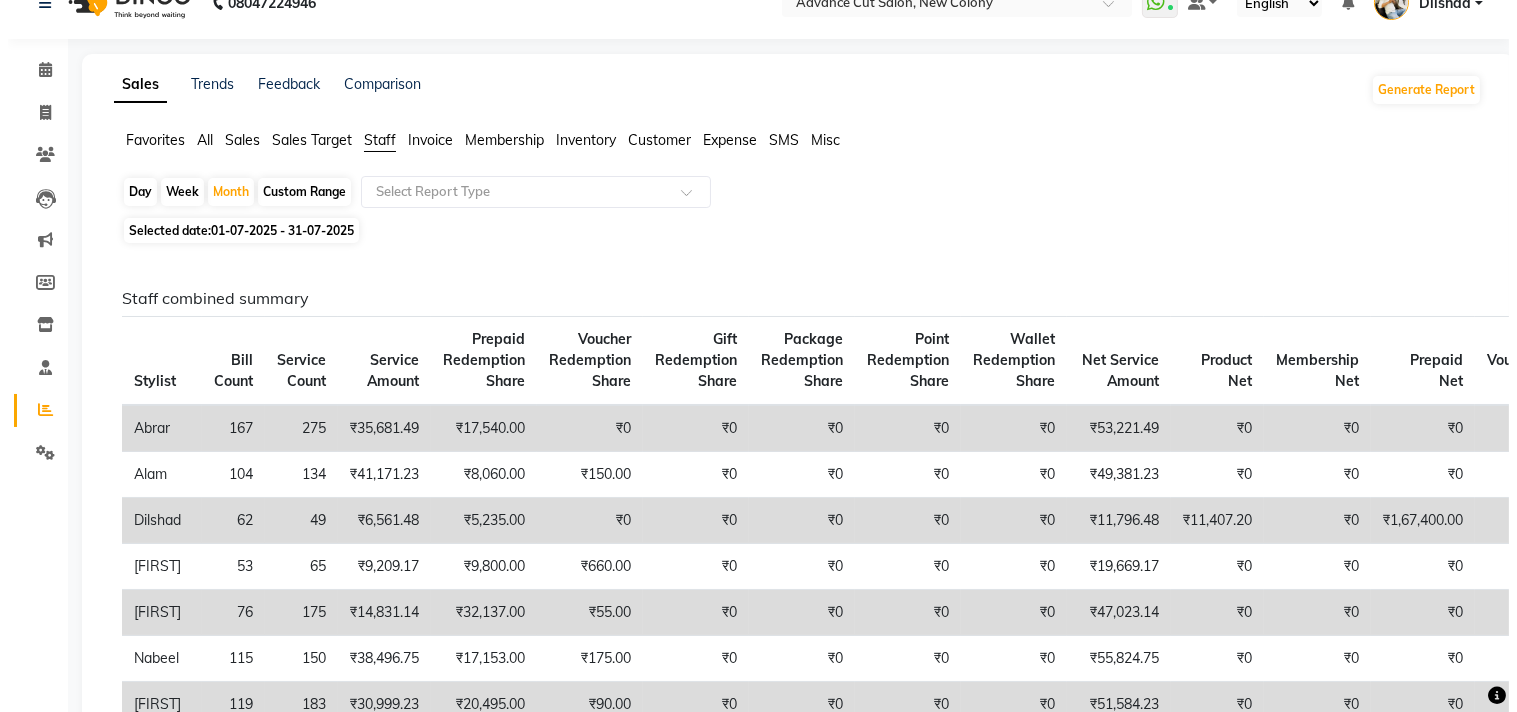 scroll, scrollTop: 0, scrollLeft: 0, axis: both 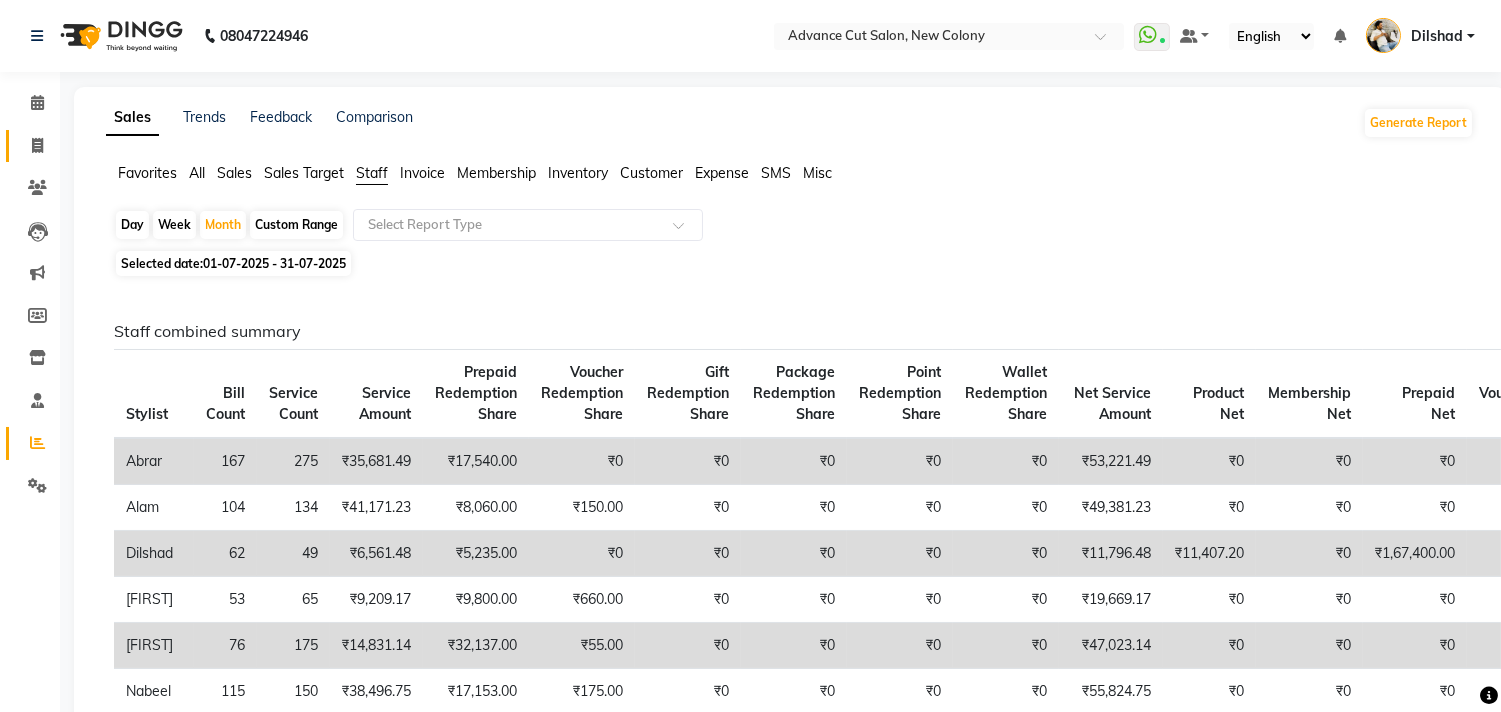 click on "Invoice" 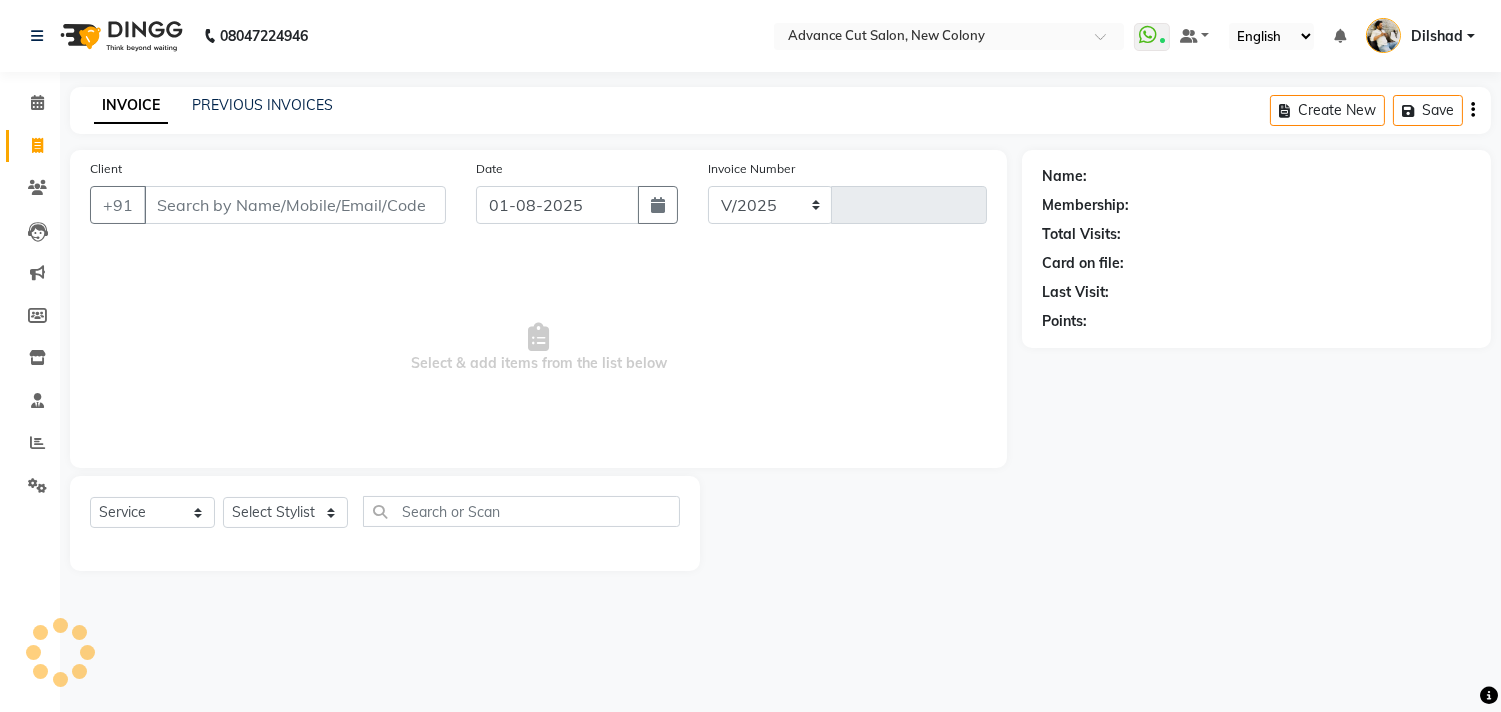 select on "922" 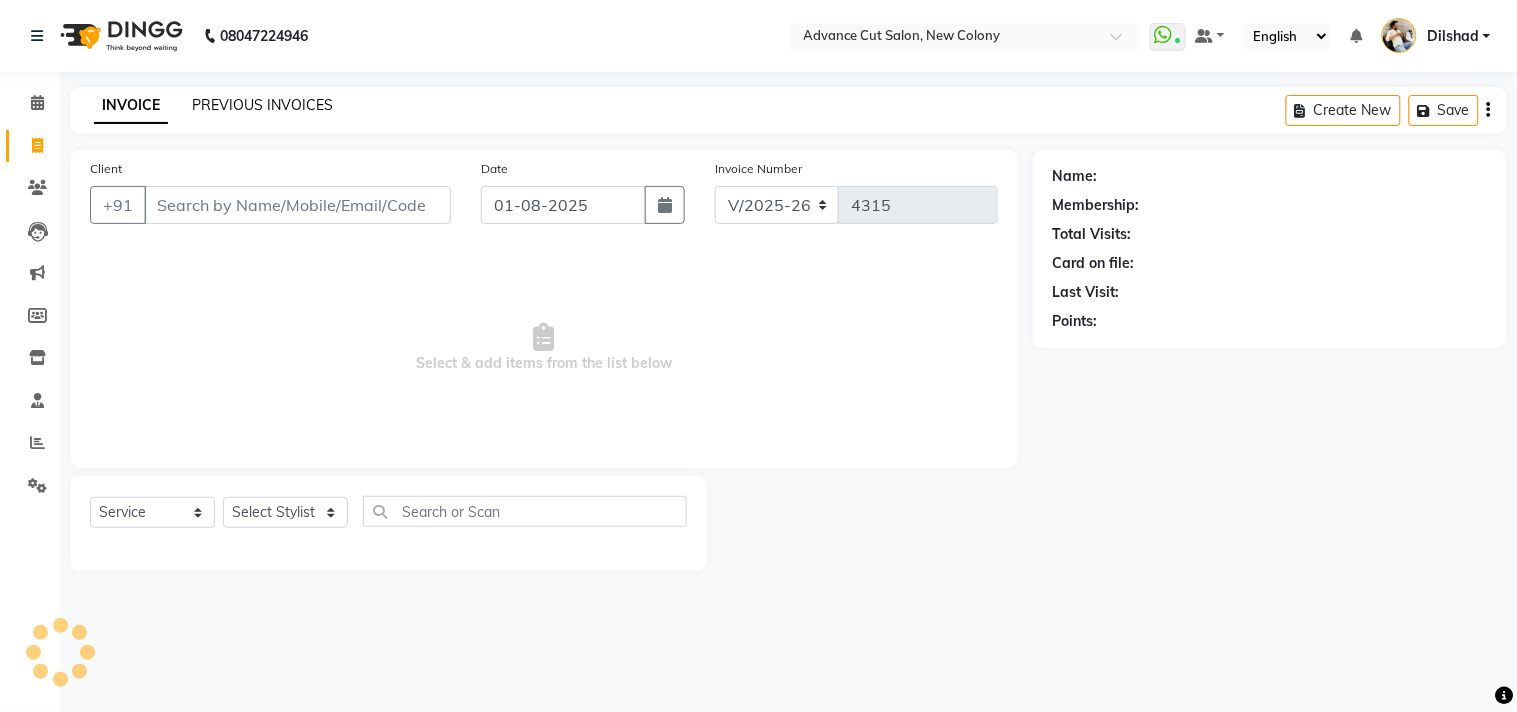 click on "PREVIOUS INVOICES" 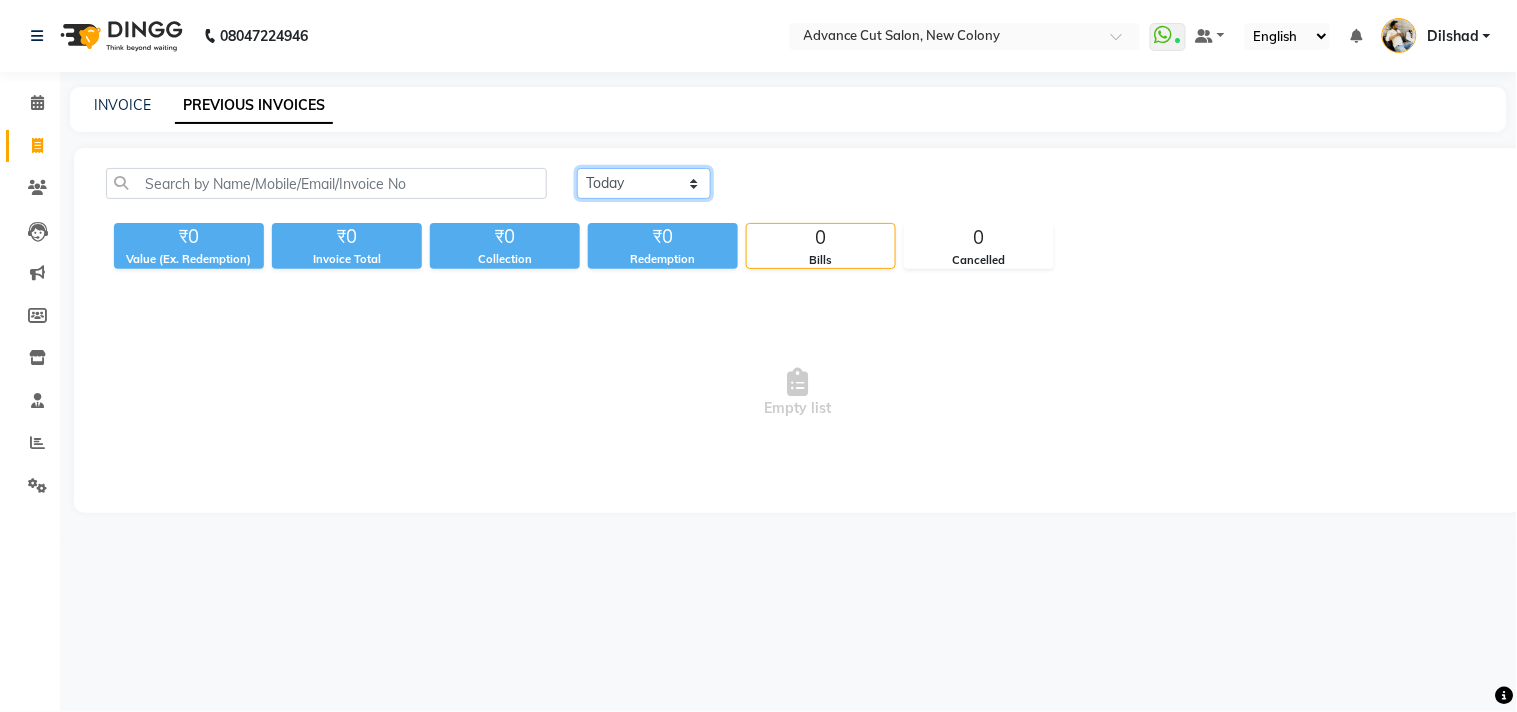 drag, startPoint x: 653, startPoint y: 181, endPoint x: 656, endPoint y: 197, distance: 16.27882 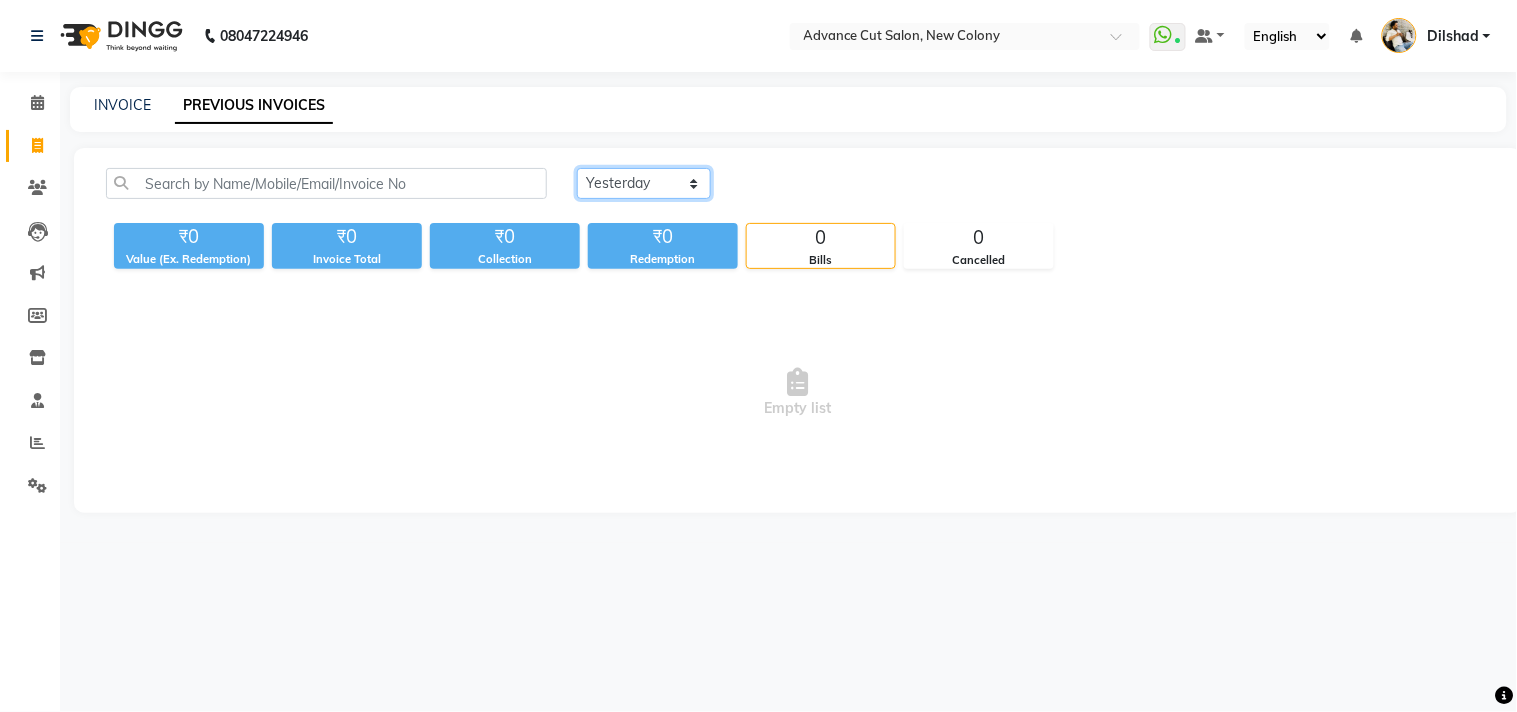 click on "Today Yesterday Custom Range" 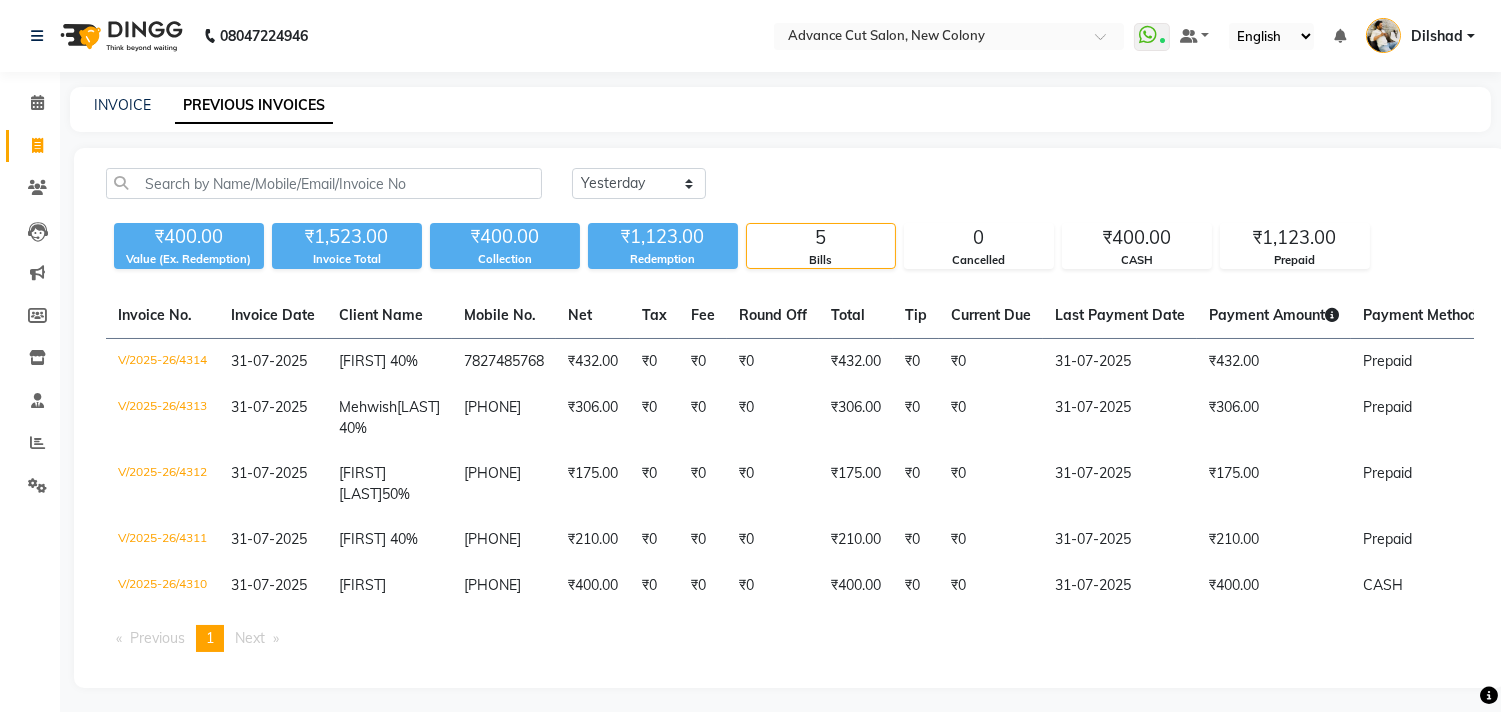 click on "INVOICE" 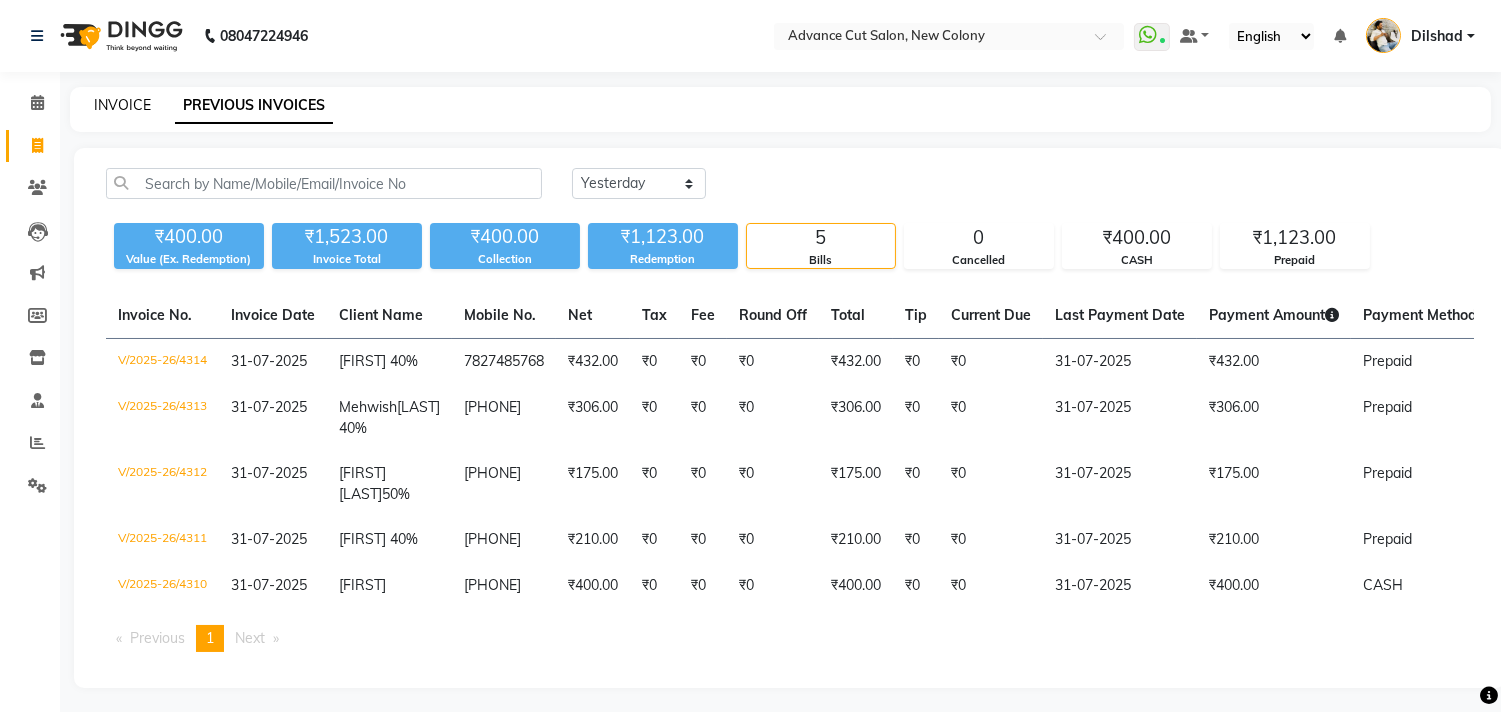 click on "INVOICE" 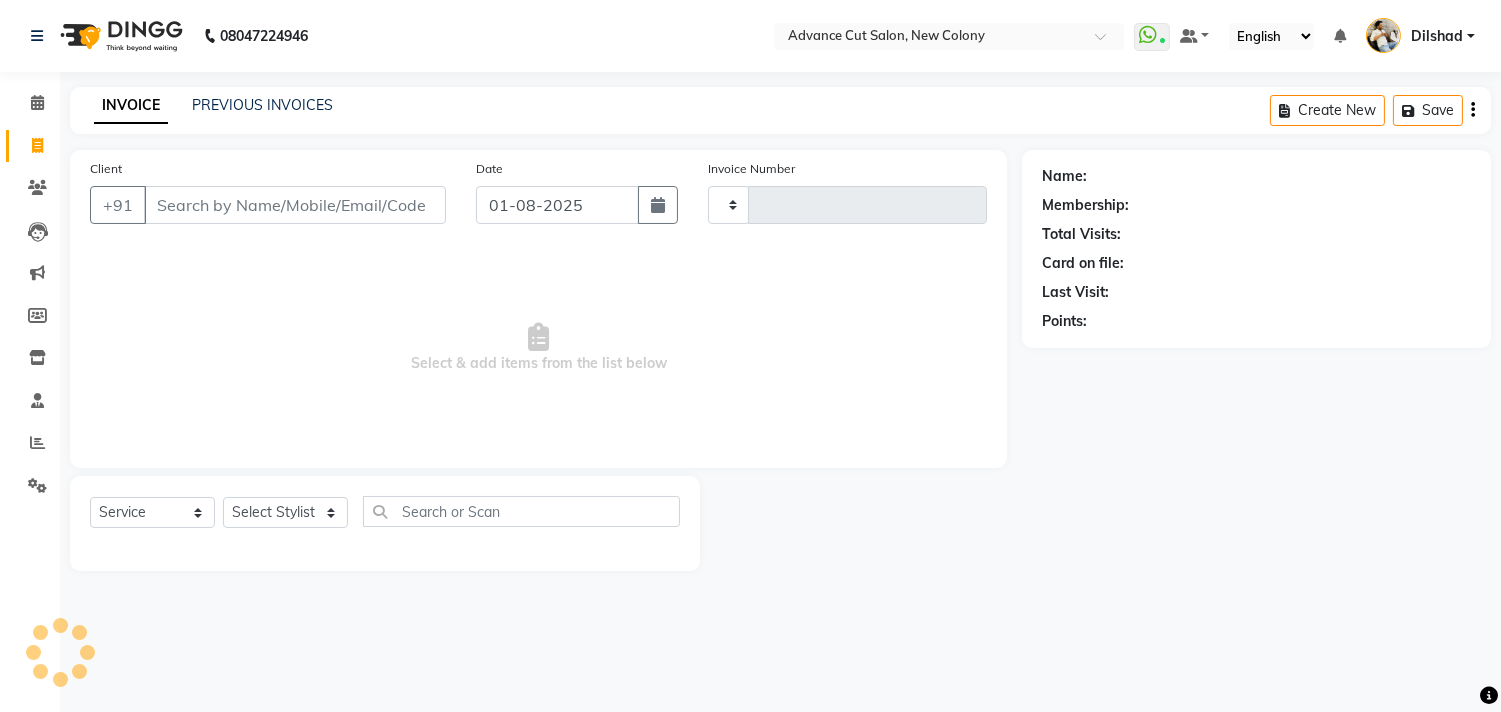 type on "4315" 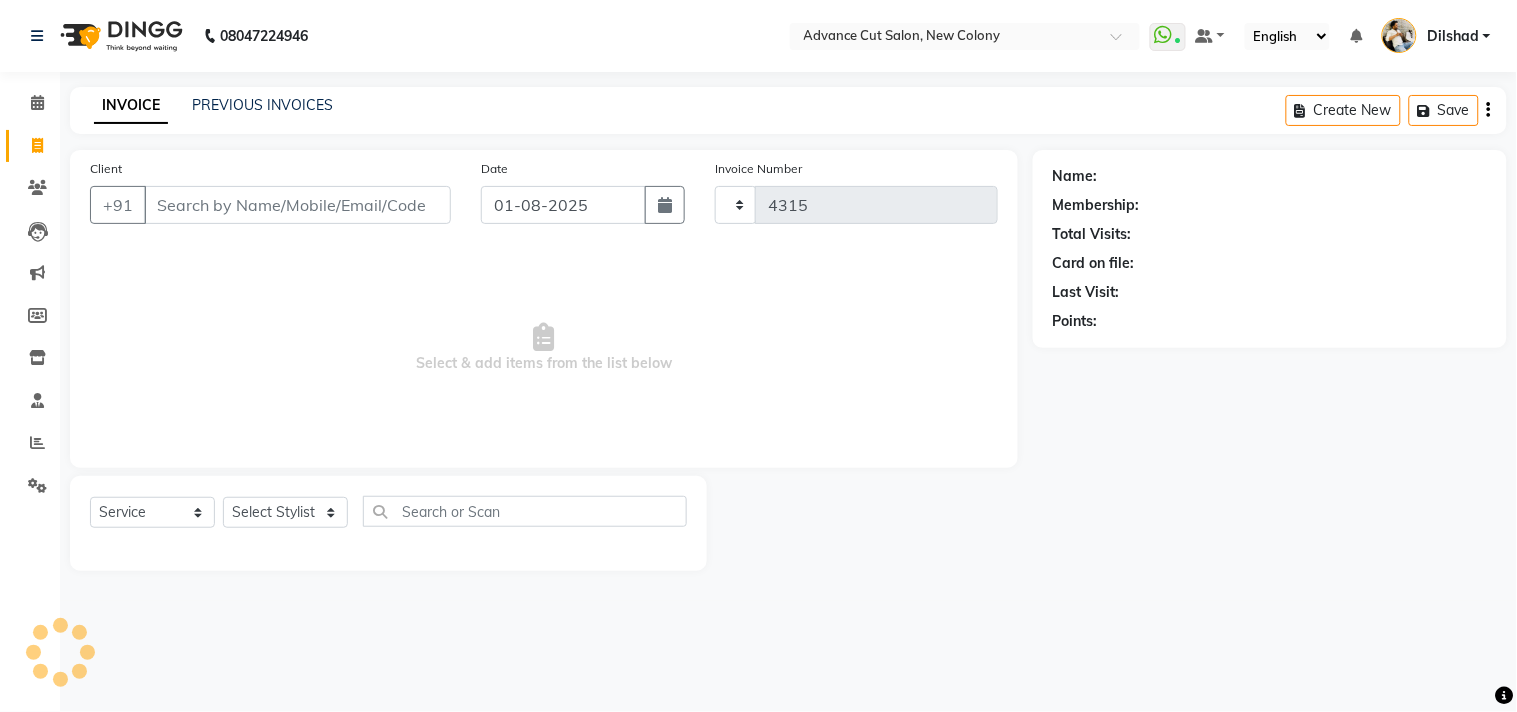 select on "922" 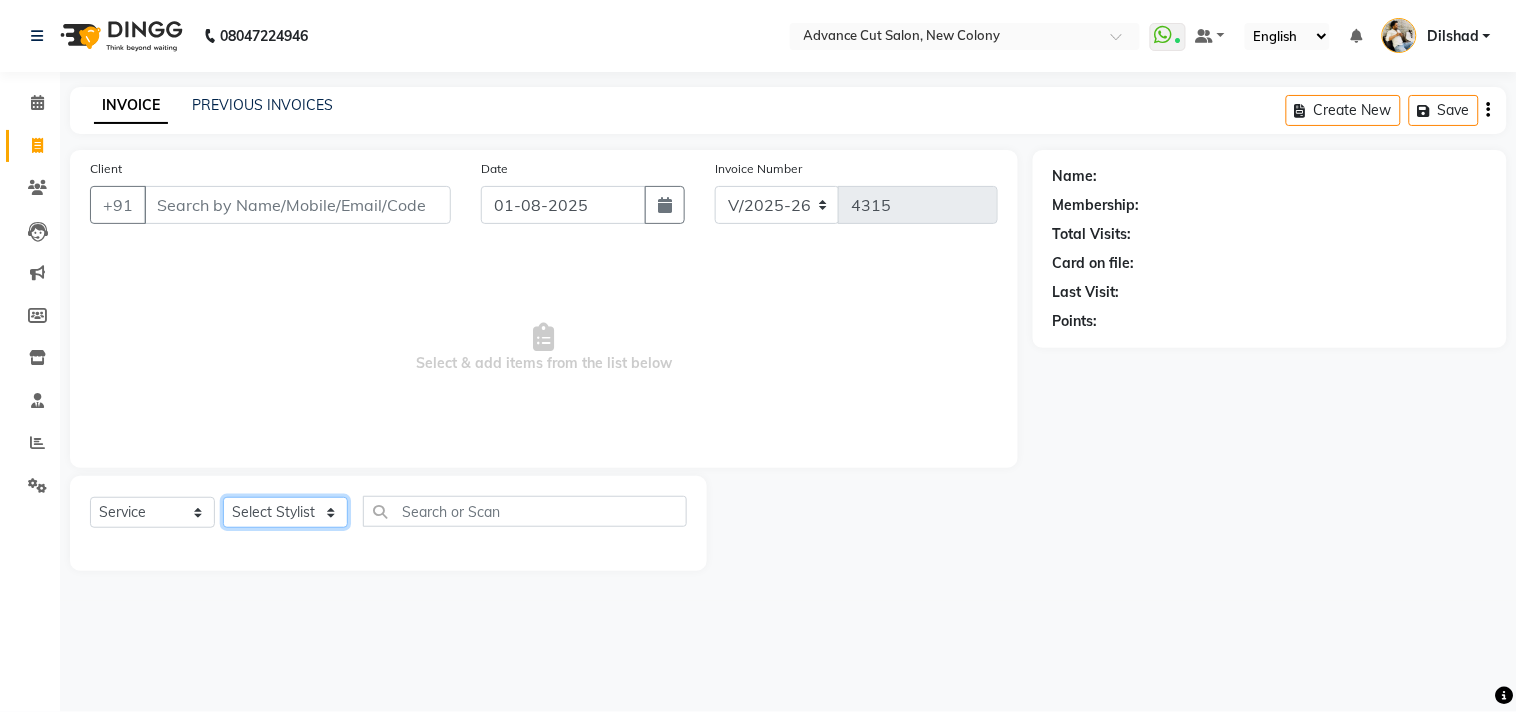 click on "Select Stylist Abrar Alam Dilshad Lallan Meenu Nabeel Nafeesh Ahmad O.P. Sharma  Samar Shahzad  SHWETA SINGH Zarina" 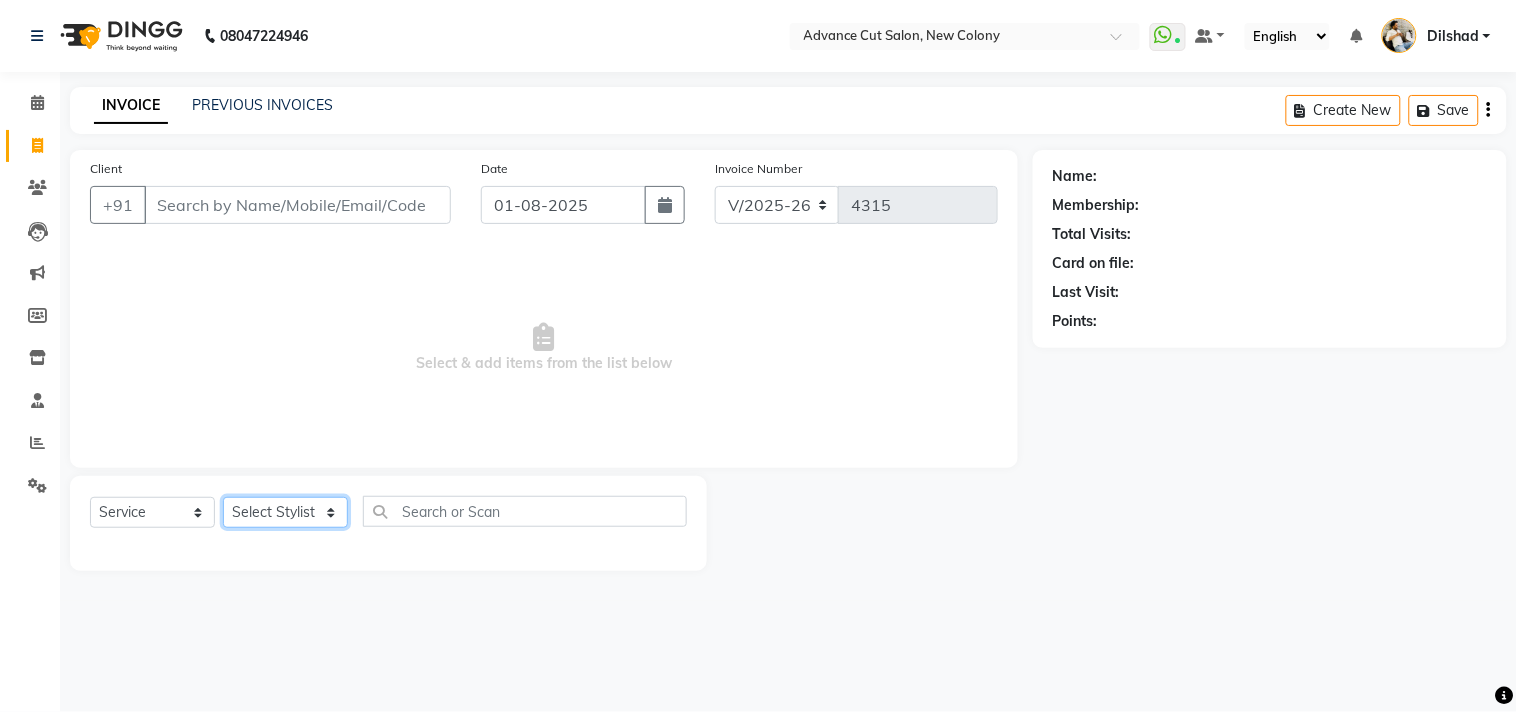 select on "51204" 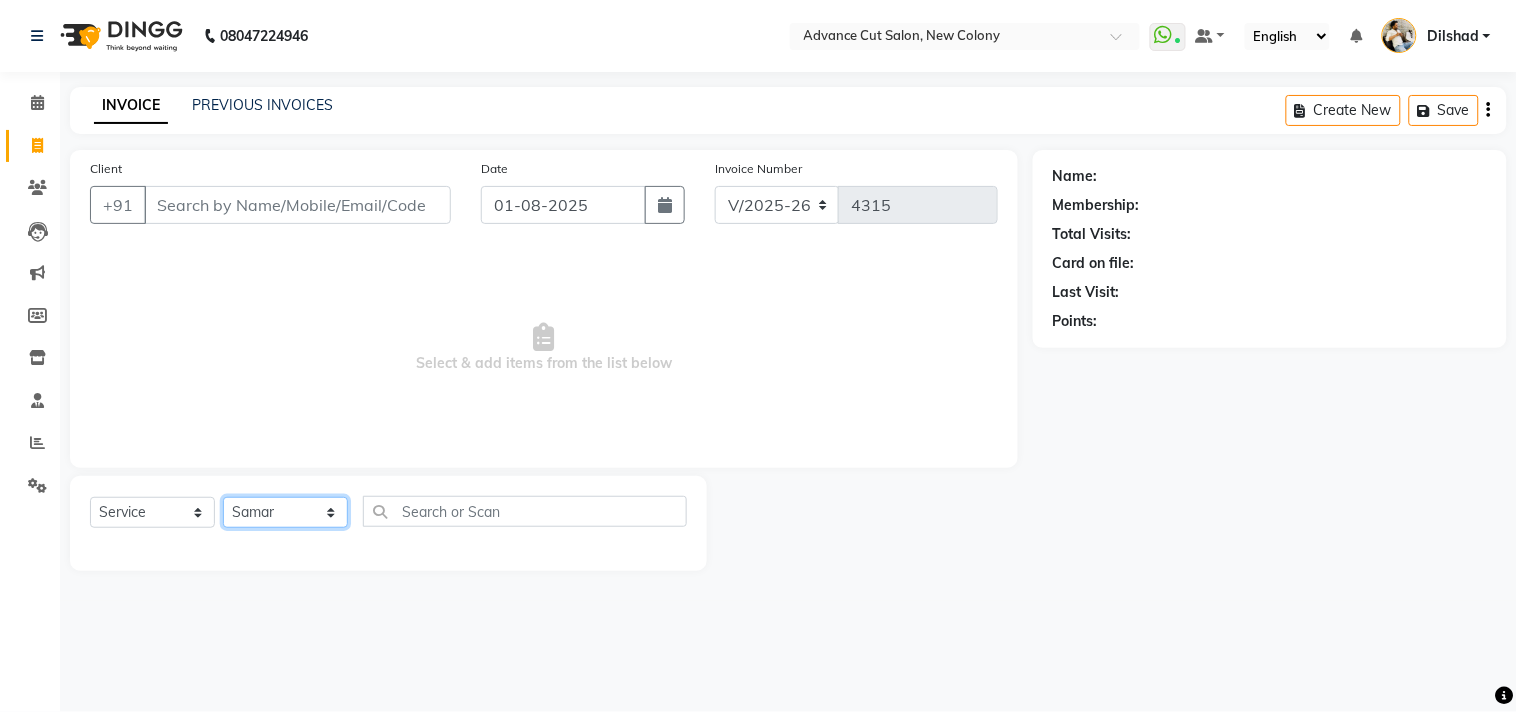 click on "Select Stylist Abrar Alam Dilshad Lallan Meenu Nabeel Nafeesh Ahmad O.P. Sharma  Samar Shahzad  SHWETA SINGH Zarina" 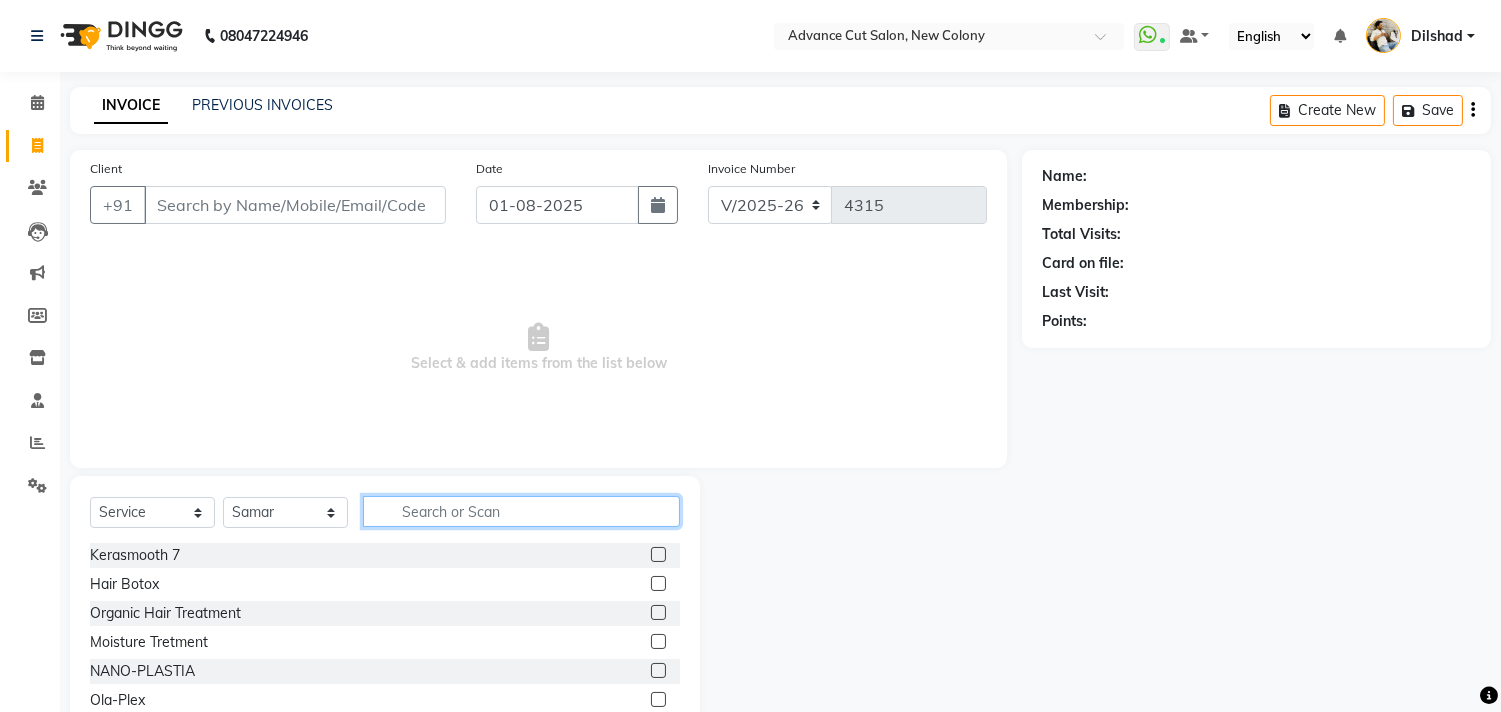 click 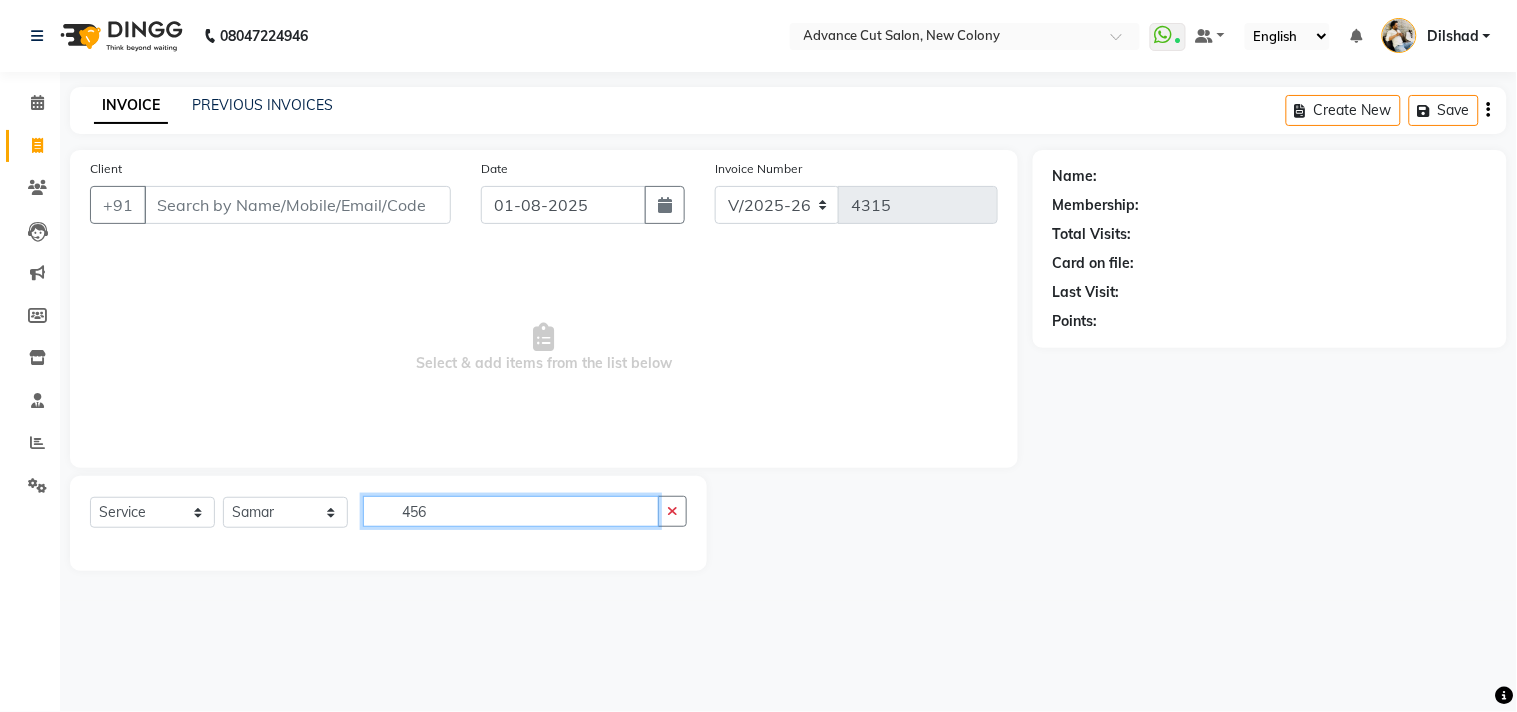 type on "456" 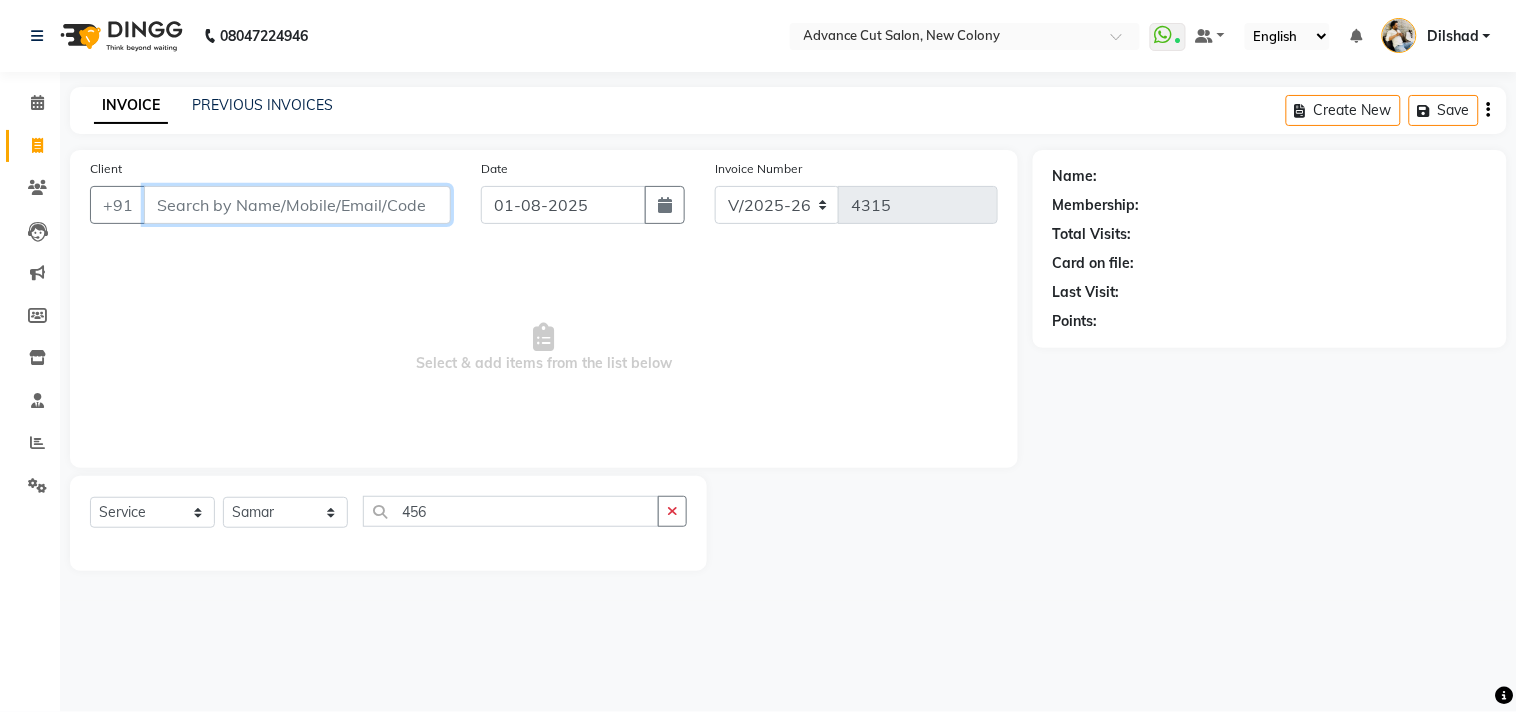 click on "Client" at bounding box center [297, 205] 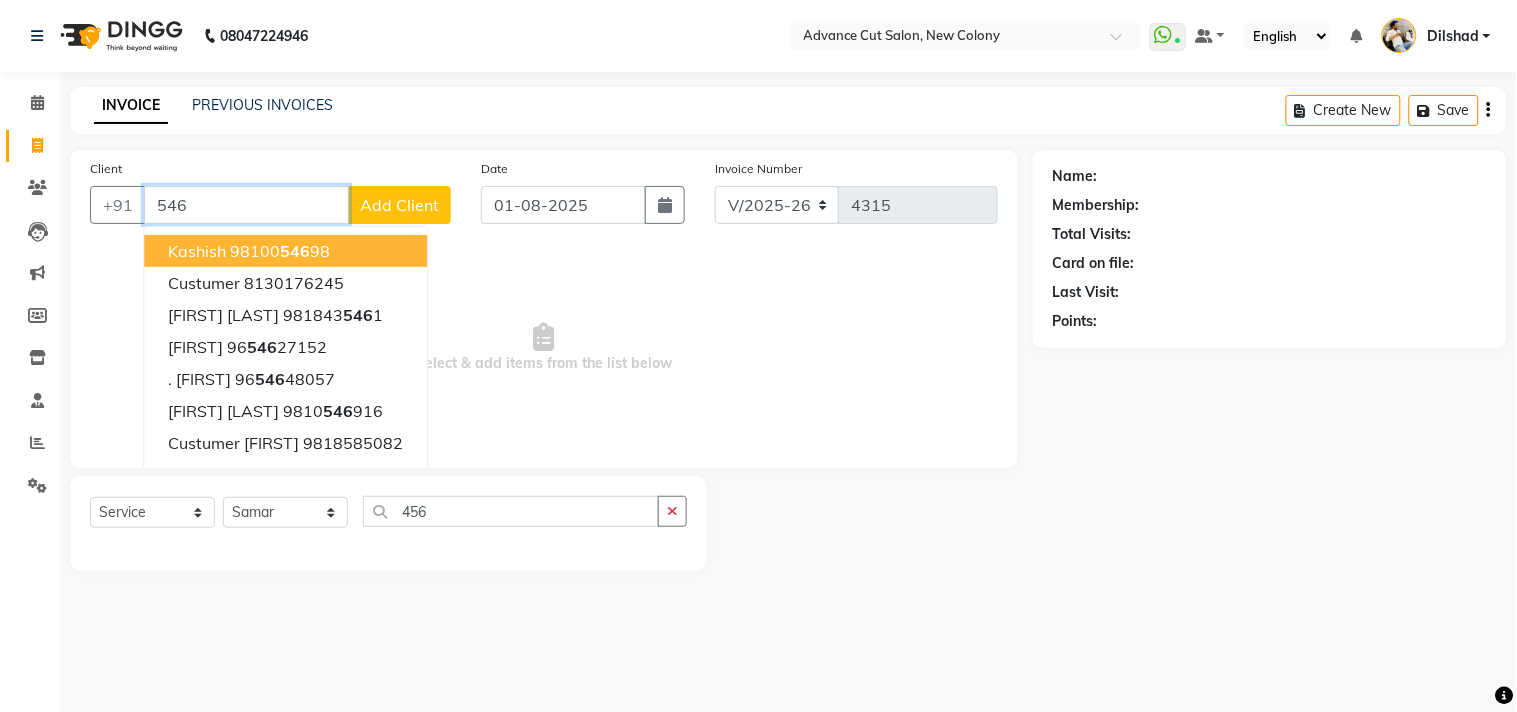 type on "546" 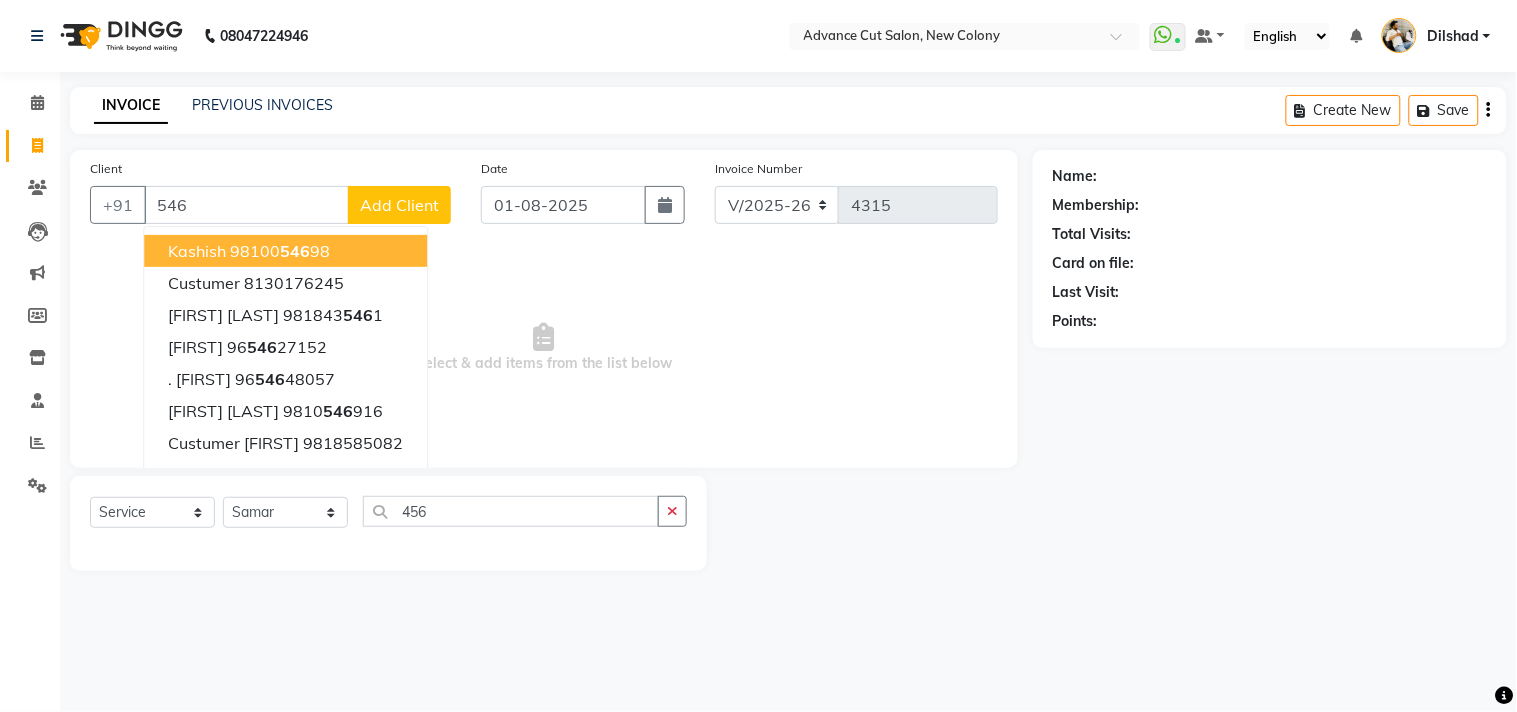 click on "Add Client" 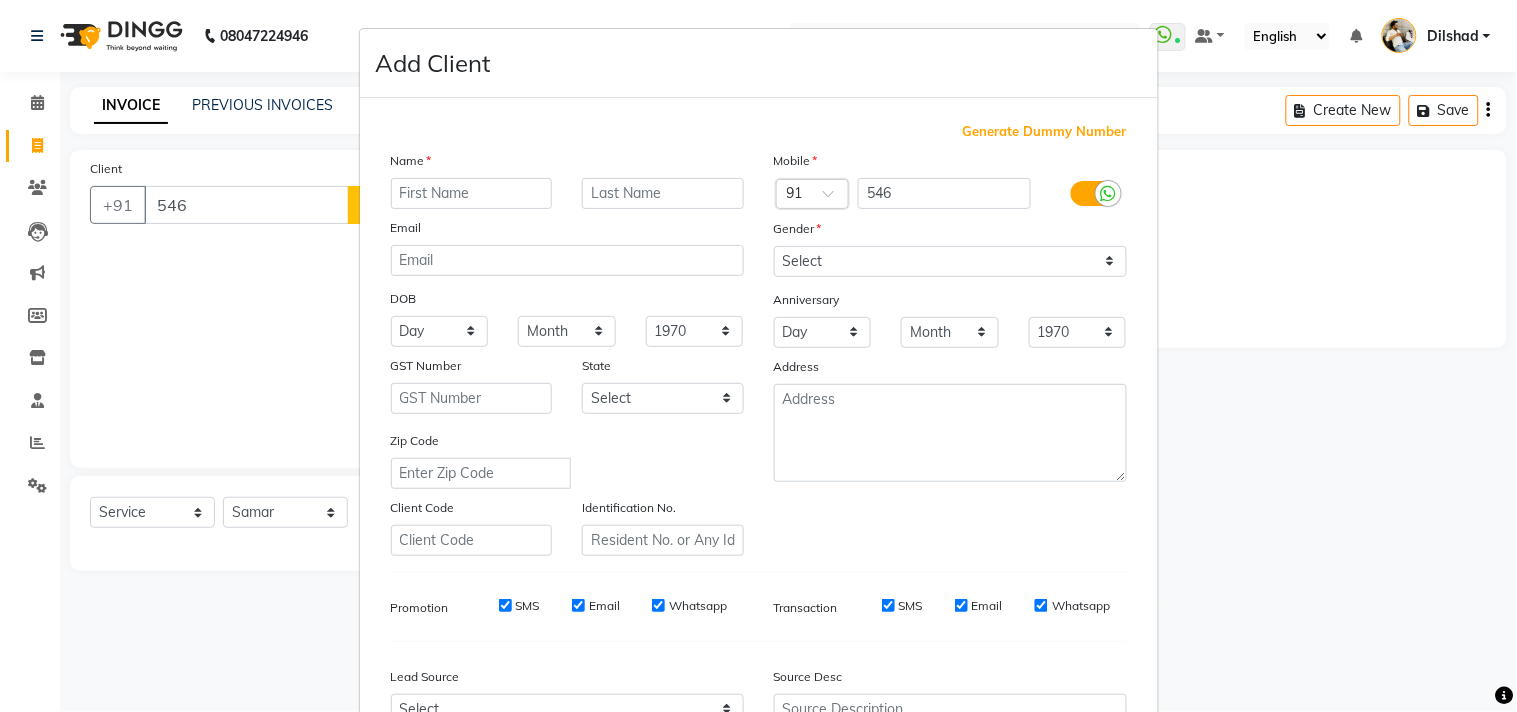 click on "Generate Dummy Number" at bounding box center [1045, 132] 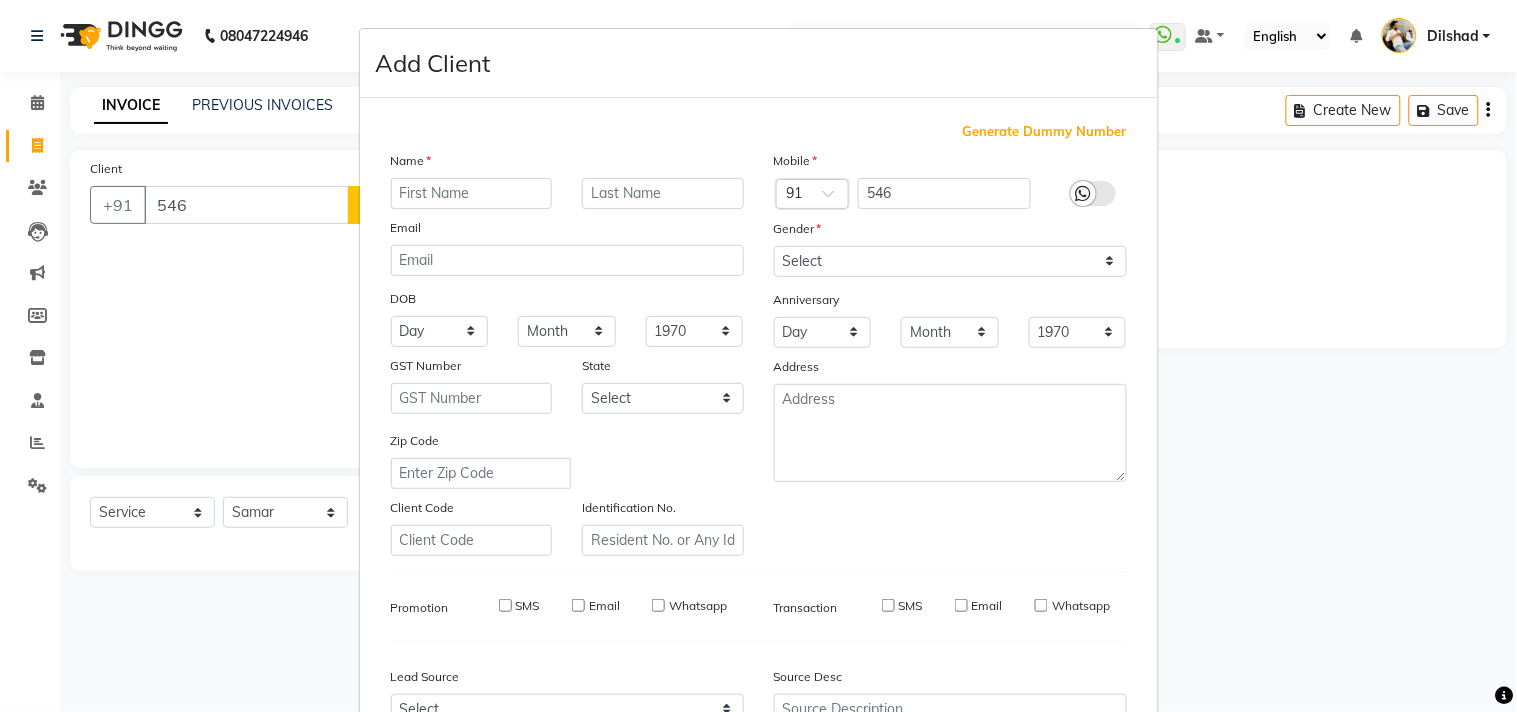 type on "[NUMBER]" 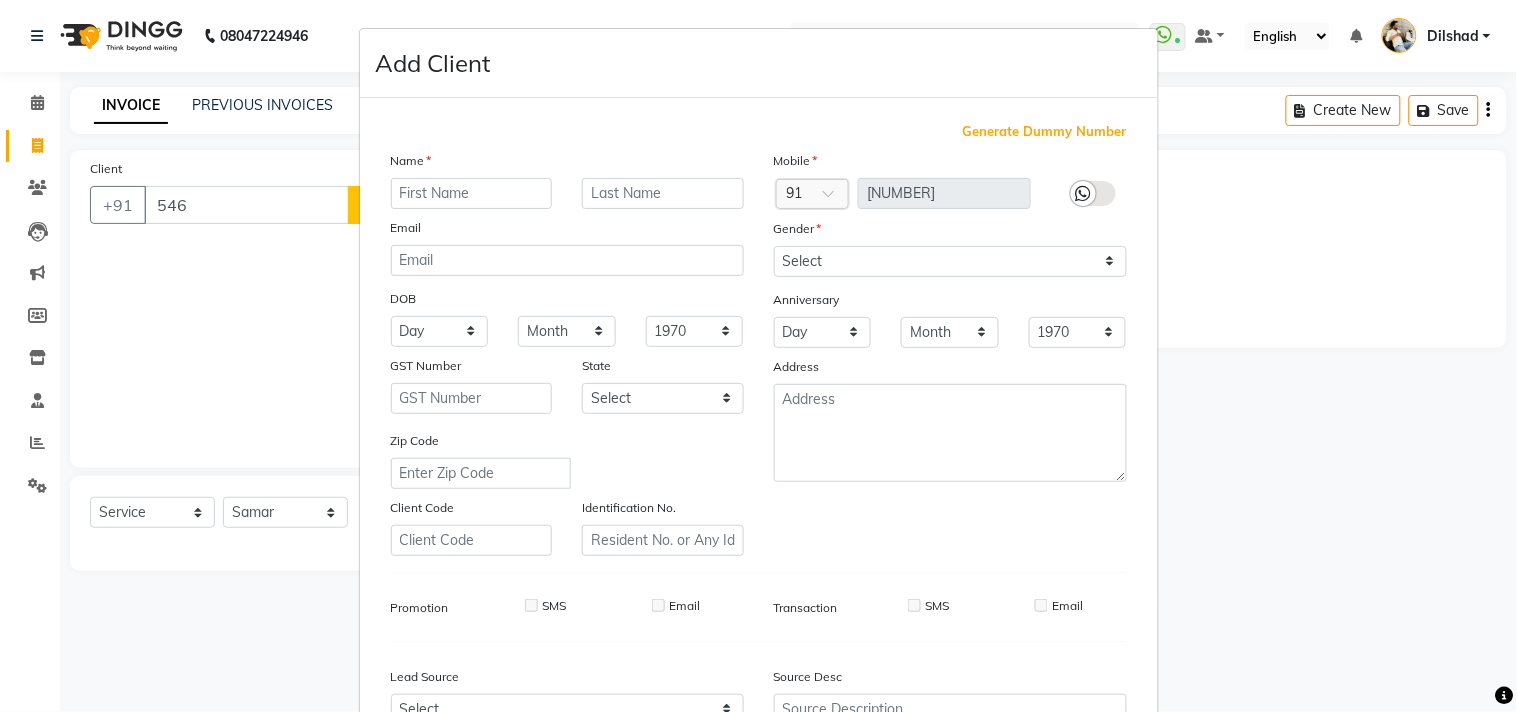 click on "Email" at bounding box center (567, 231) 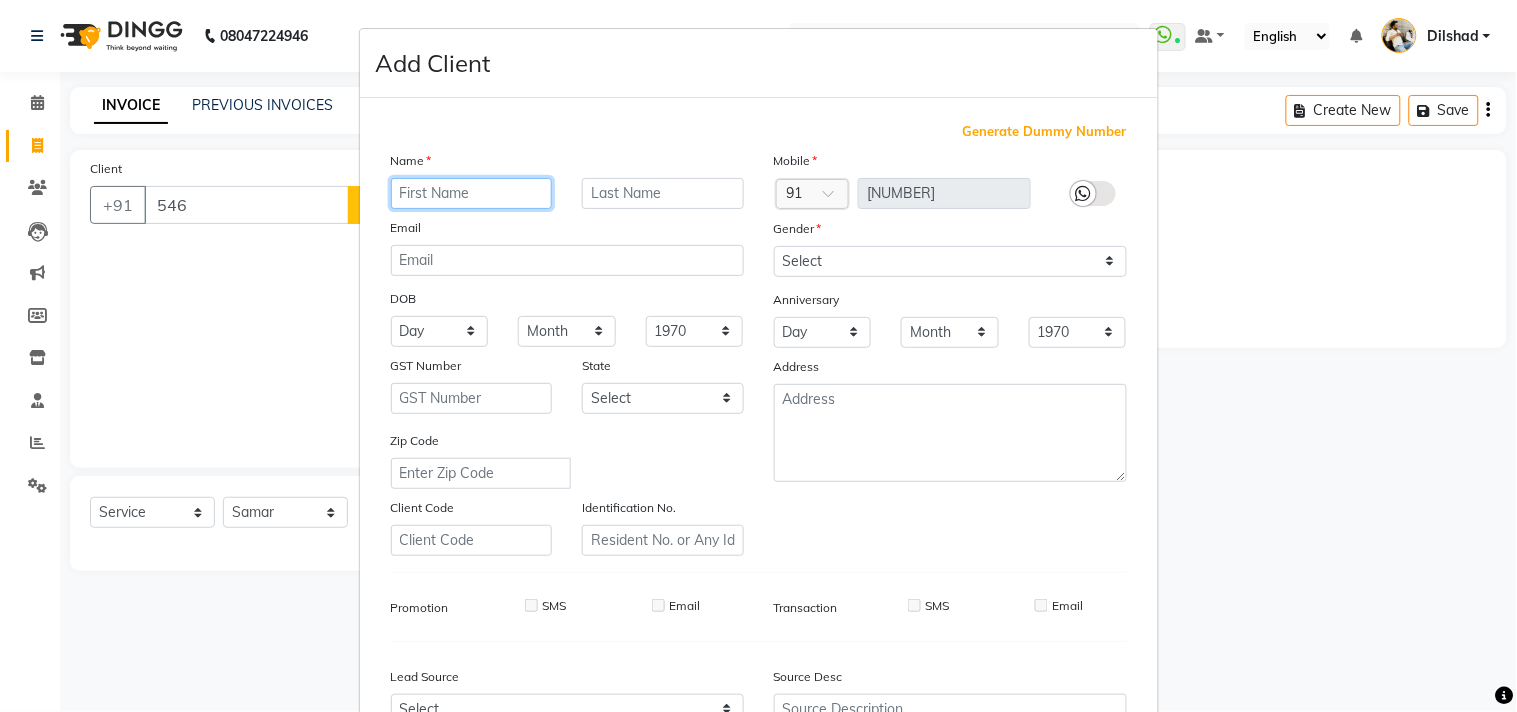 click at bounding box center (472, 193) 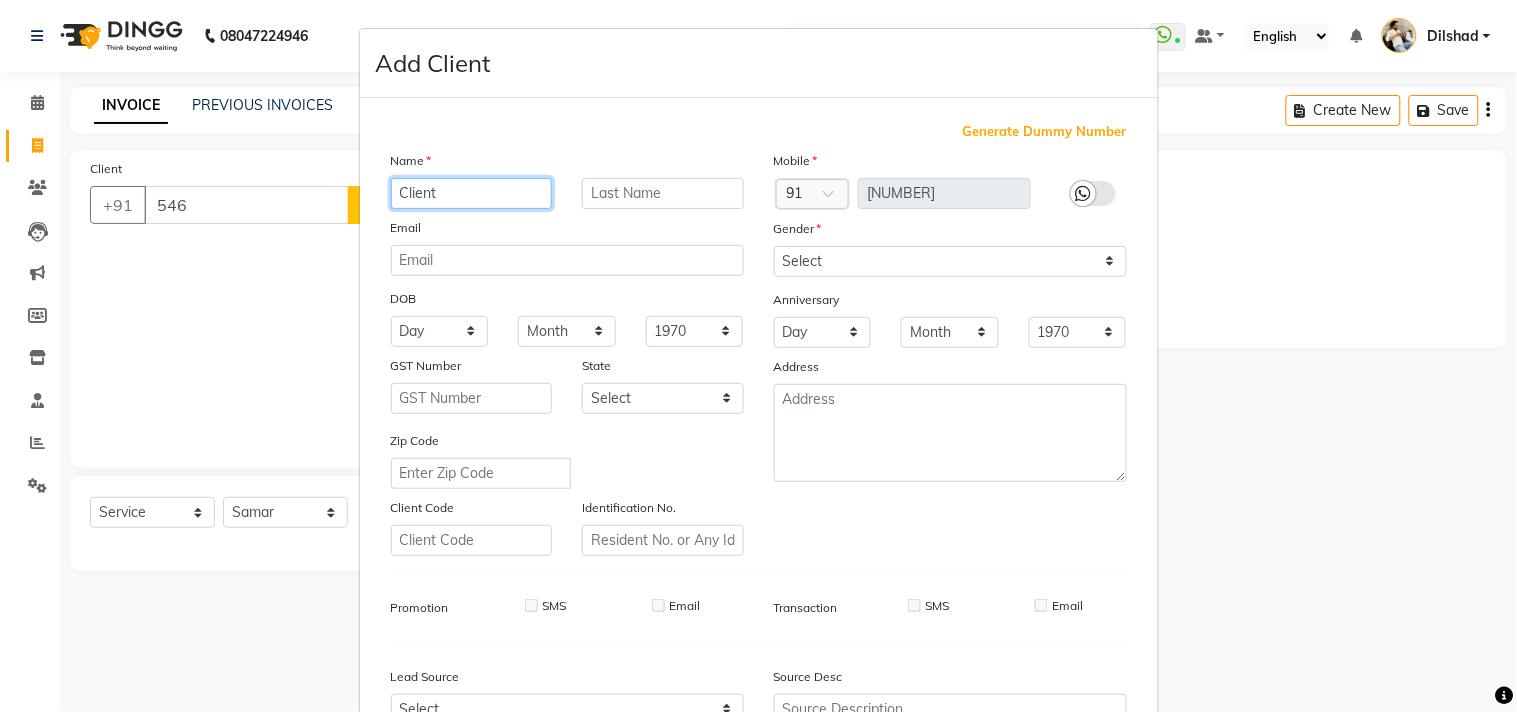 type on "Client" 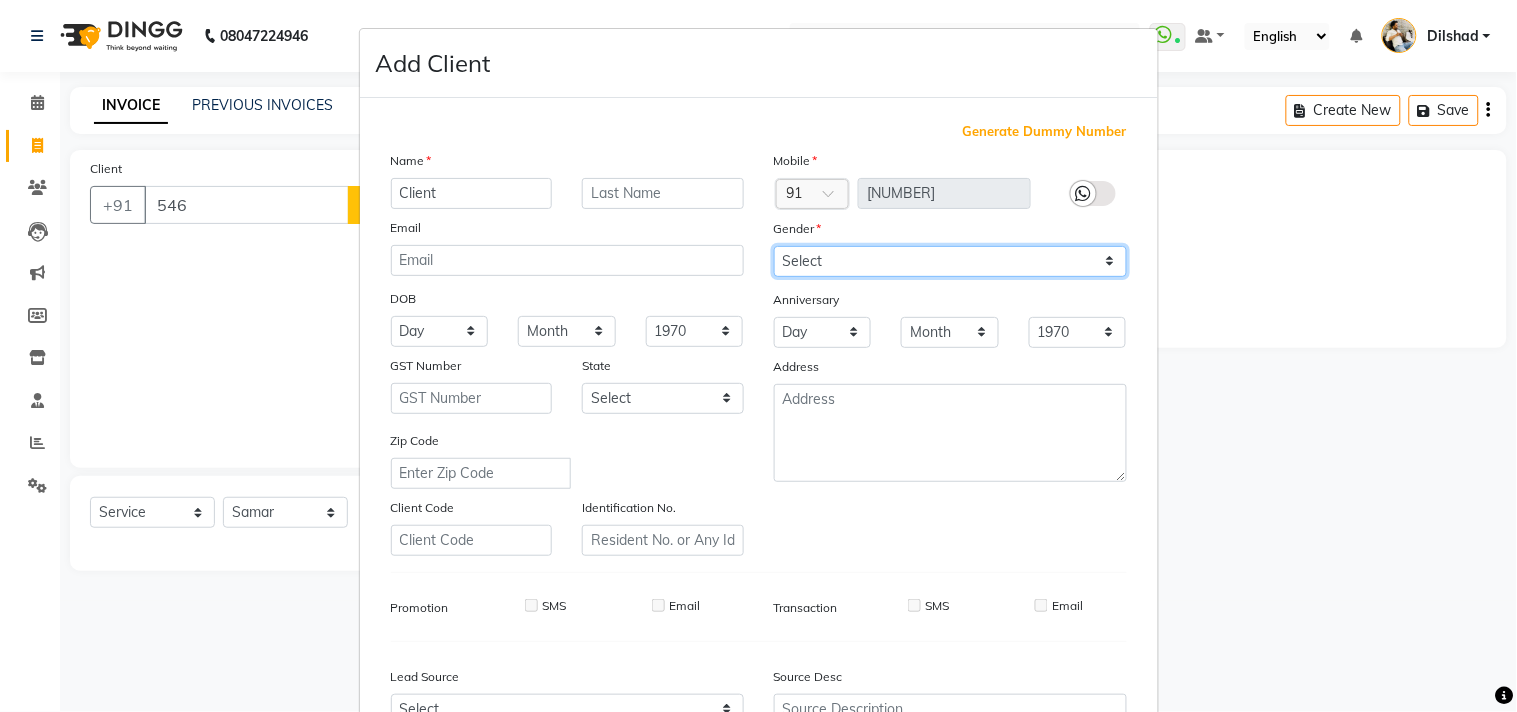 click on "Select Male Female Other Prefer Not To Say" at bounding box center (950, 261) 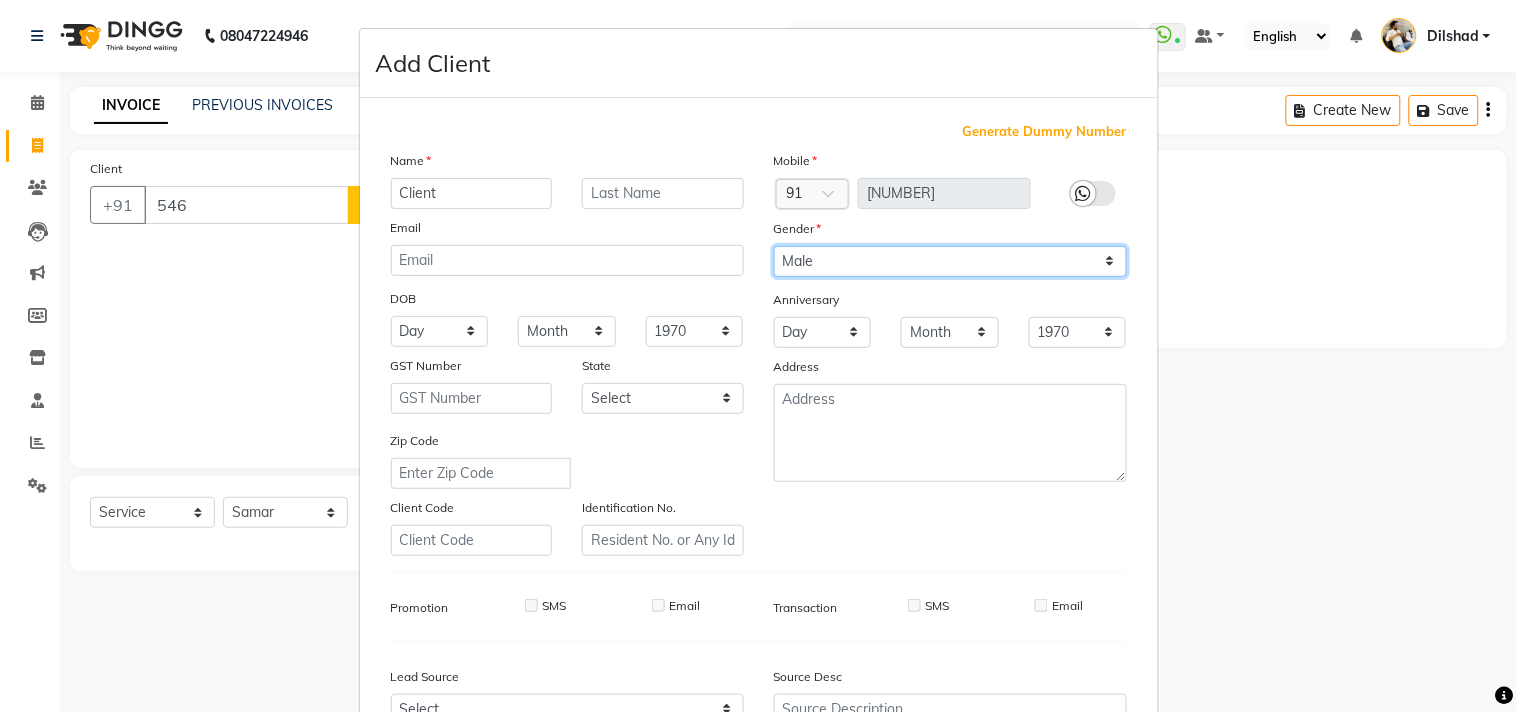 click on "Select Male Female Other Prefer Not To Say" at bounding box center [950, 261] 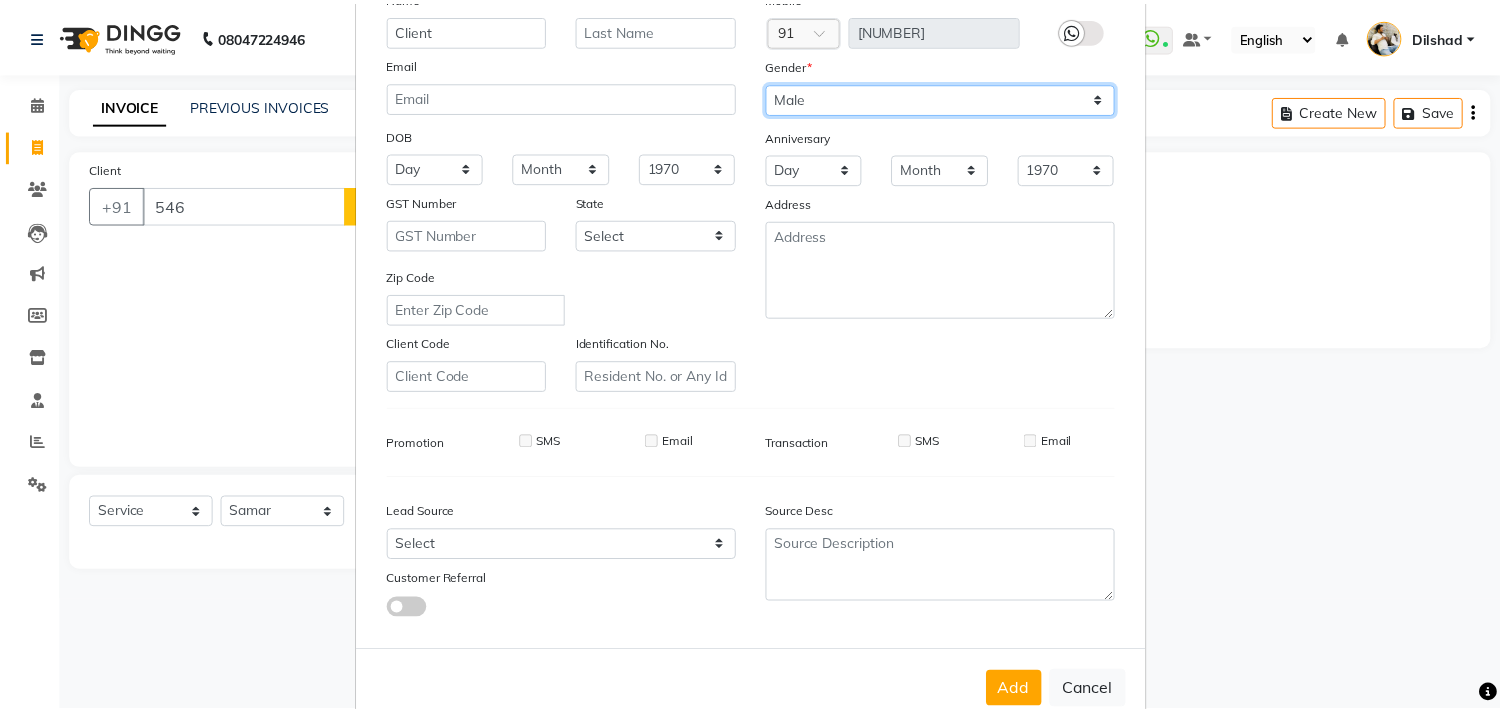 scroll, scrollTop: 212, scrollLeft: 0, axis: vertical 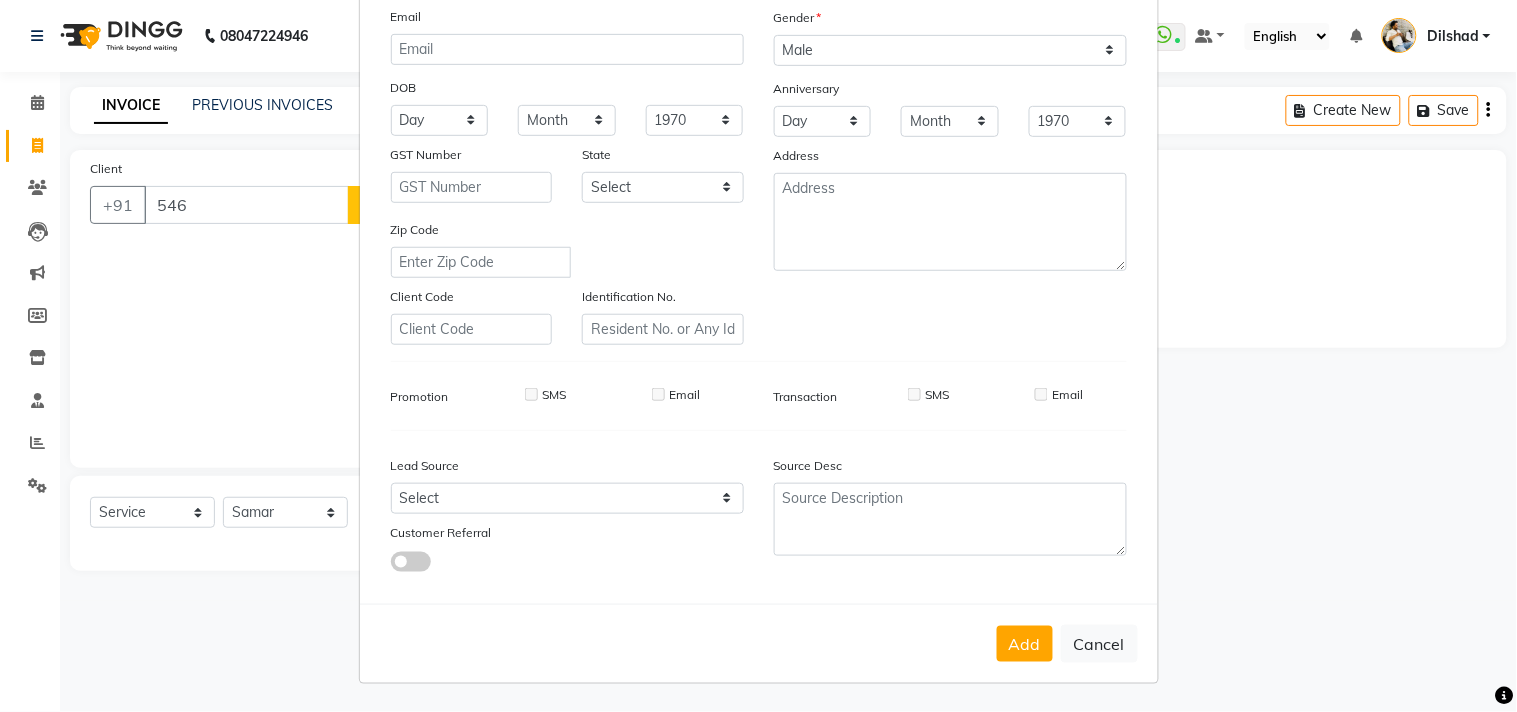 click on "Add   Cancel" at bounding box center (759, 643) 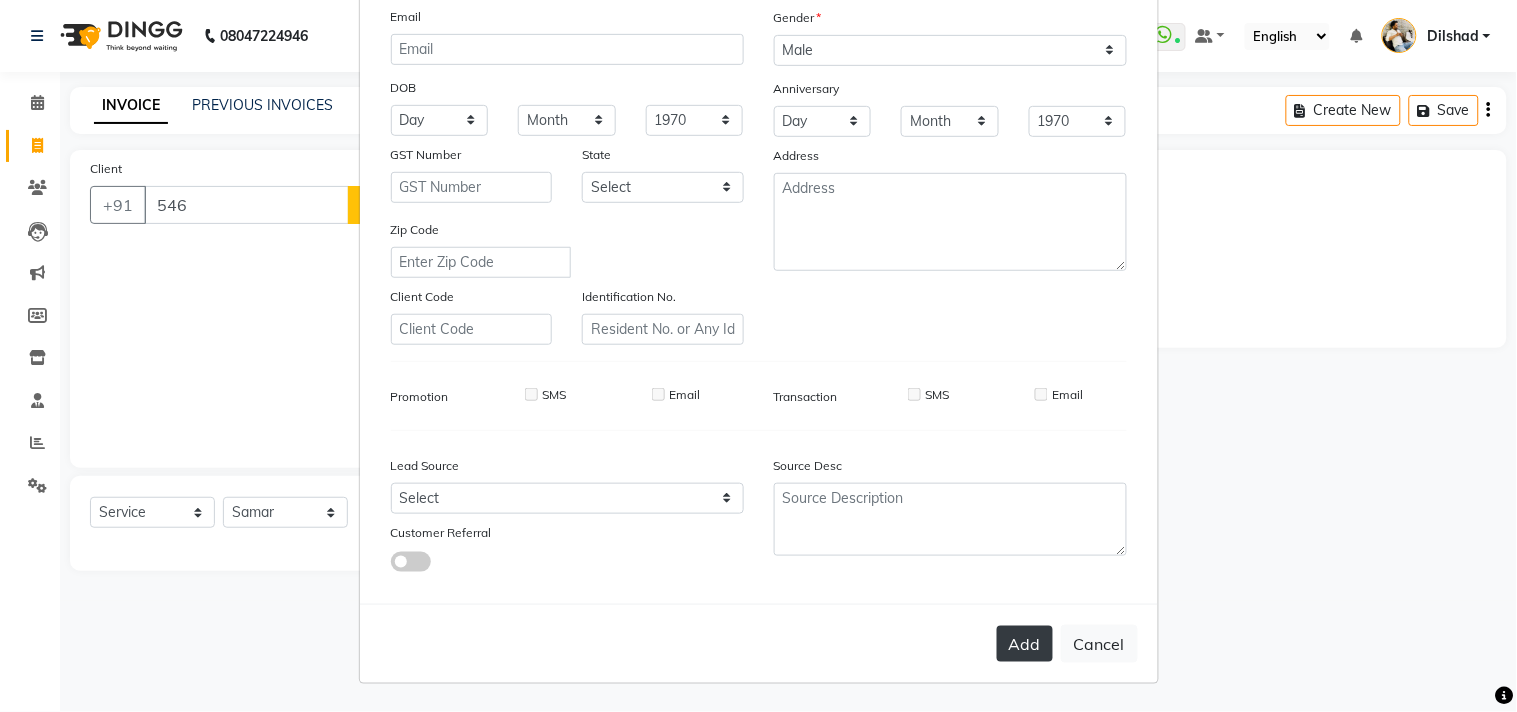 click on "Add" at bounding box center [1025, 644] 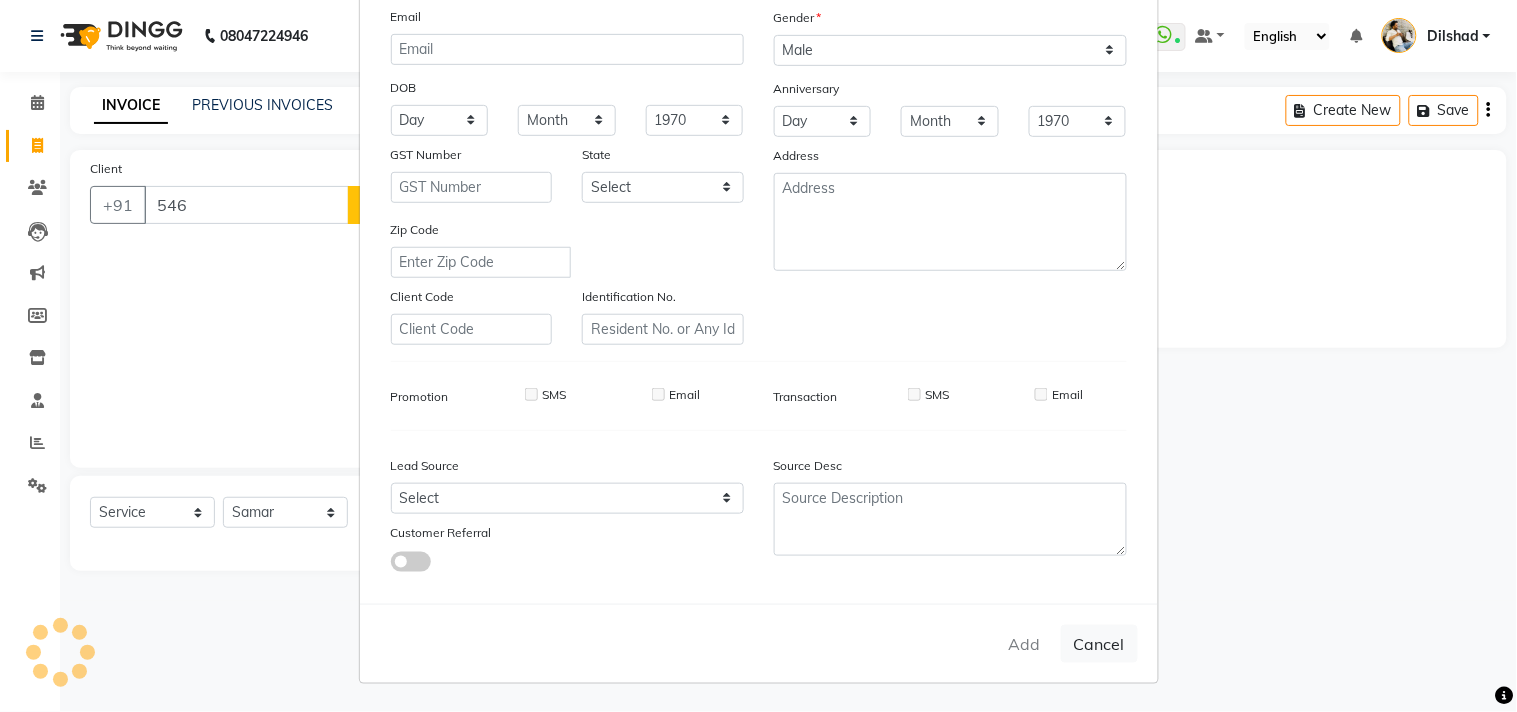 type on "[NUMBER]" 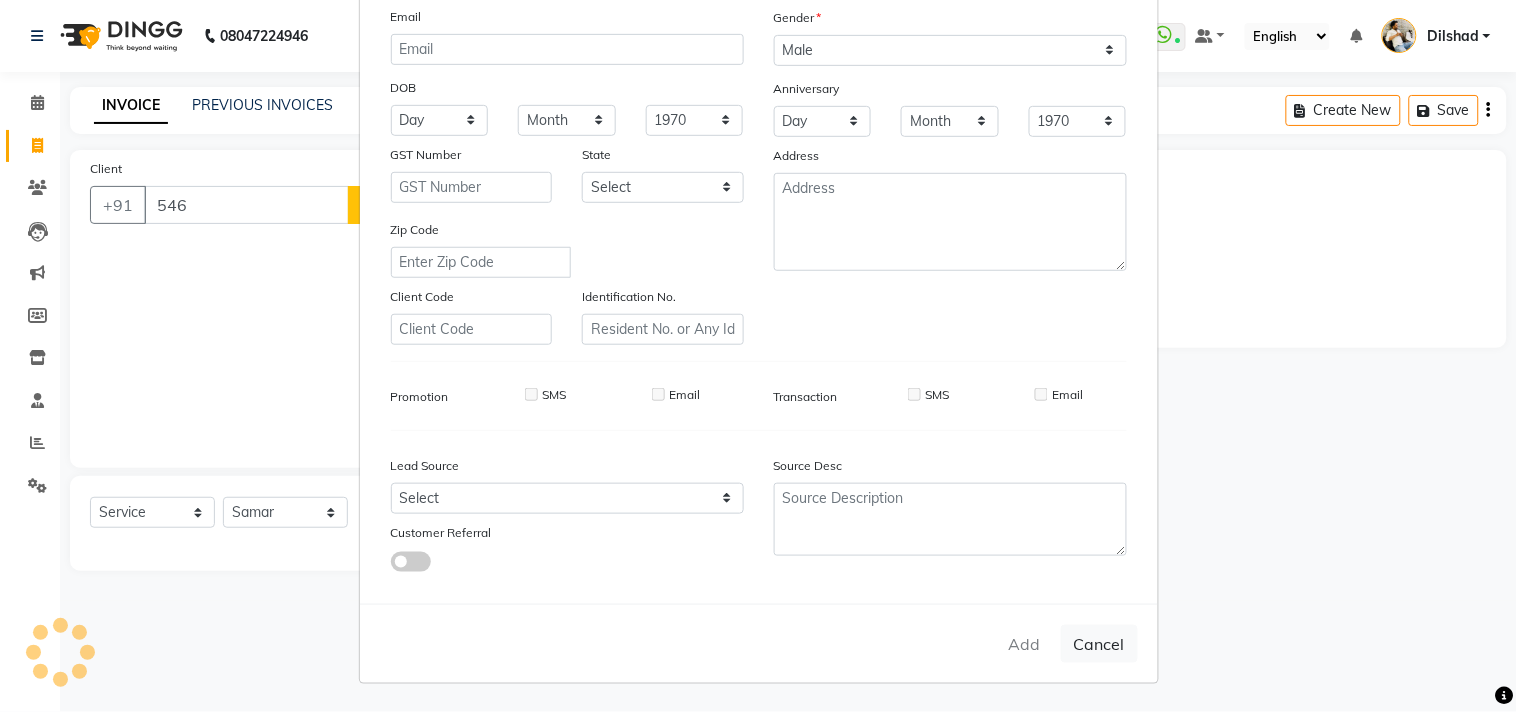 type 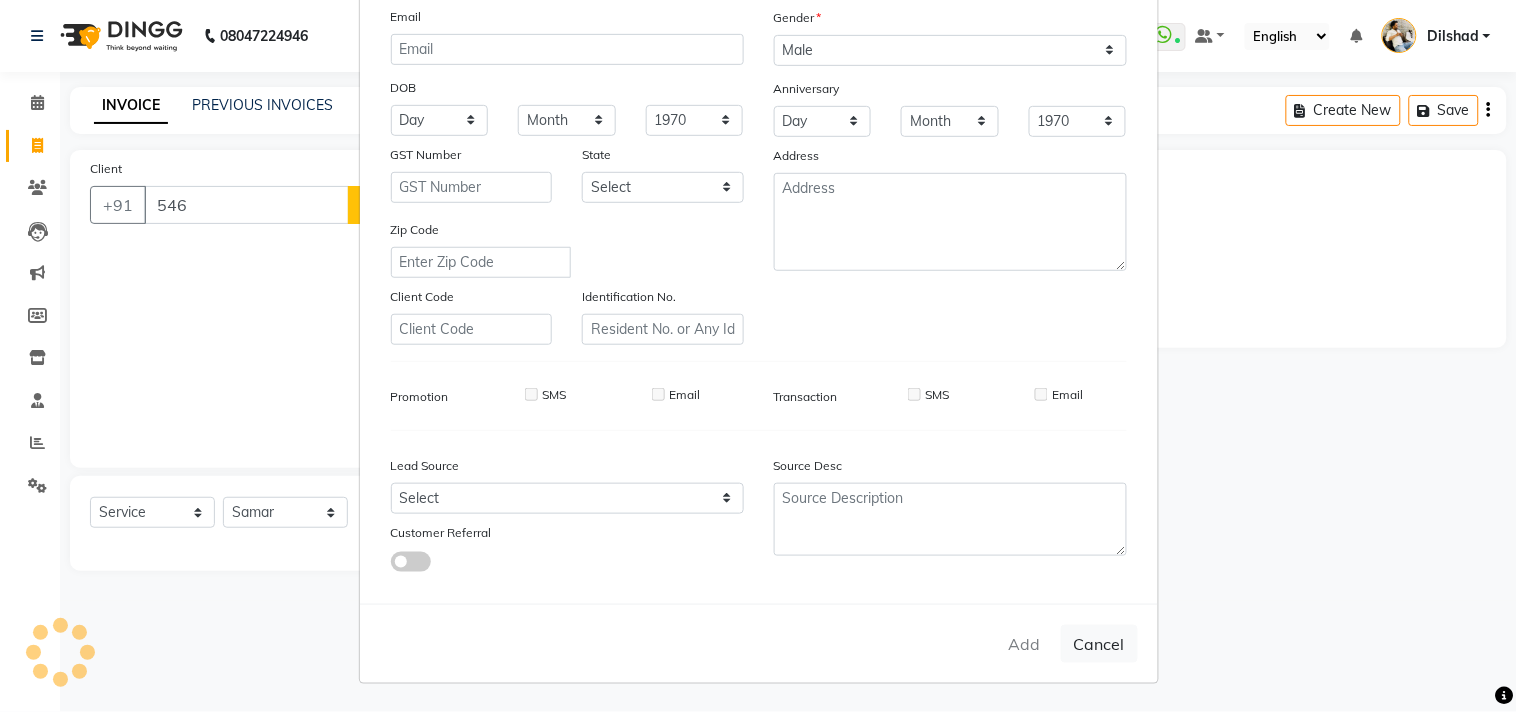 select 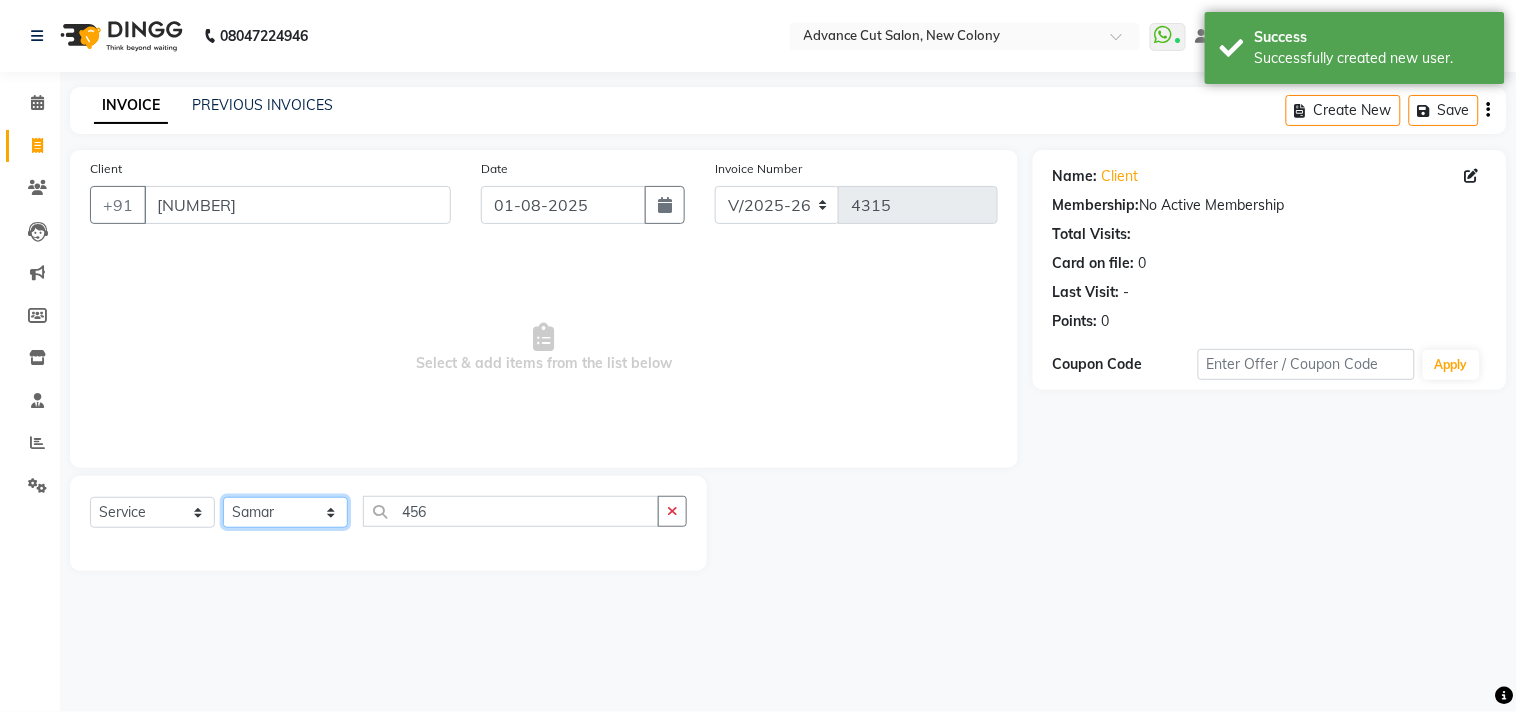 click on "Select Stylist Abrar Alam Dilshad Lallan Meenu Nabeel Nafeesh Ahmad O.P. Sharma  Samar Shahzad  SHWETA SINGH Zarina" 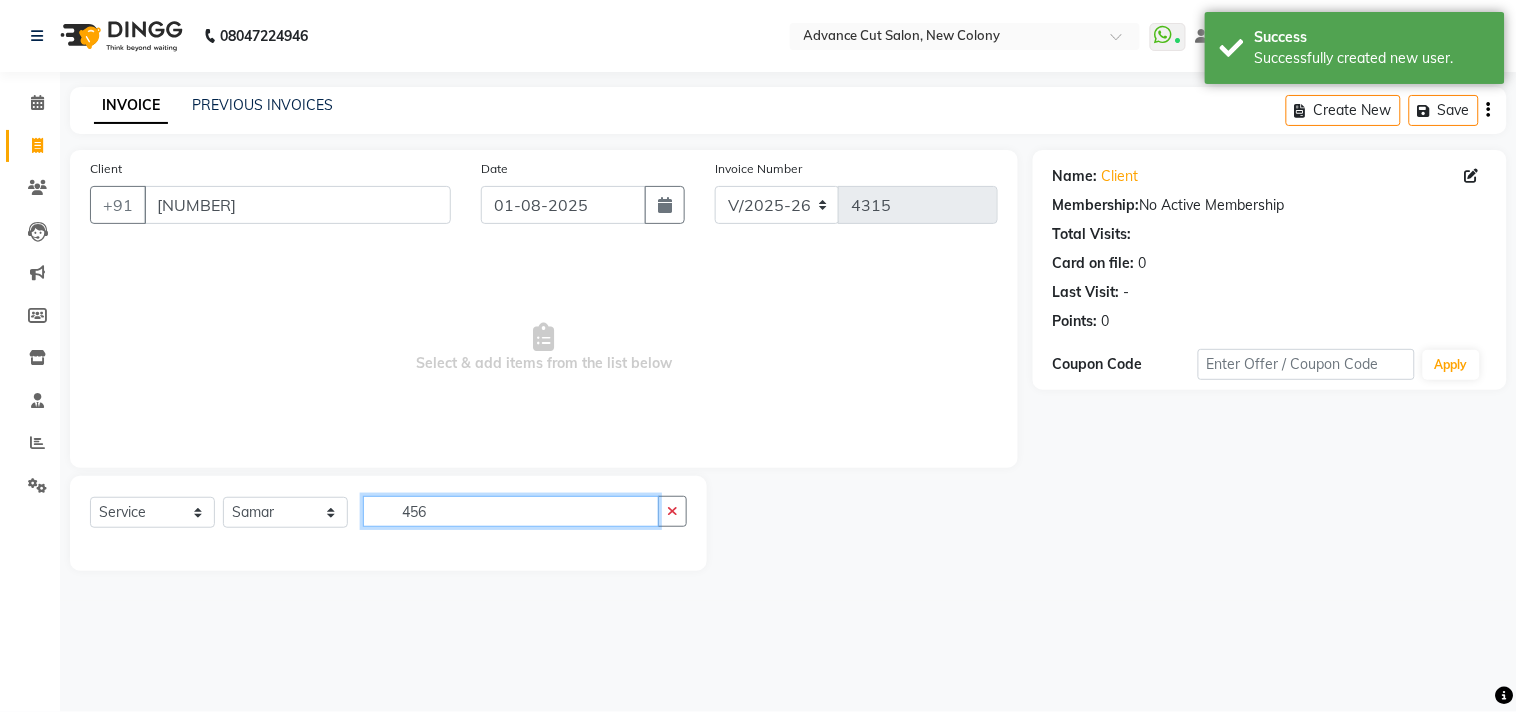 click on "456" 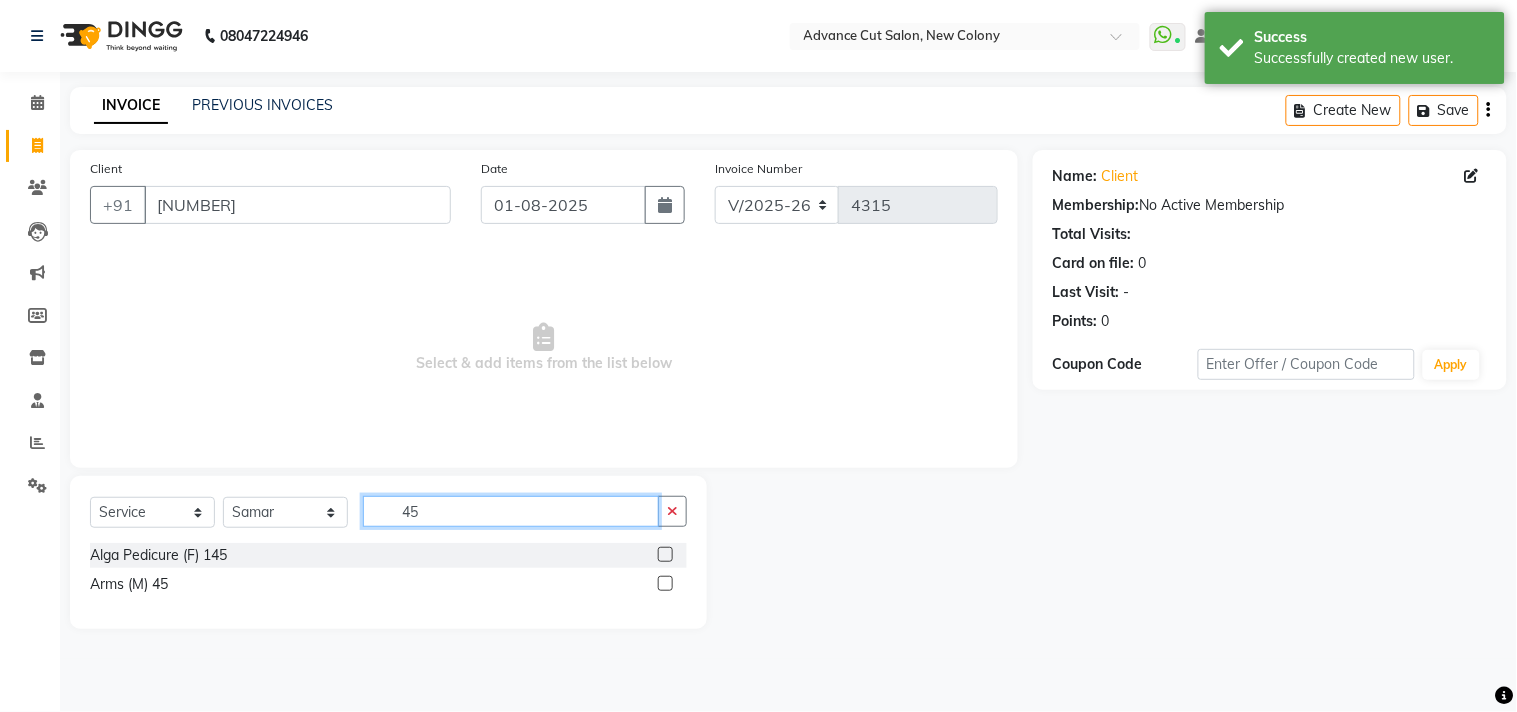 type on "4" 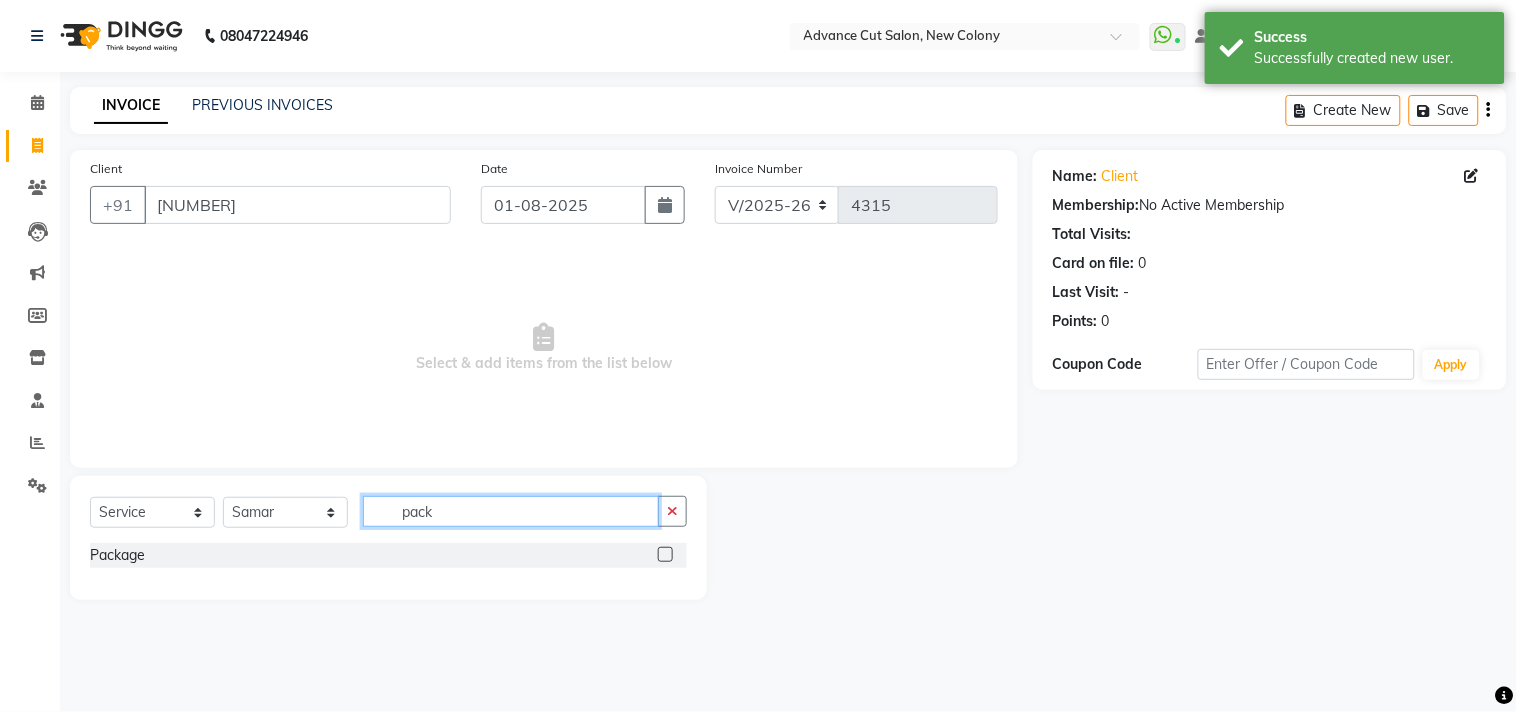 type on "pack" 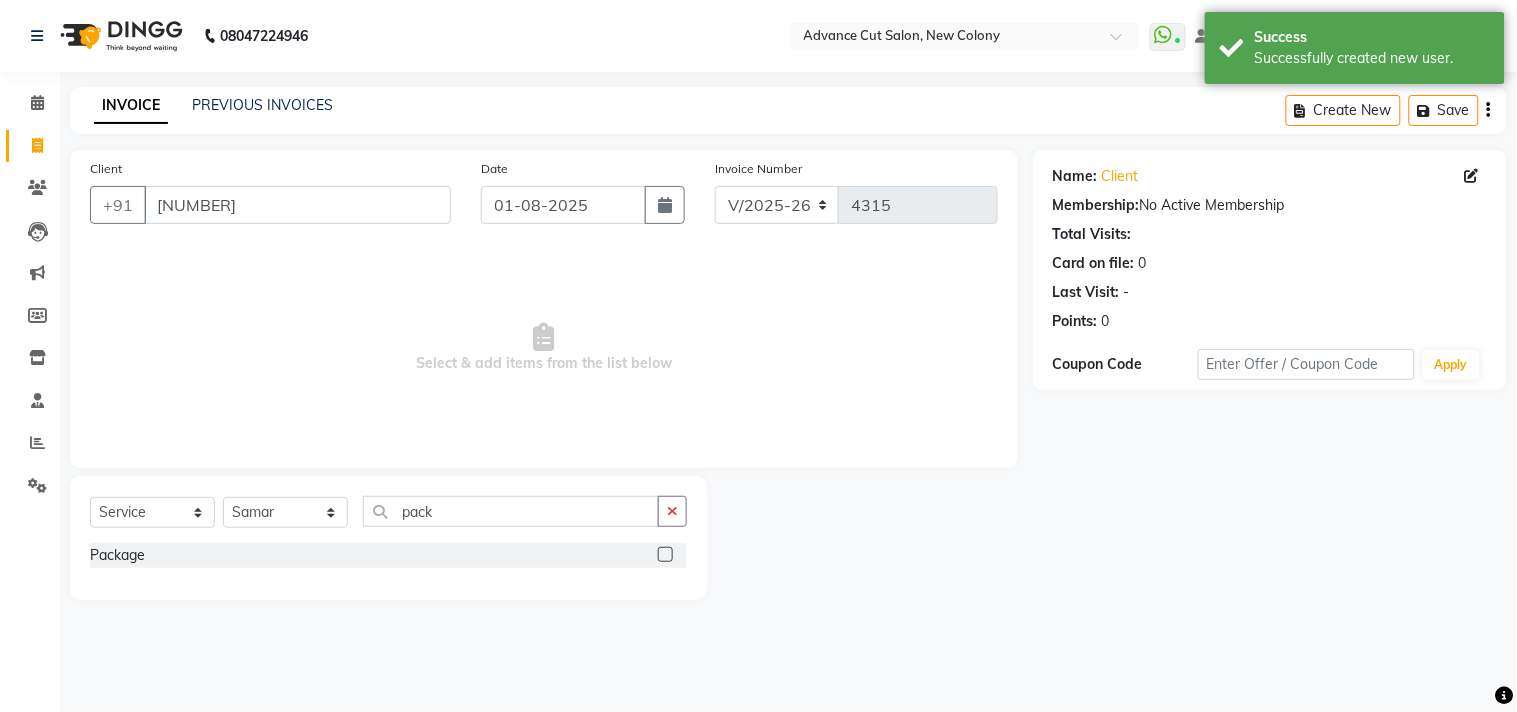 click on "Select  Service  Product  Membership  Package Voucher Prepaid Gift Card  Select Stylist Abrar Alam Dilshad Lallan Meenu Nabeel Nafeesh Ahmad O.P. Sharma  Samar Shahzad  SHWETA SINGH Zarina pack" 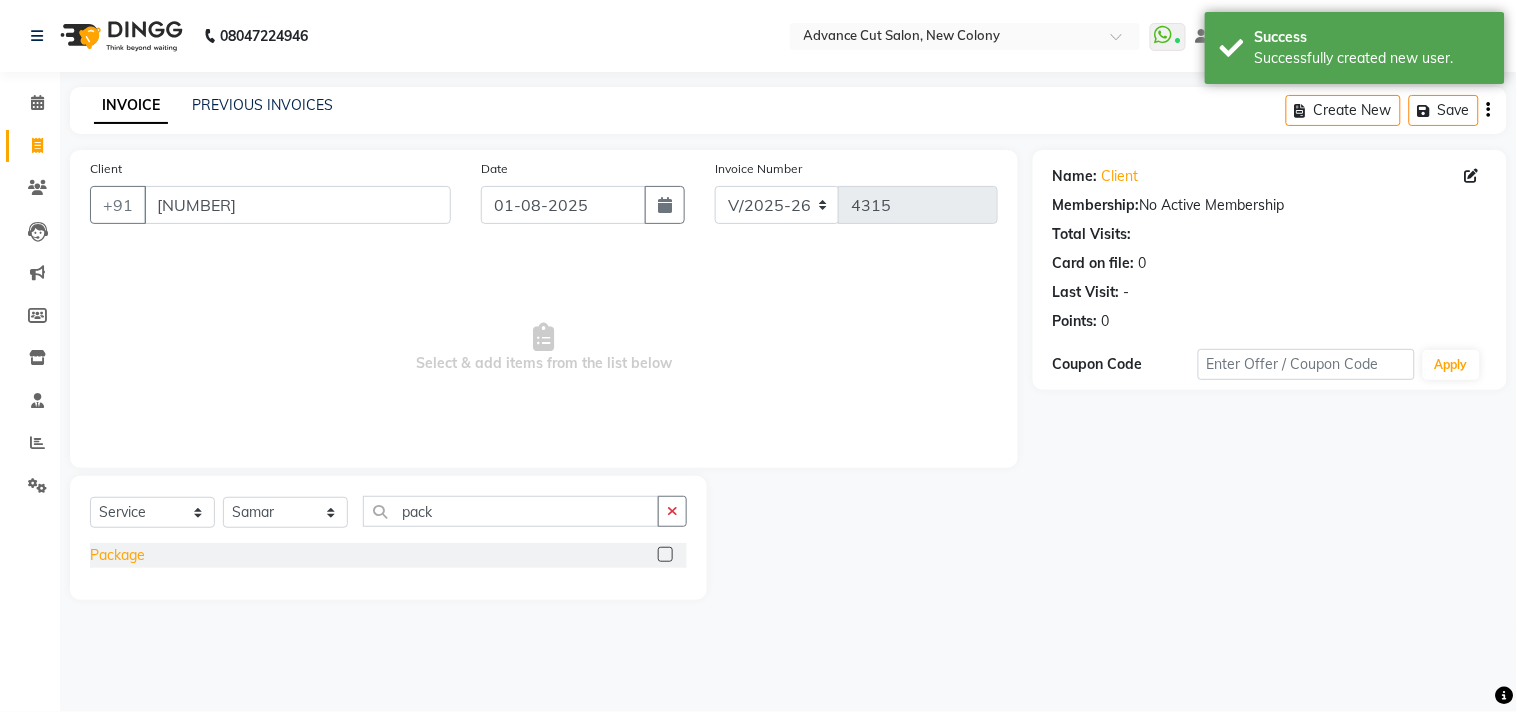 click on "Package" 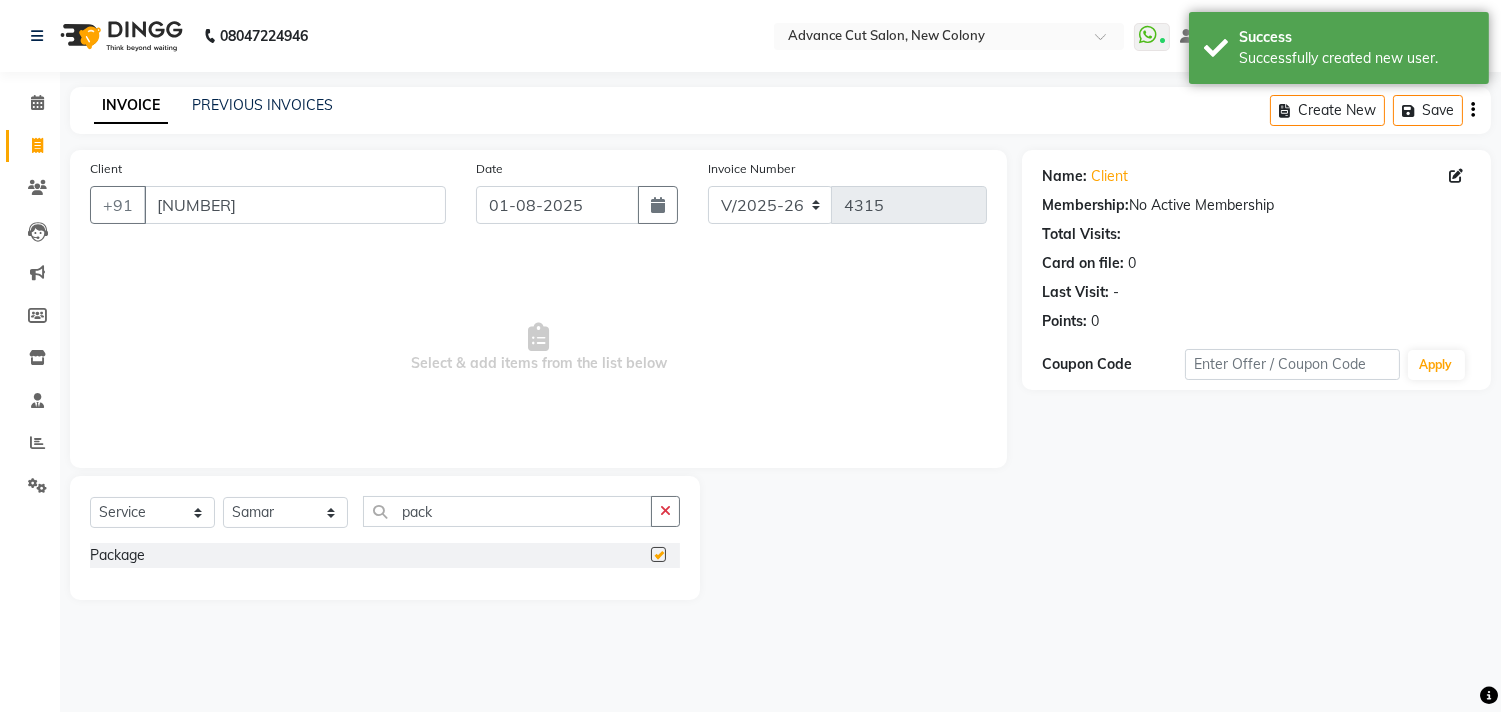 checkbox on "false" 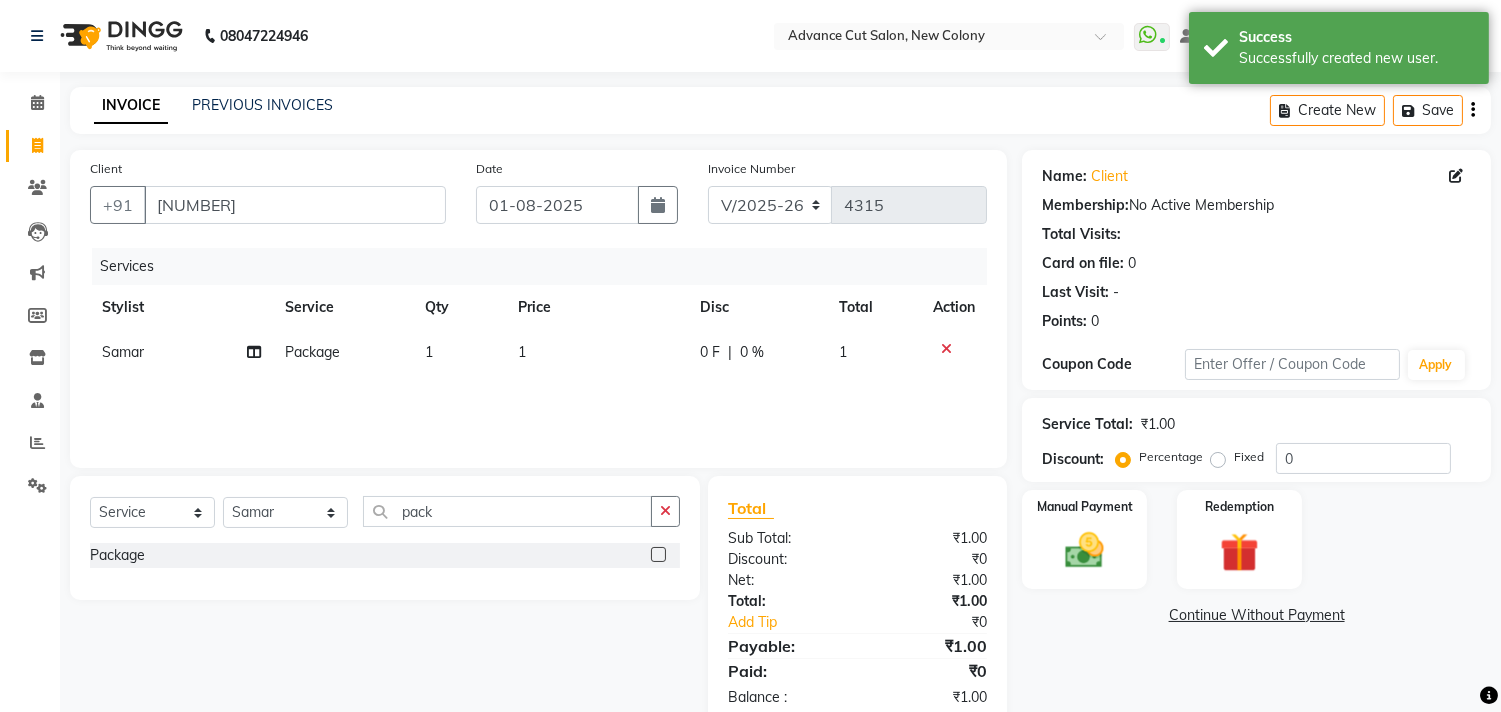 click on "1" 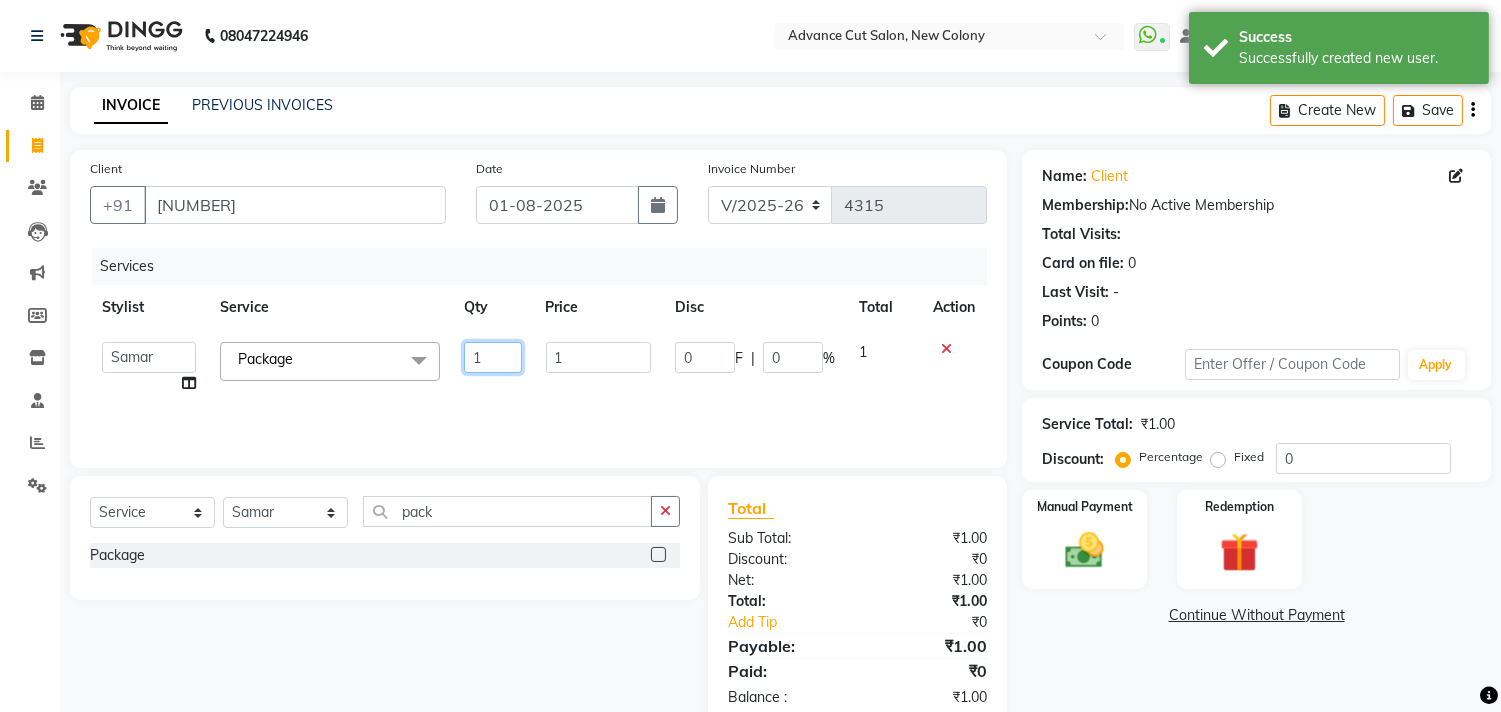 click on "1" 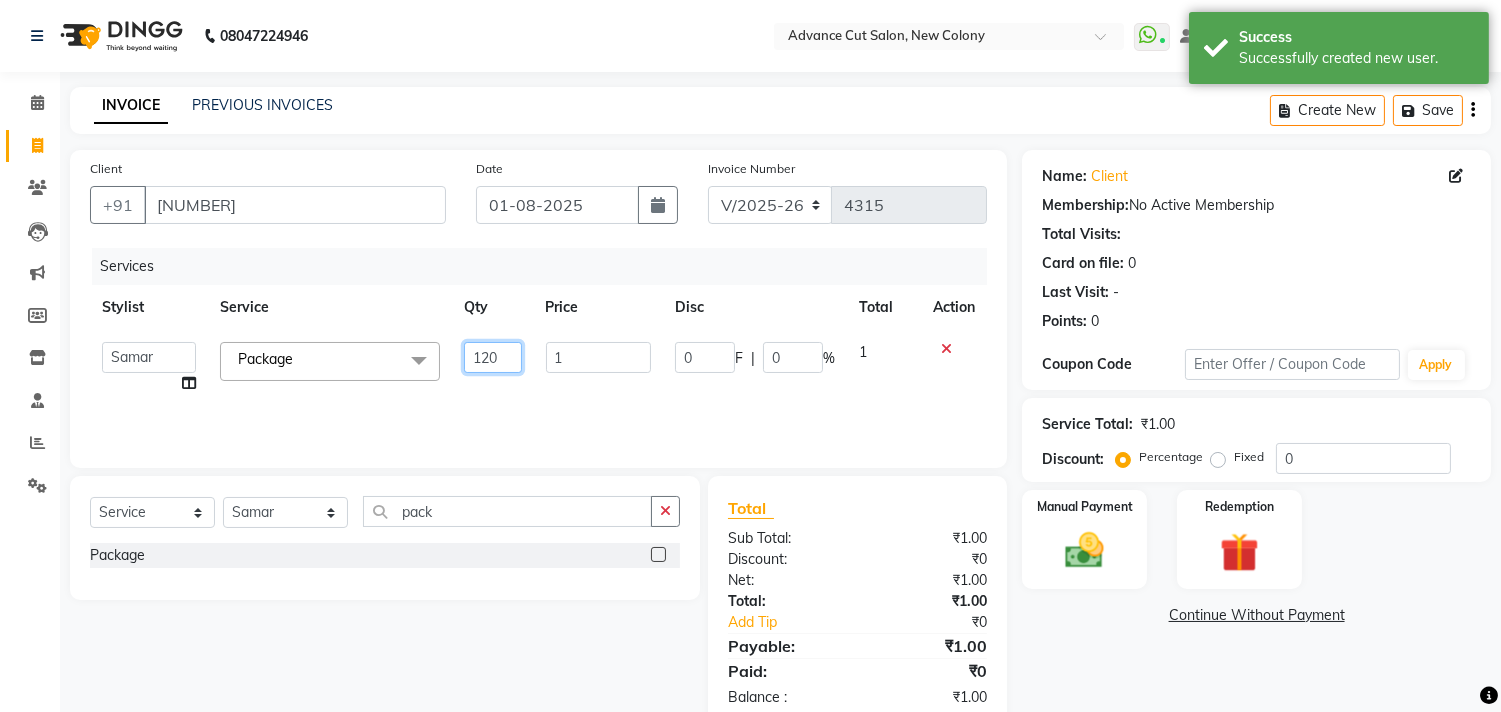 type on "1200" 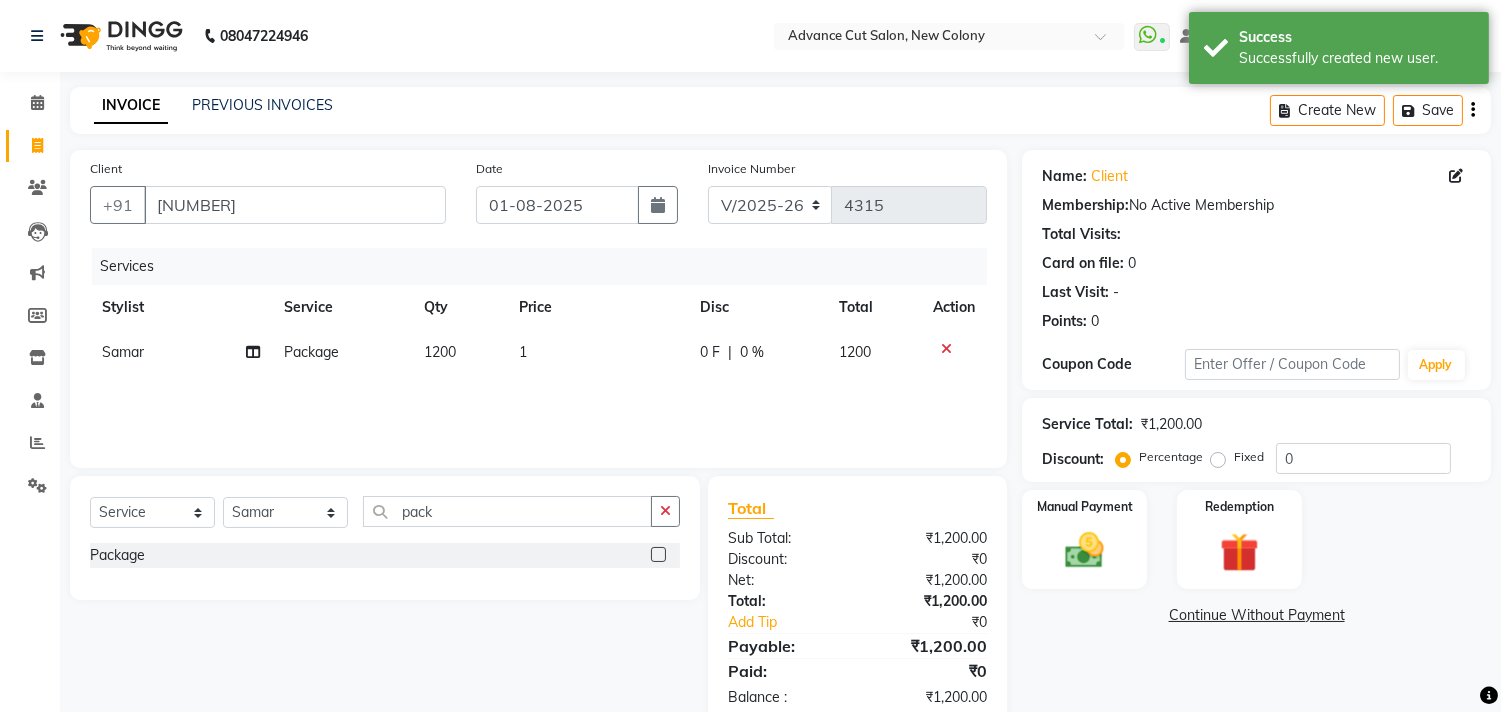 click on "Services Stylist Service Qty Price Disc Total Action Samar Package 1200 1 0 F | 0 % 1200" 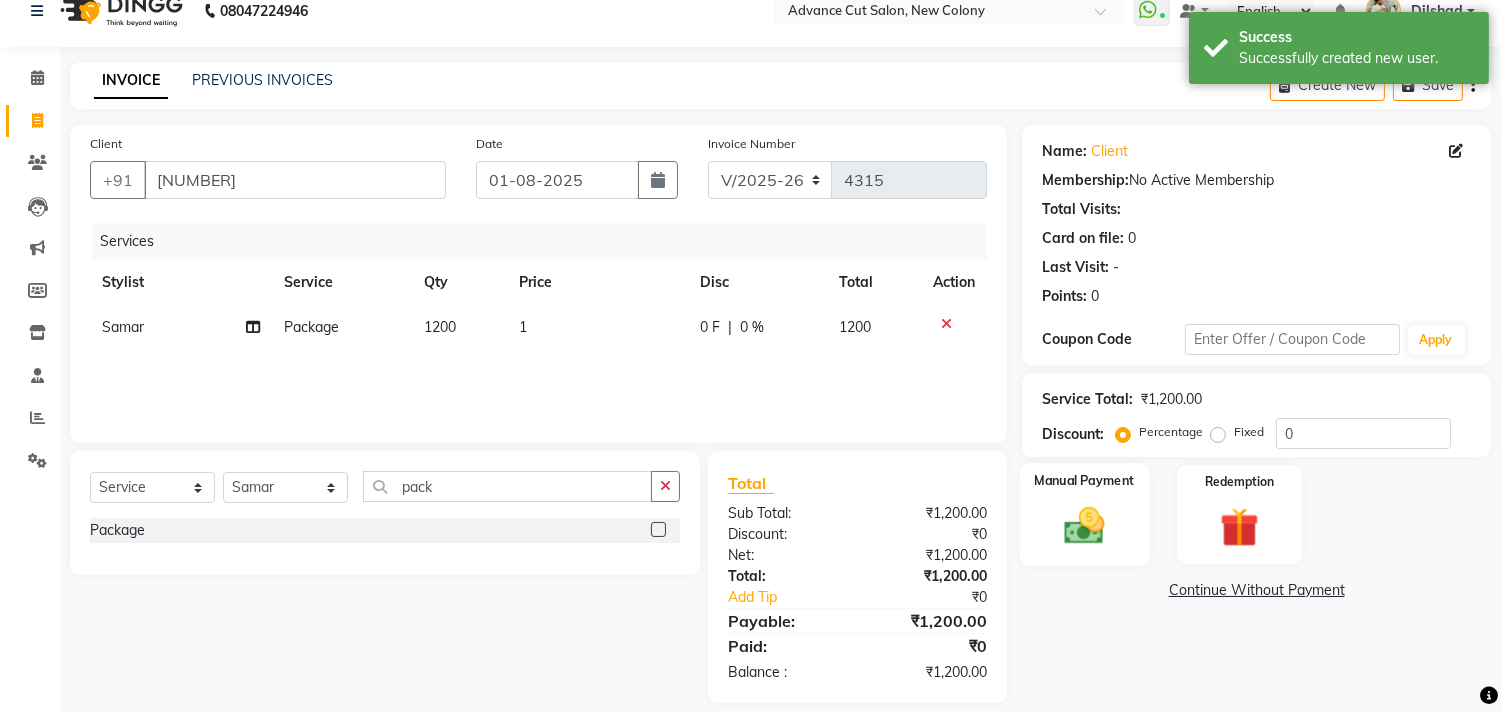 scroll, scrollTop: 0, scrollLeft: 0, axis: both 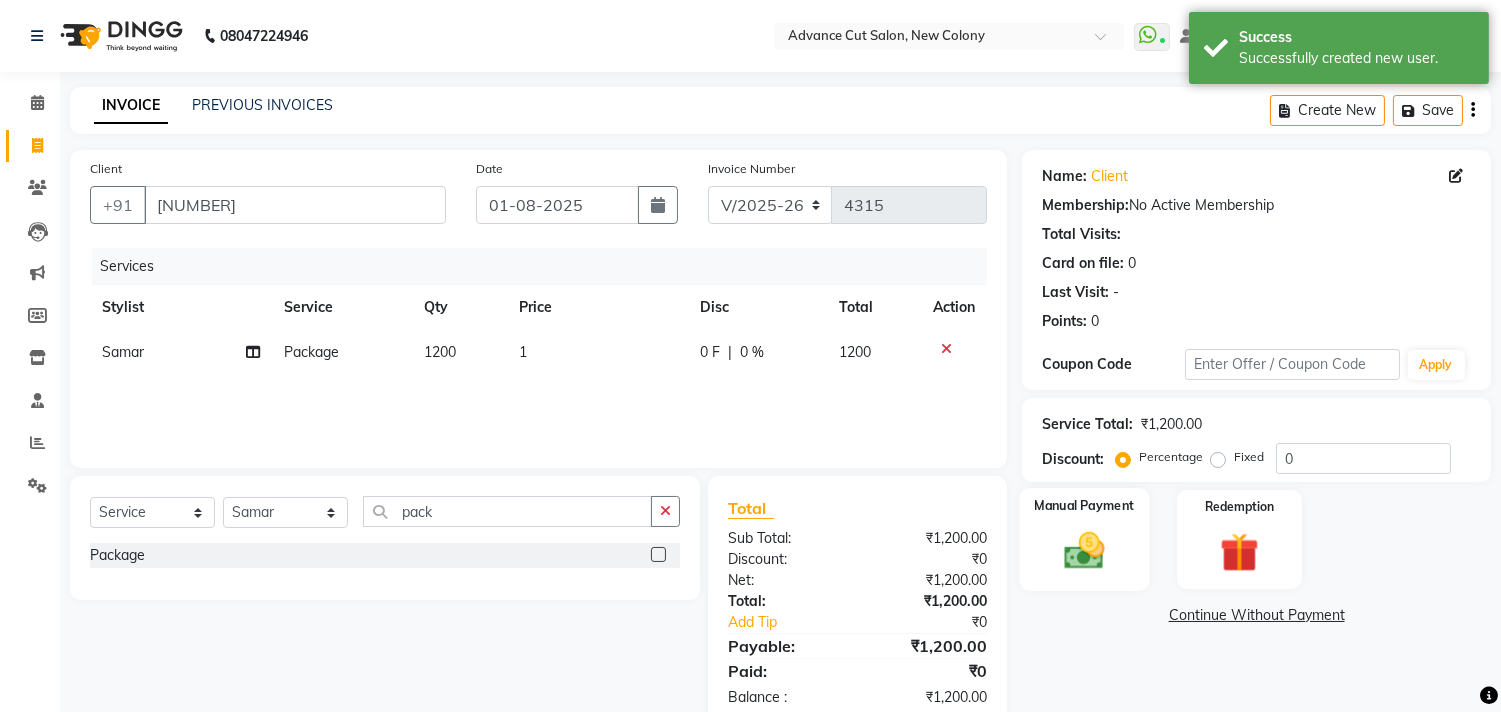 click on "Manual Payment" 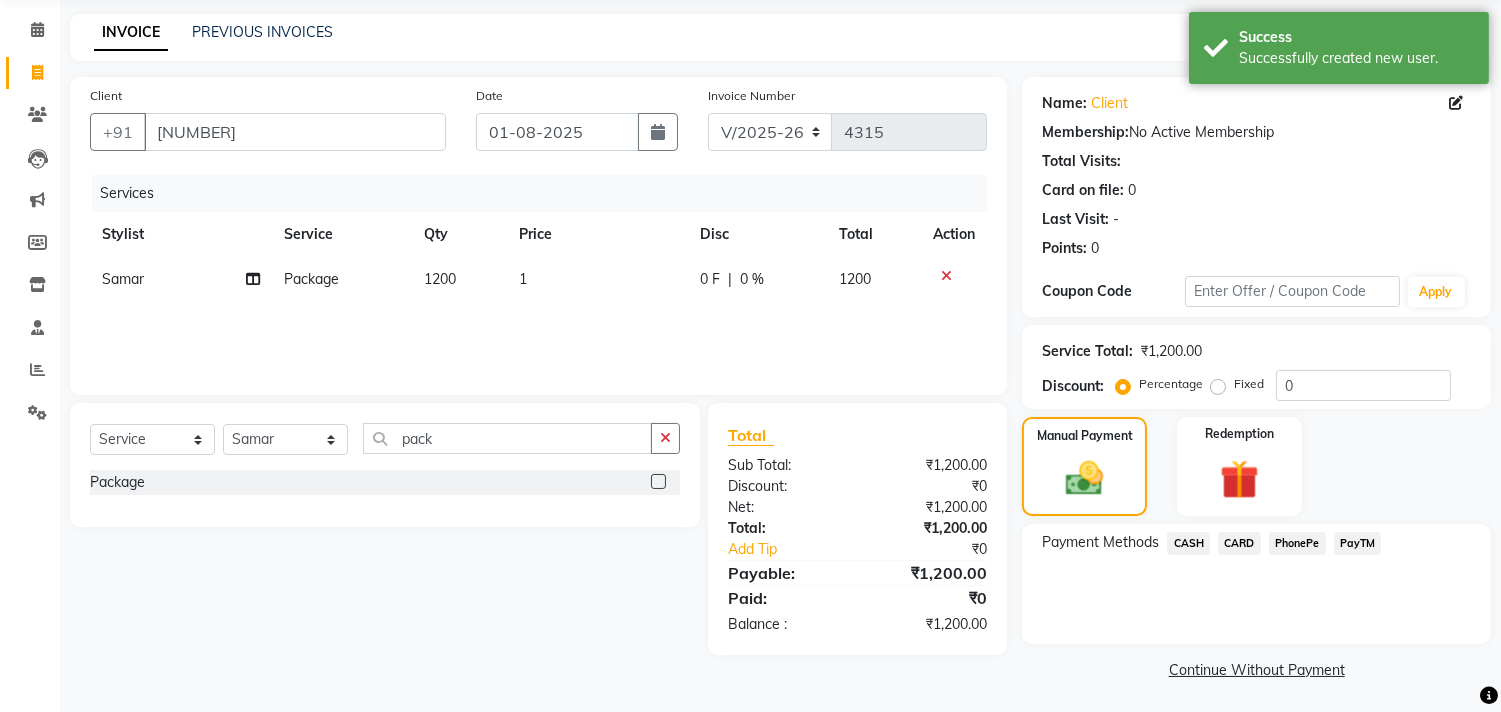 scroll, scrollTop: 74, scrollLeft: 0, axis: vertical 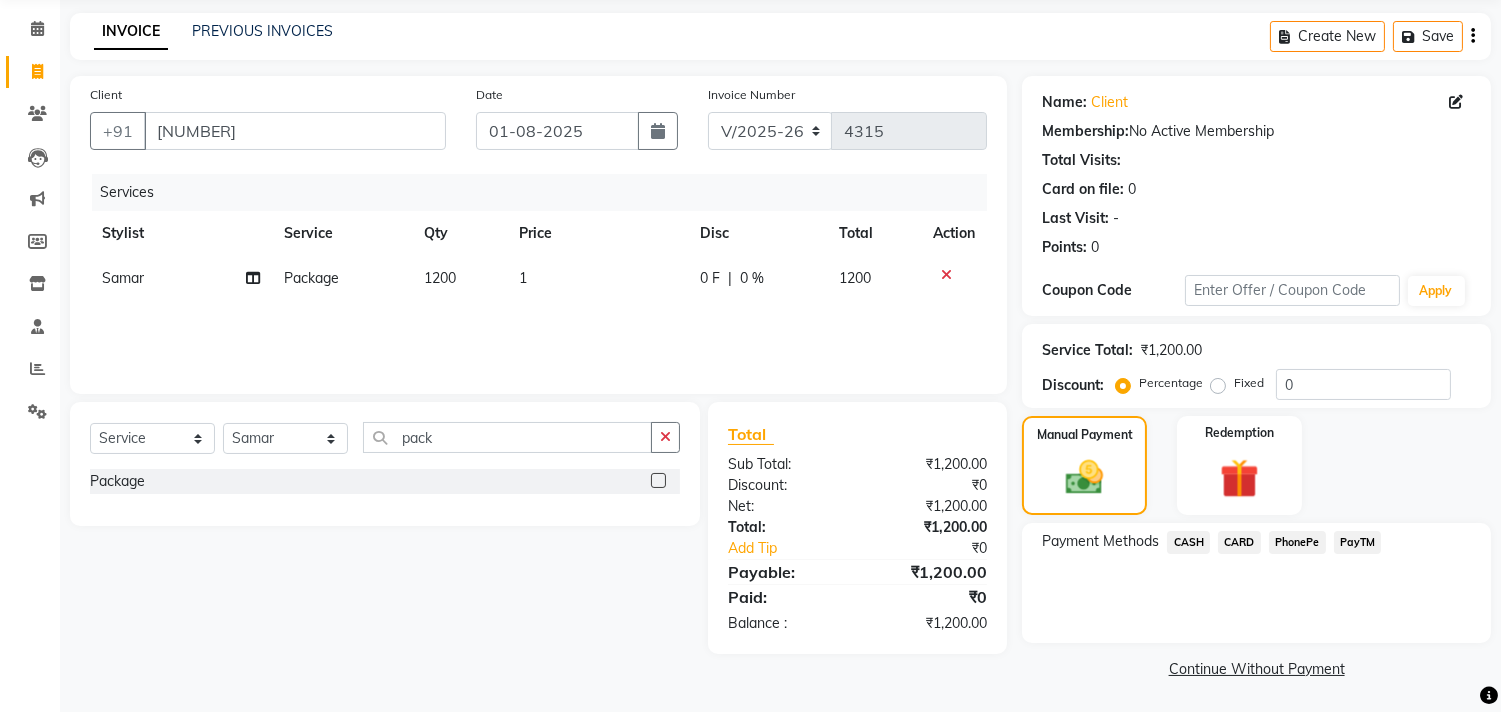click on "Payment Methods  CASH   CARD   PhonePe   PayTM" 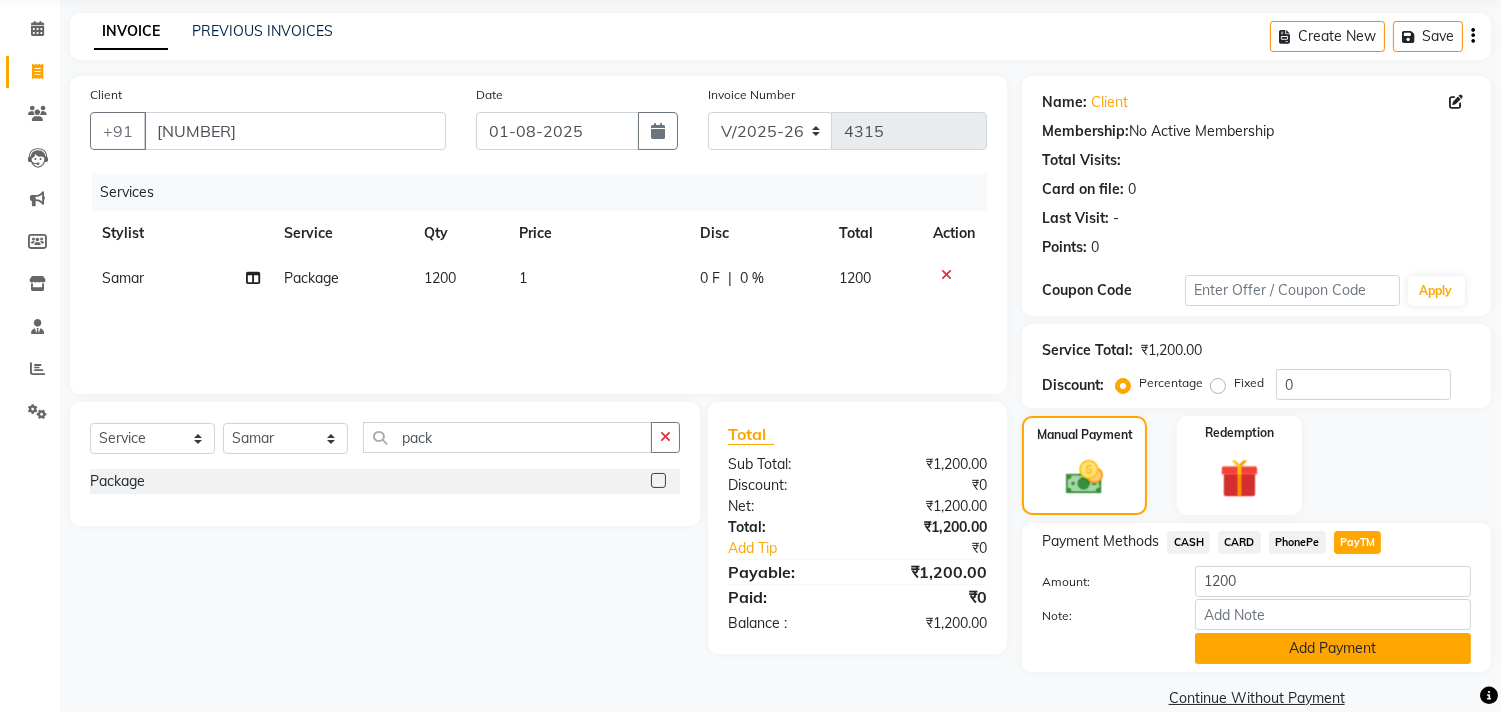 click on "Add Payment" 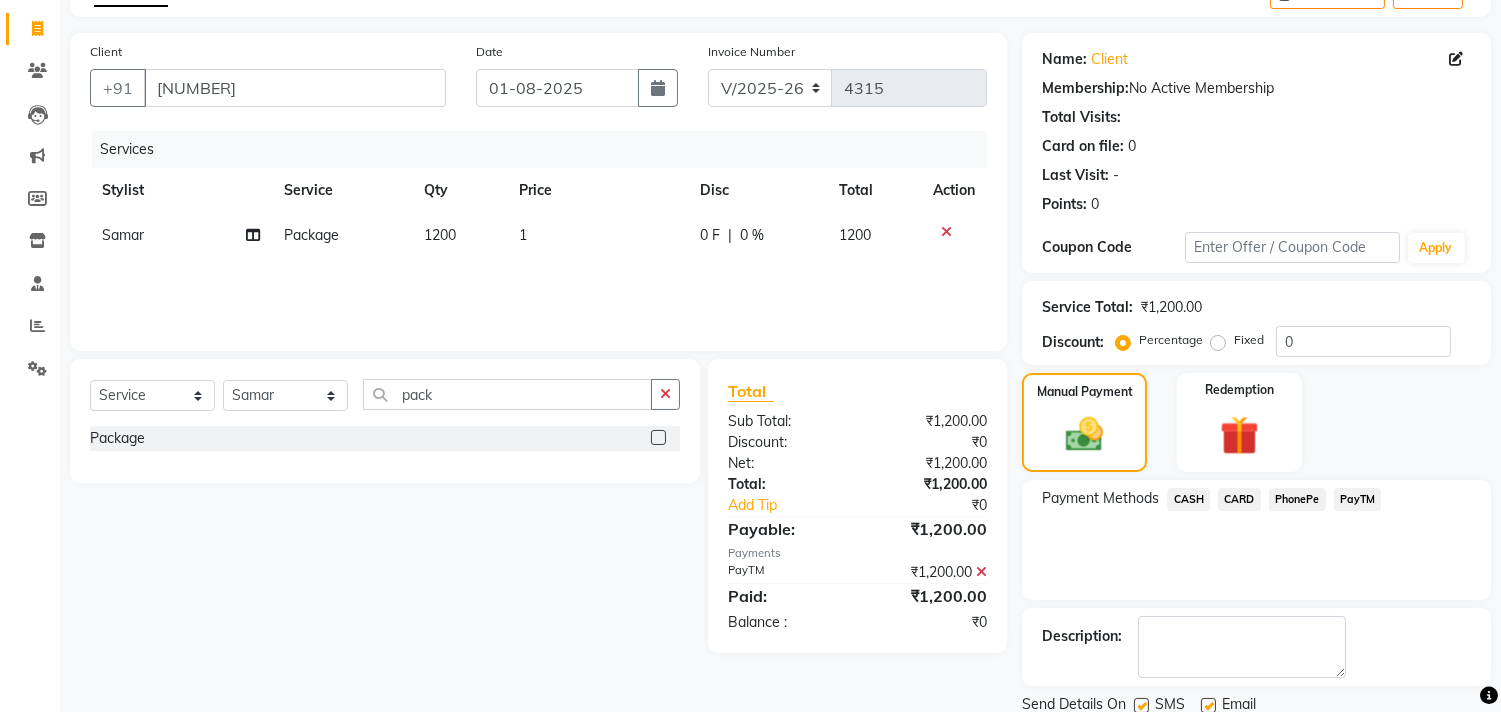 scroll, scrollTop: 187, scrollLeft: 0, axis: vertical 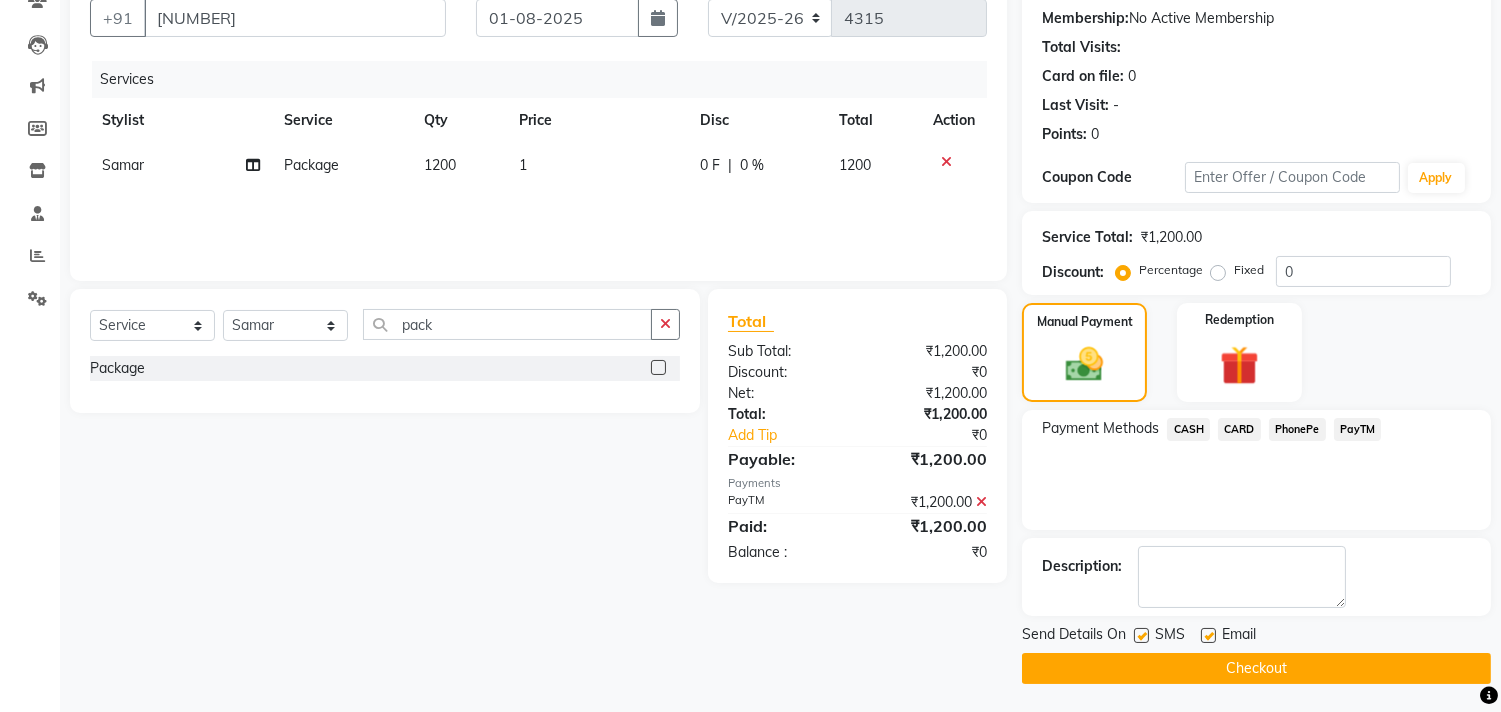 click on "Checkout" 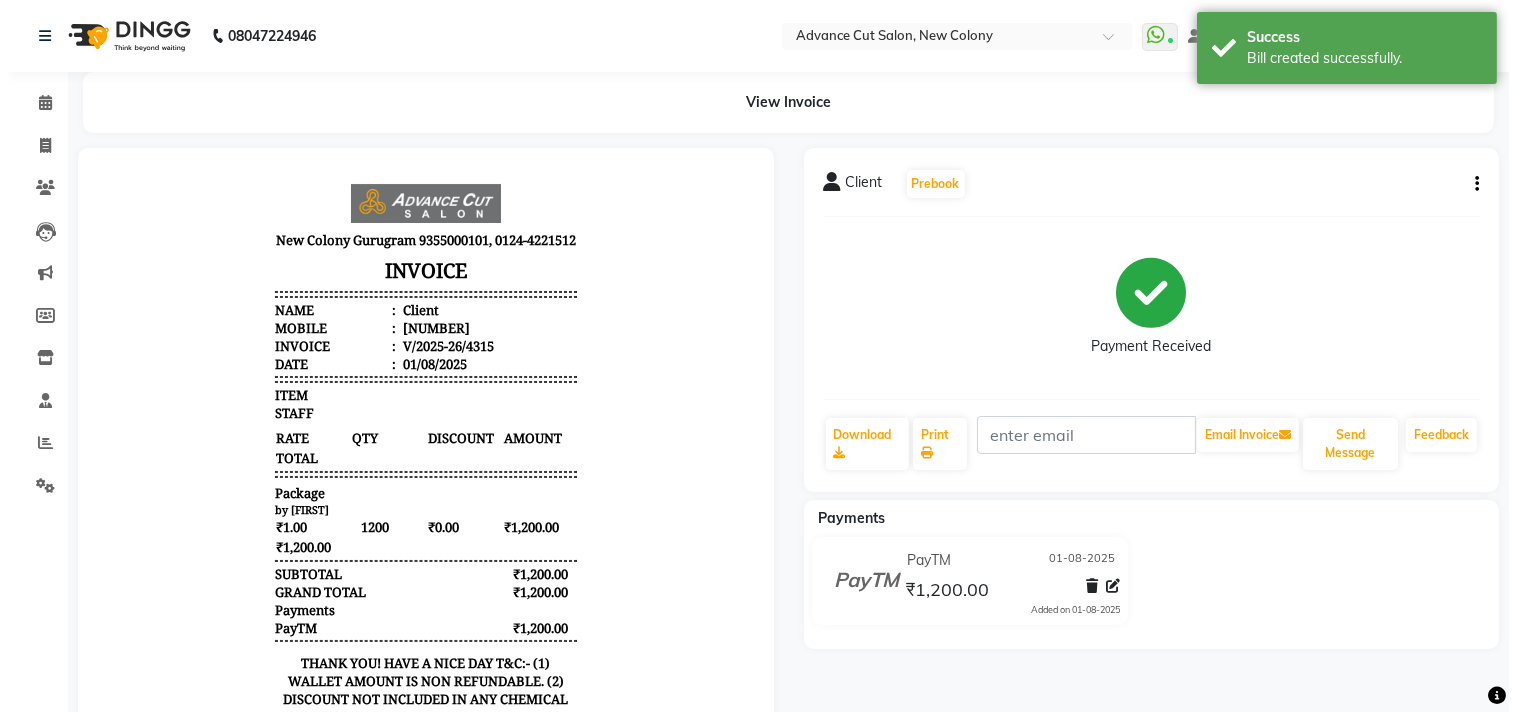 scroll, scrollTop: 0, scrollLeft: 0, axis: both 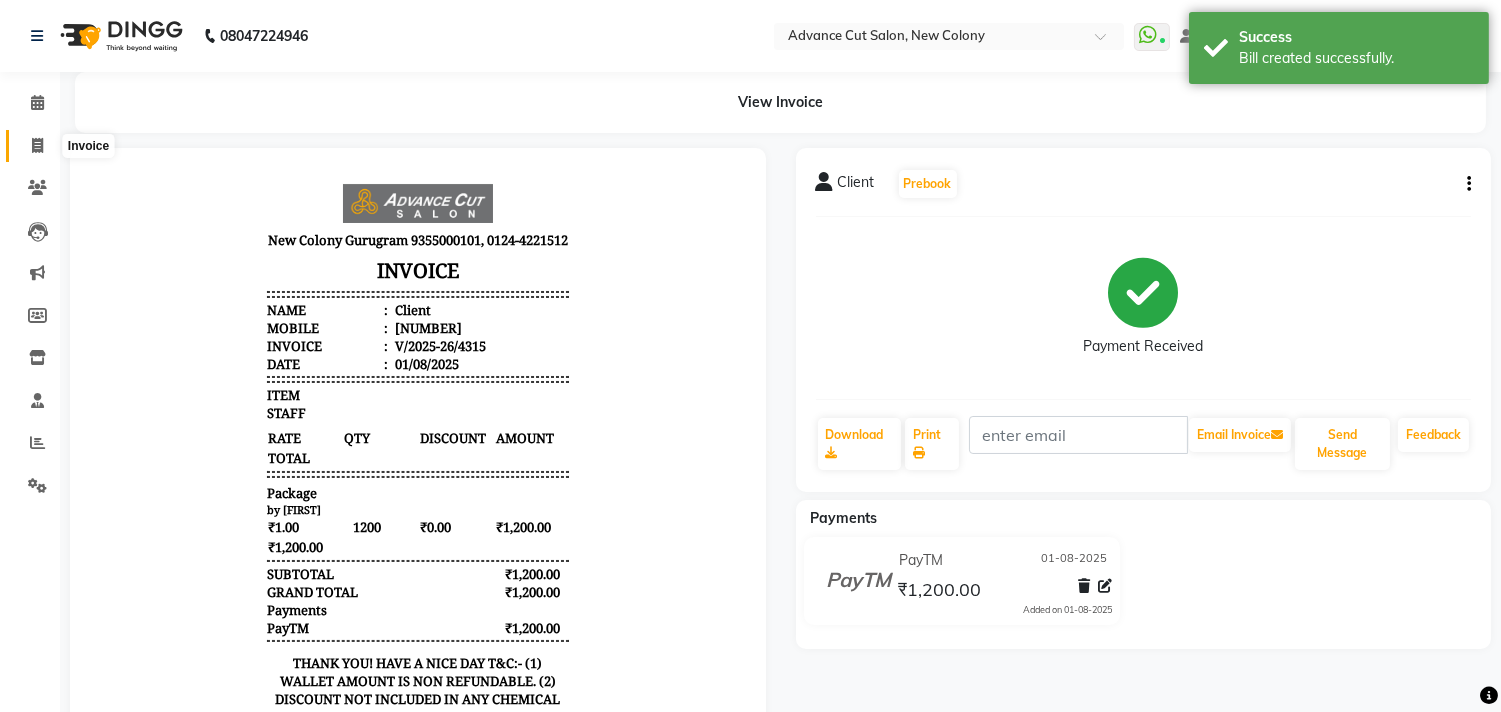 click 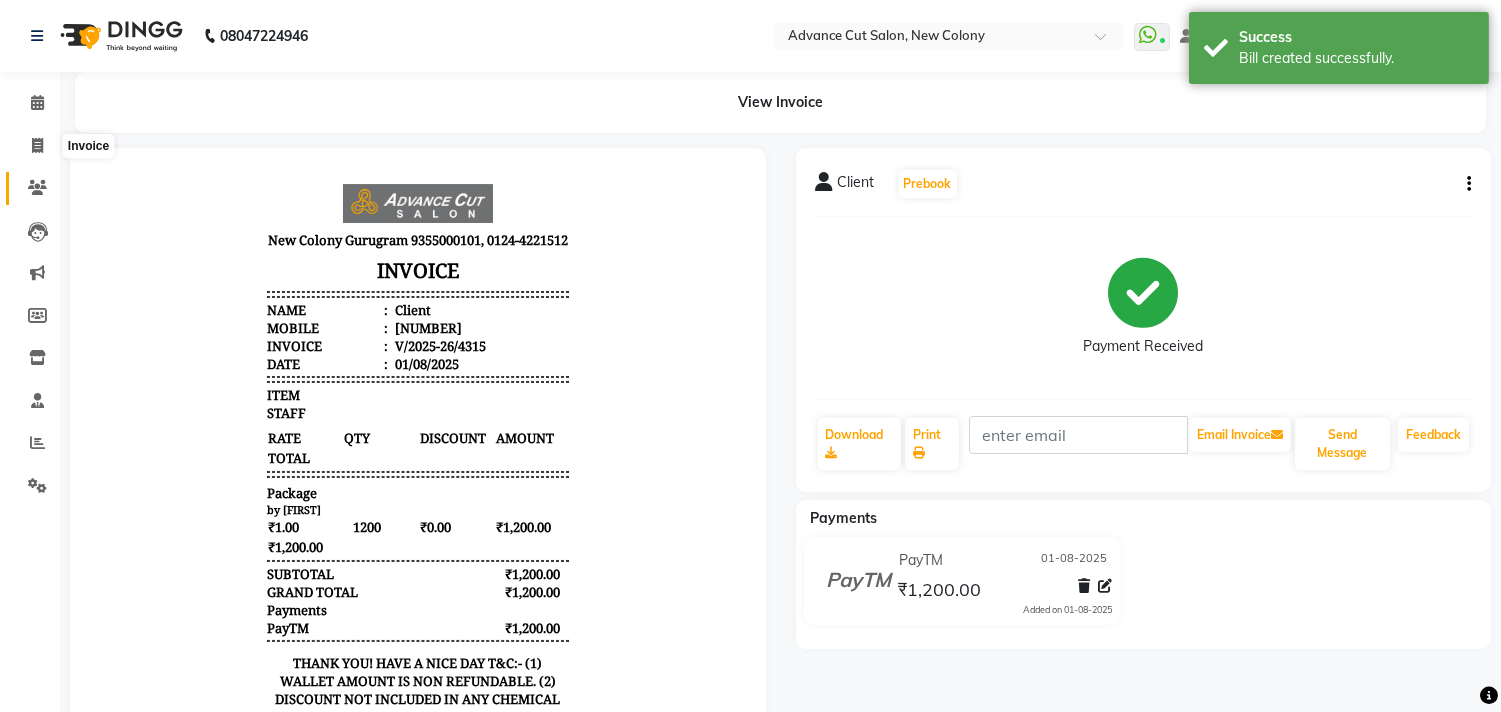 select on "922" 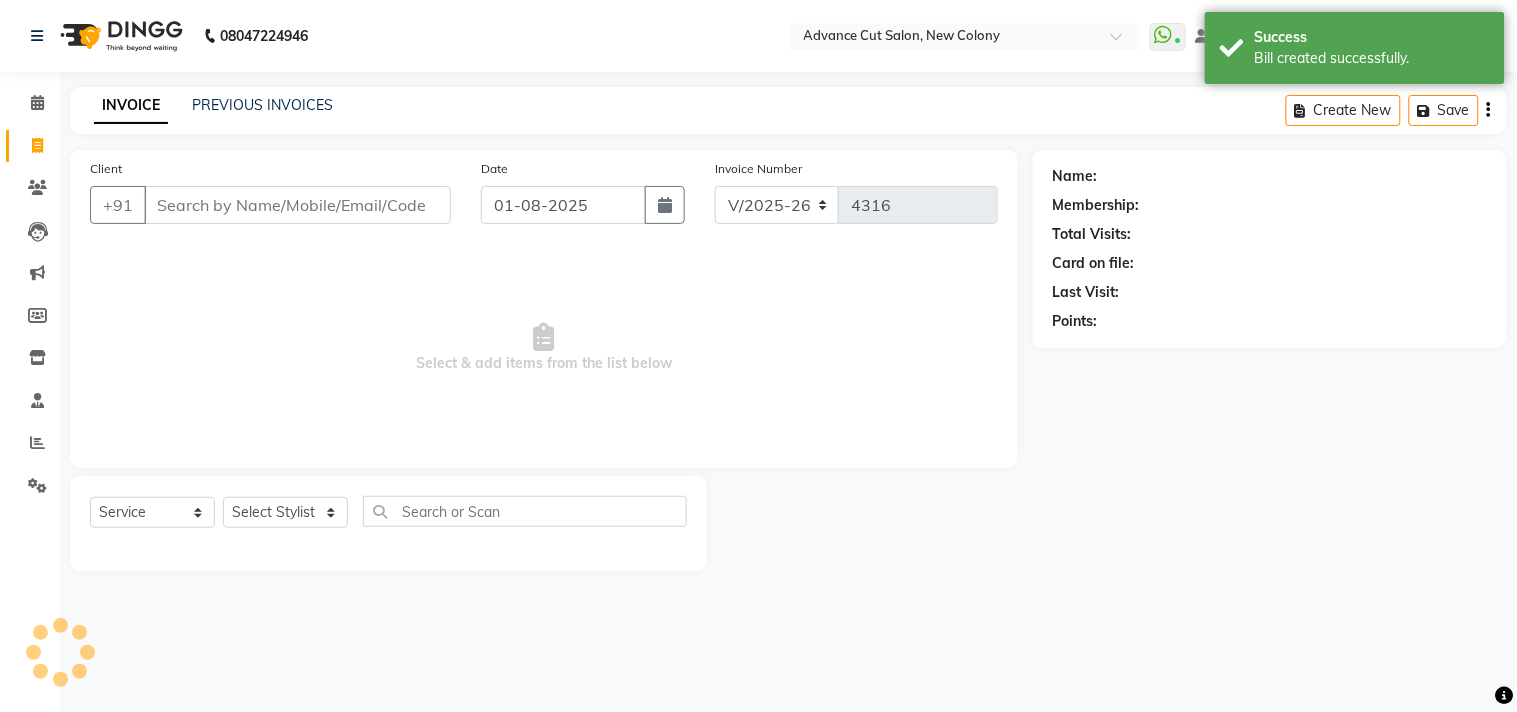 click on "Client" at bounding box center [297, 205] 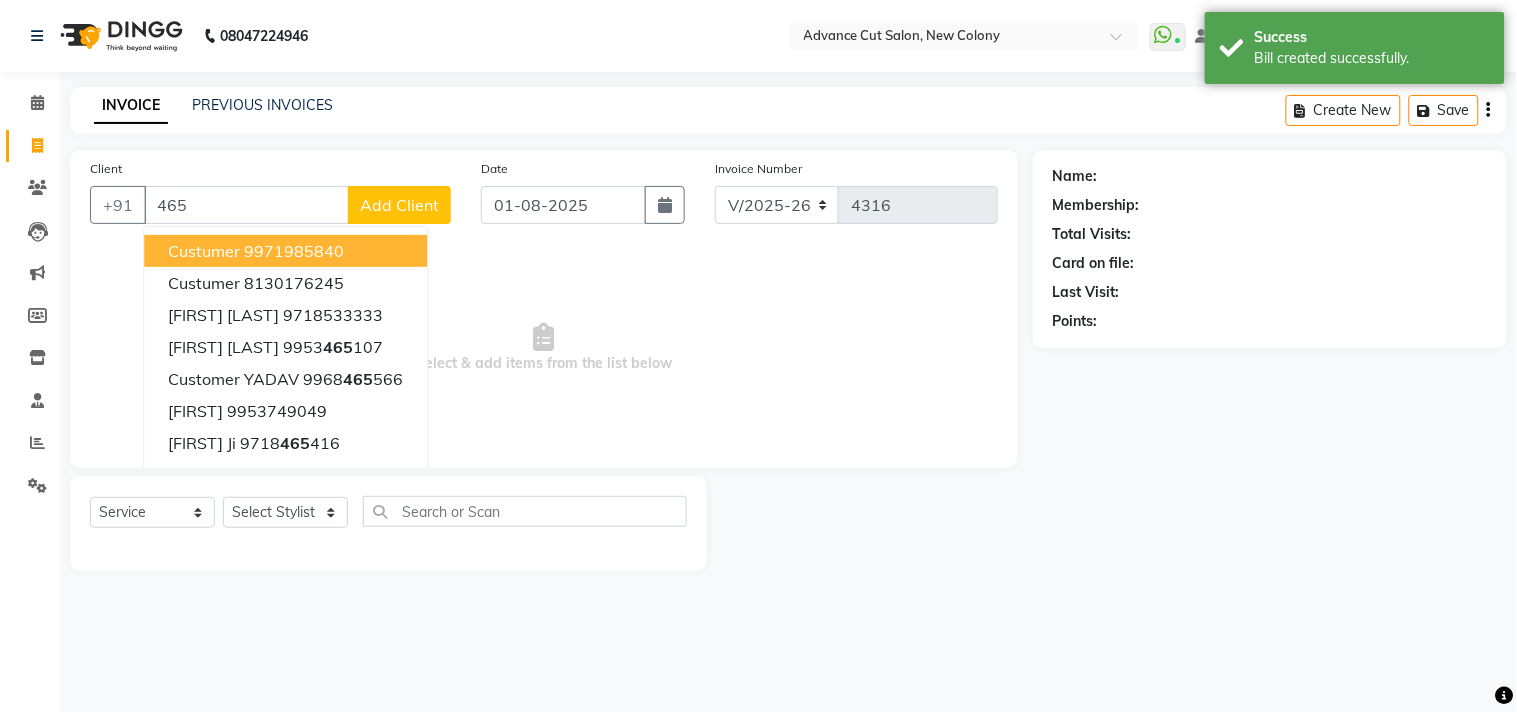 type on "465" 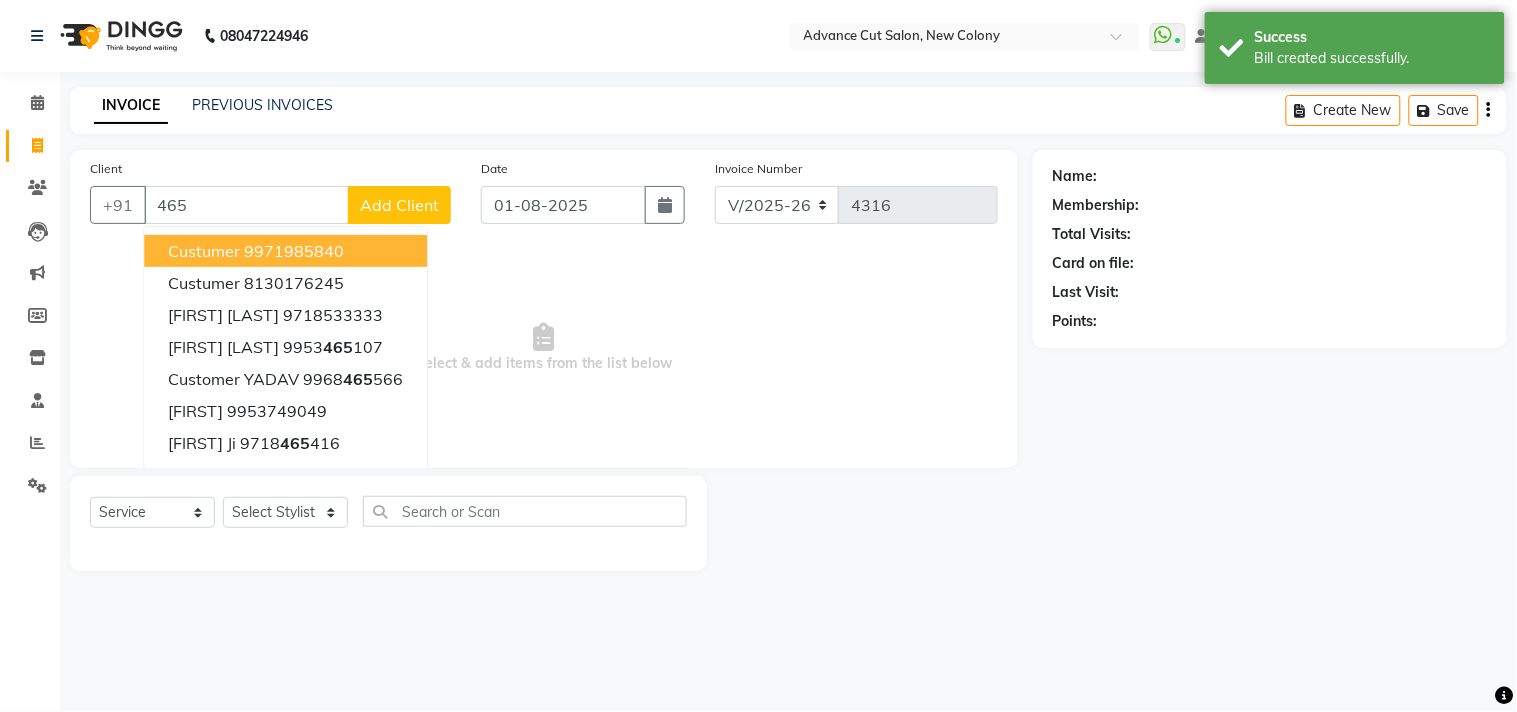 click on "Add Client" 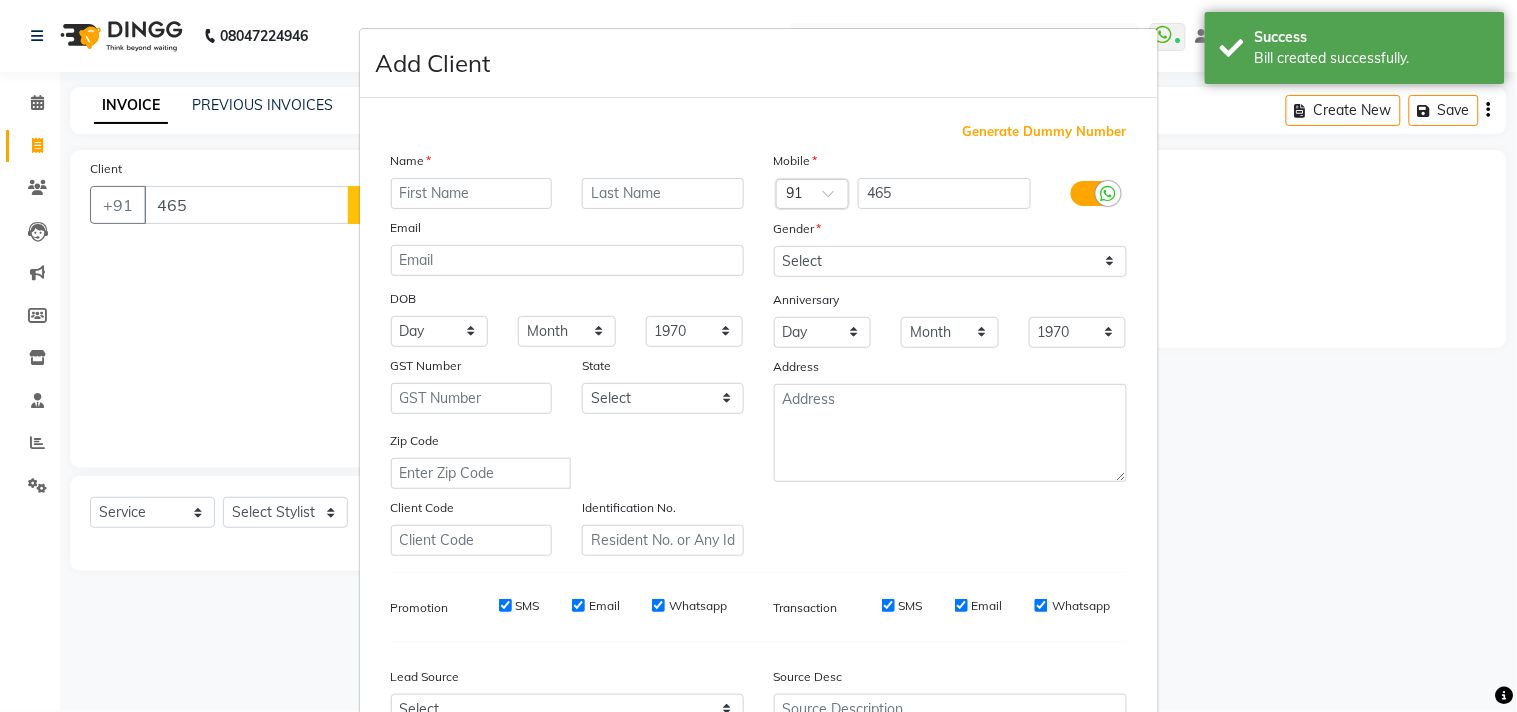 click on "Generate Dummy Number" at bounding box center [1045, 132] 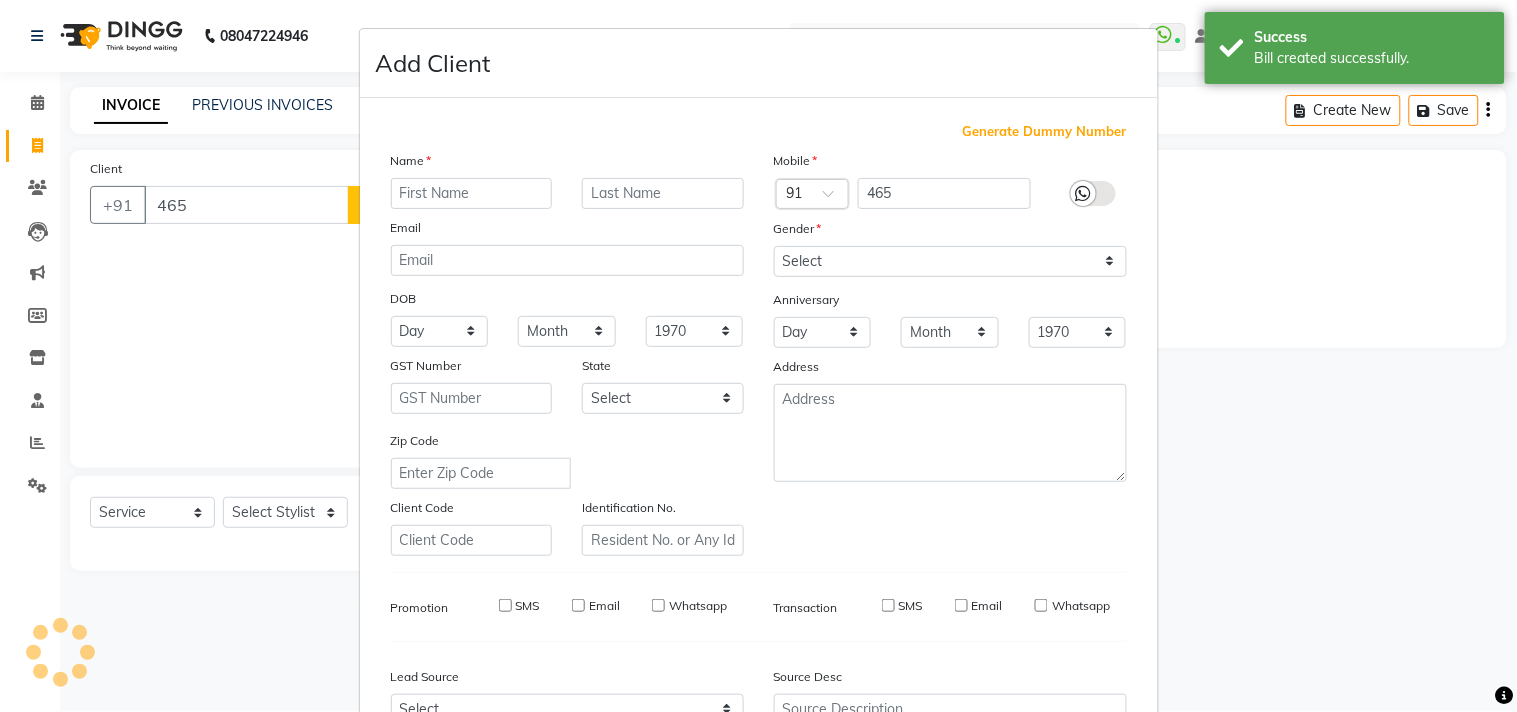 type on "[NUMBER]" 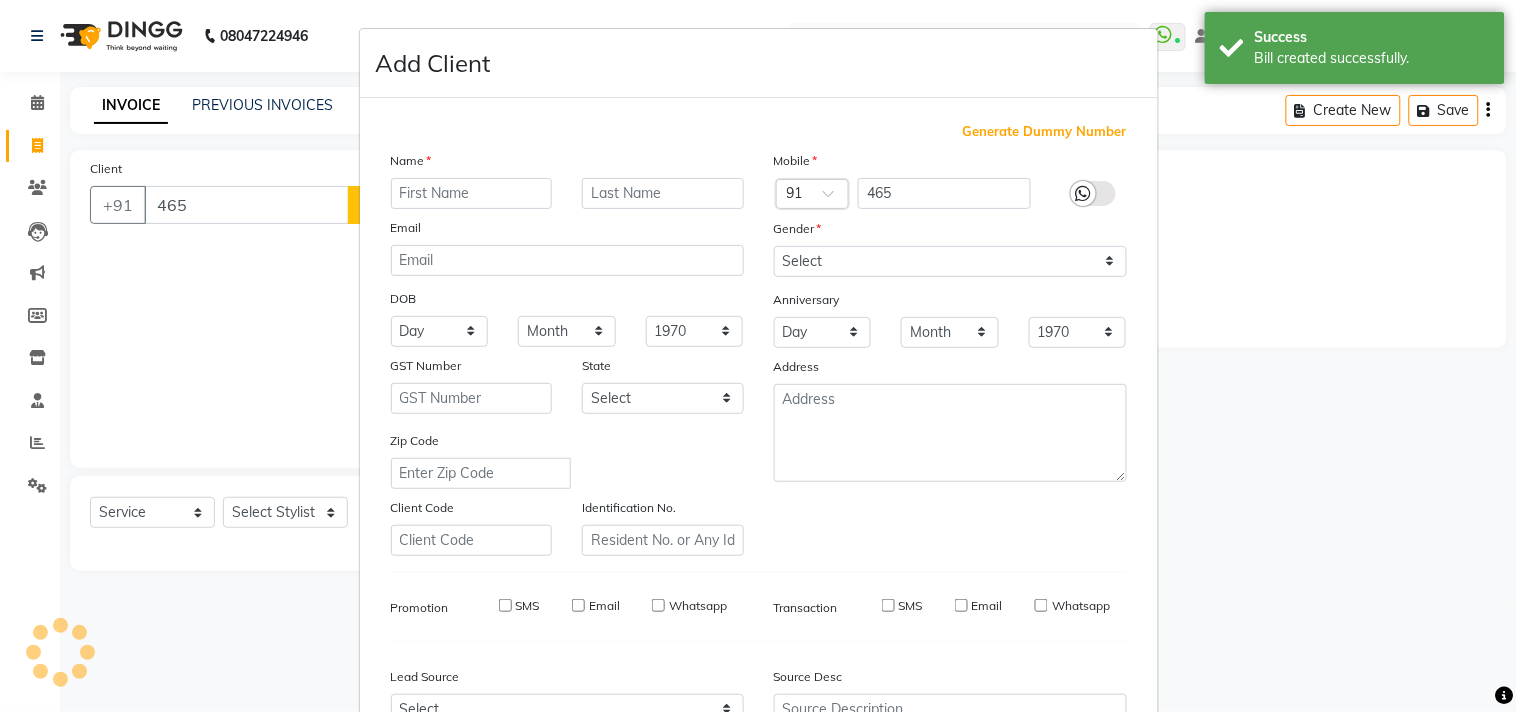 checkbox on "false" 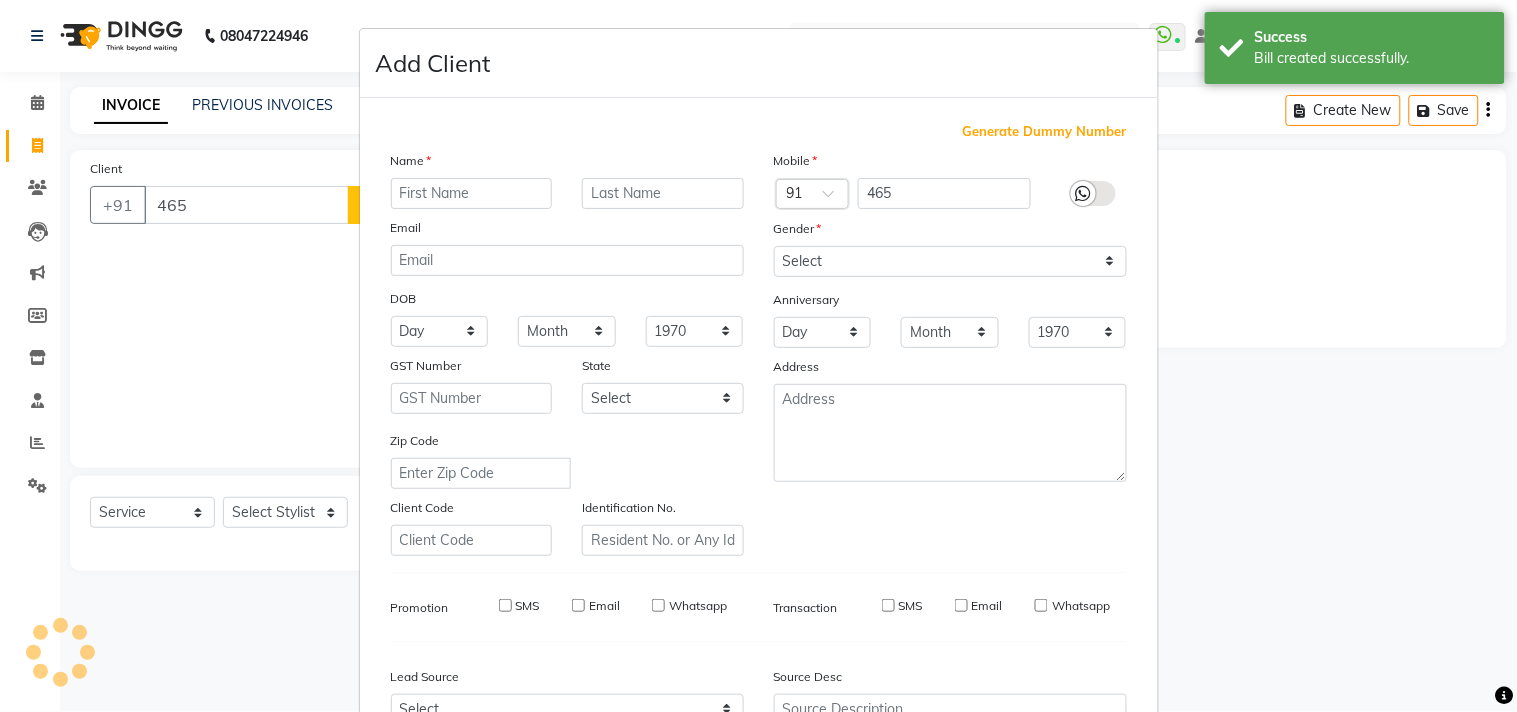 checkbox on "false" 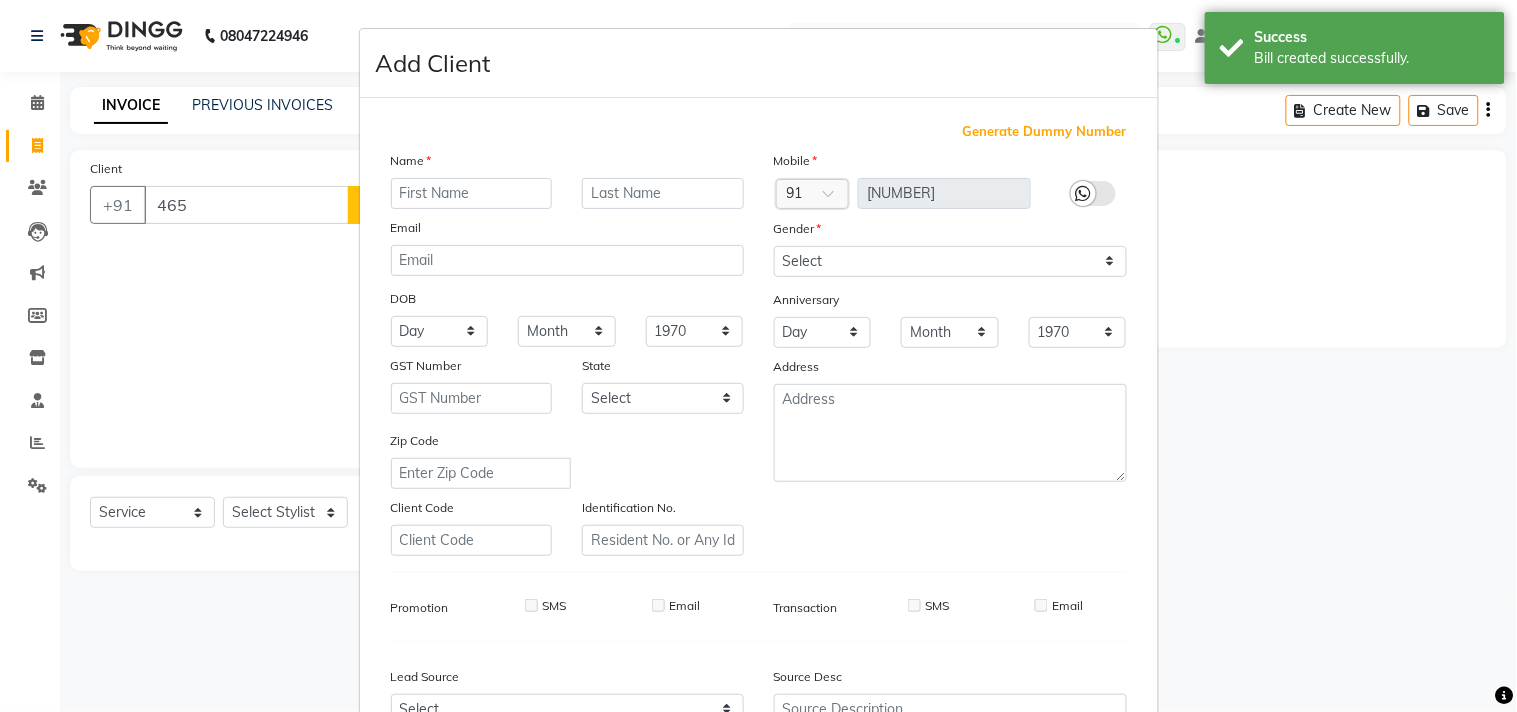 click on "Name Email DOB Day 01 02 03 04 05 06 07 08 09 10 11 12 13 14 15 16 17 18 19 20 21 22 23 24 25 26 27 28 29 30 31 Month January February March April May June July August September October November December 1940 1941 1942 1943 1944 1945 1946 1947 1948 1949 1950 1951 1952 1953 1954 1955 1956 1957 1958 1959 1960 1961 1962 1963 1964 1965 1966 1967 1968 1969 1970 1971 1972 1973 1974 1975 1976 1977 1978 1979 1980 1981 1982 1983 1984 1985 1986 1987 1988 1989 1990 1991 1992 1993 1994 1995 1996 1997 1998 1999 2000 2001 2002 2003 2004 2005 2006 2007 2008 2009 2010 2011 2012 2013 2014 2015 2016 2017 2018 2019 2020 2021 2022 2023 2024 GST Number State Select Andaman and Nicobar Islands Andhra Pradesh Arunachal Pradesh Assam Bihar Chandigarh Chhattisgarh Dadra and Nagar Haveli Daman and Diu Delhi Goa Gujarat Haryana Himachal Pradesh Jammu and Kashmir Jharkhand Karnataka Kerala Lakshadweep Madhya Pradesh Maharashtra Manipur Meghalaya Mizoram Nagaland Odisha Pondicherry Punjab Rajasthan Sikkim Tamil Nadu Telangana Tripura" at bounding box center [567, 353] 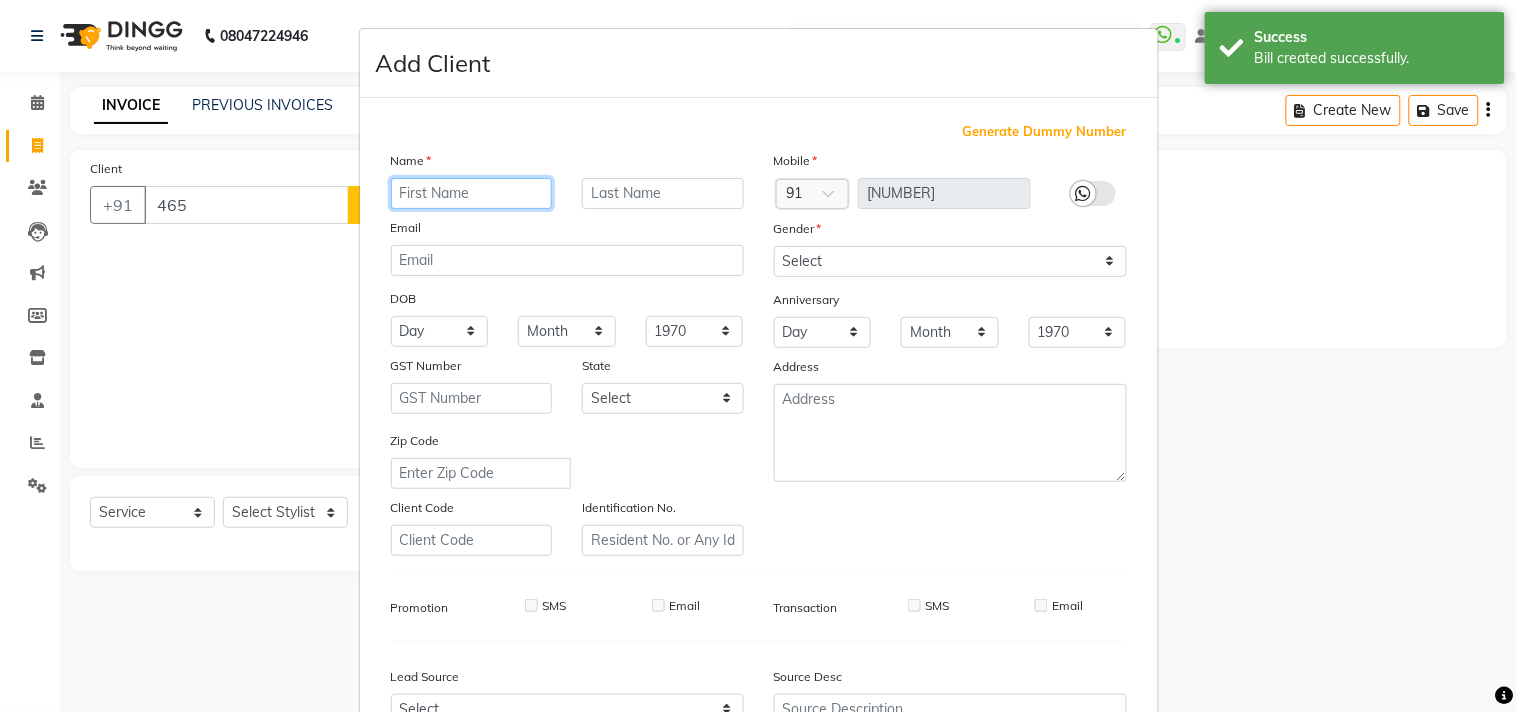 click at bounding box center [472, 193] 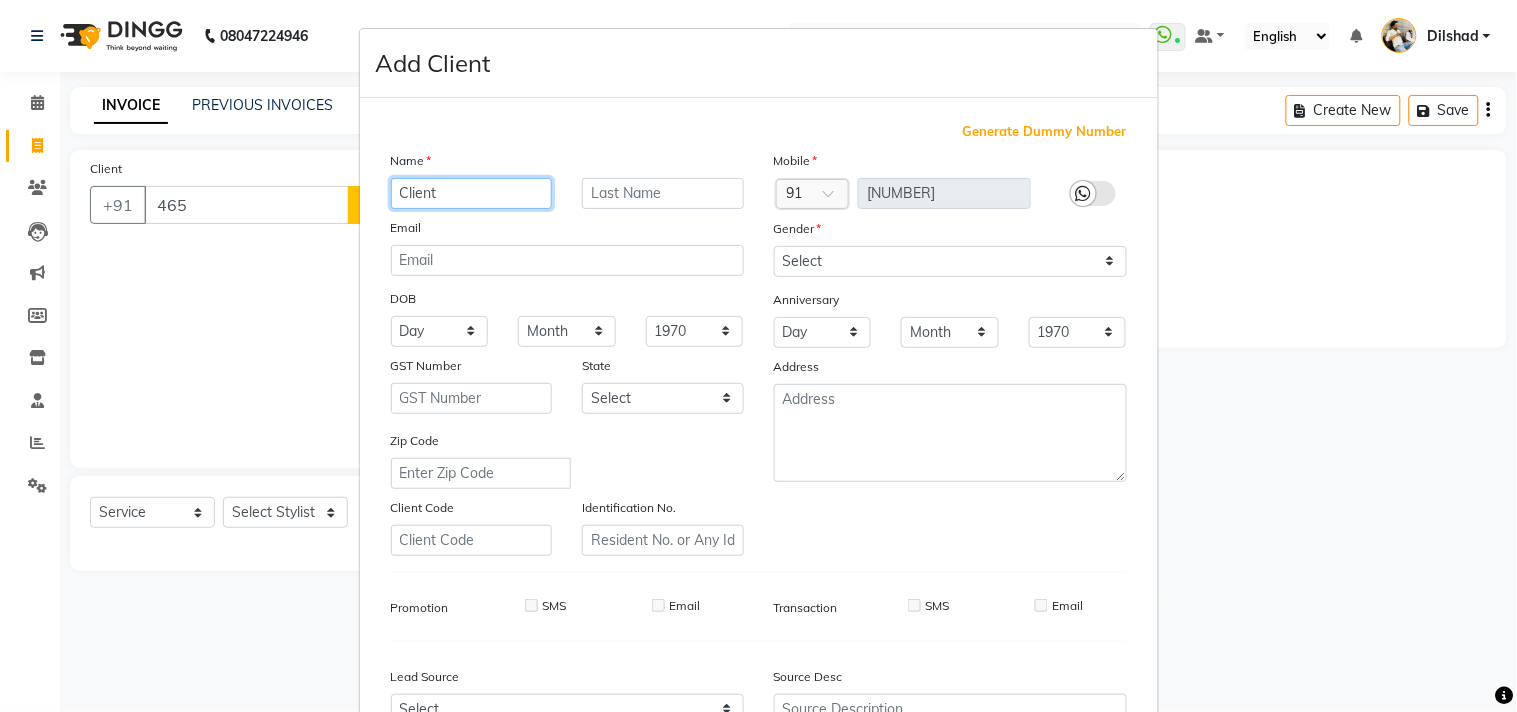 type on "Client" 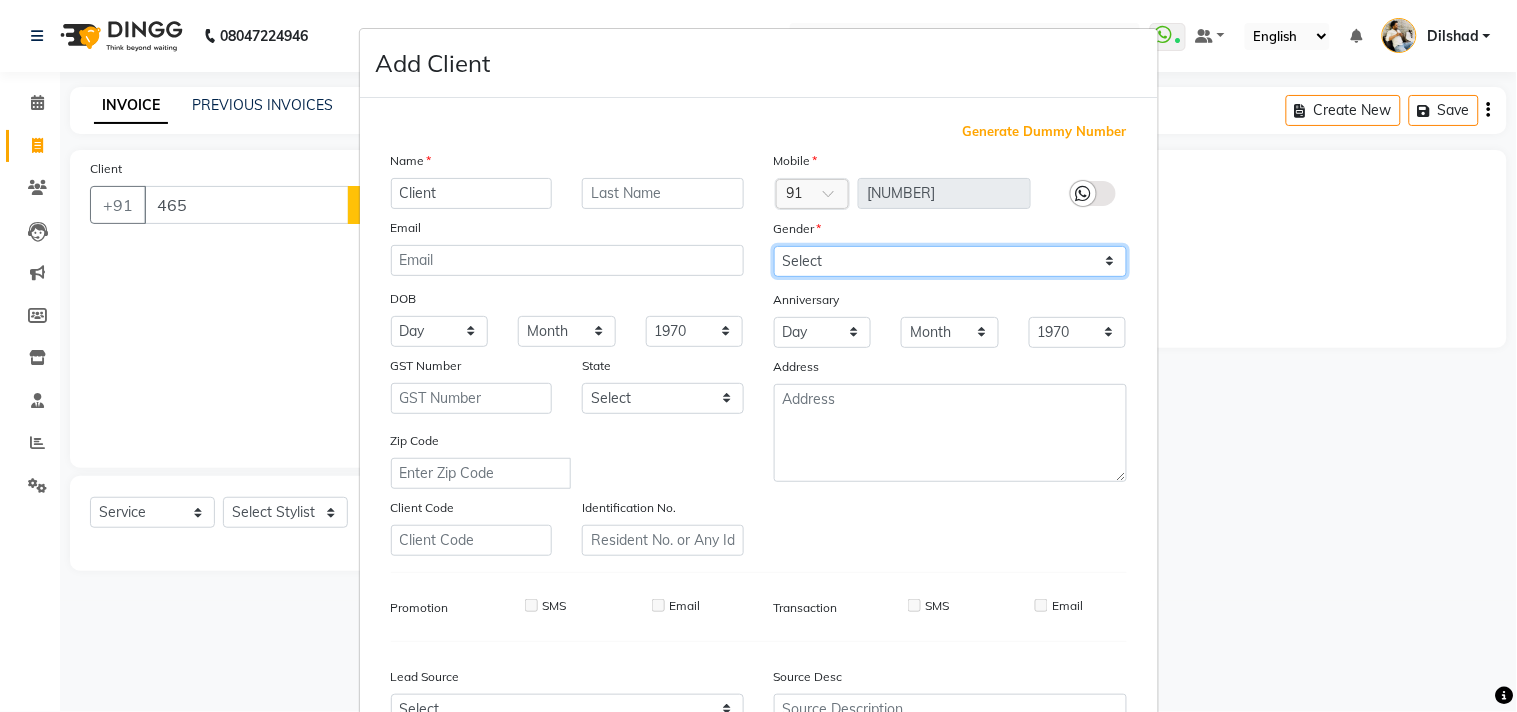 click on "Select Male Female Other Prefer Not To Say" at bounding box center [950, 261] 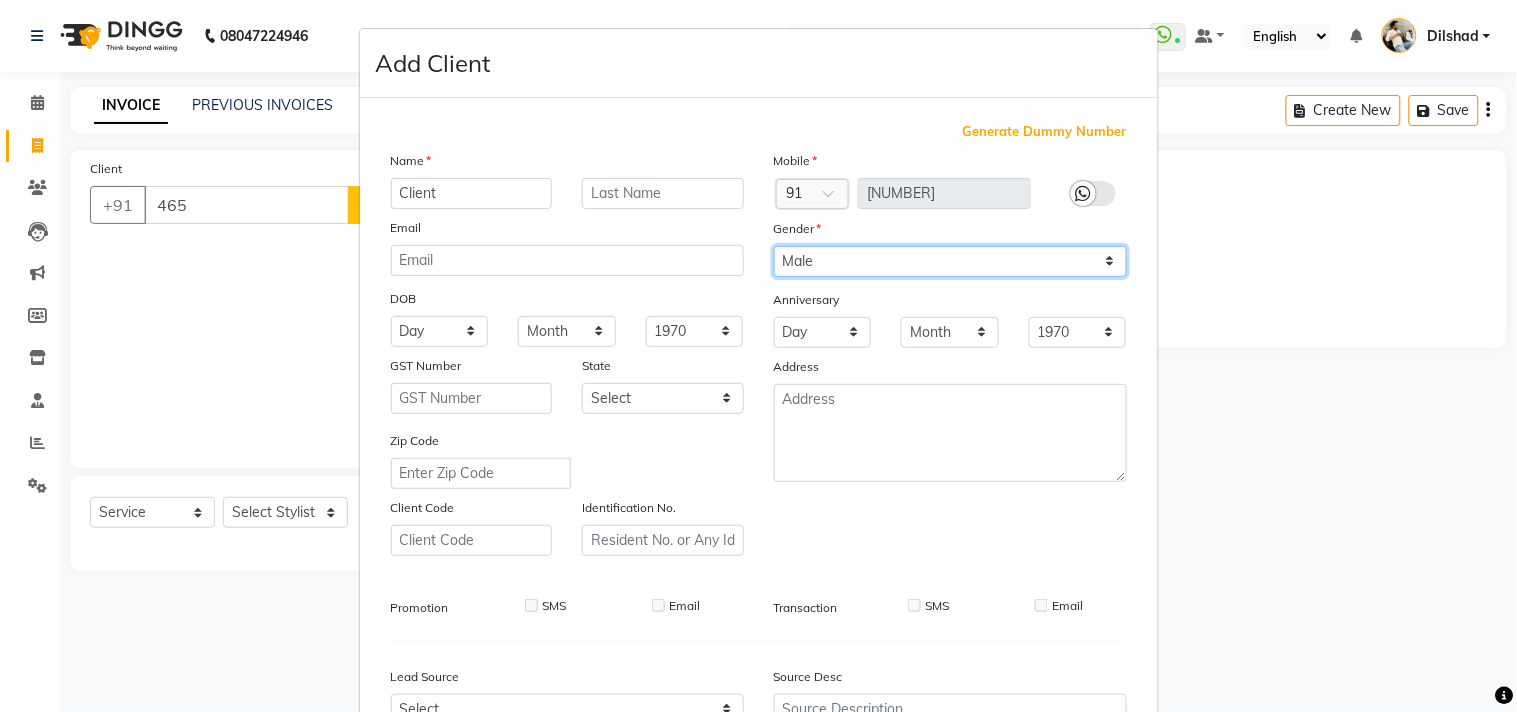 click on "Select Male Female Other Prefer Not To Say" at bounding box center [950, 261] 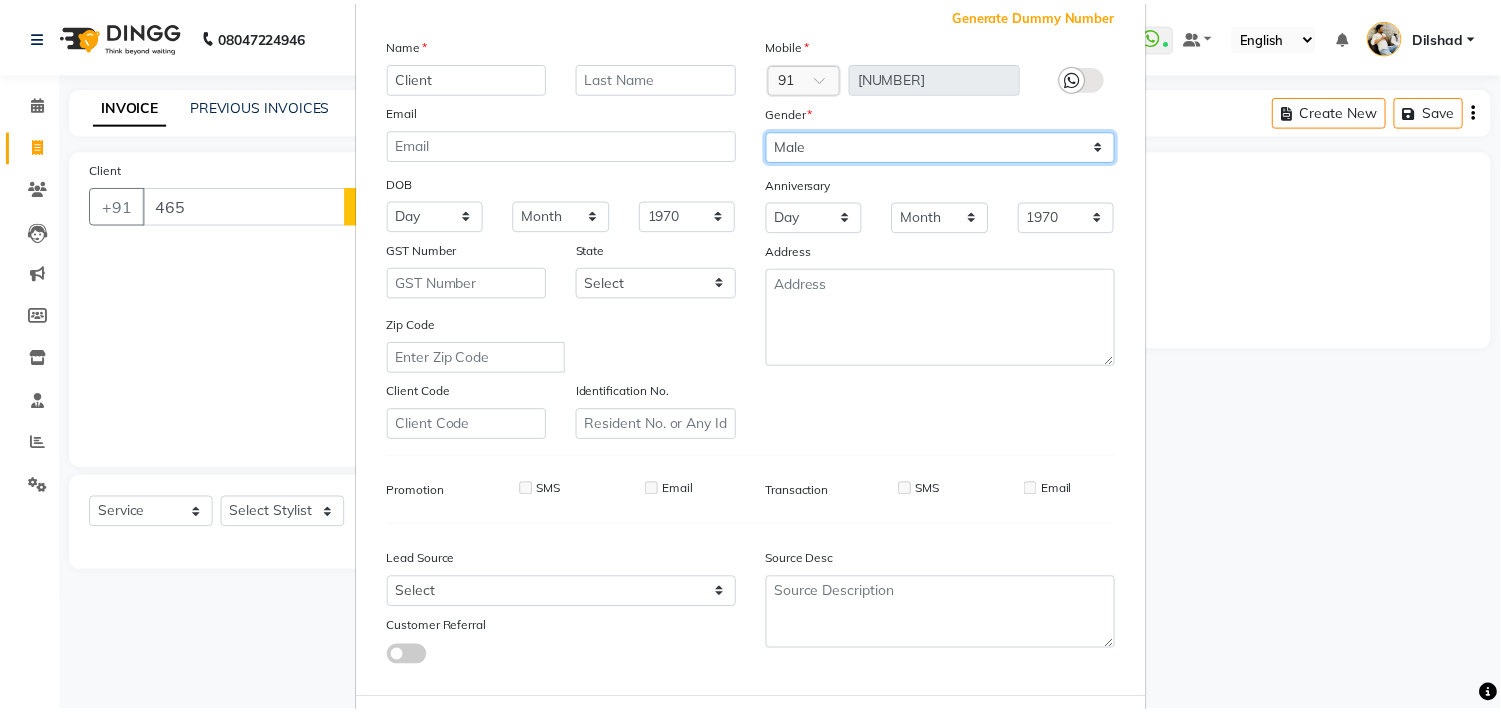 scroll, scrollTop: 212, scrollLeft: 0, axis: vertical 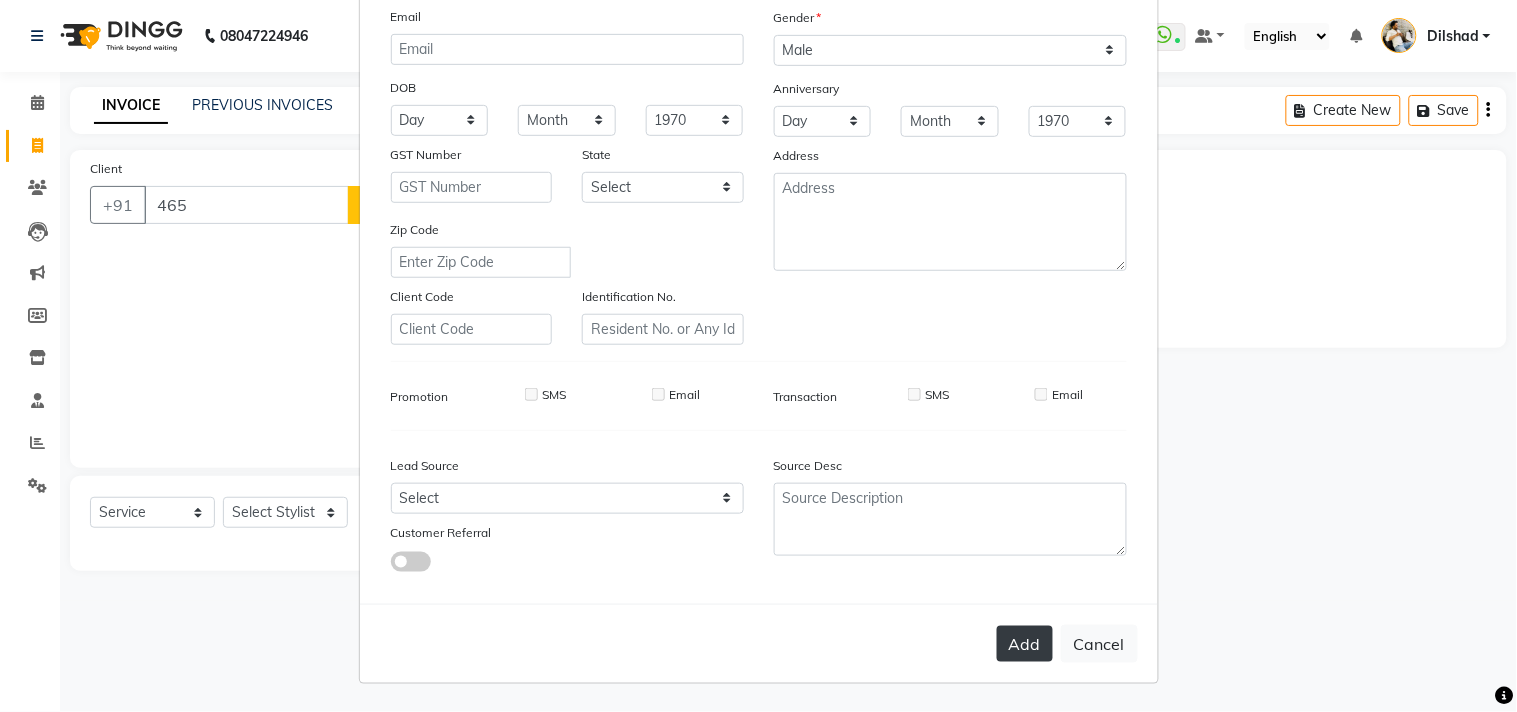 click on "Add" at bounding box center (1025, 644) 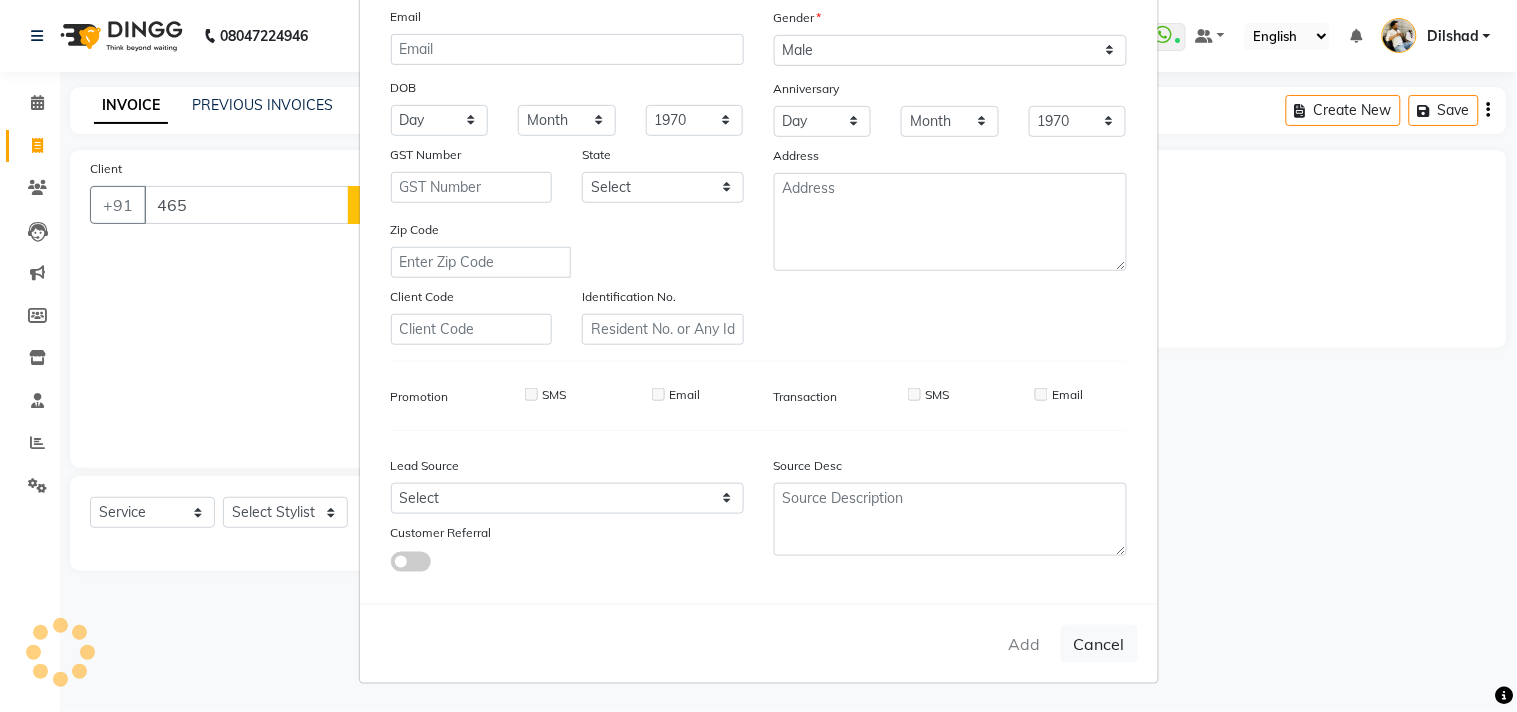 type on "[NUMBER]" 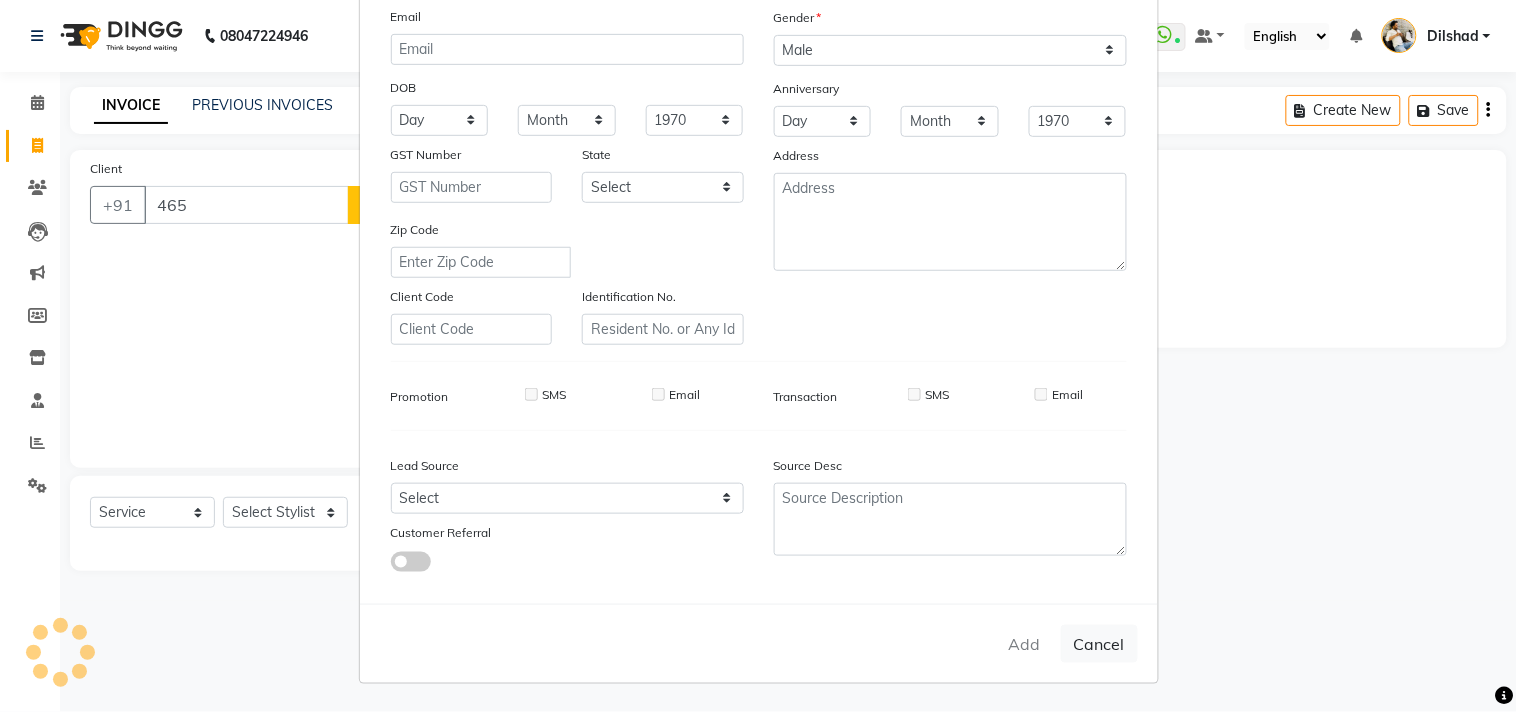 type 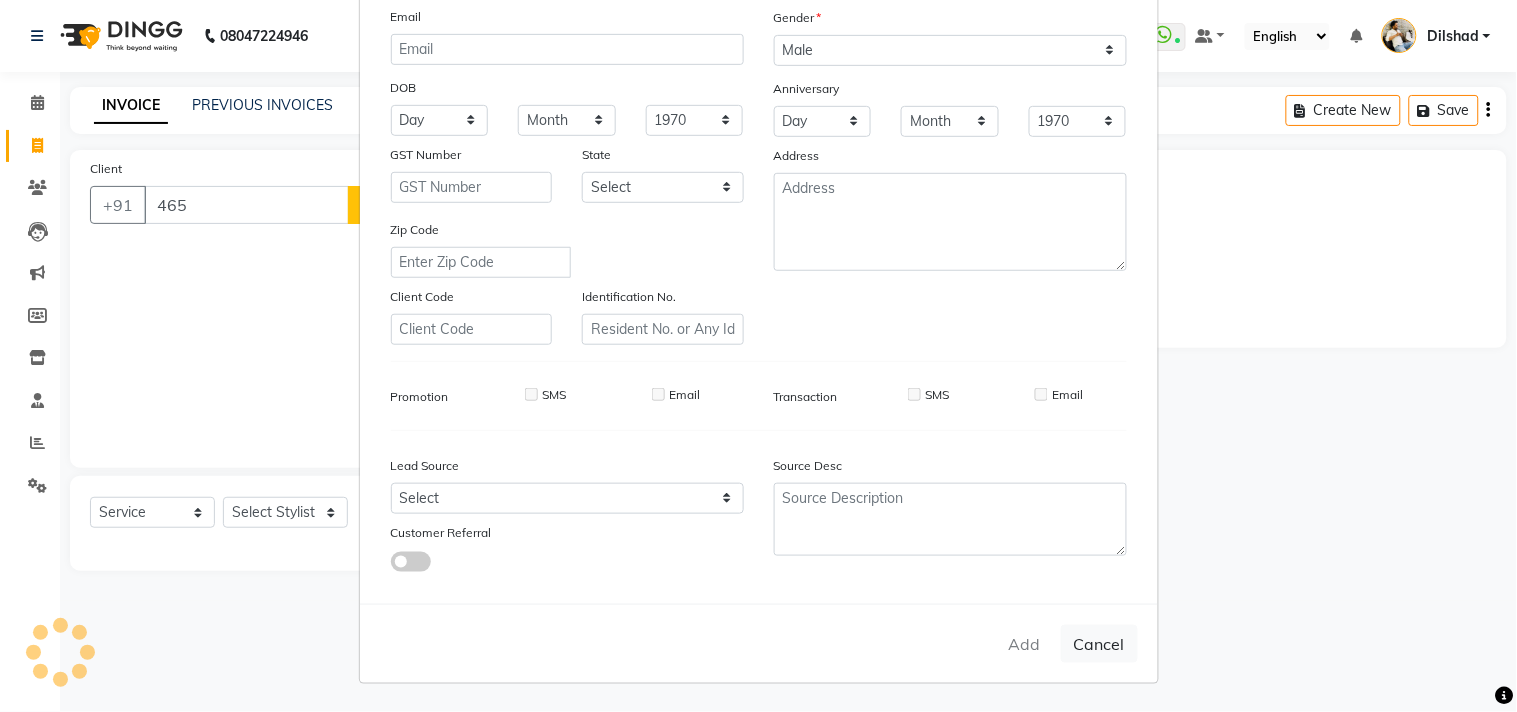 select 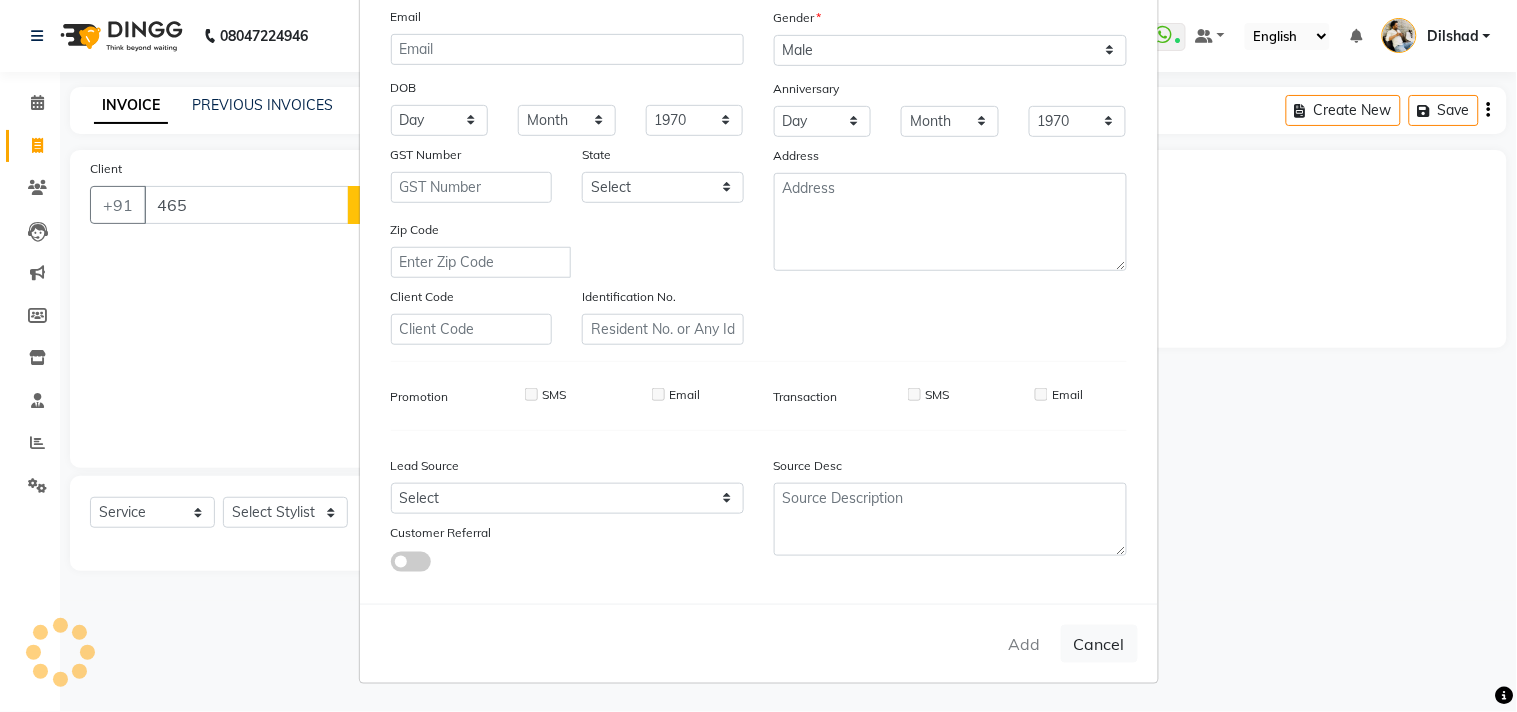 select 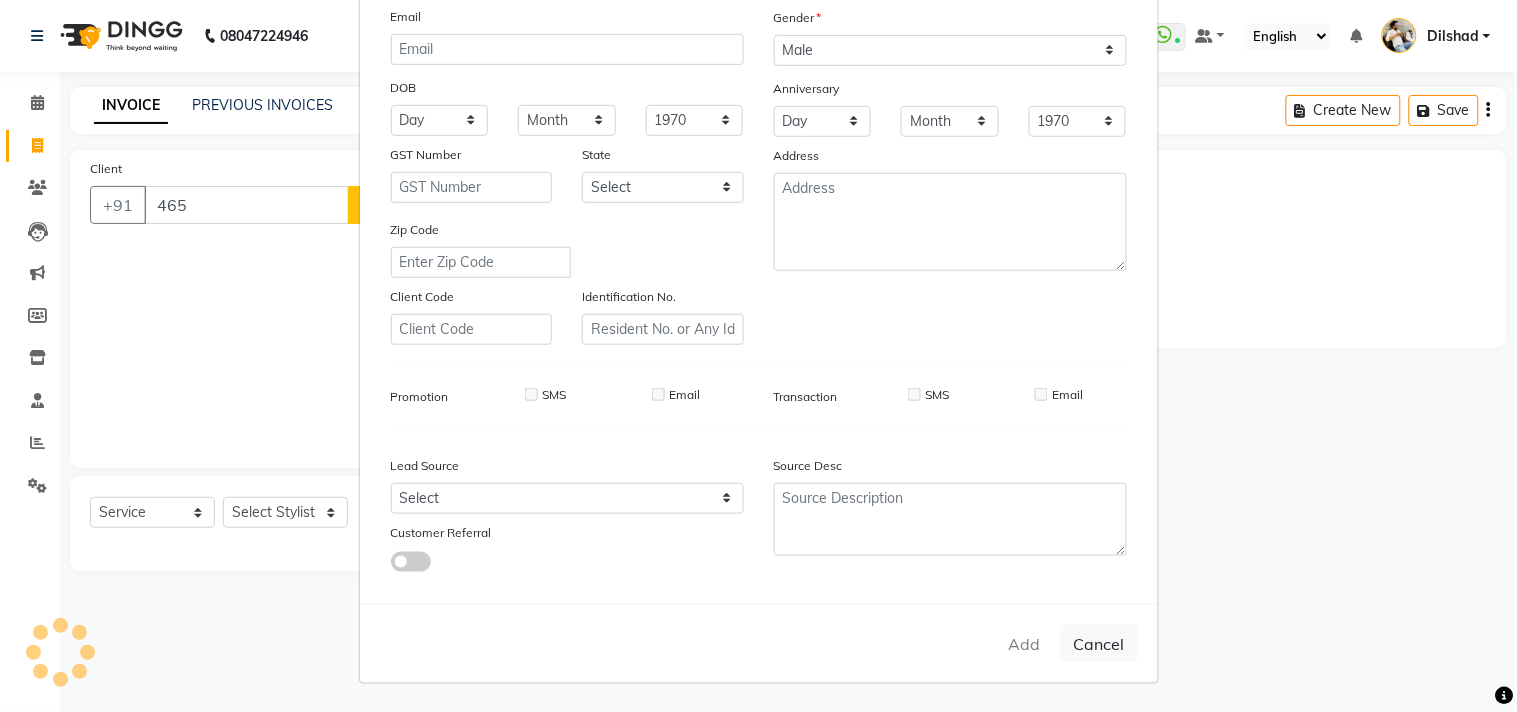 type 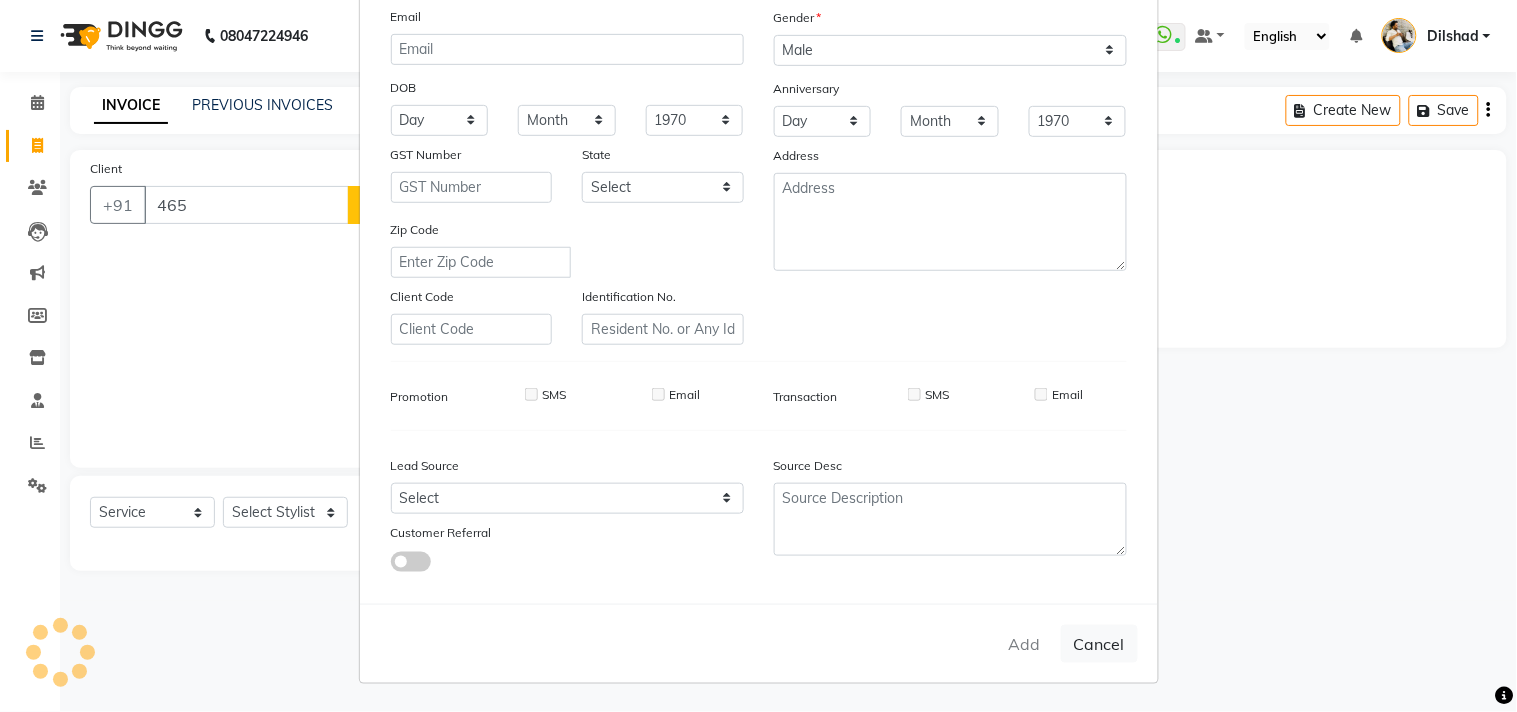 select 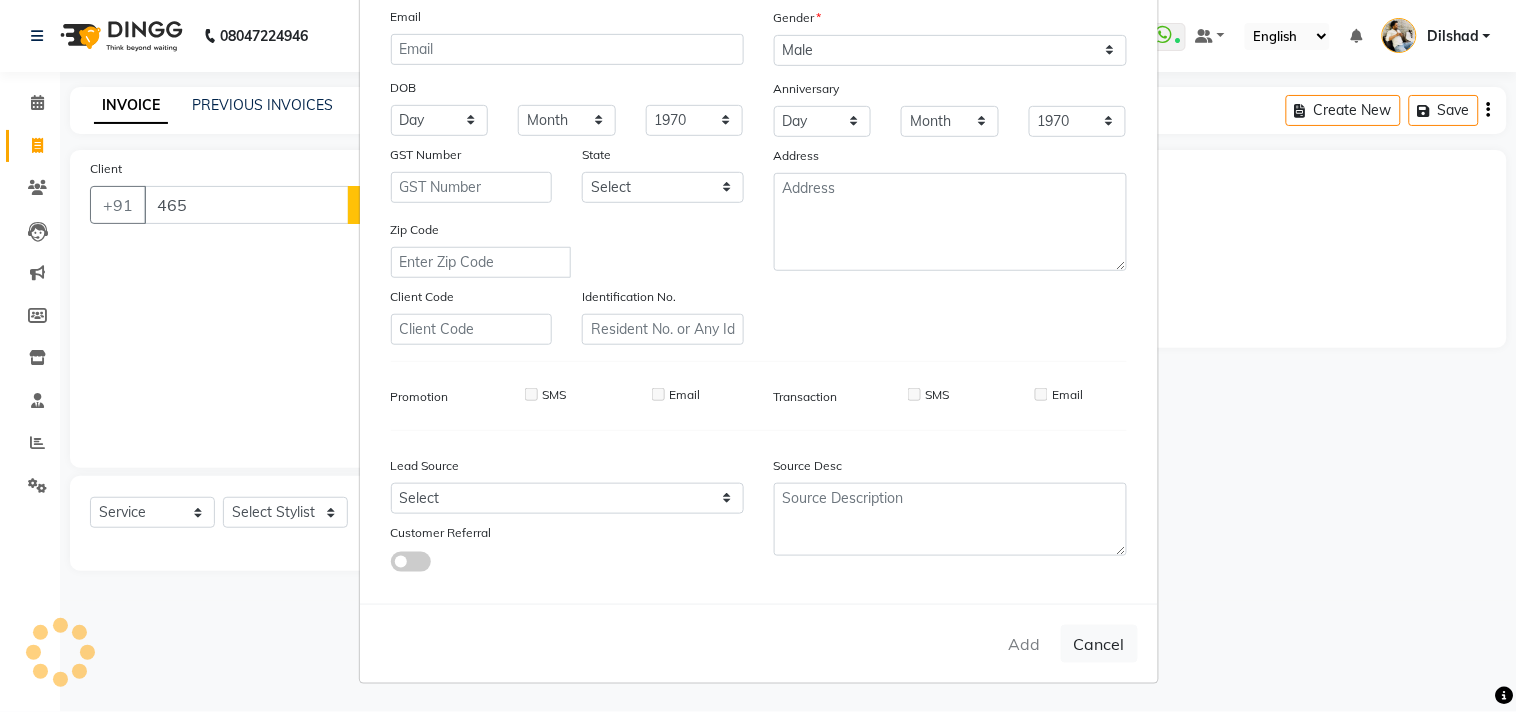 select 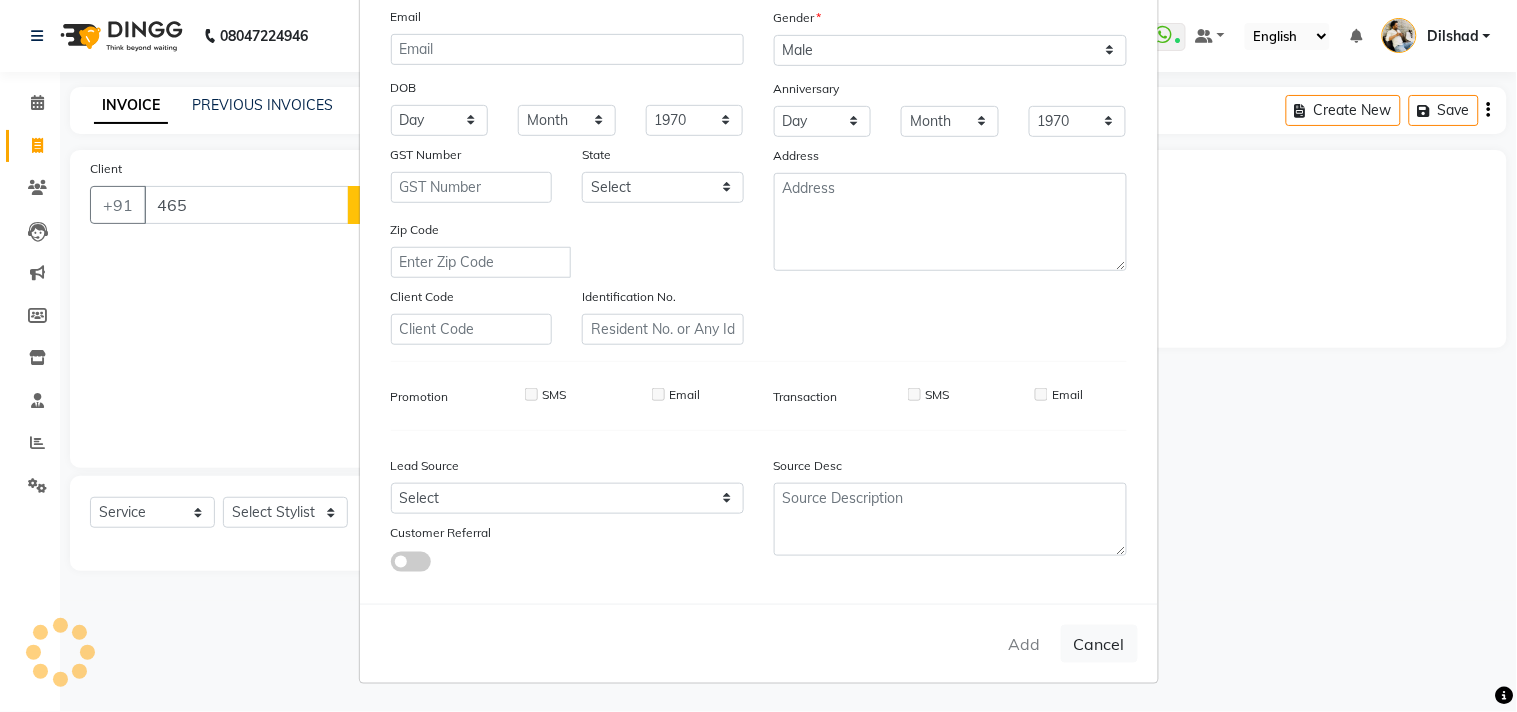 select 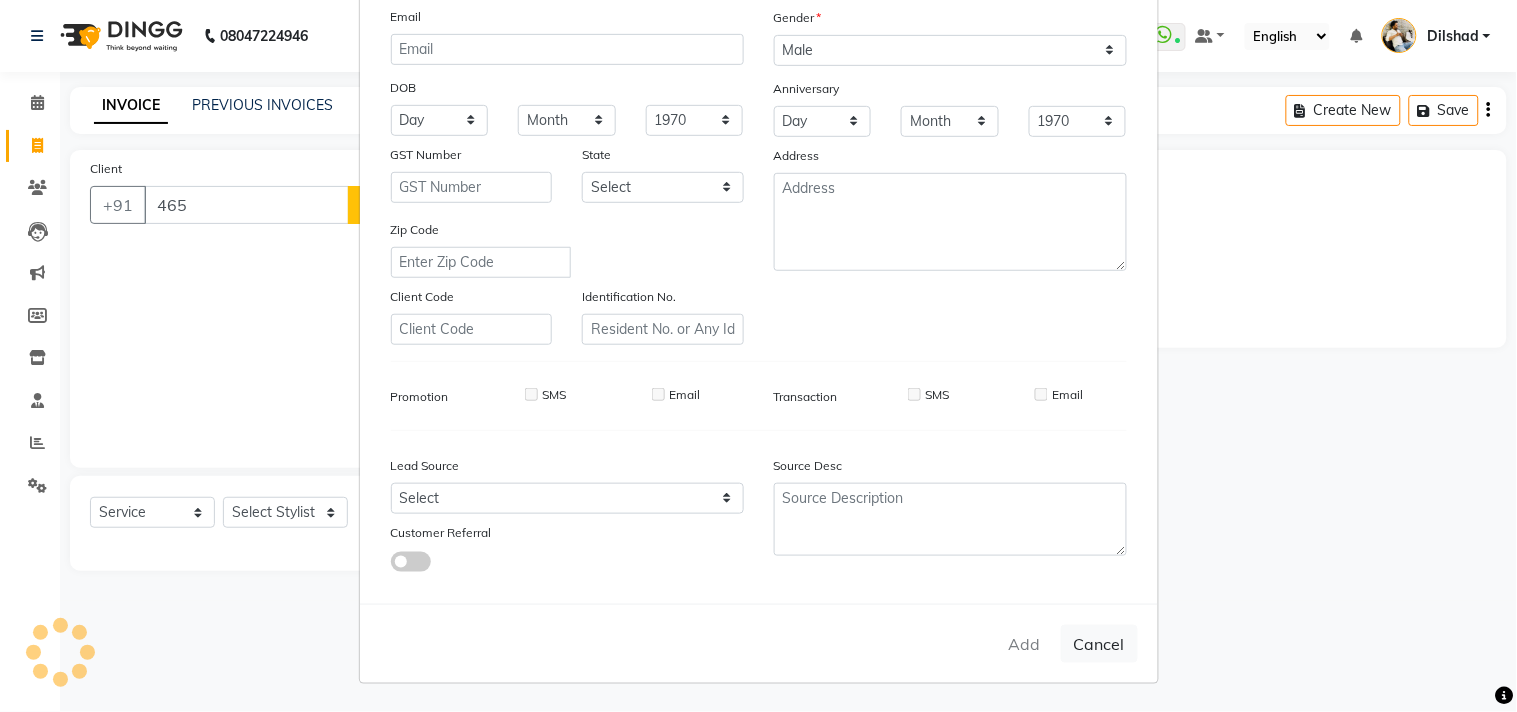 checkbox on "false" 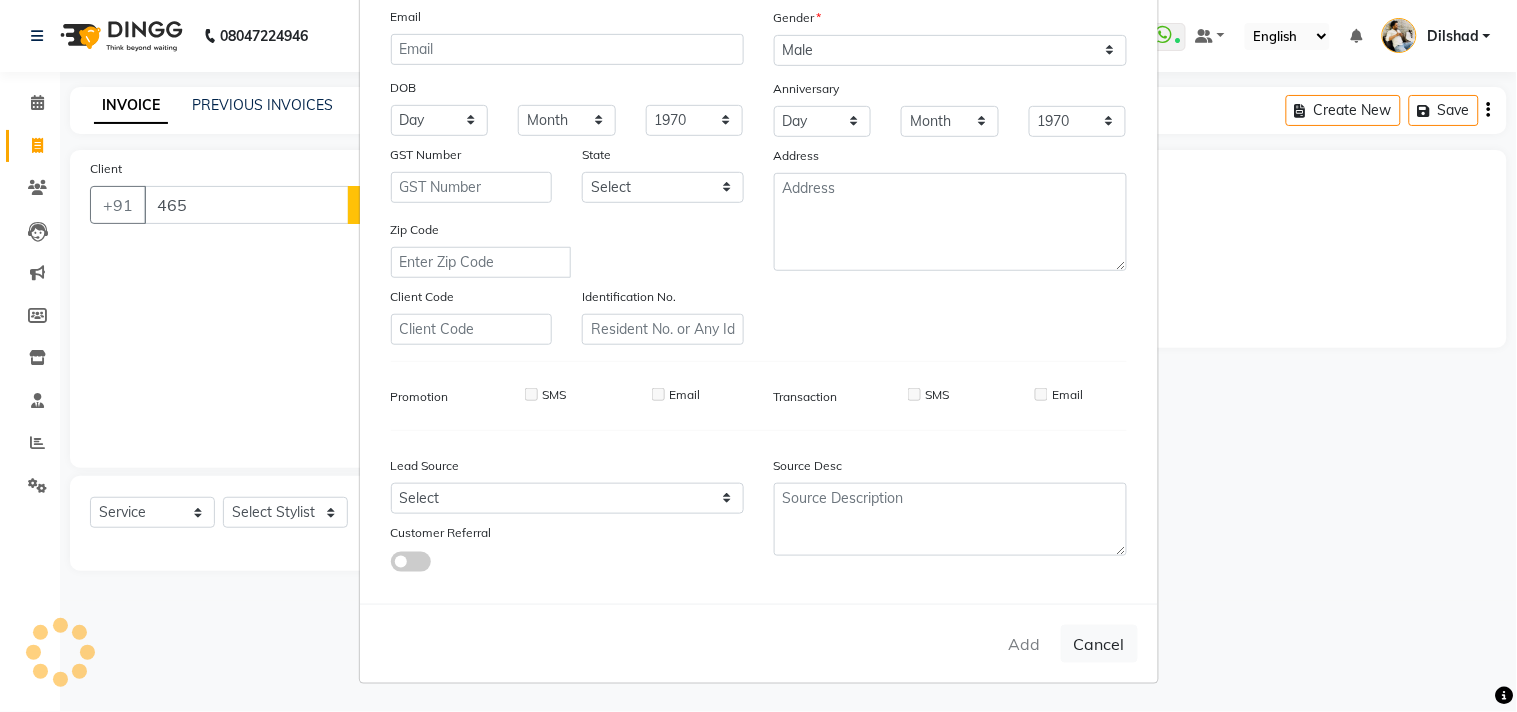 checkbox on "false" 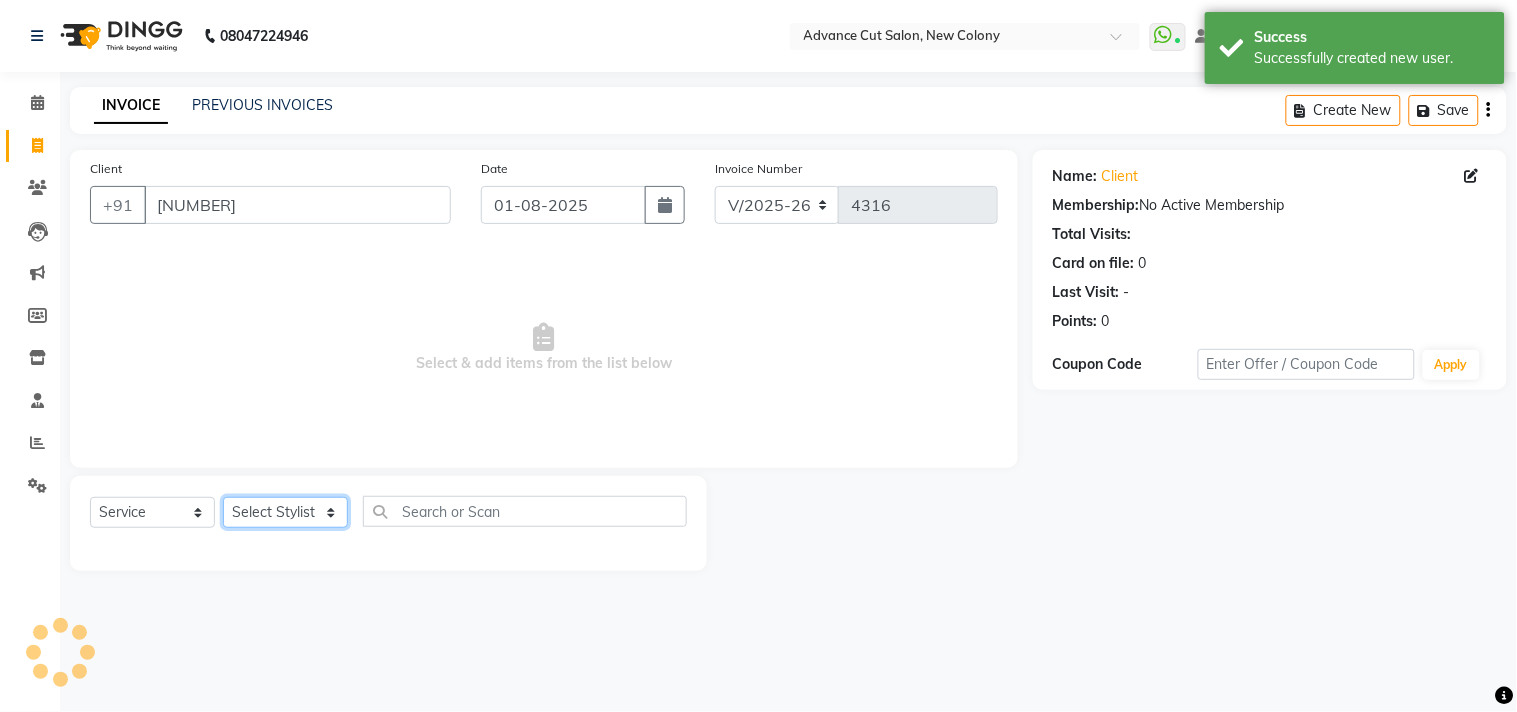 drag, startPoint x: 294, startPoint y: 522, endPoint x: 292, endPoint y: 506, distance: 16.124516 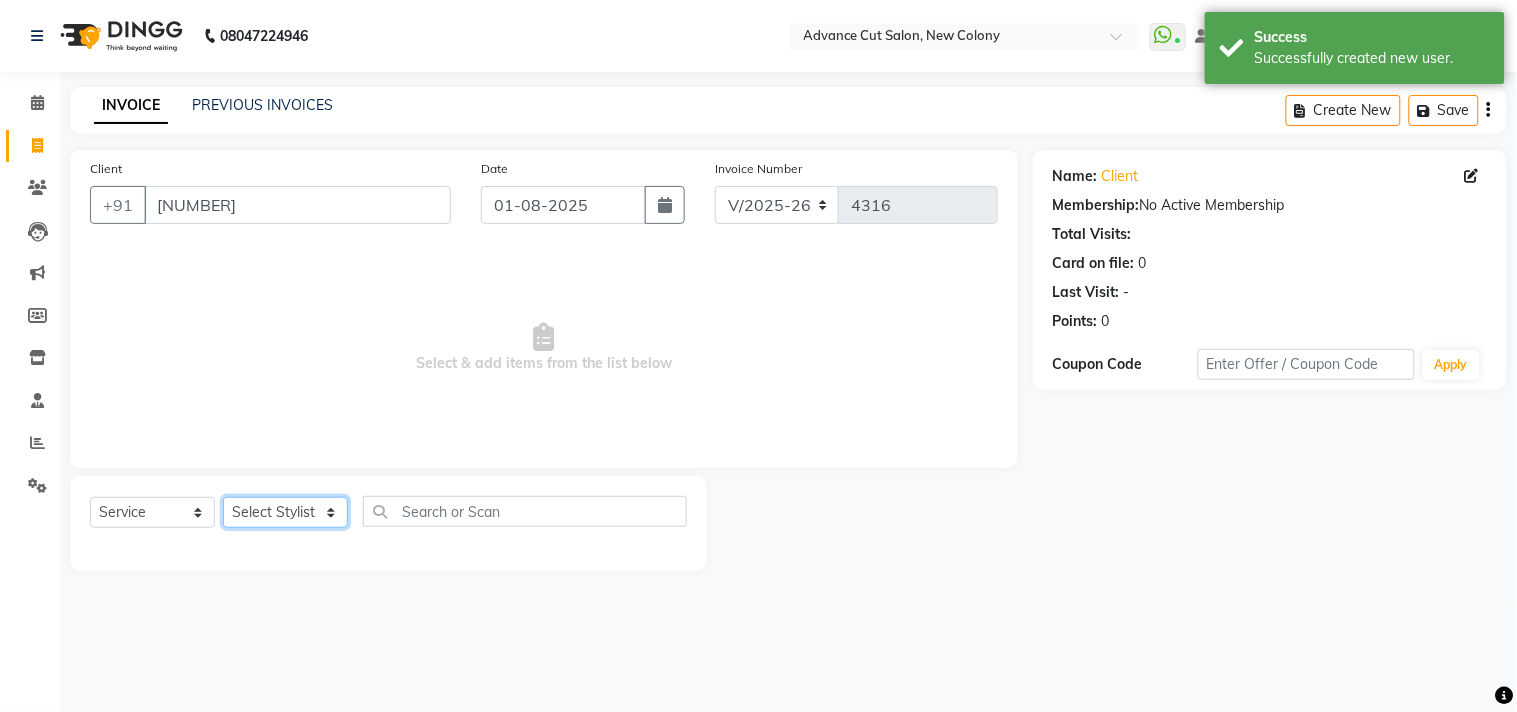 select on "25769" 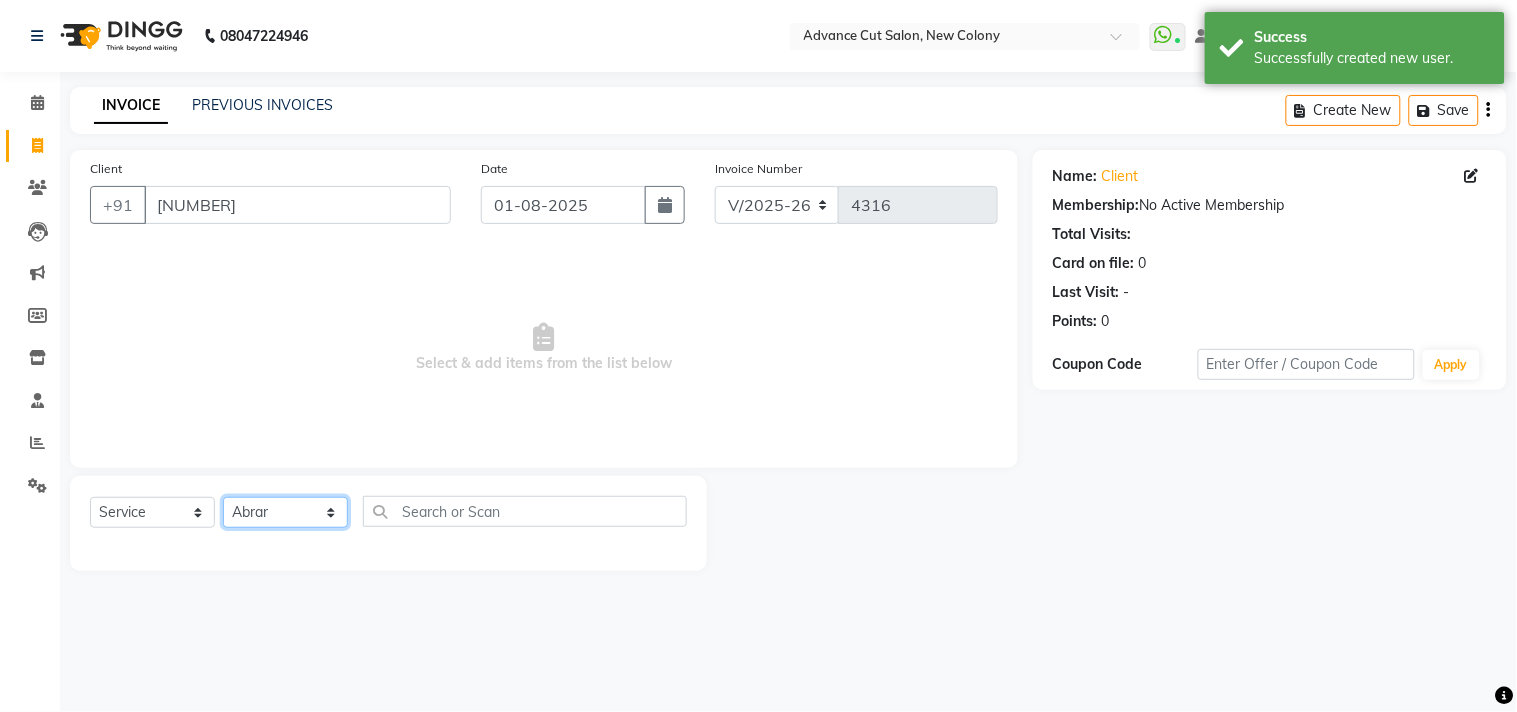 click on "Select Stylist Abrar Alam Dilshad Lallan Meenu Nabeel Nafeesh Ahmad O.P. Sharma  Samar Shahzad  SHWETA SINGH Zarina" 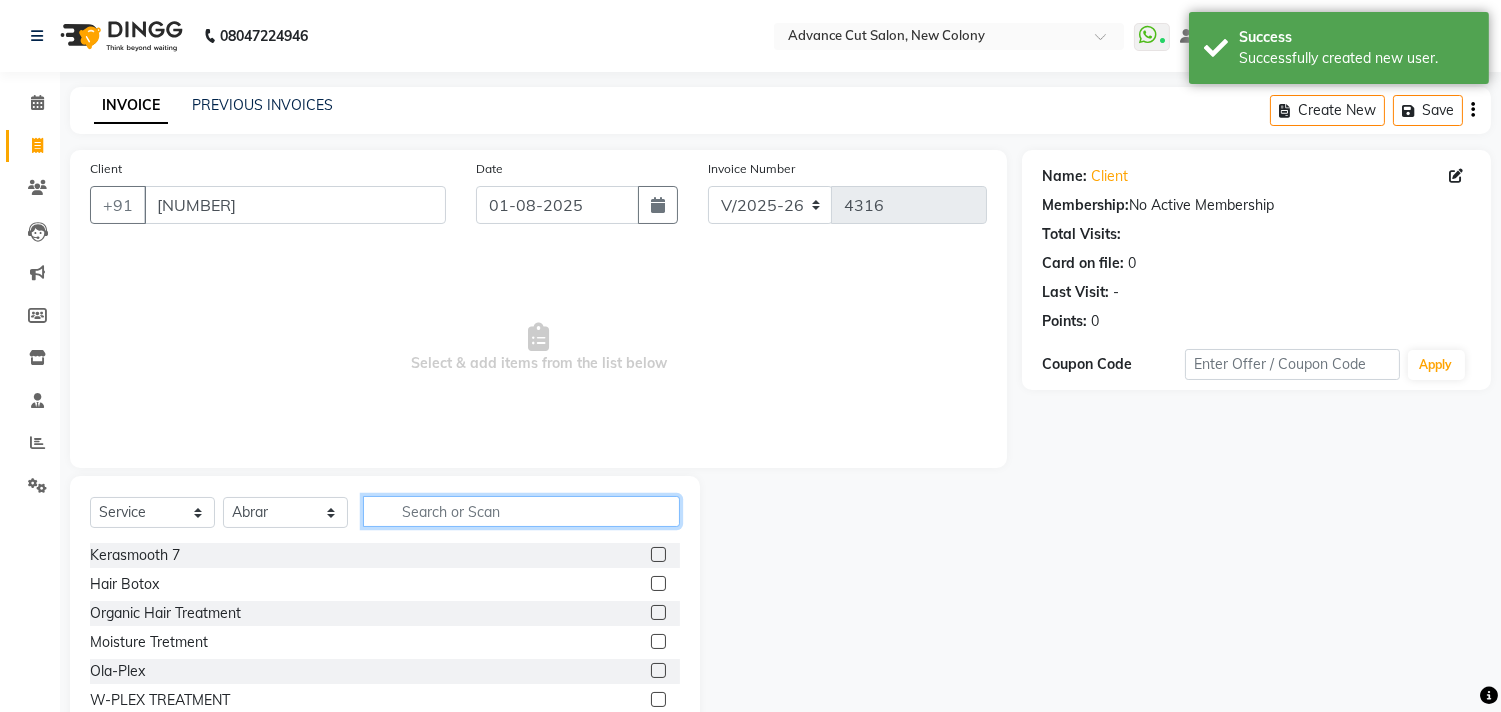 click 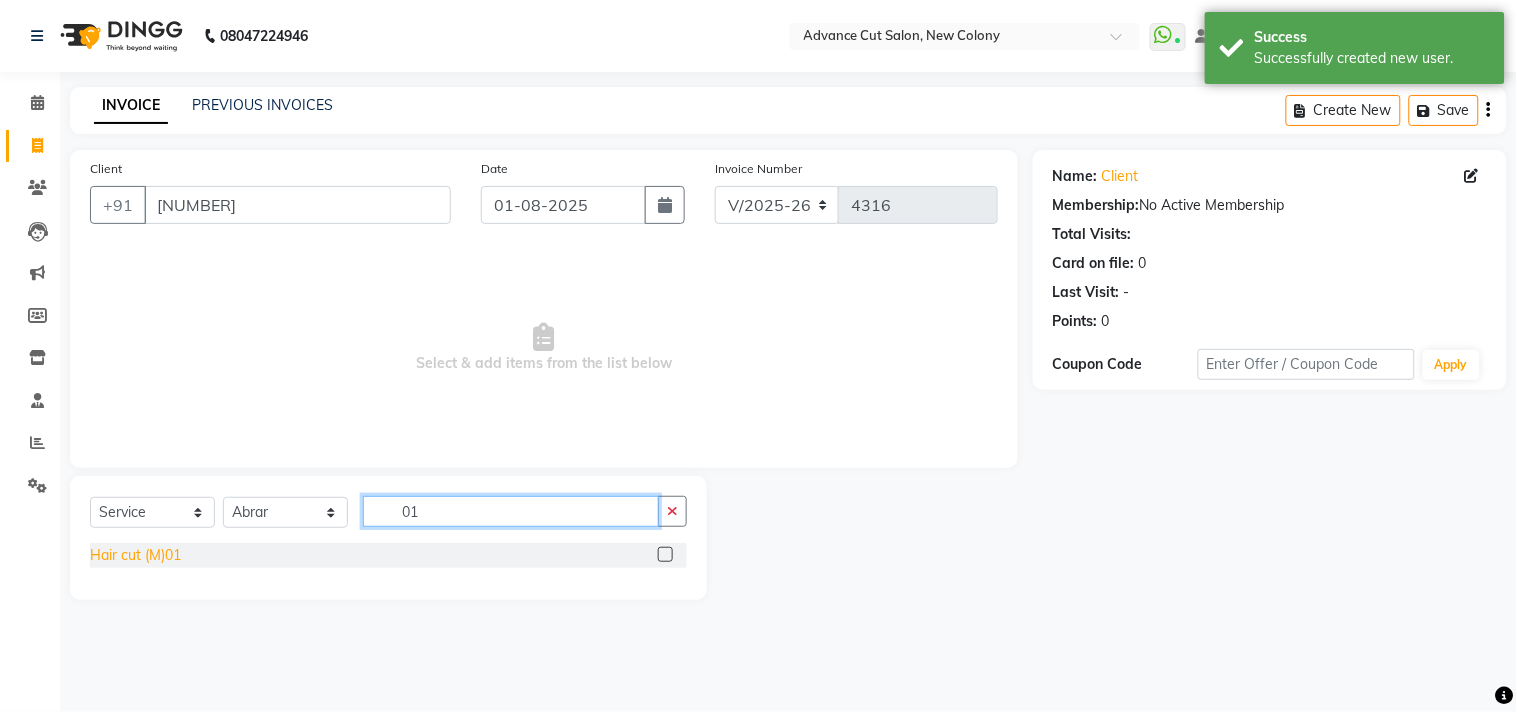 type on "01" 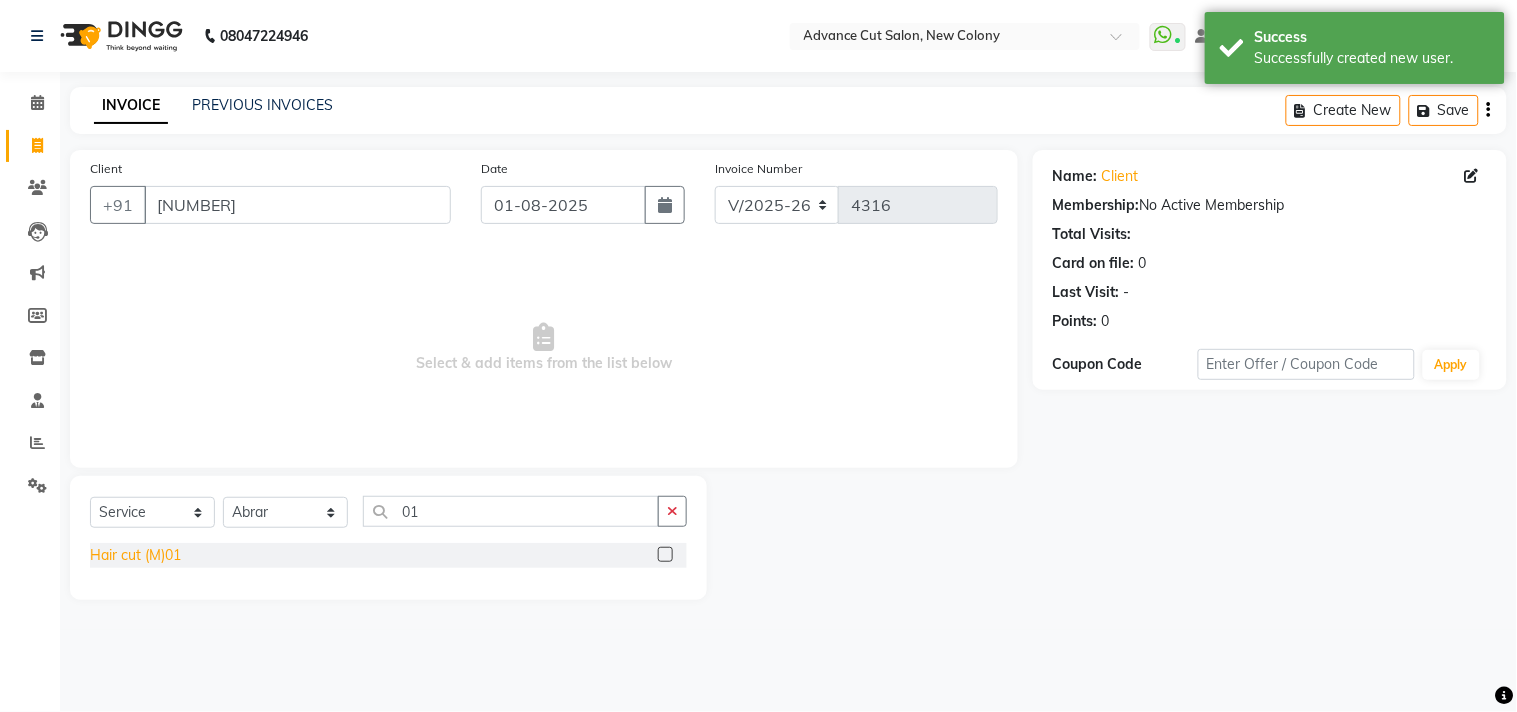 click on "Hair cut (M)01" 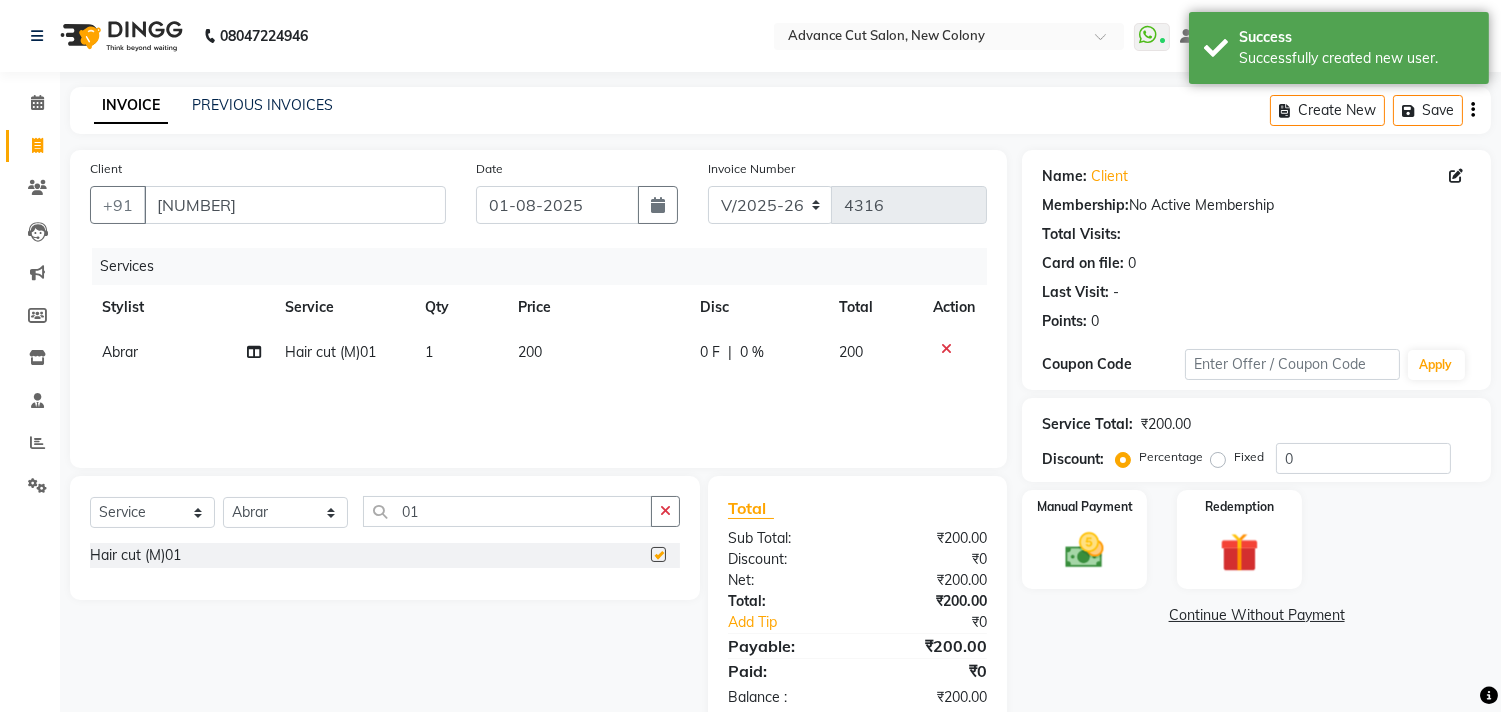 checkbox on "false" 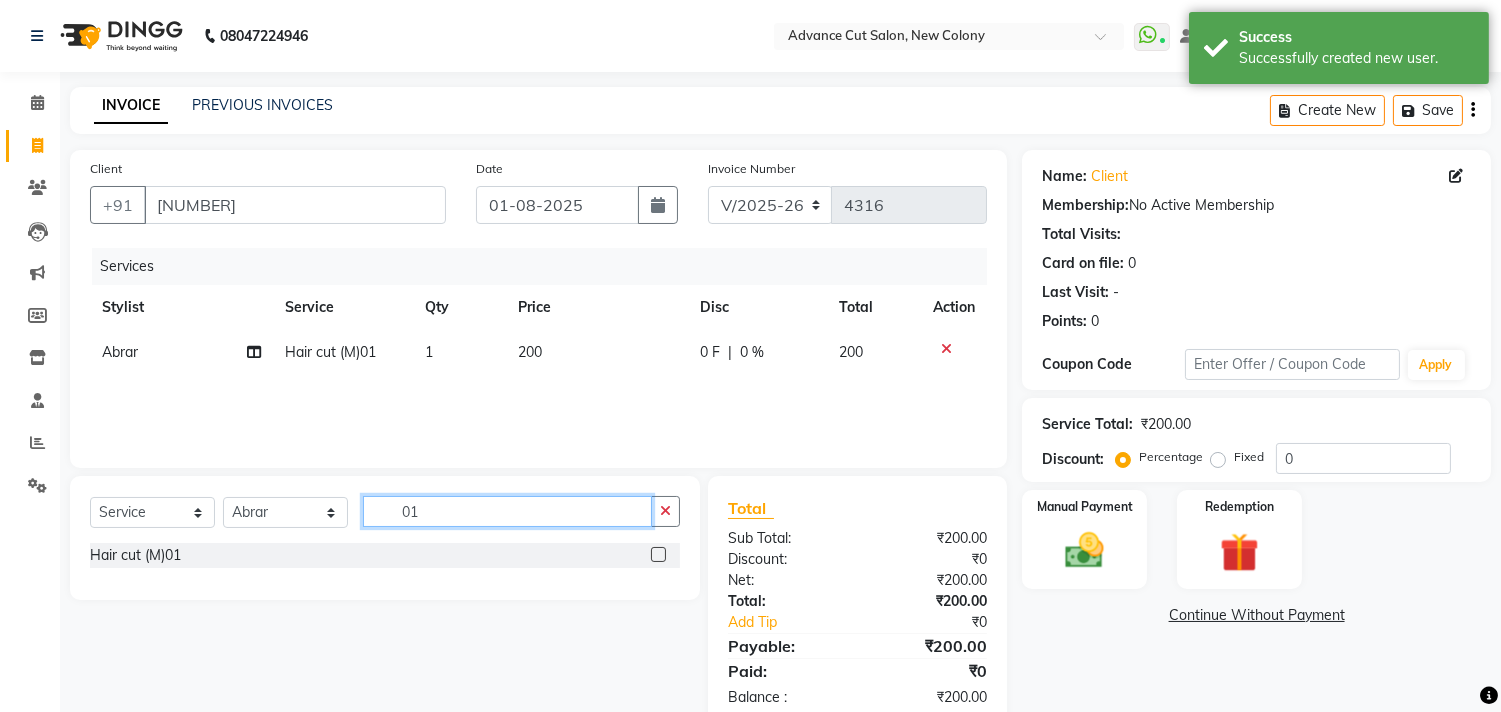 click on "01" 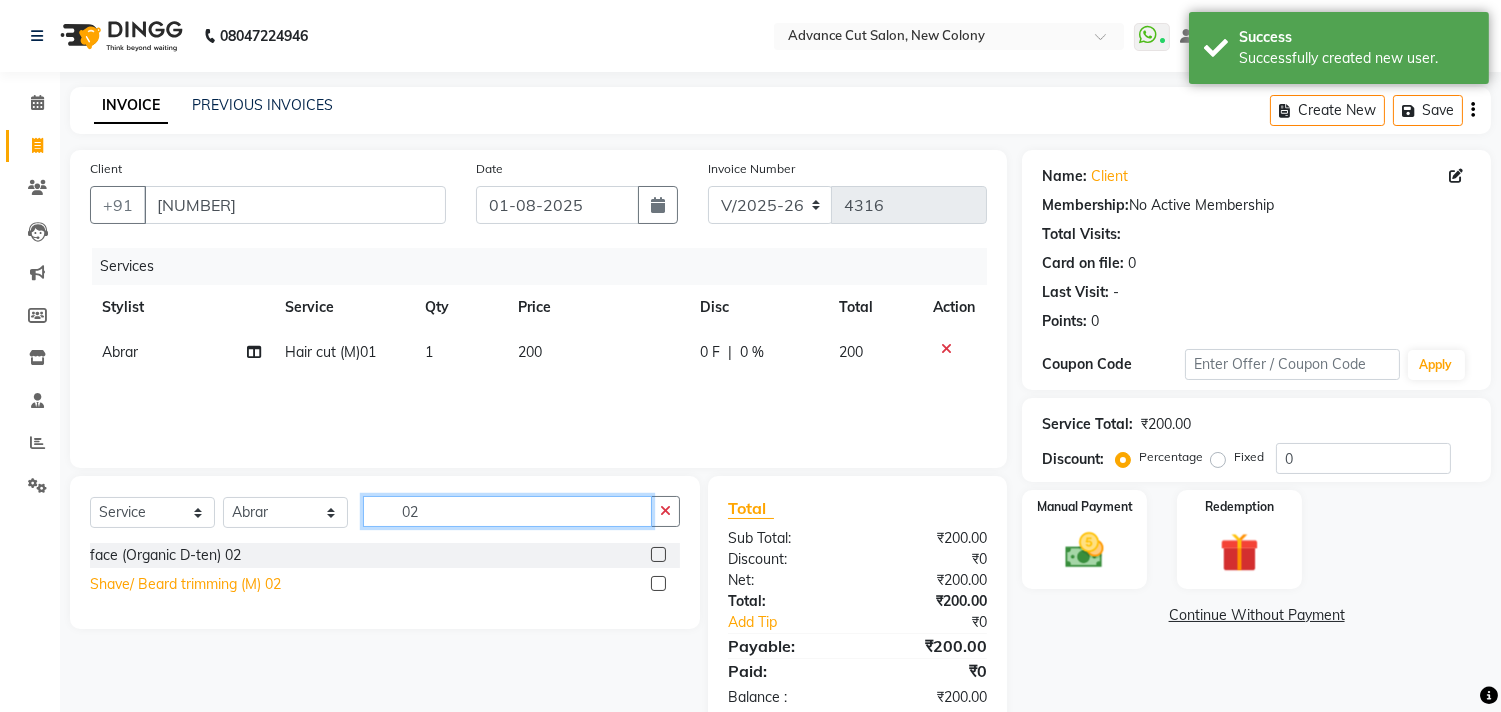 type on "02" 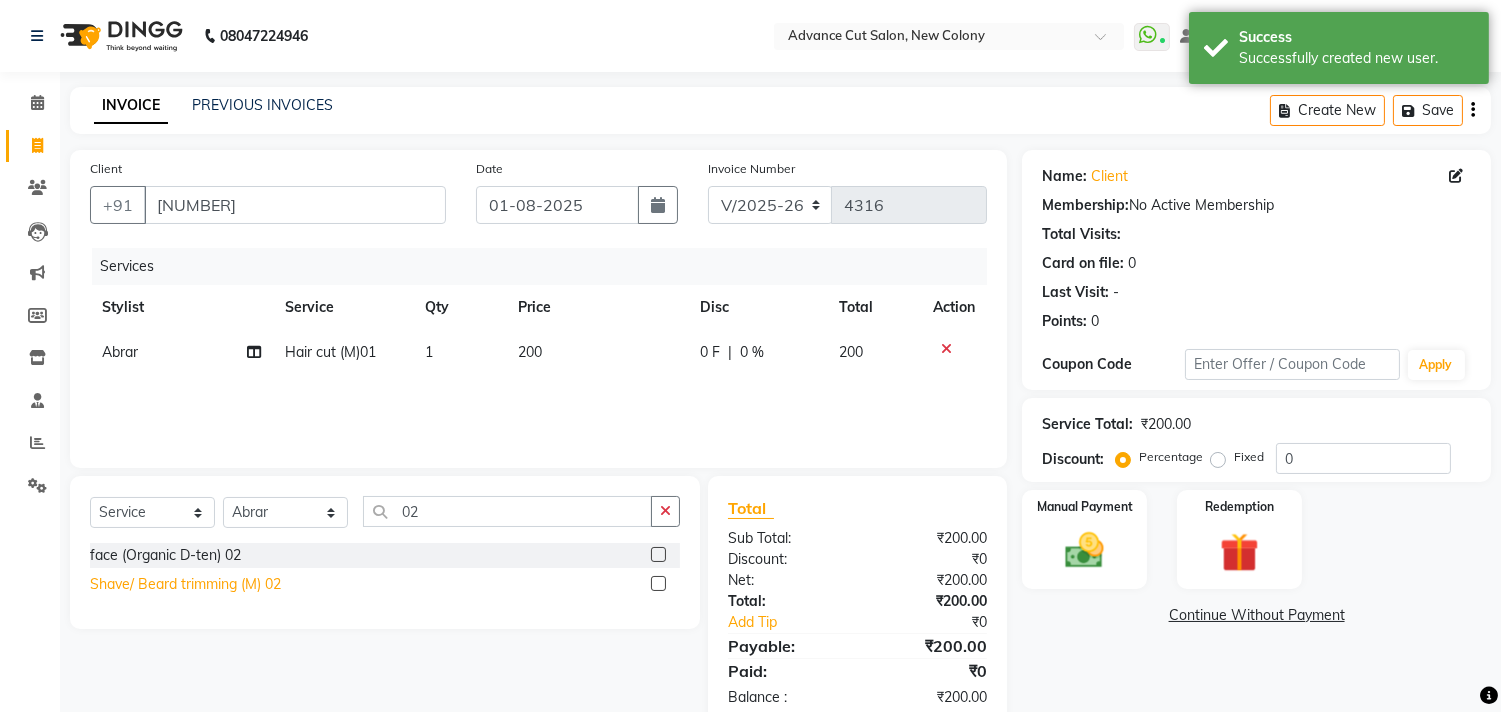 click on "Shave/ Beard trimming (M) 02" 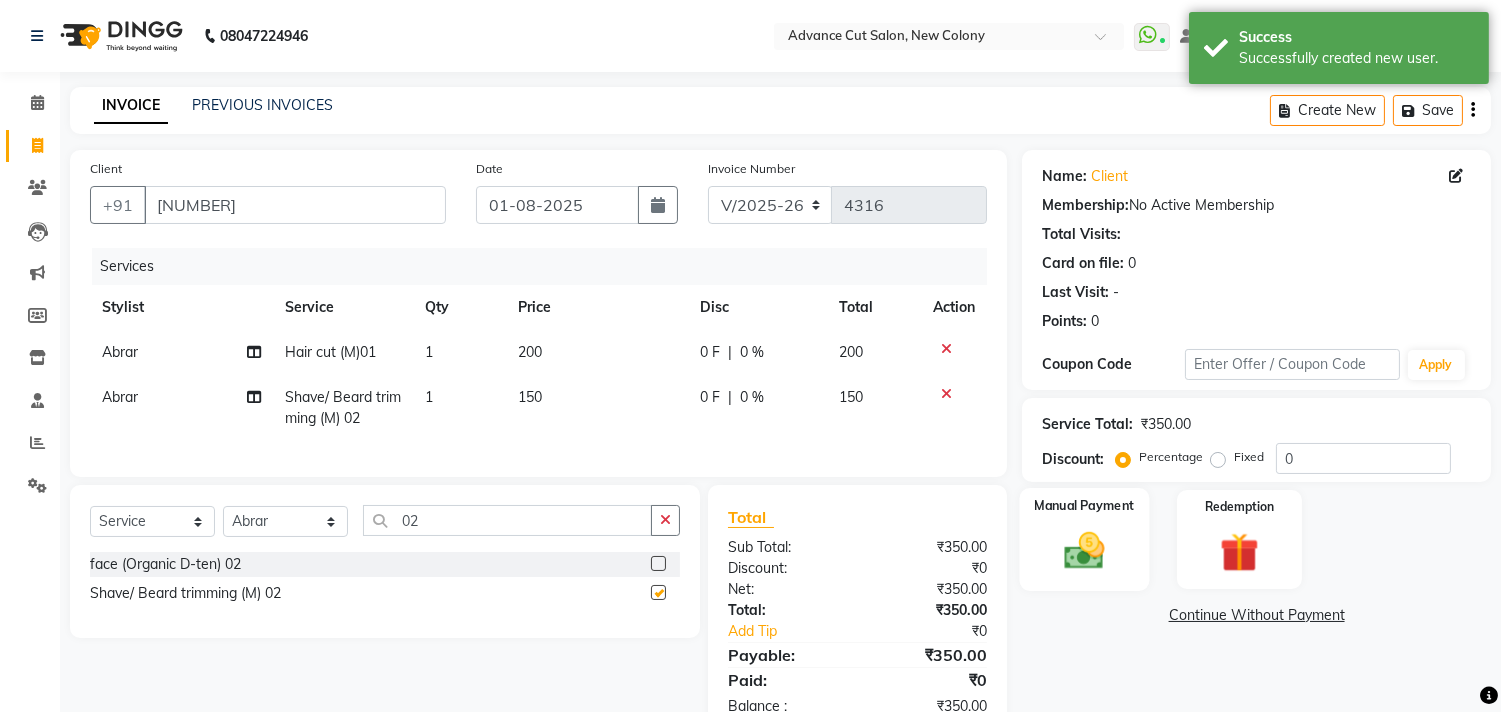 checkbox on "false" 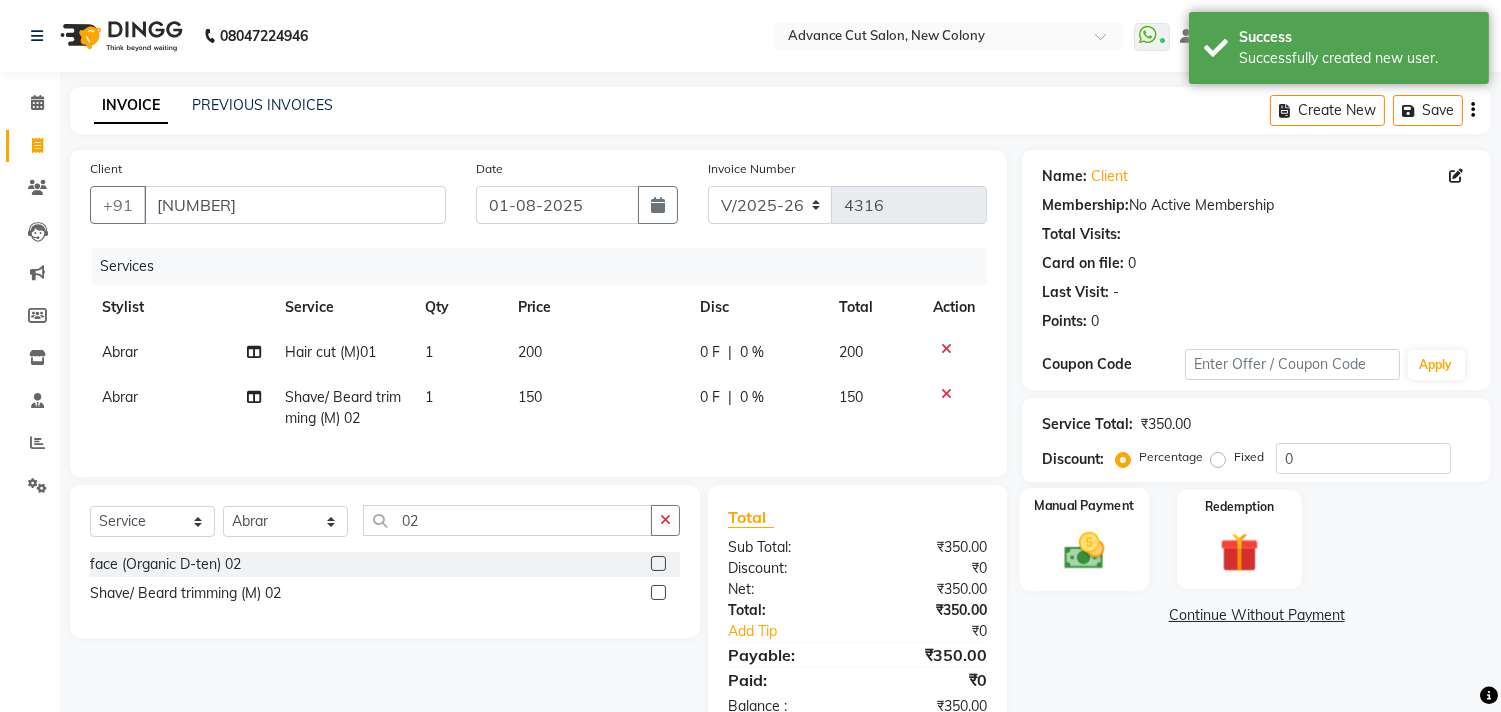 click on "Manual Payment" 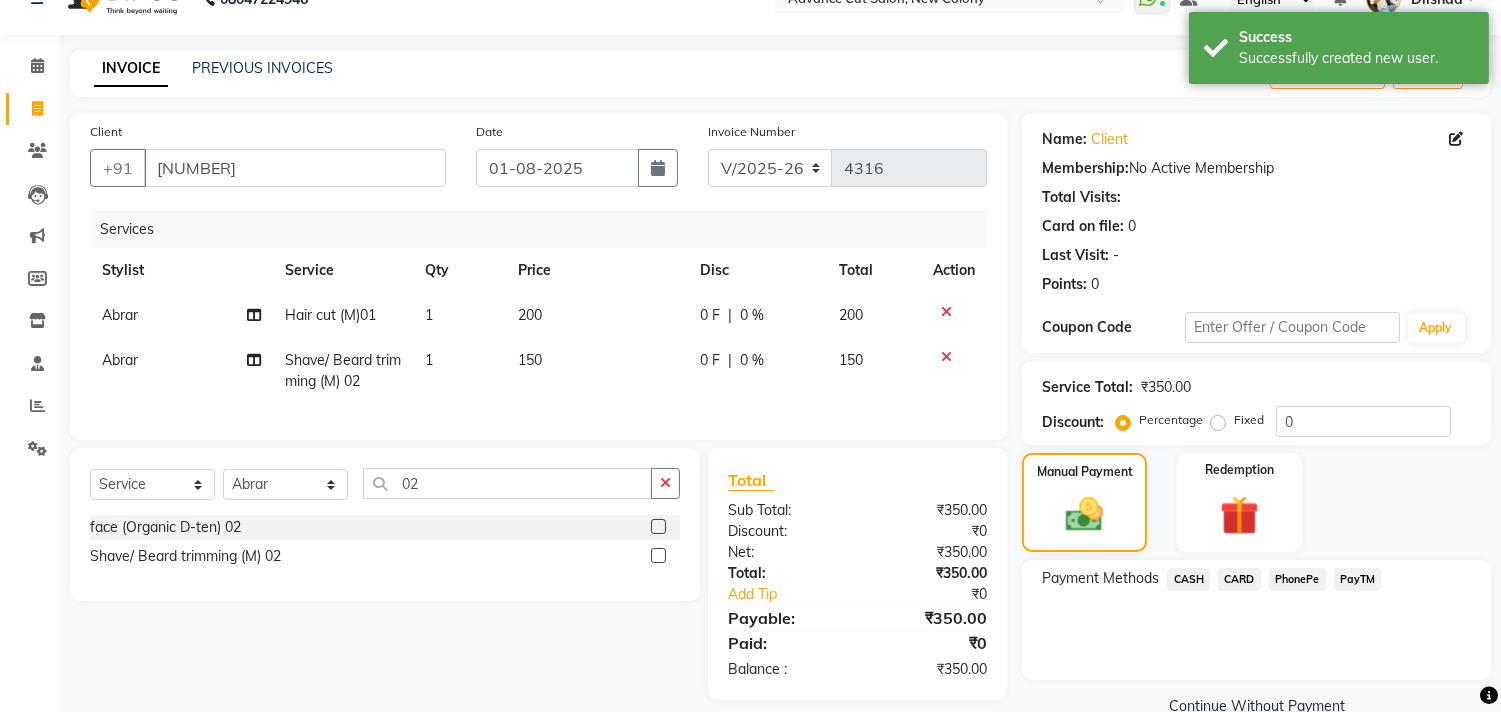 scroll, scrollTop: 74, scrollLeft: 0, axis: vertical 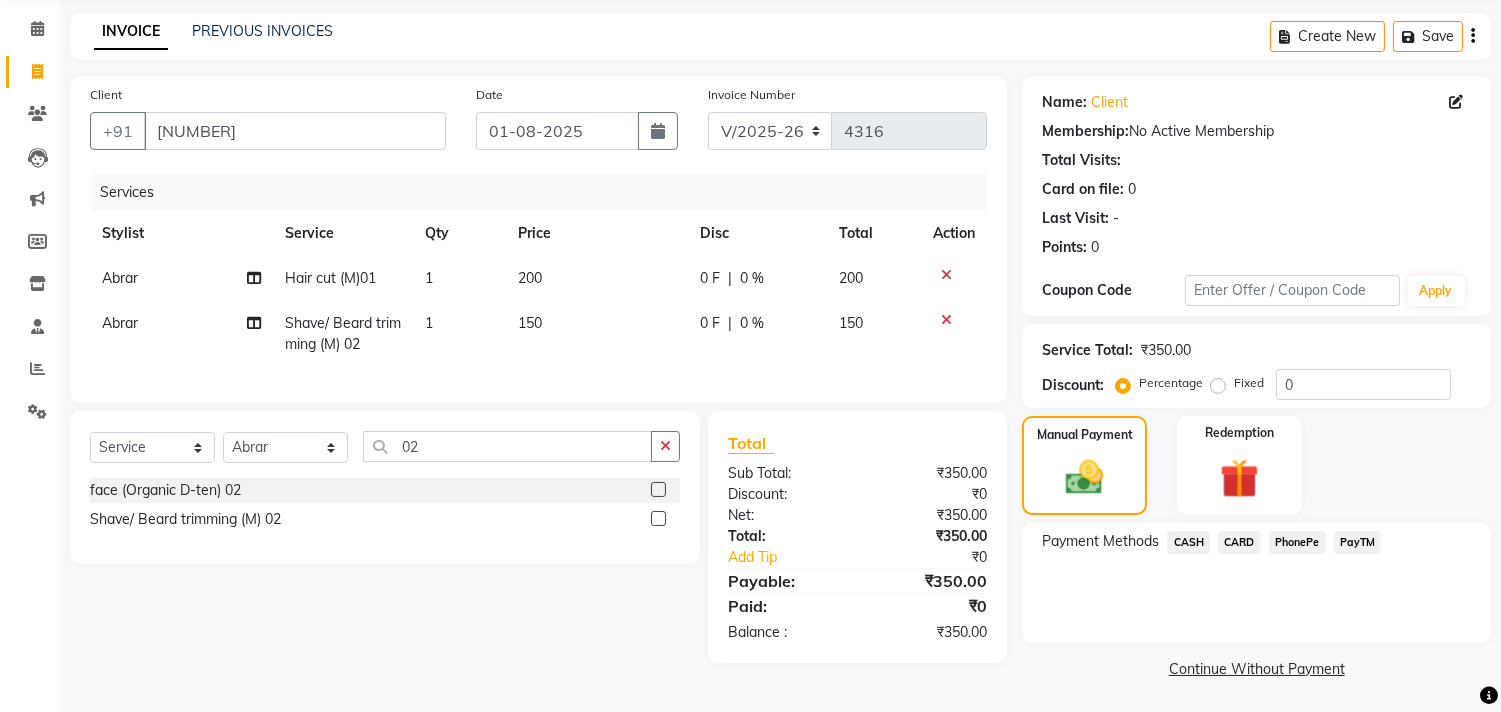 click on "CASH" 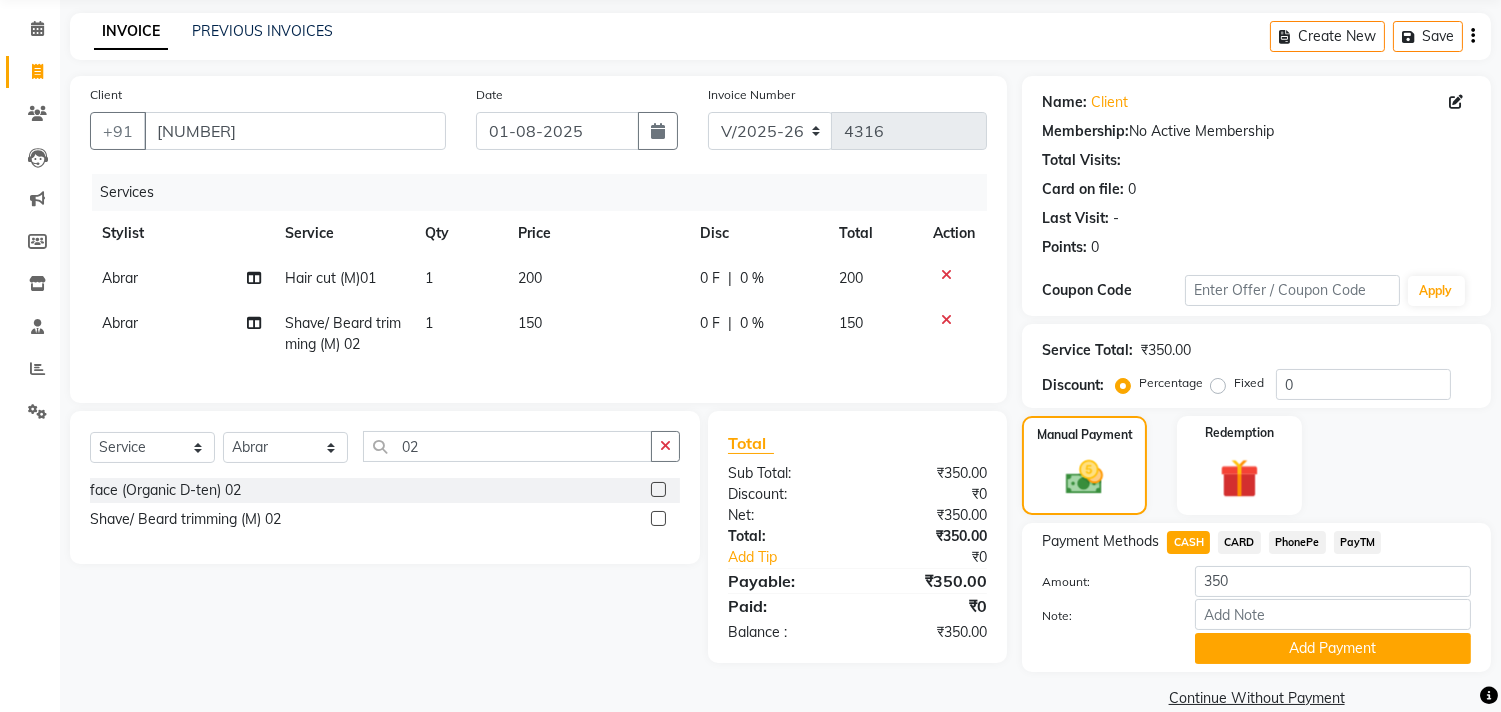 click on "PayTM" 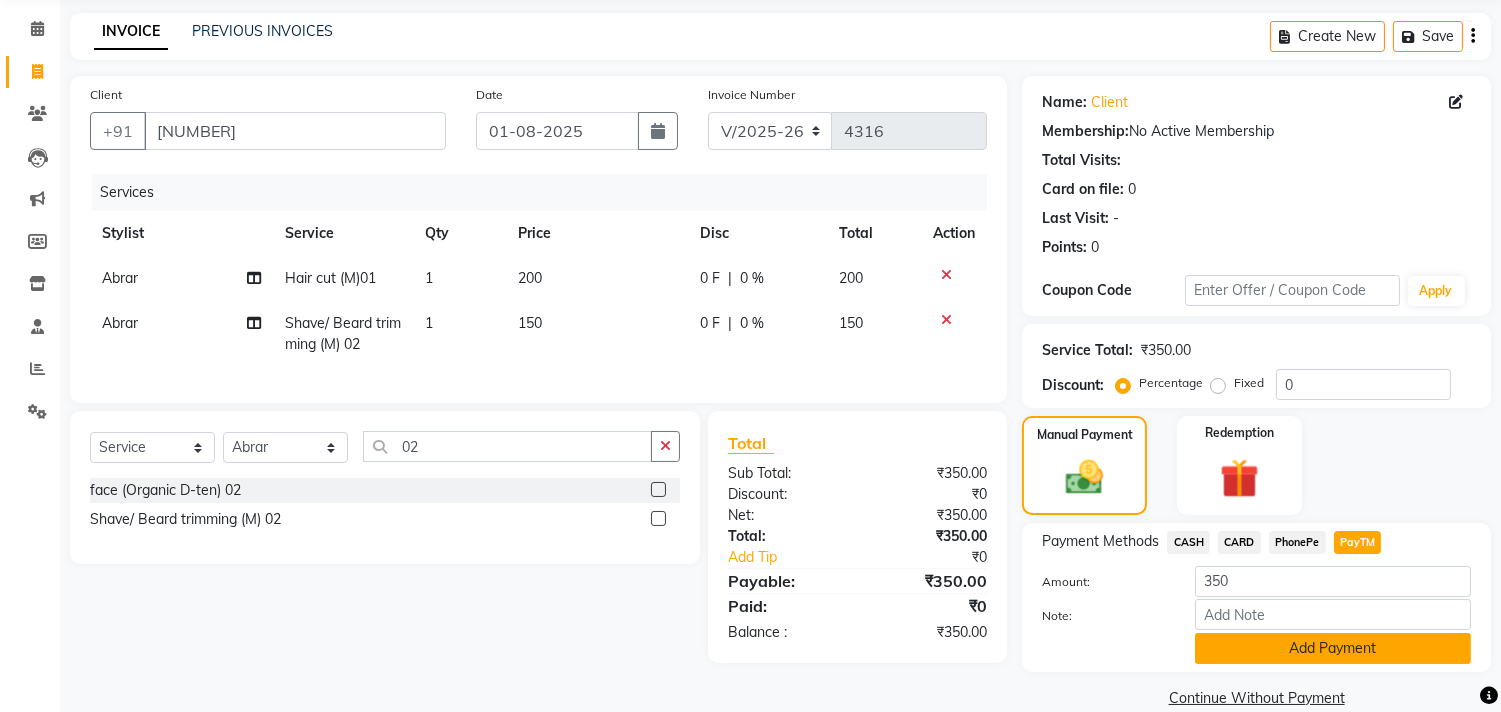 click on "Add Payment" 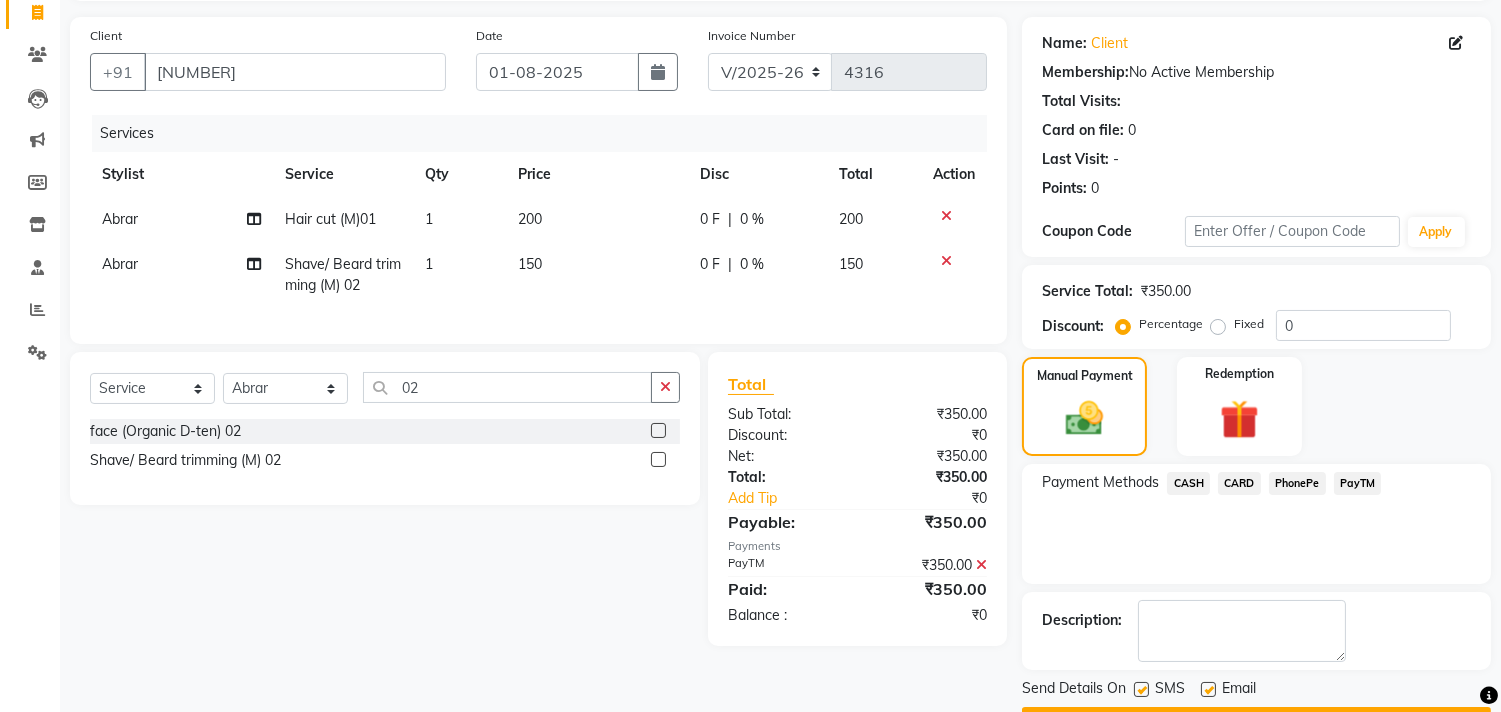 scroll, scrollTop: 187, scrollLeft: 0, axis: vertical 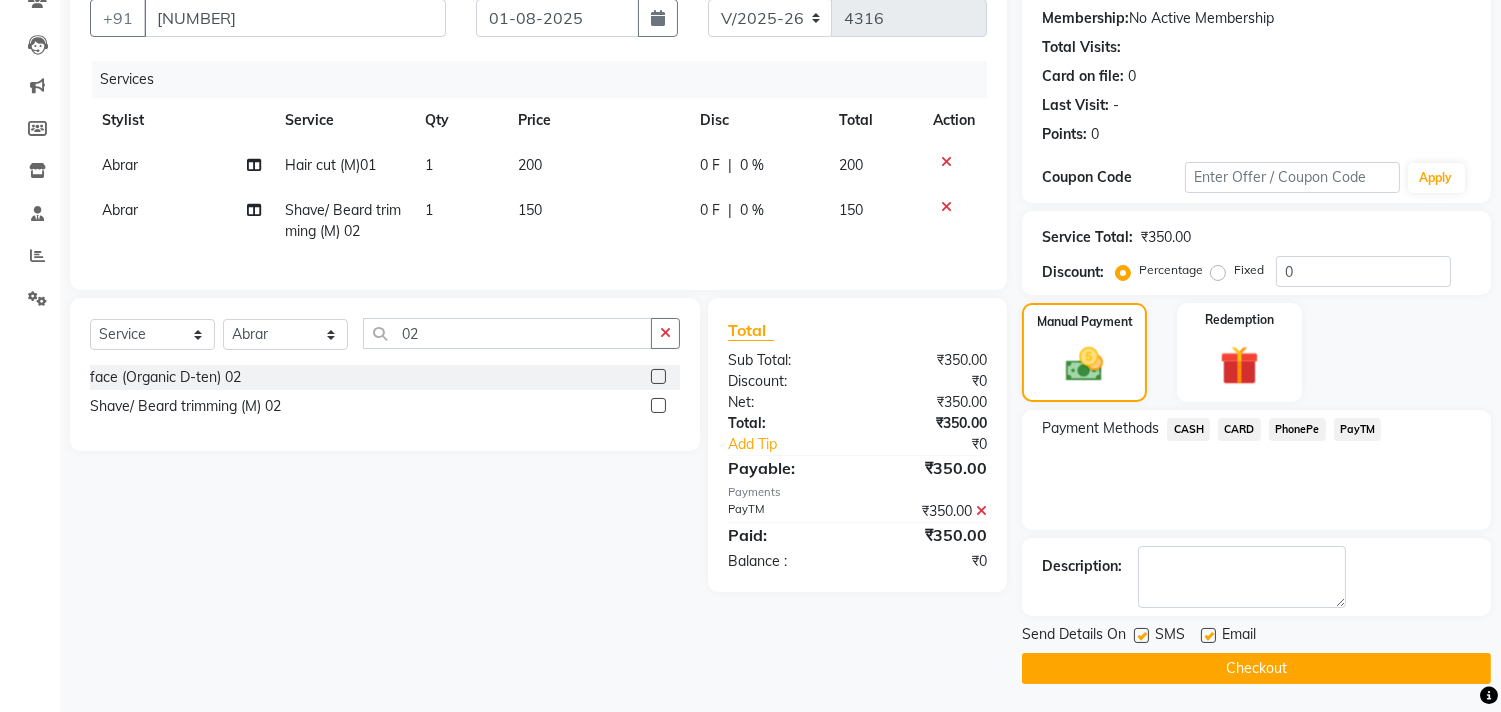 click on "Name: Client  Membership:  No Active Membership  Total Visits:   Card on file:  0 Last Visit:   - Points:   0  Coupon Code Apply Service Total:  ₹350.00  Discount:  Percentage   Fixed  0 Manual Payment Redemption Payment Methods  CASH   CARD   PhonePe   PayTM  Description:                  Send Details On SMS Email  Checkout" 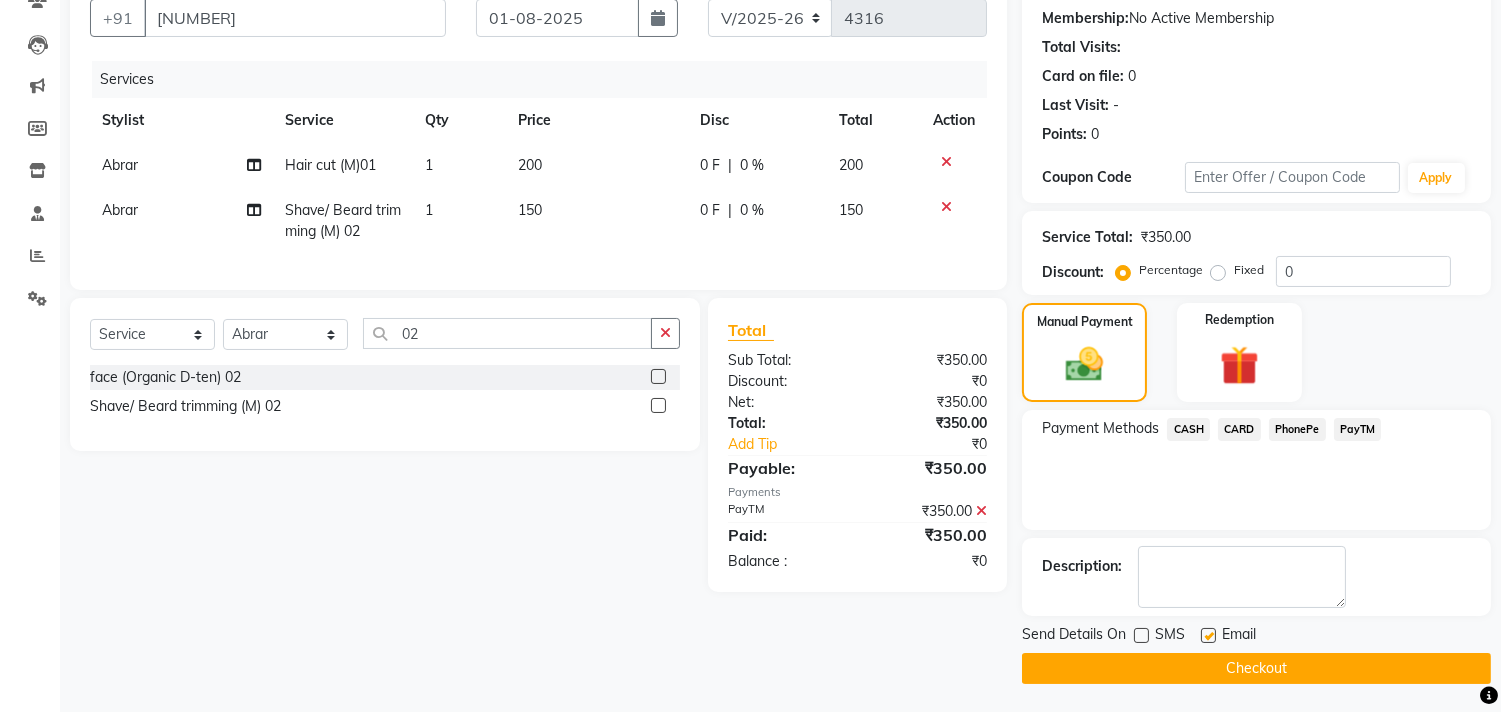 click 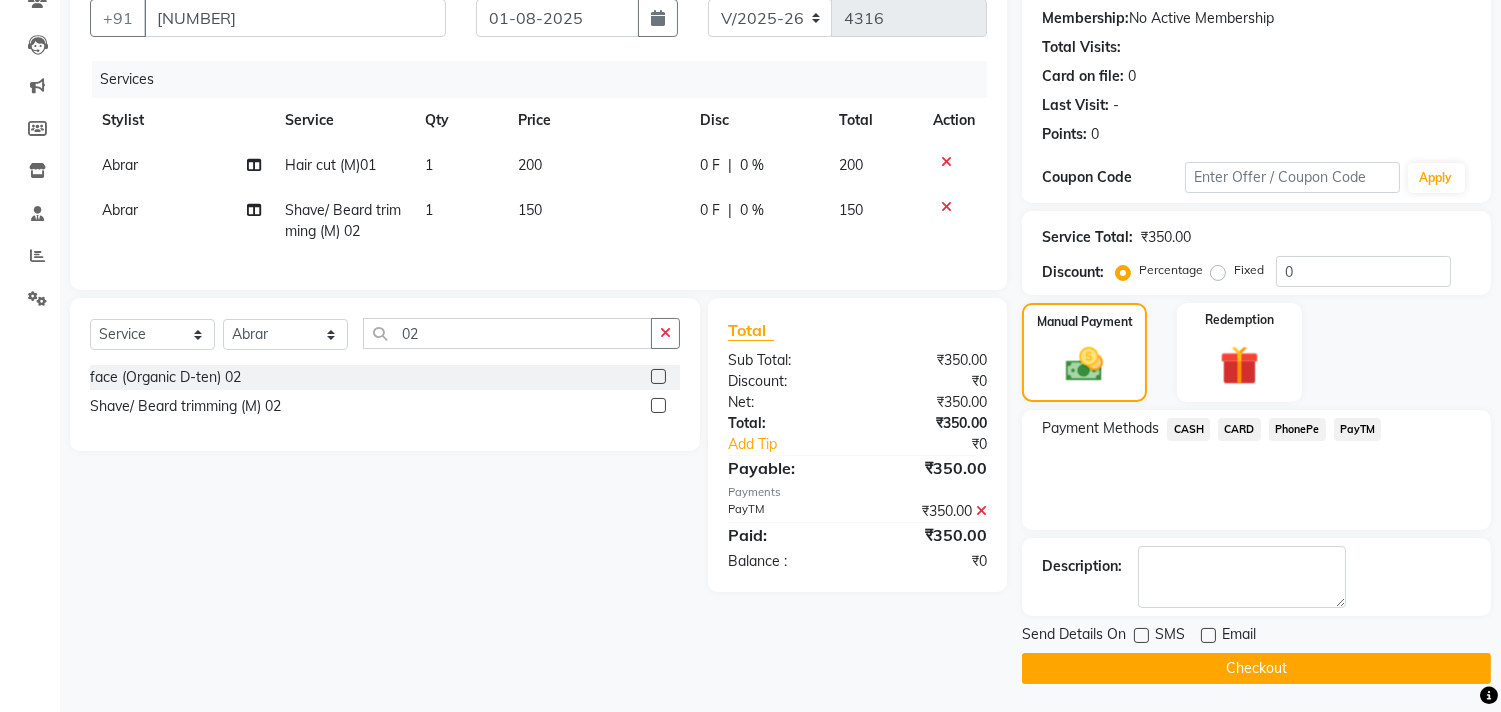 click on "Checkout" 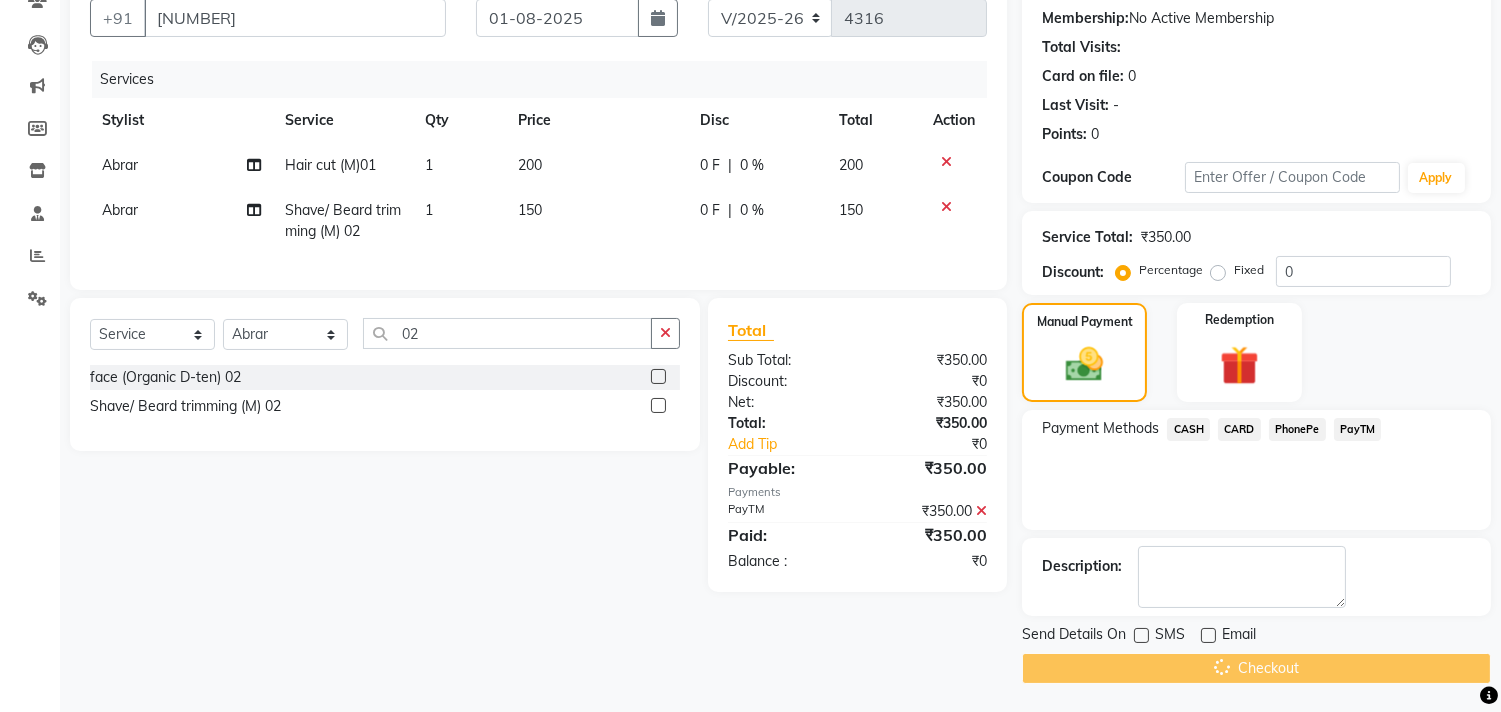scroll, scrollTop: 0, scrollLeft: 0, axis: both 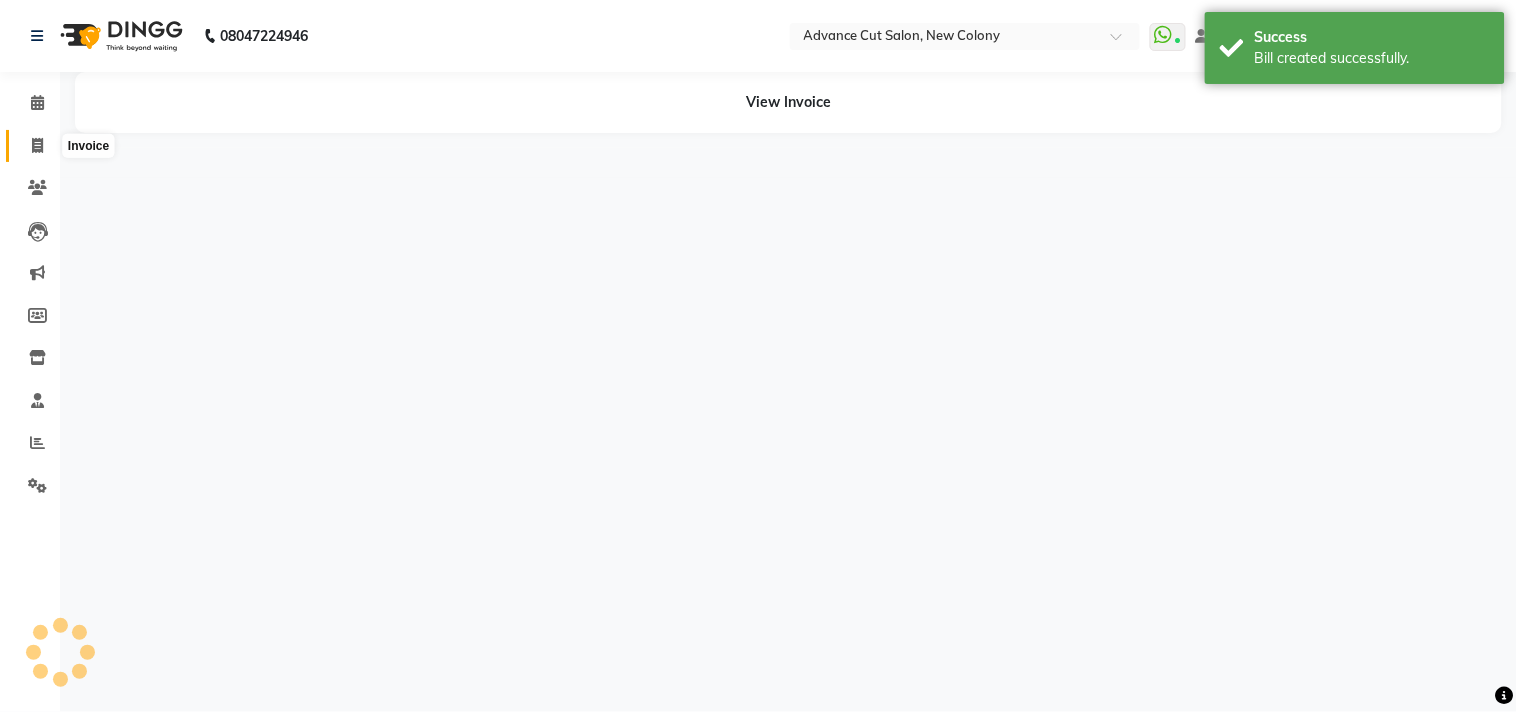 click 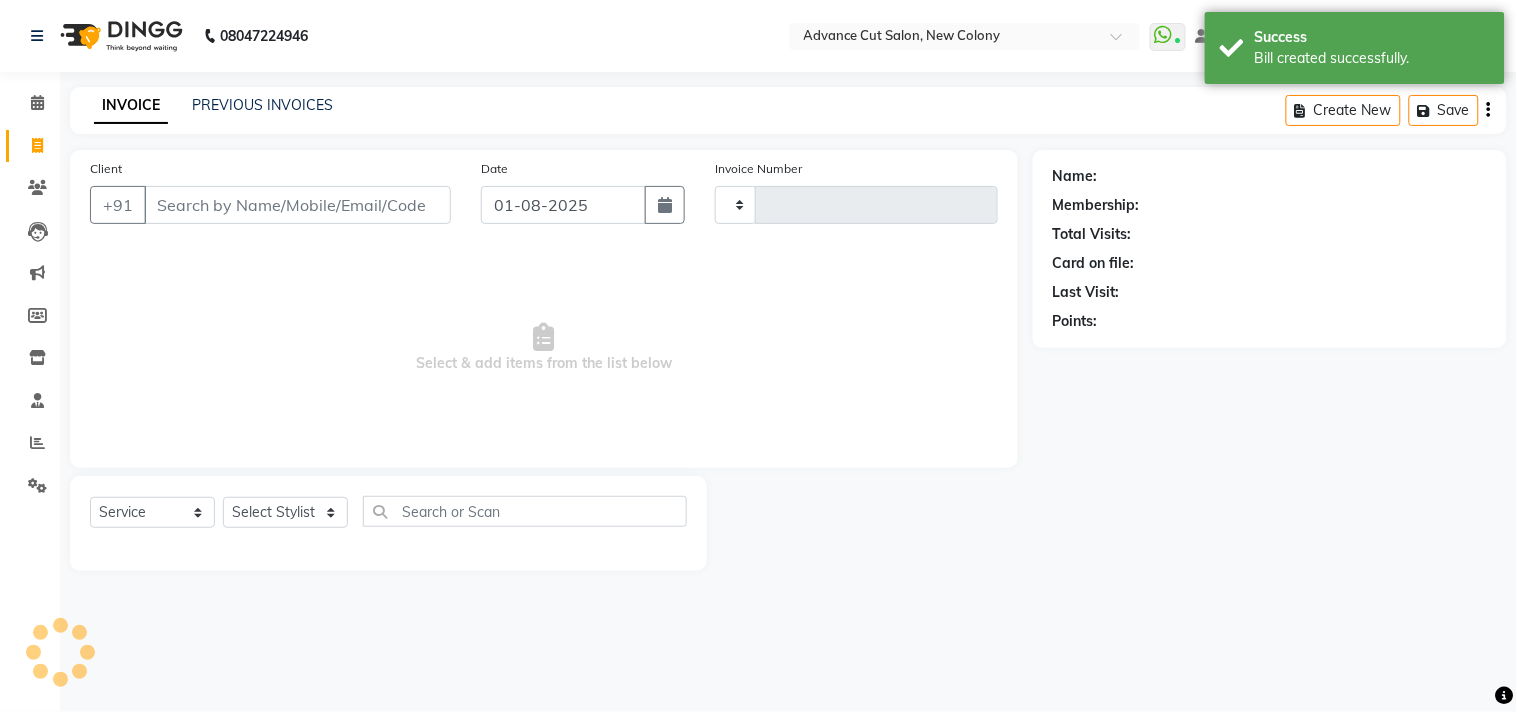 type on "4317" 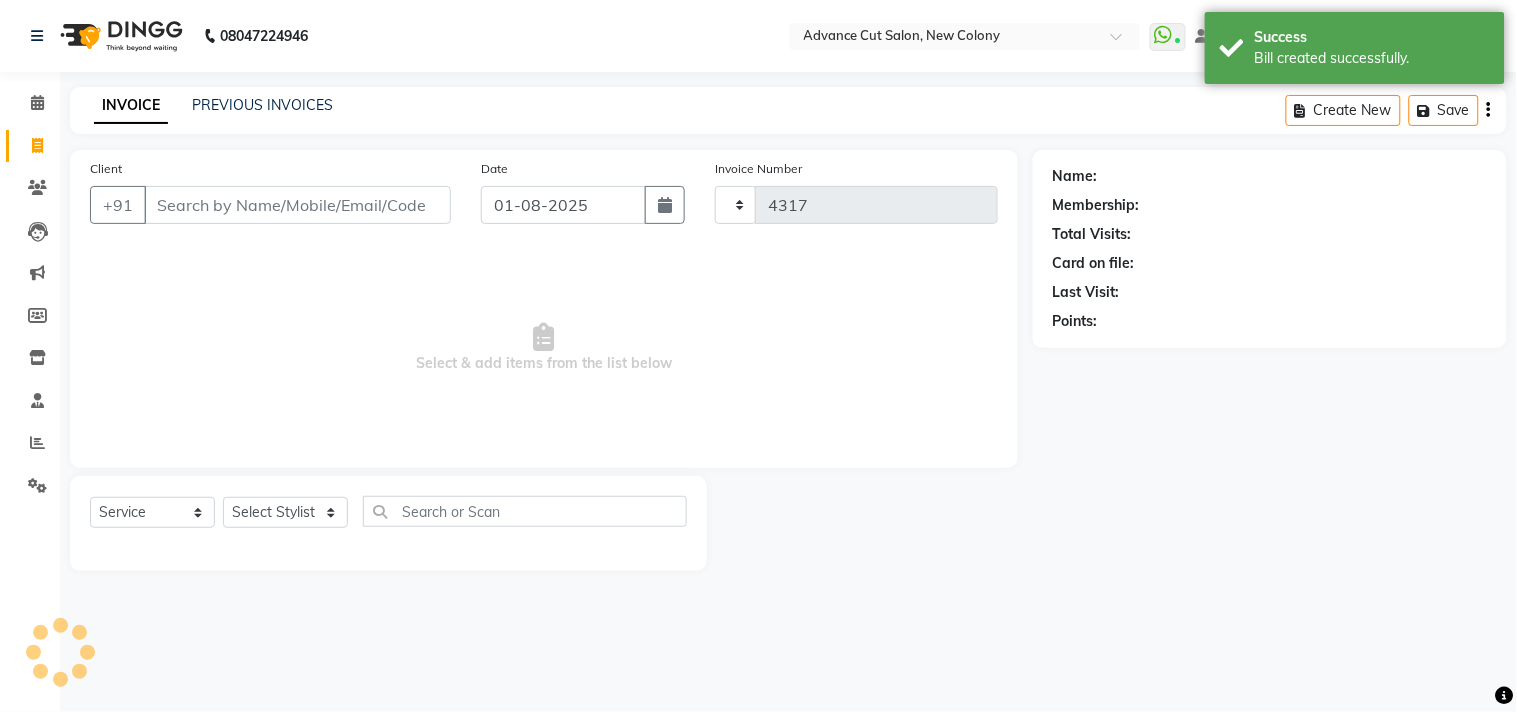 select on "922" 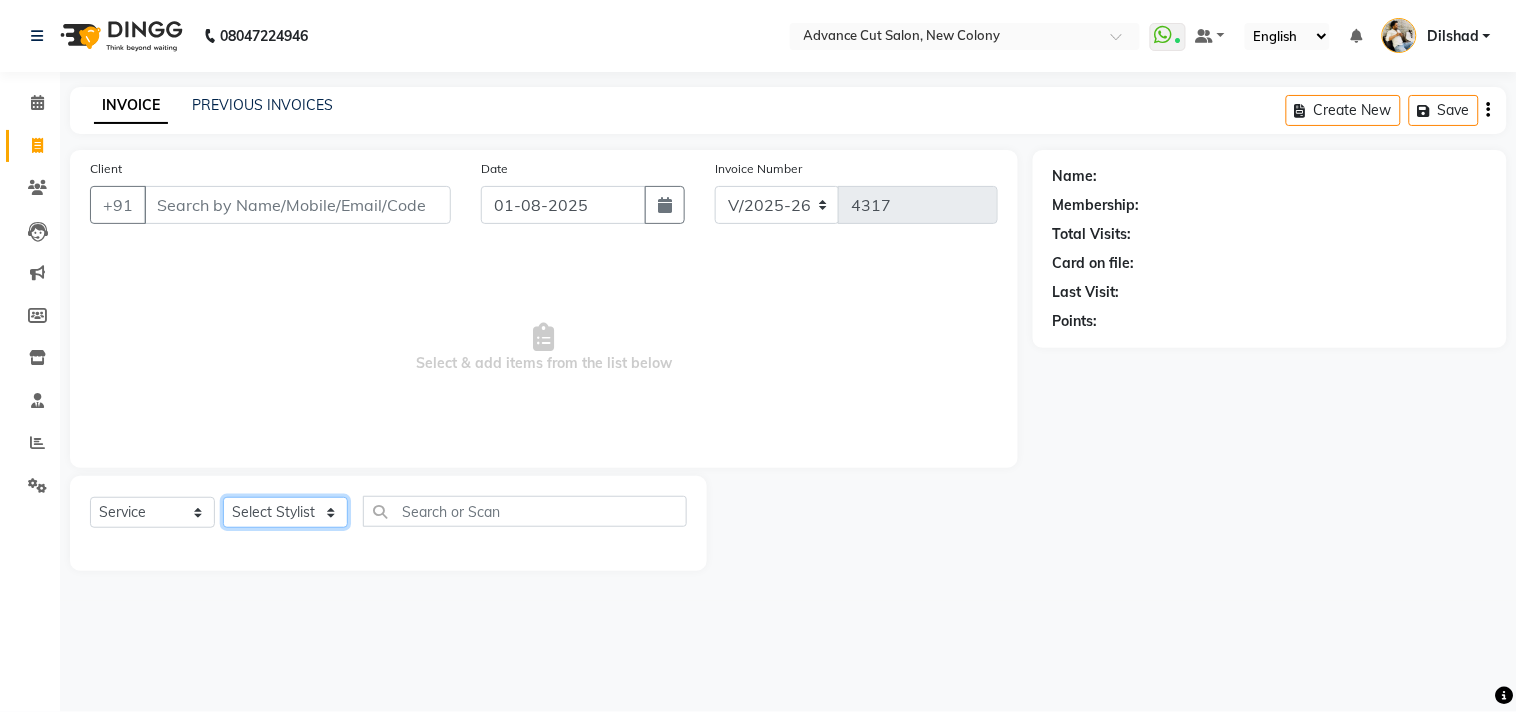 drag, startPoint x: 287, startPoint y: 520, endPoint x: 287, endPoint y: 497, distance: 23 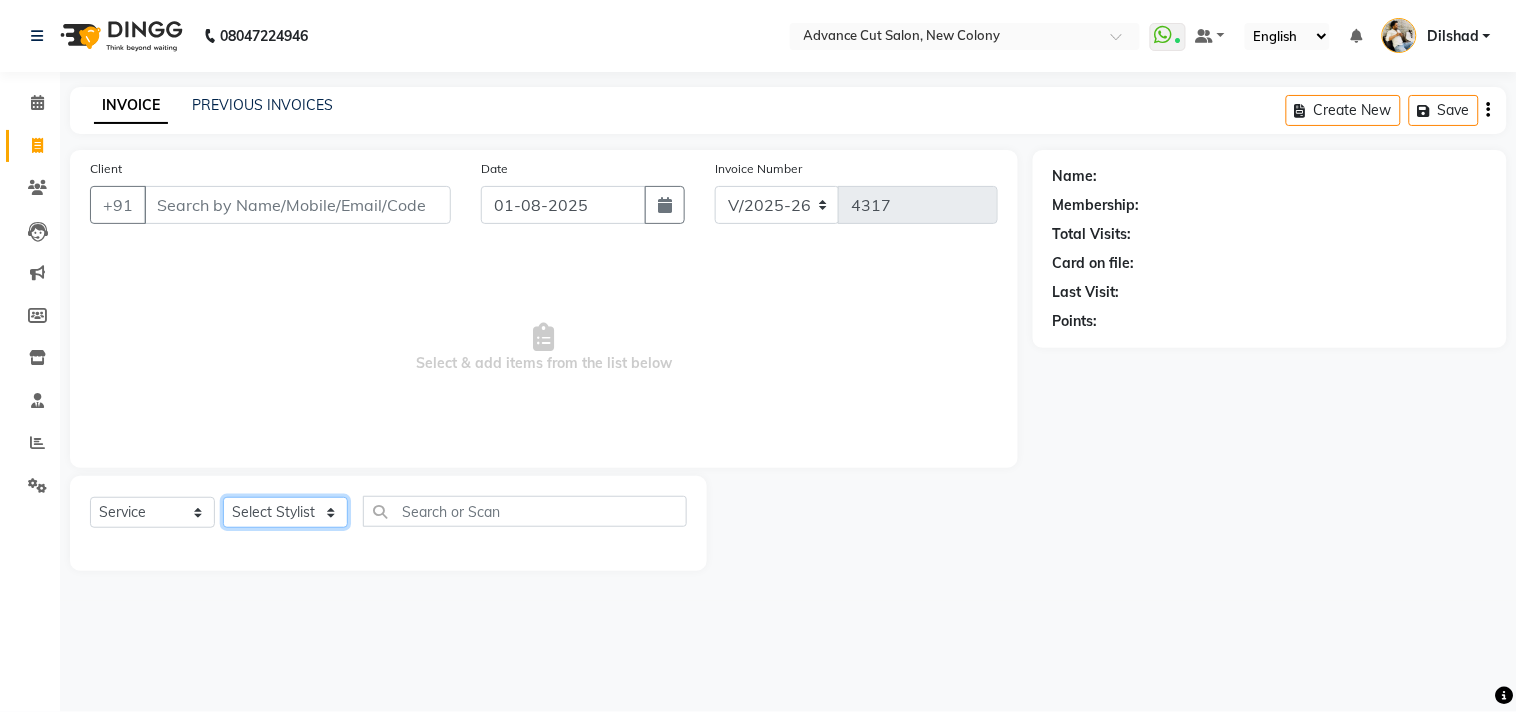 select on "15350" 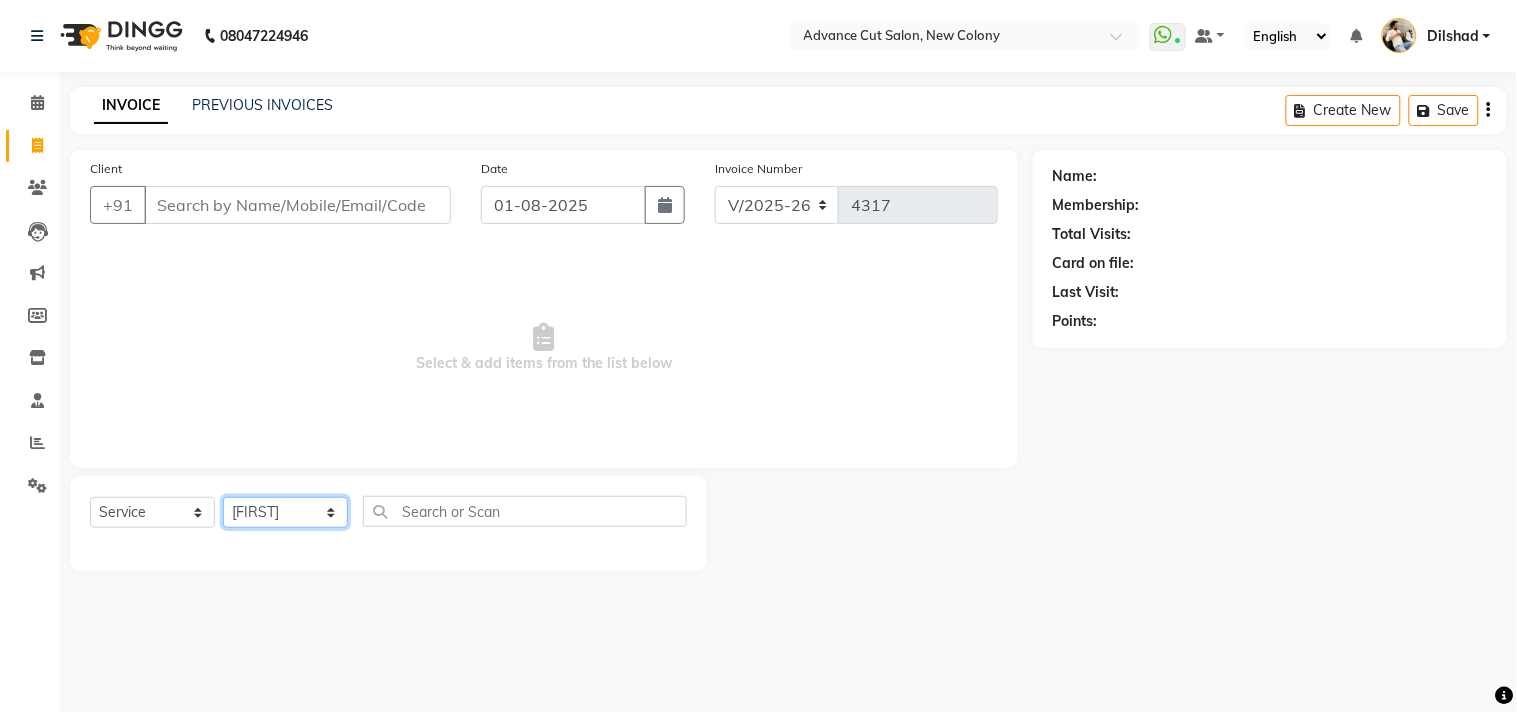 click on "Select Stylist Abrar Alam Dilshad Lallan Meenu Nabeel Nafeesh Ahmad O.P. Sharma  Samar Shahzad  SHWETA SINGH Zarina" 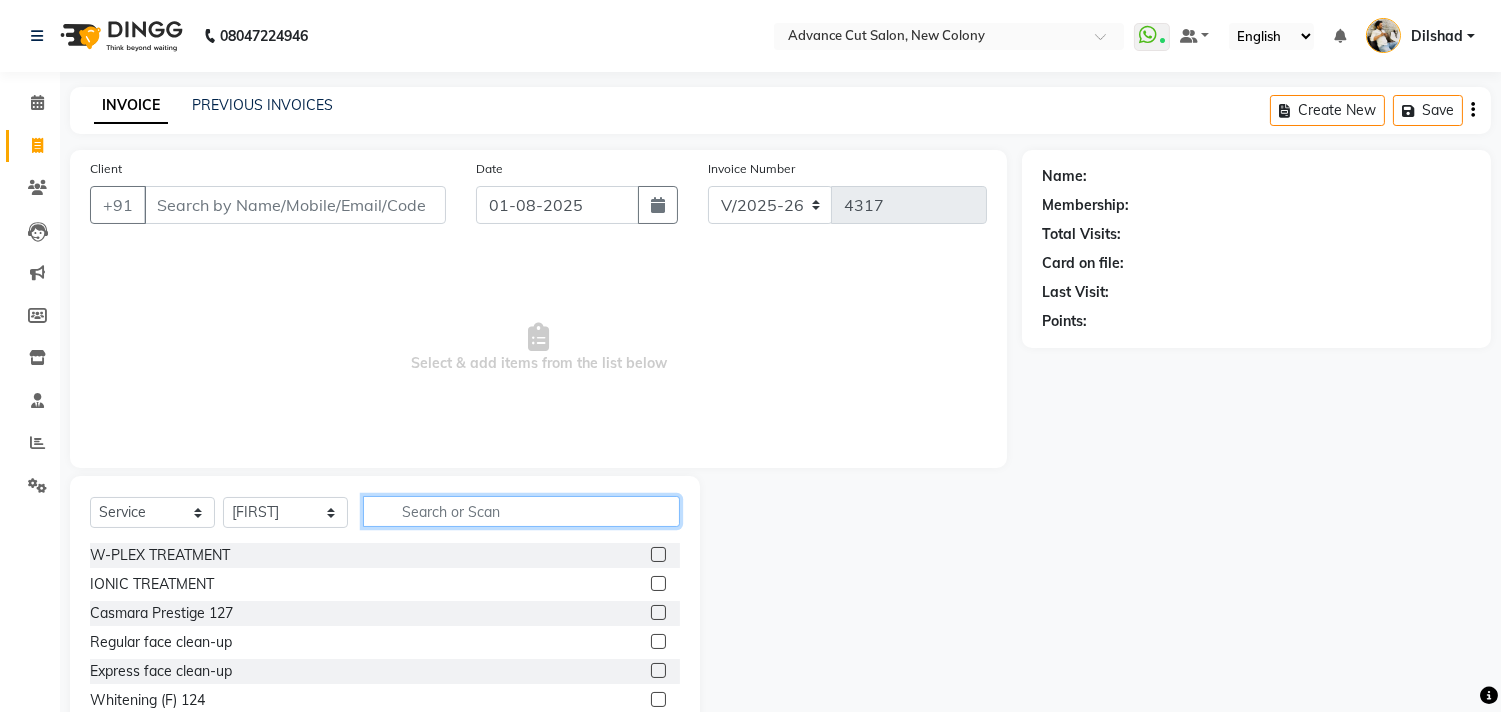 click 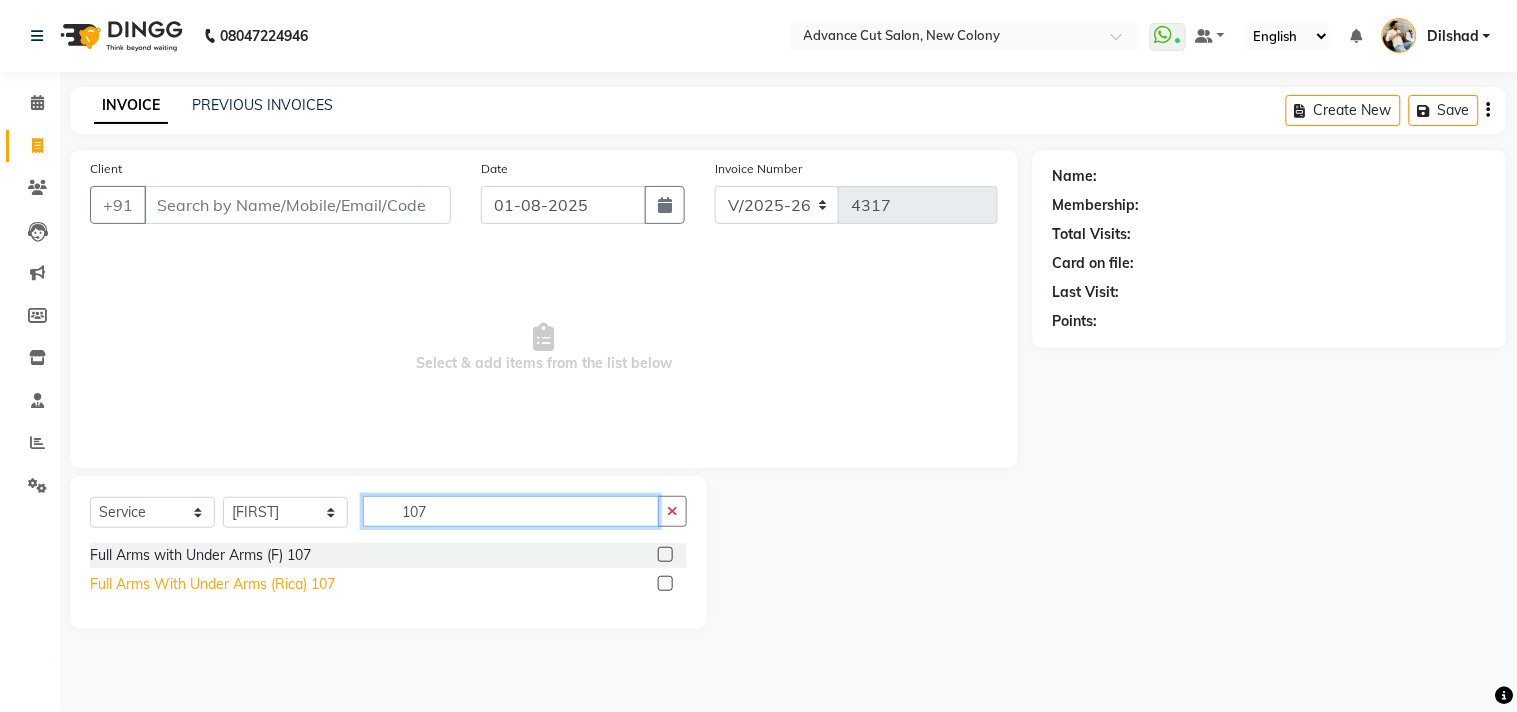 type on "107" 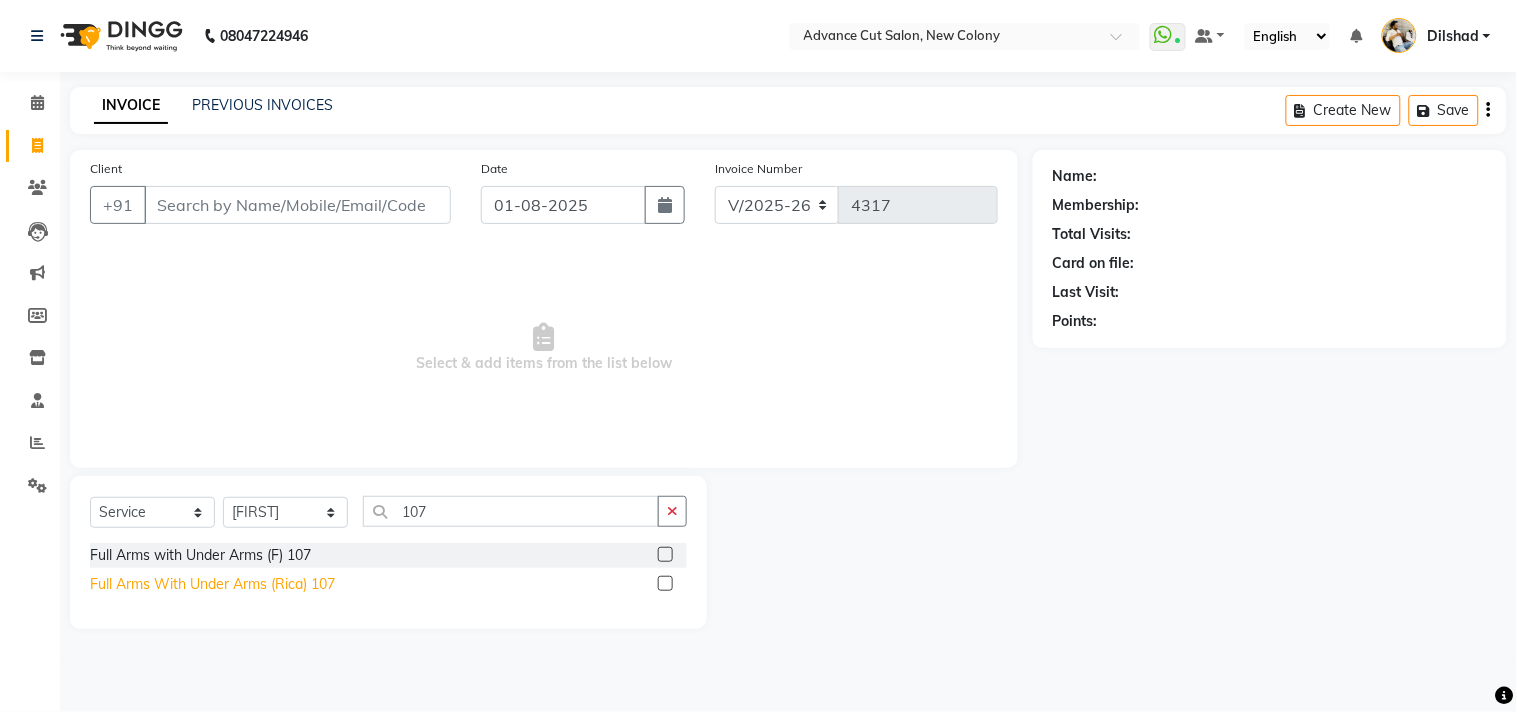 click on "Full Arms With Under Arms (Rica) 107" 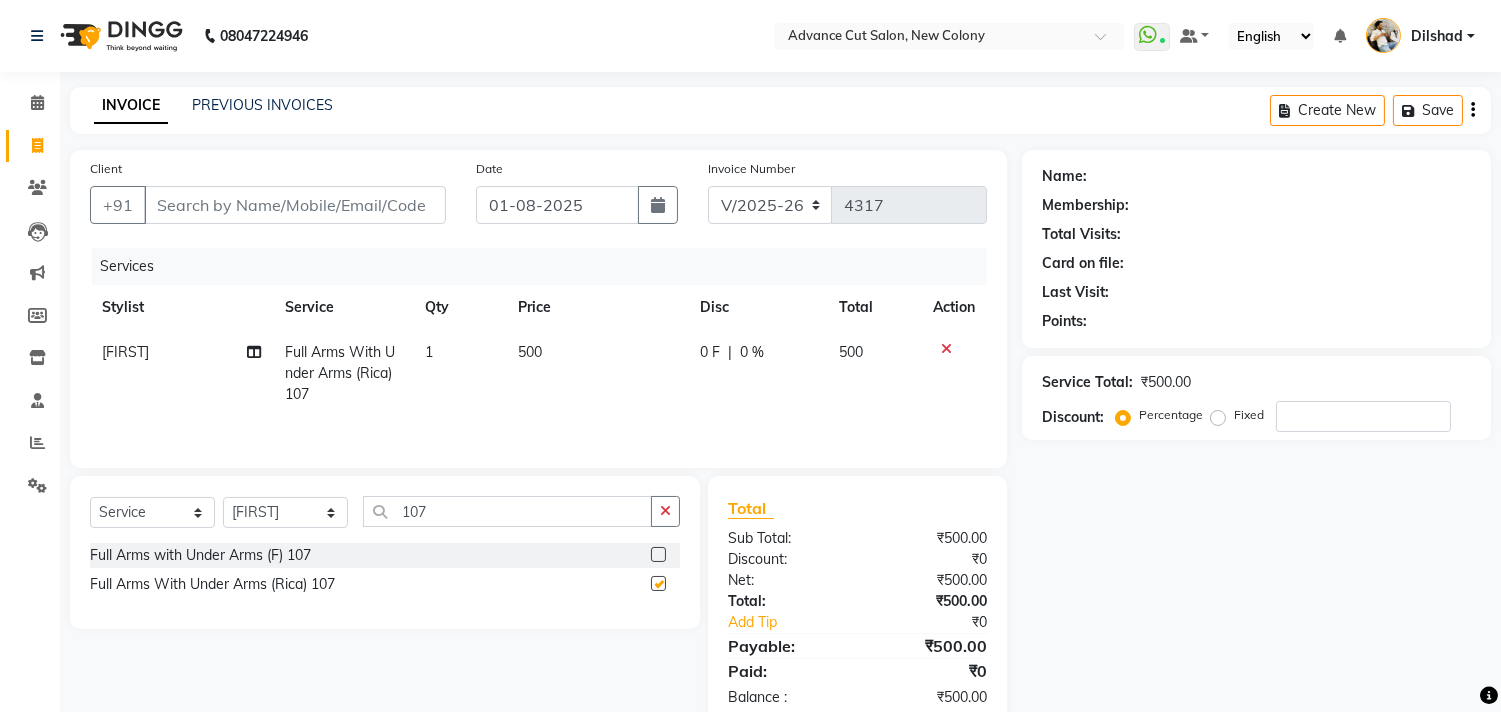 checkbox on "false" 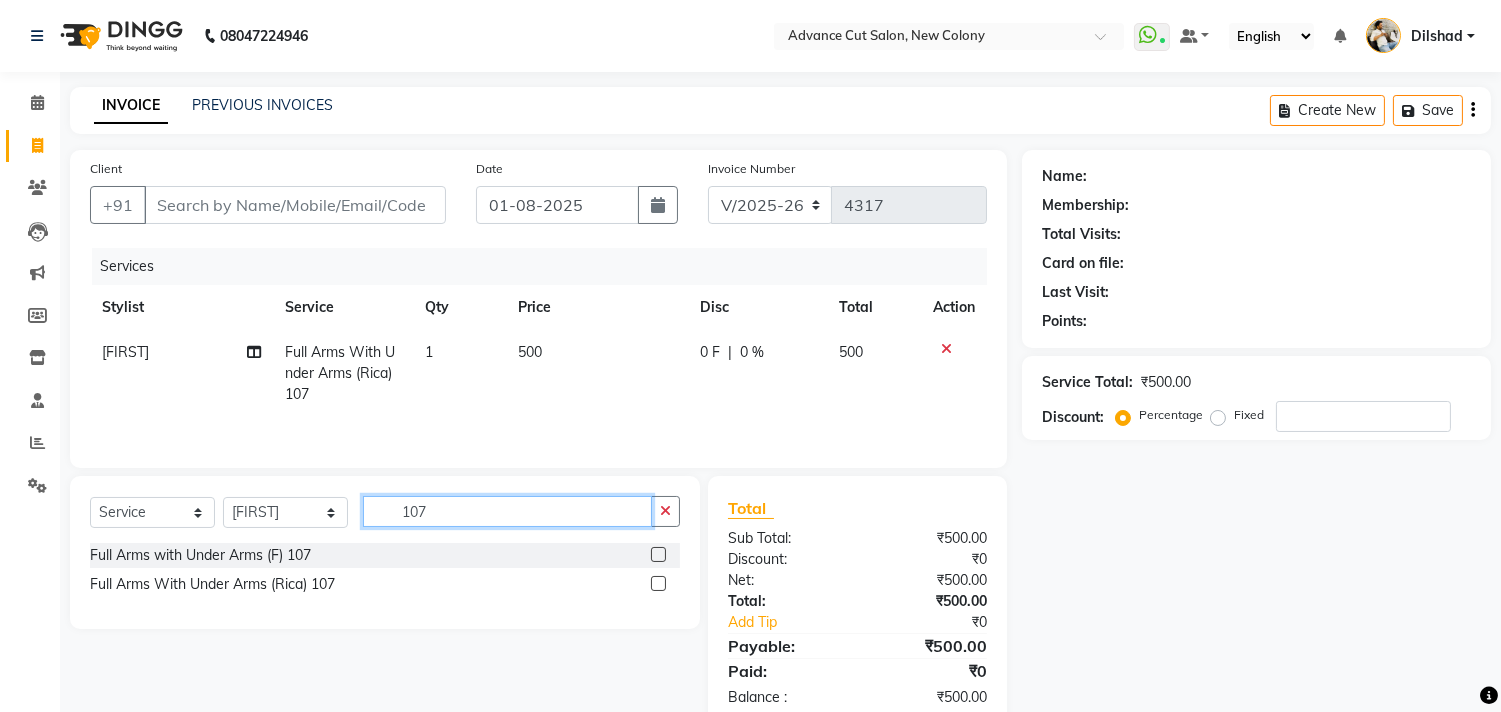 click on "107" 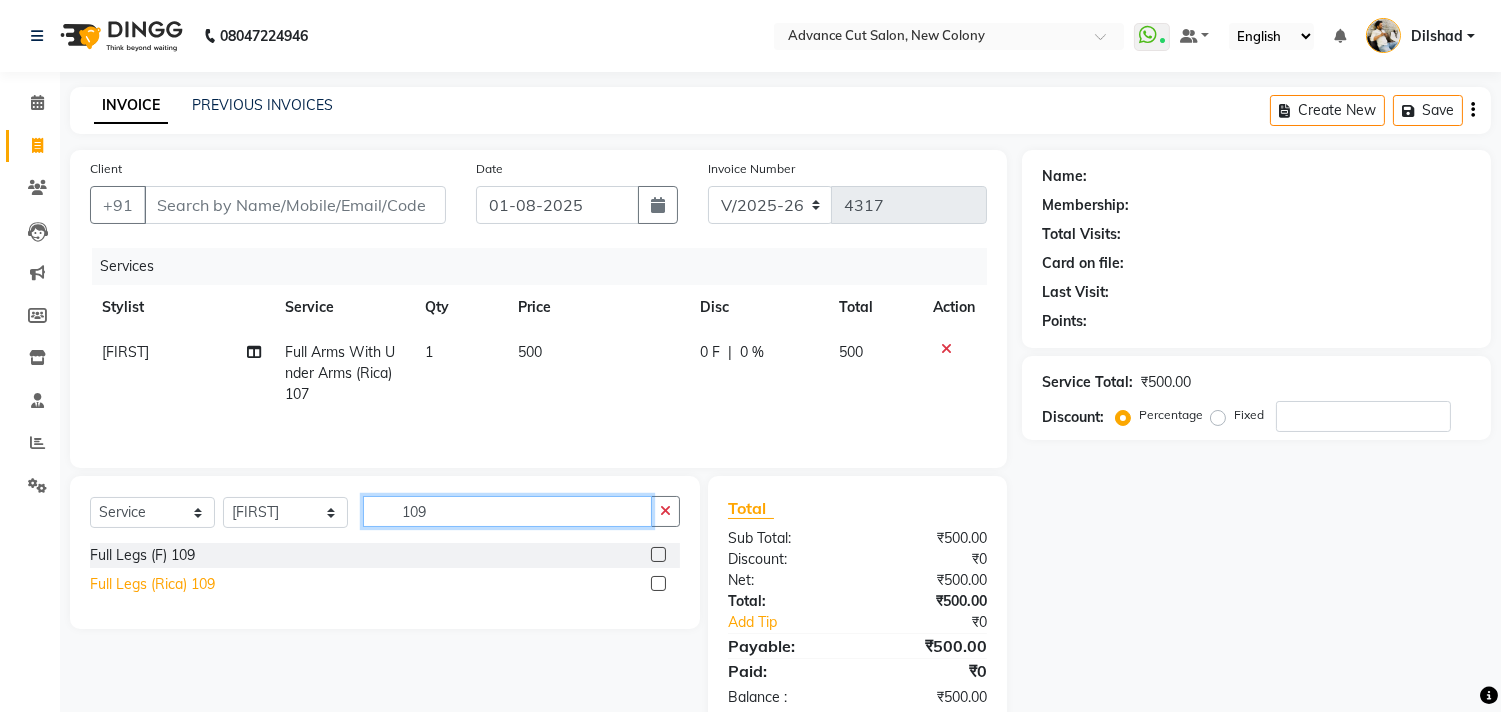 type on "109" 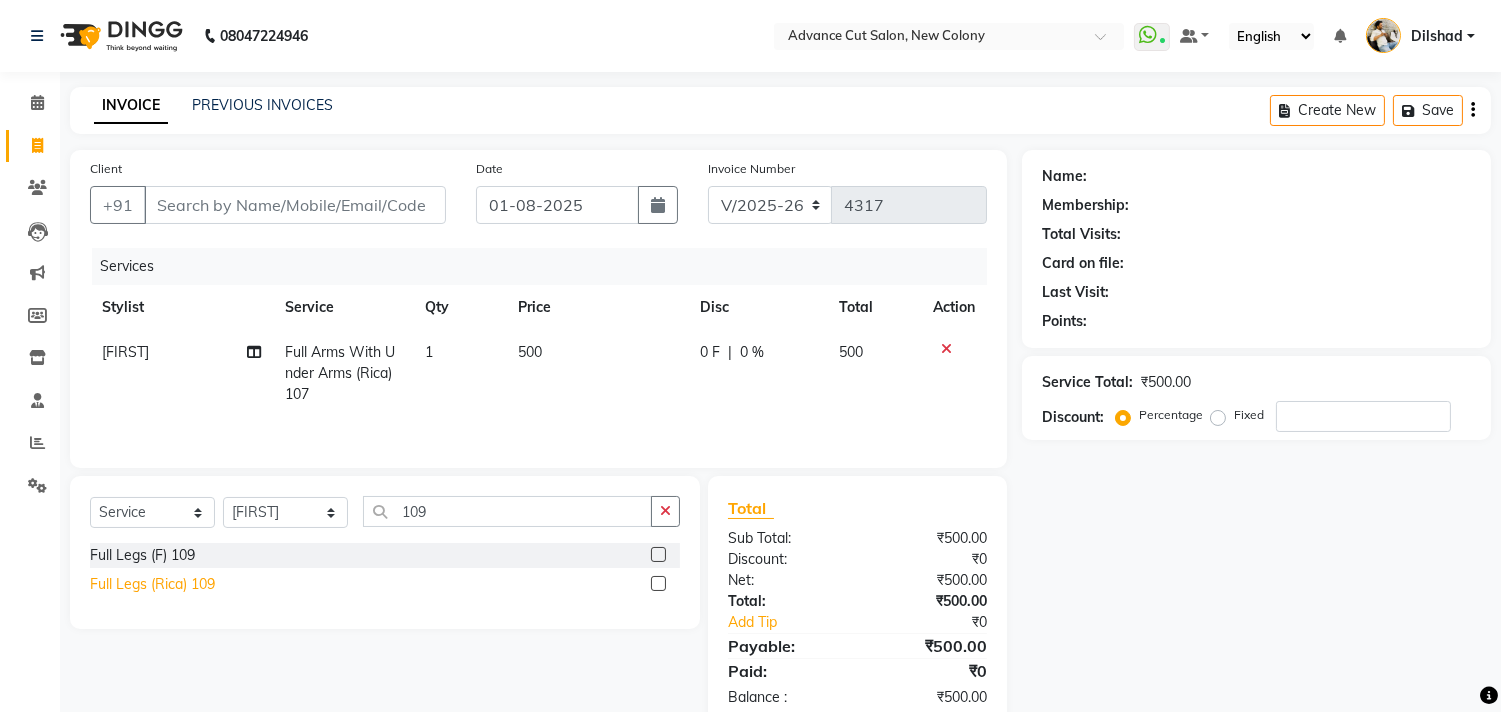 click on "Full Legs (Rica) 109" 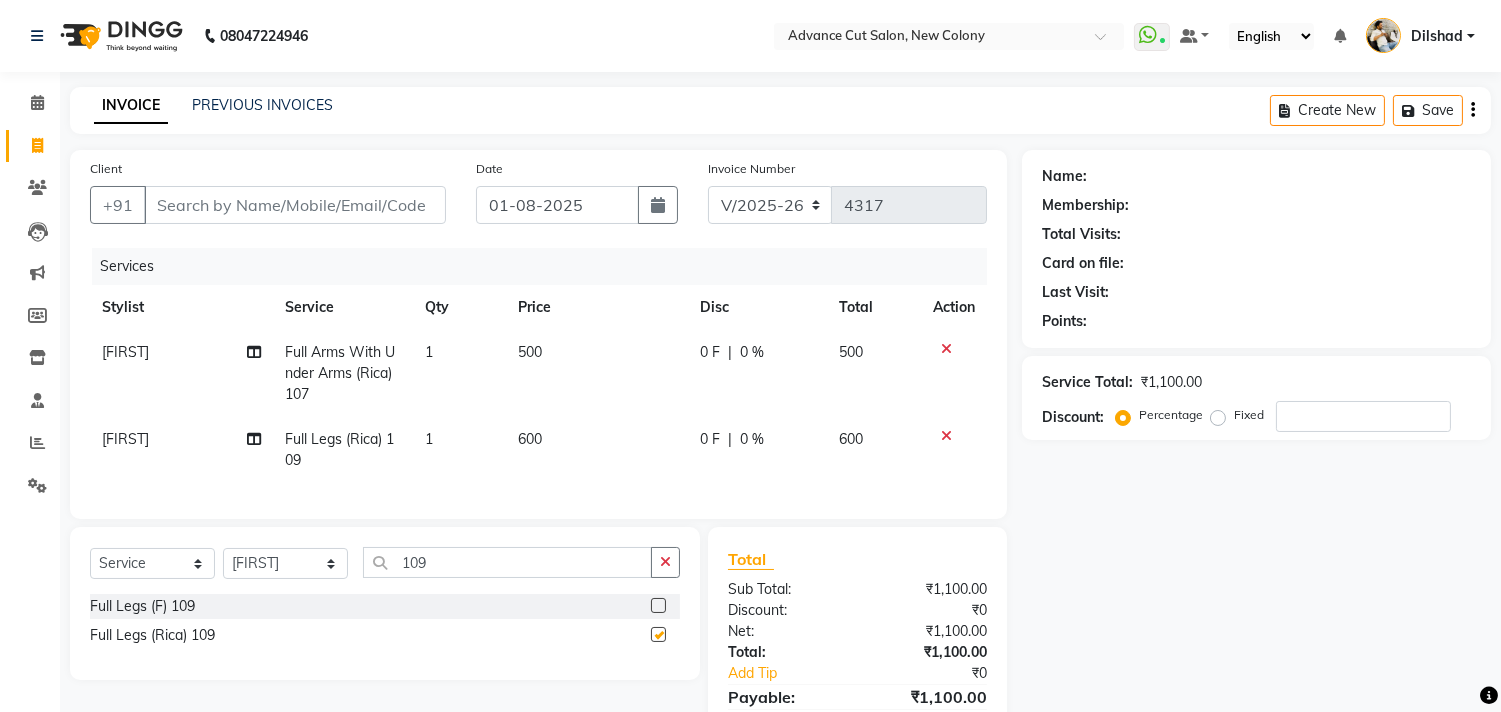 checkbox on "false" 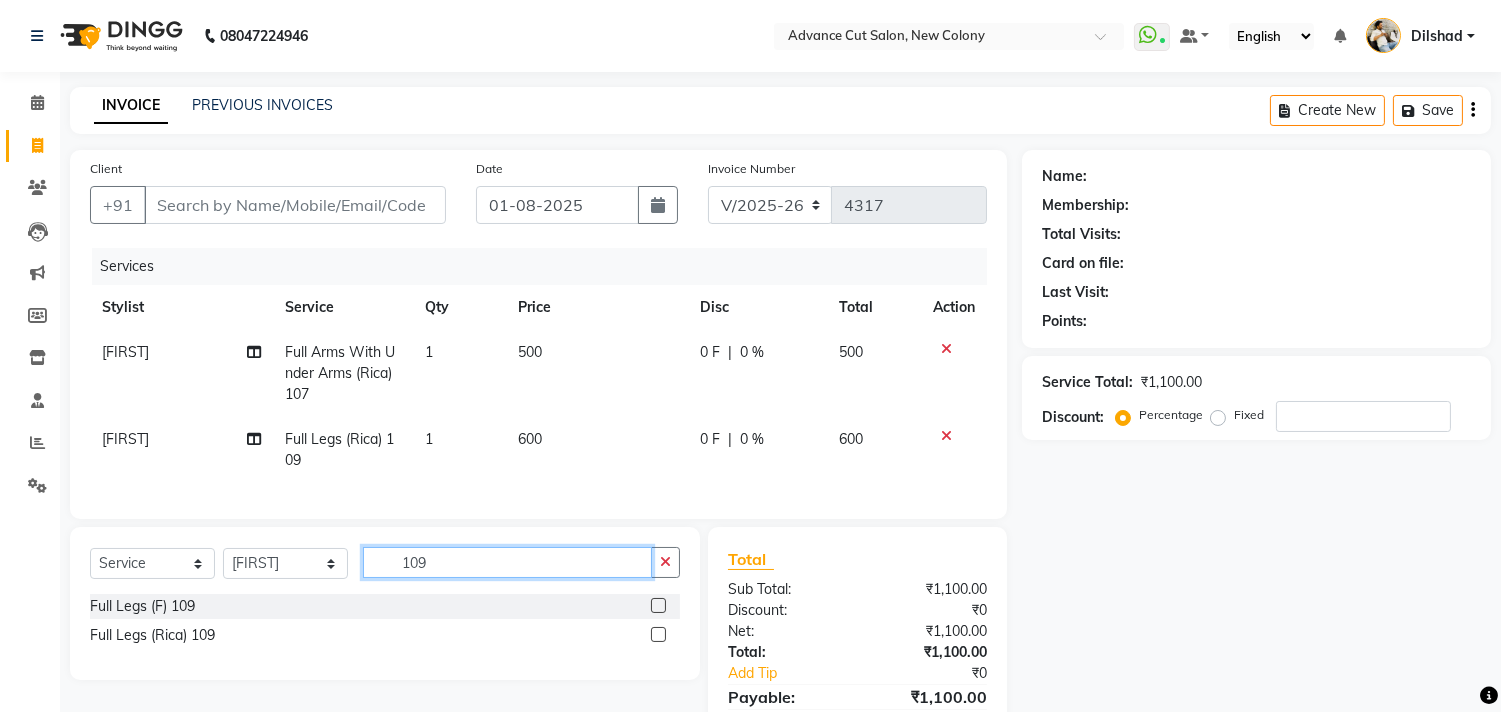 click on "109" 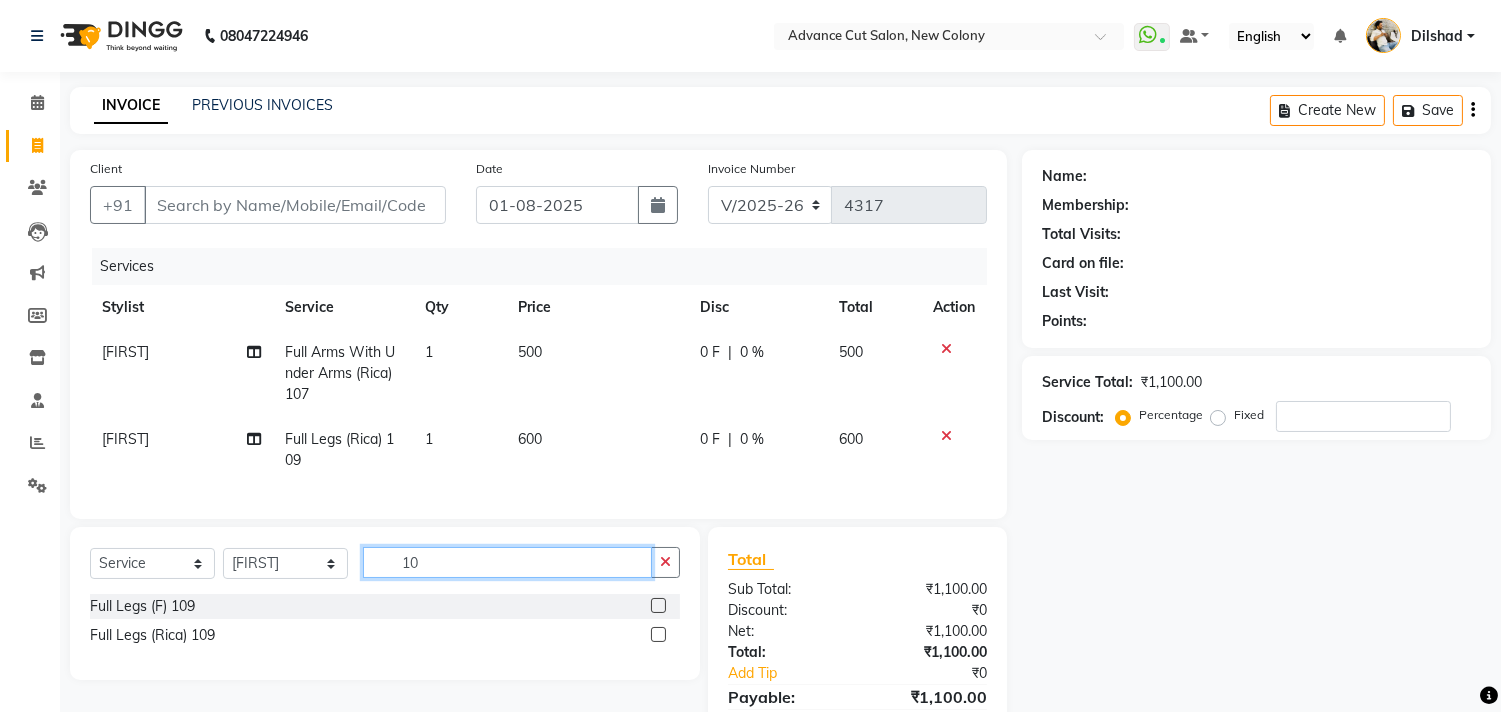 type on "1" 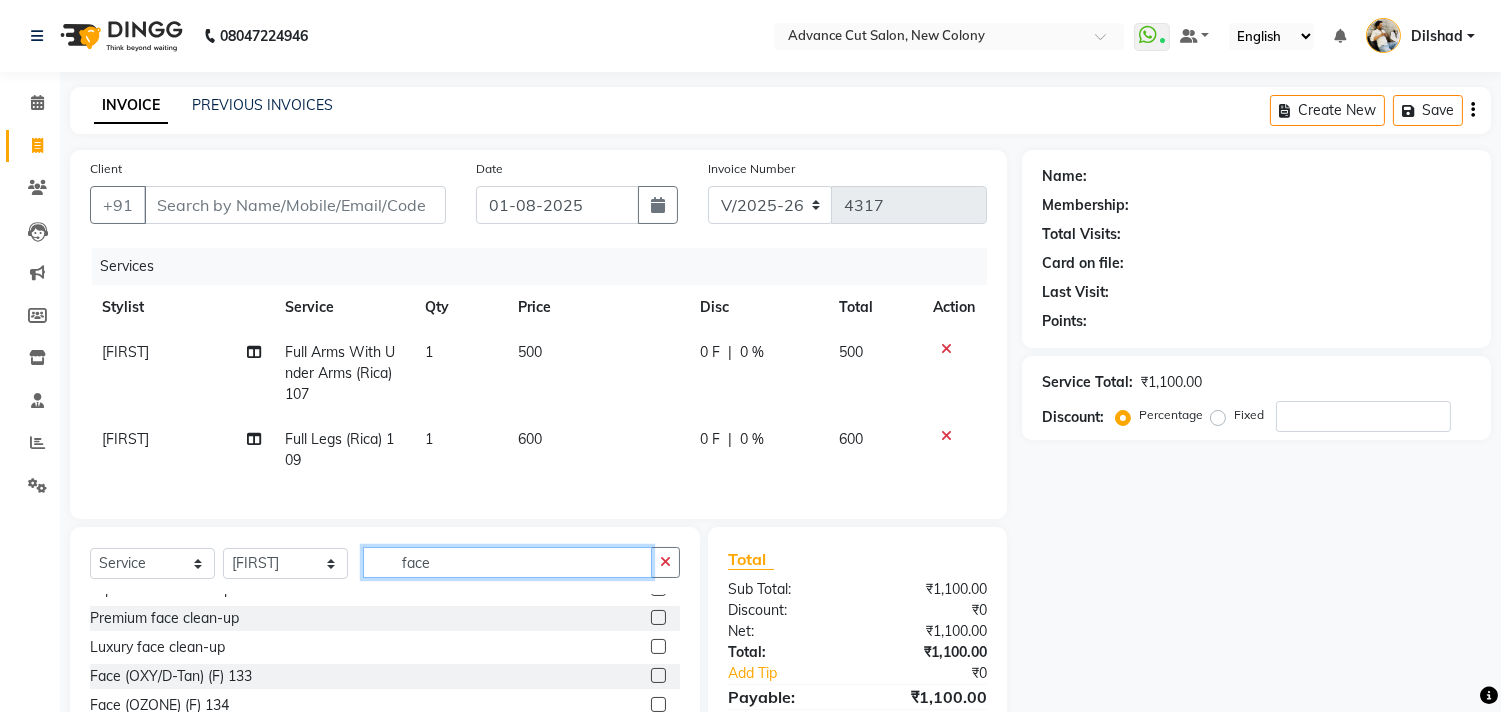 scroll, scrollTop: 90, scrollLeft: 0, axis: vertical 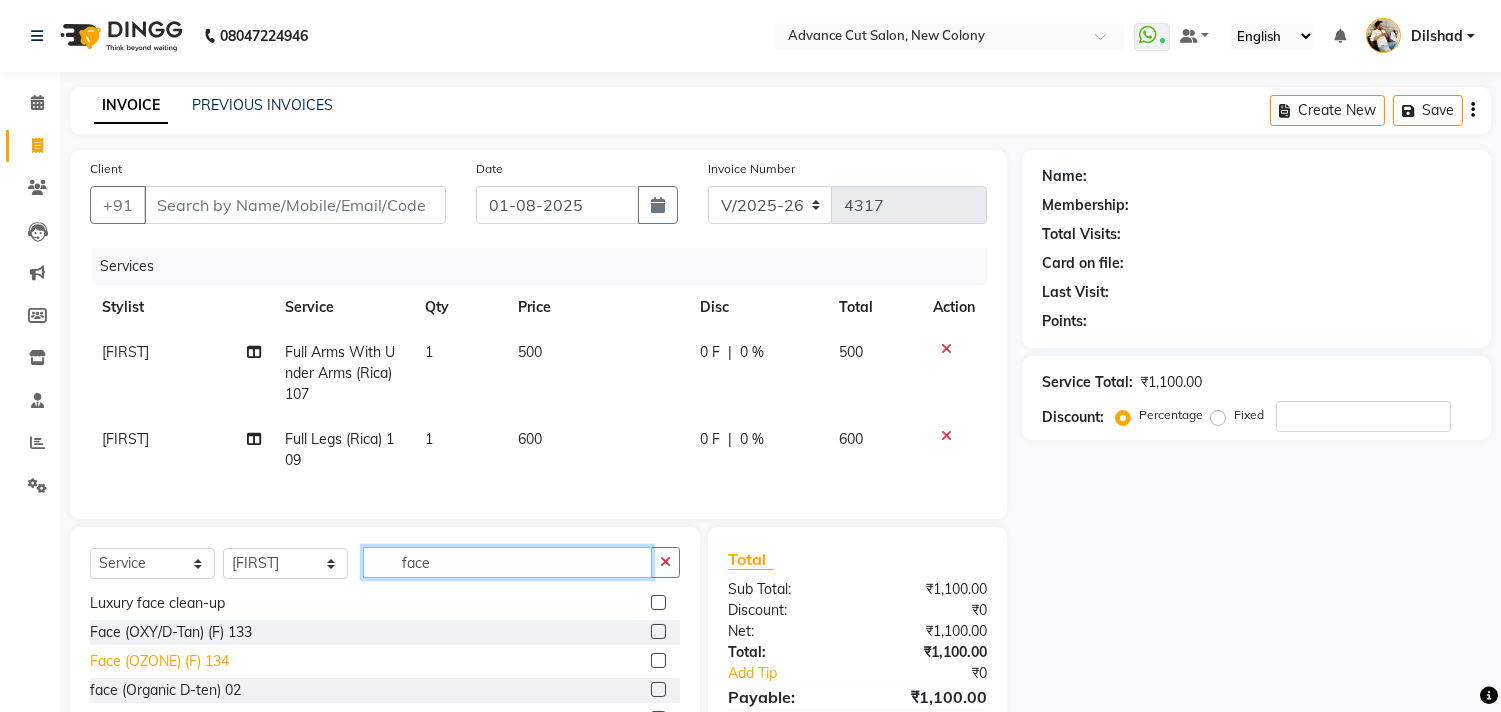 type on "face" 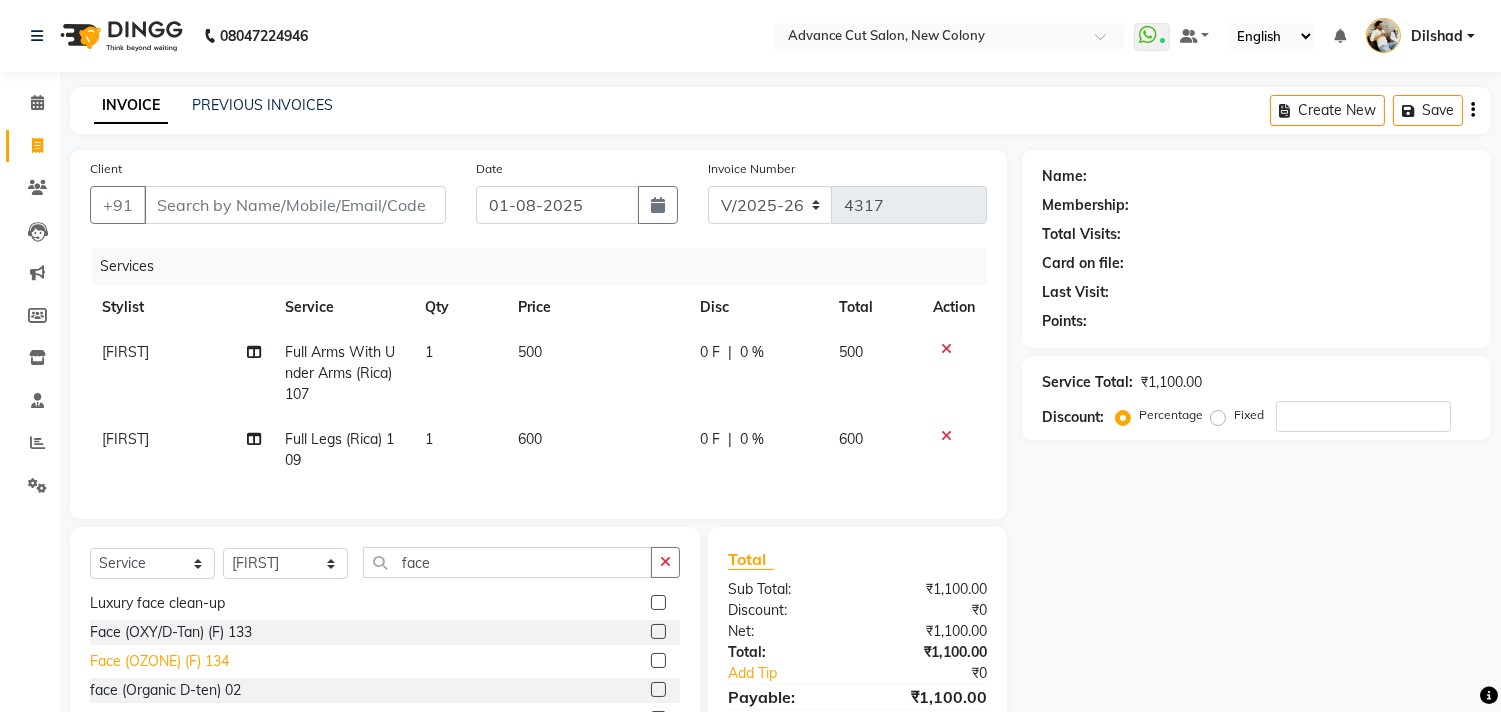 click on "Face (OZONE) (F) 134" 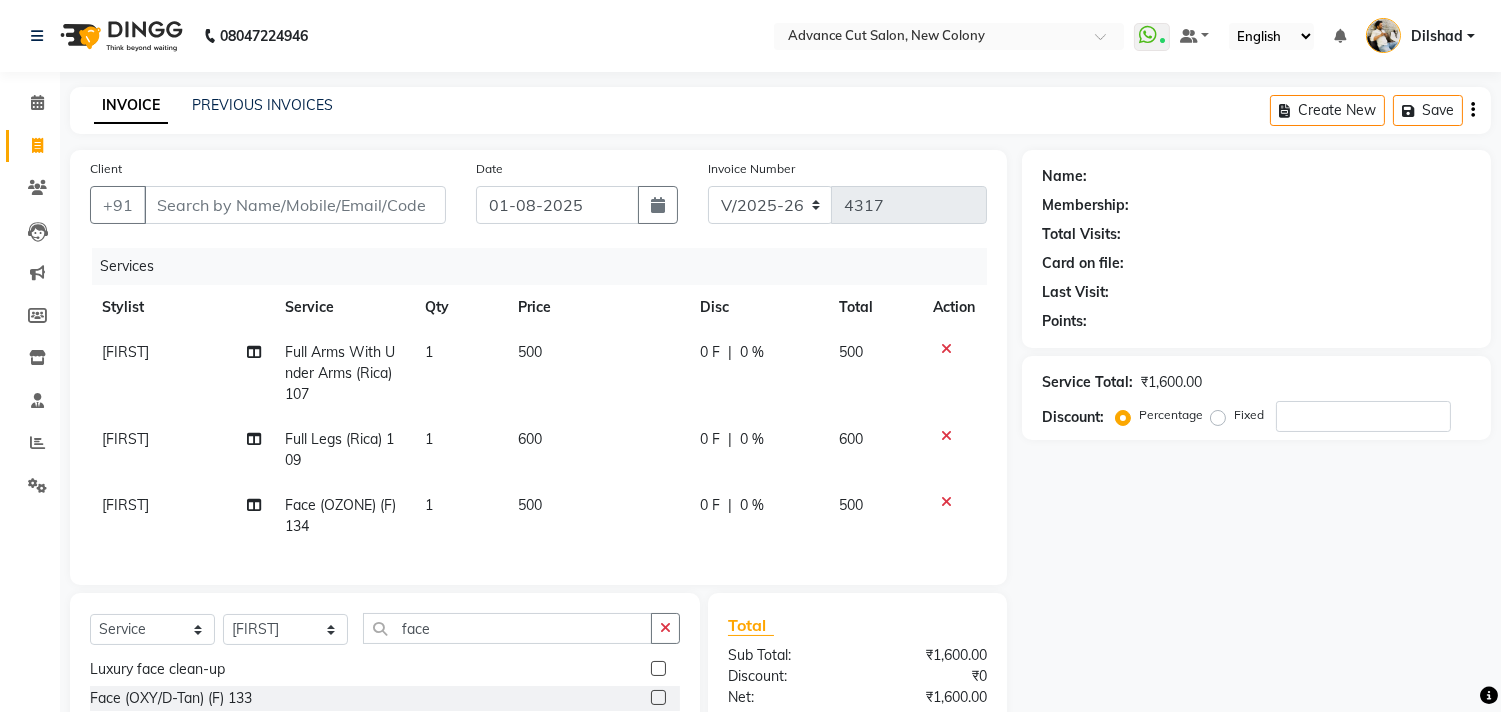 checkbox on "false" 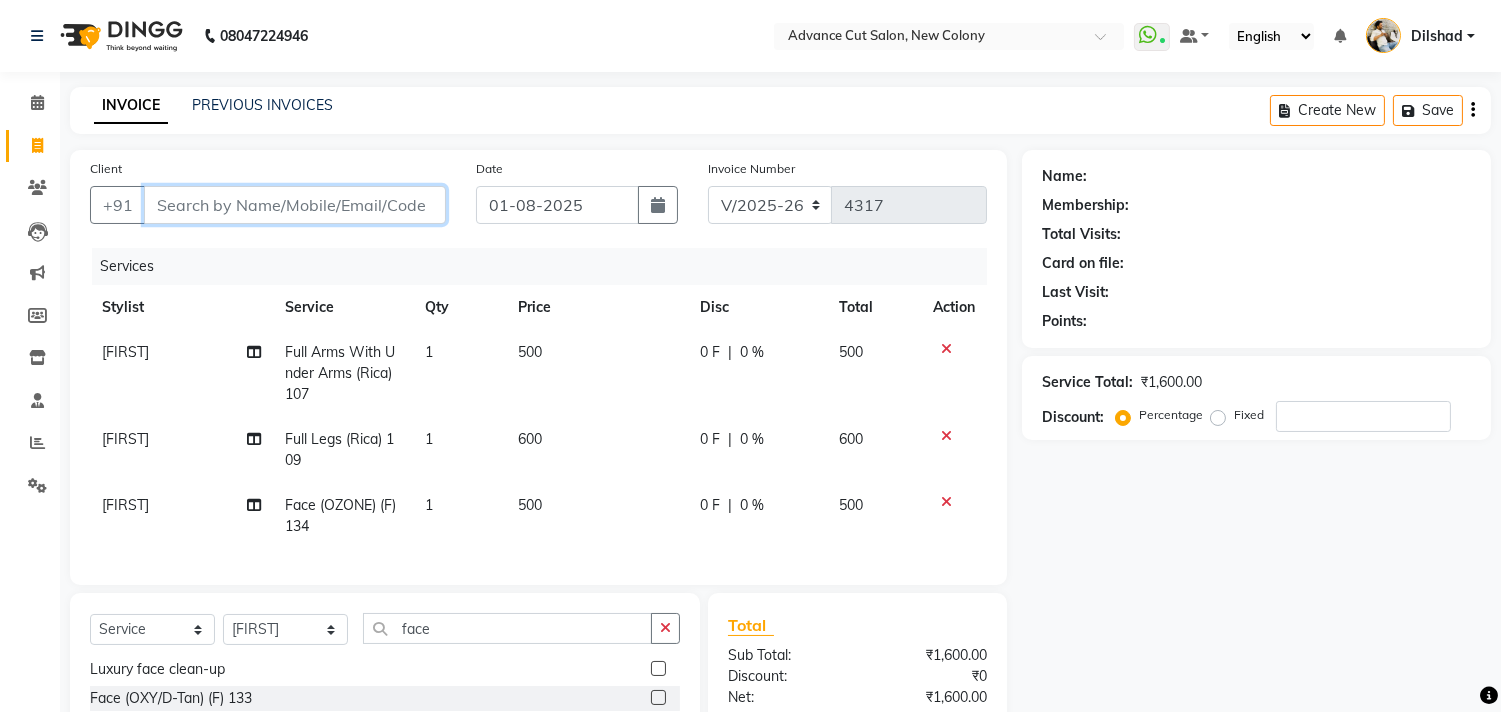 click on "Client" at bounding box center (295, 205) 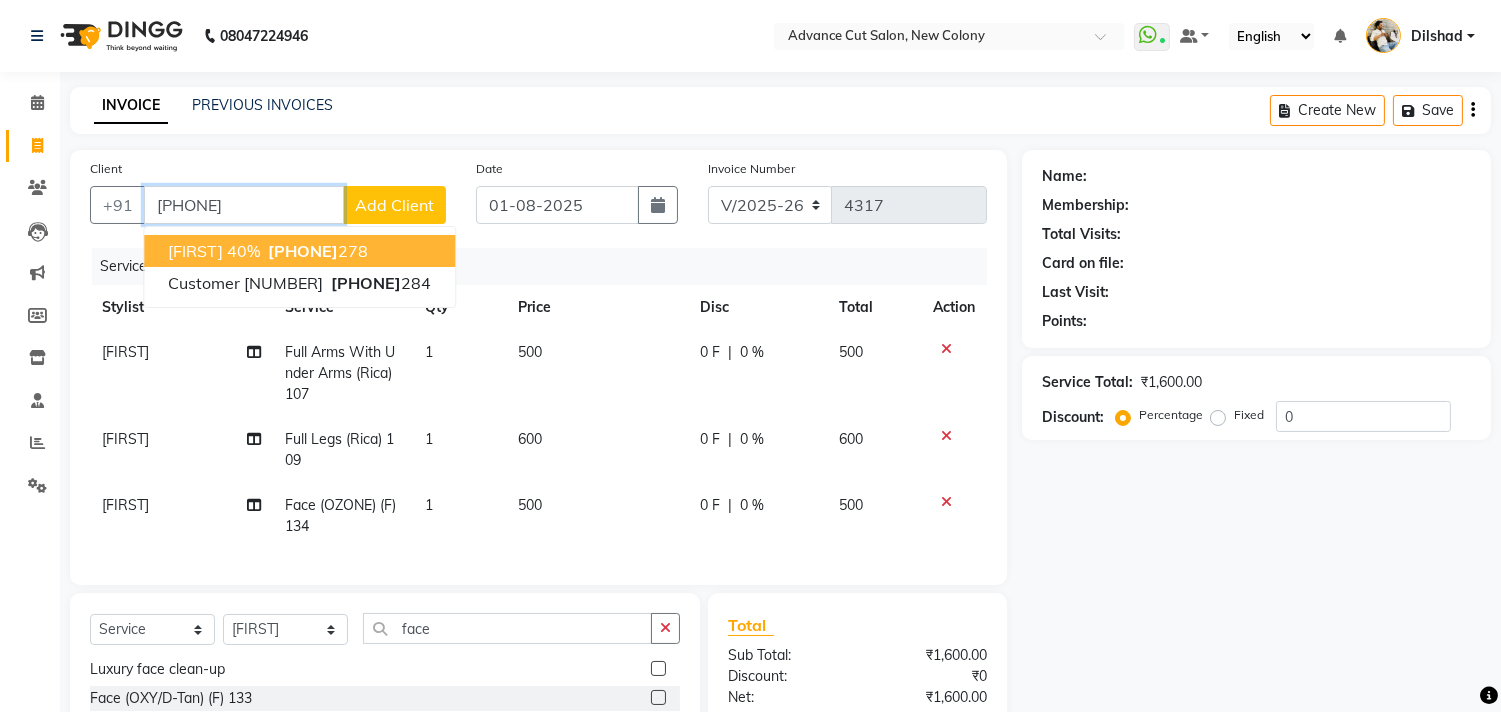 click on "[PHONE]" at bounding box center (303, 251) 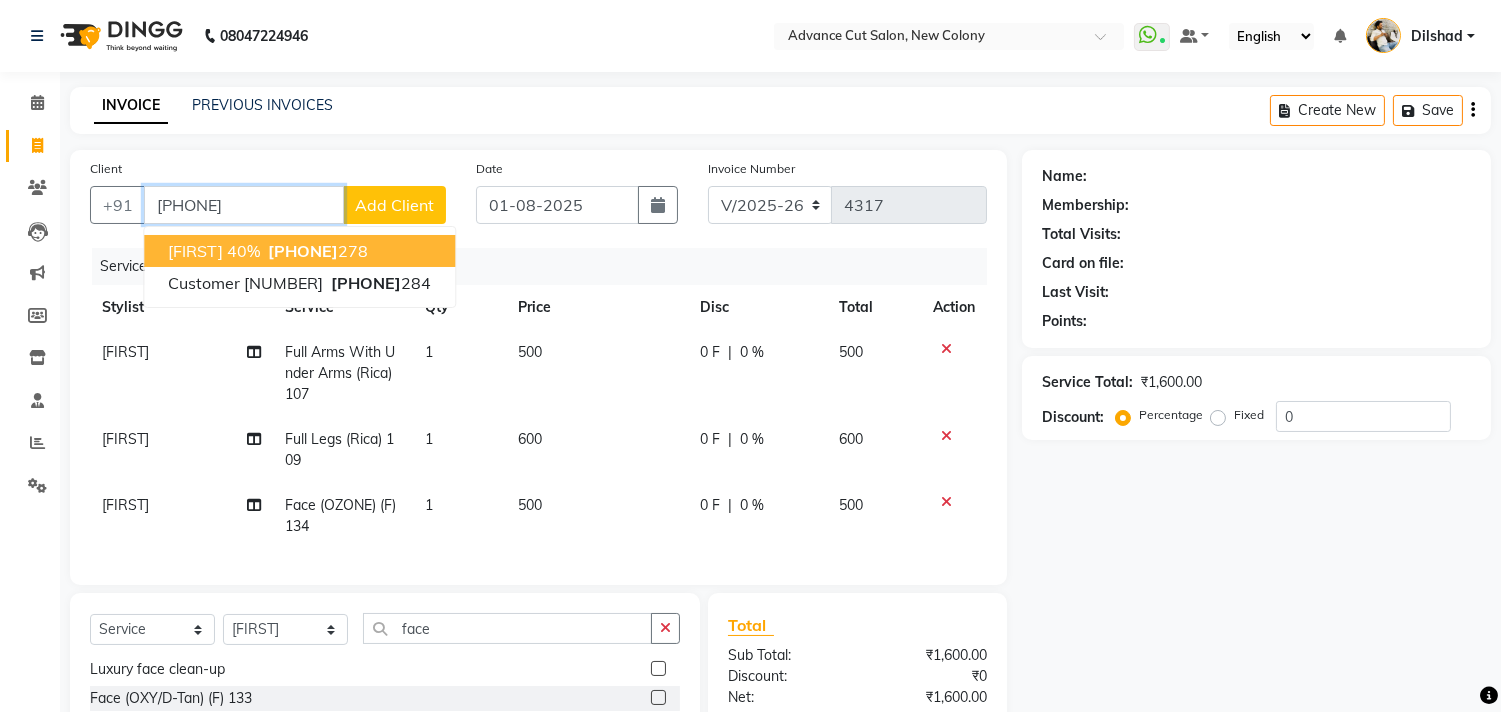 type on "[PHONE]" 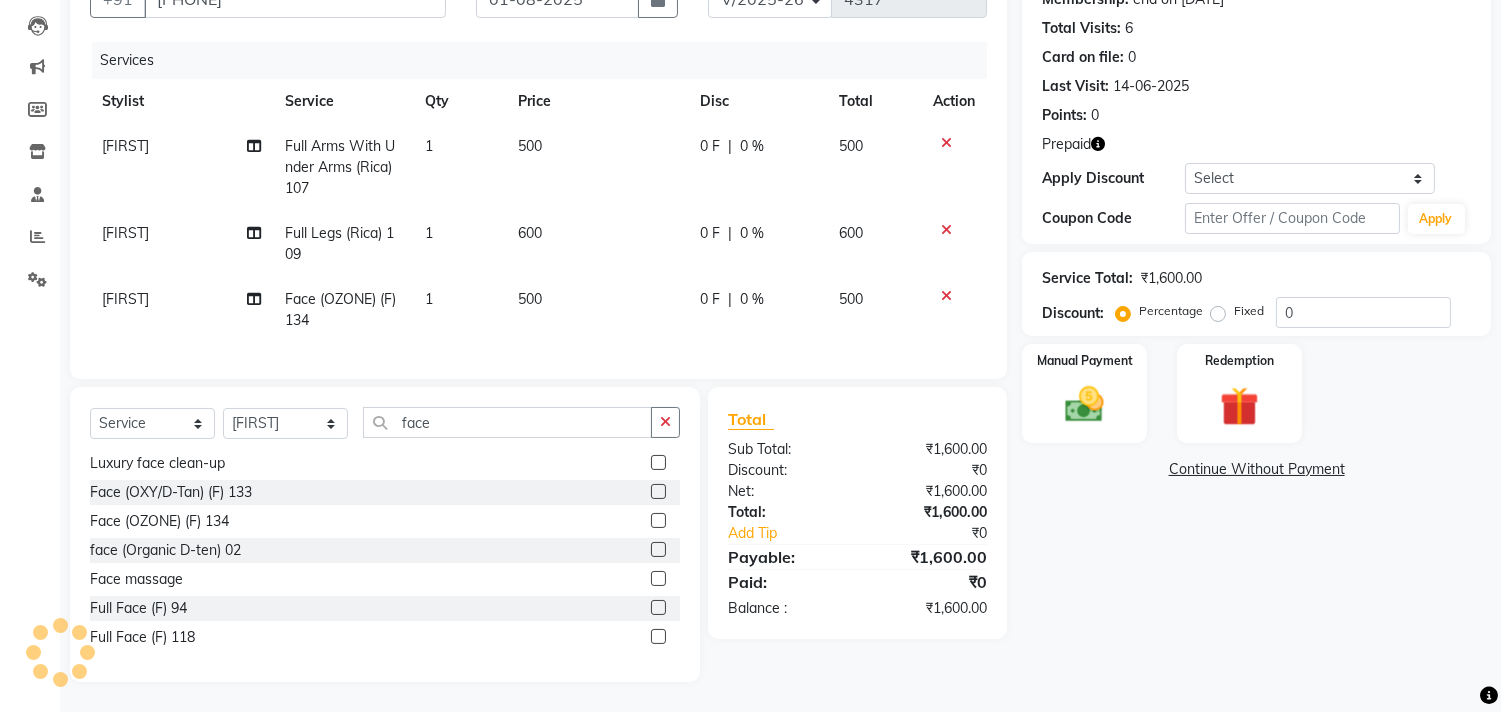 scroll, scrollTop: 222, scrollLeft: 0, axis: vertical 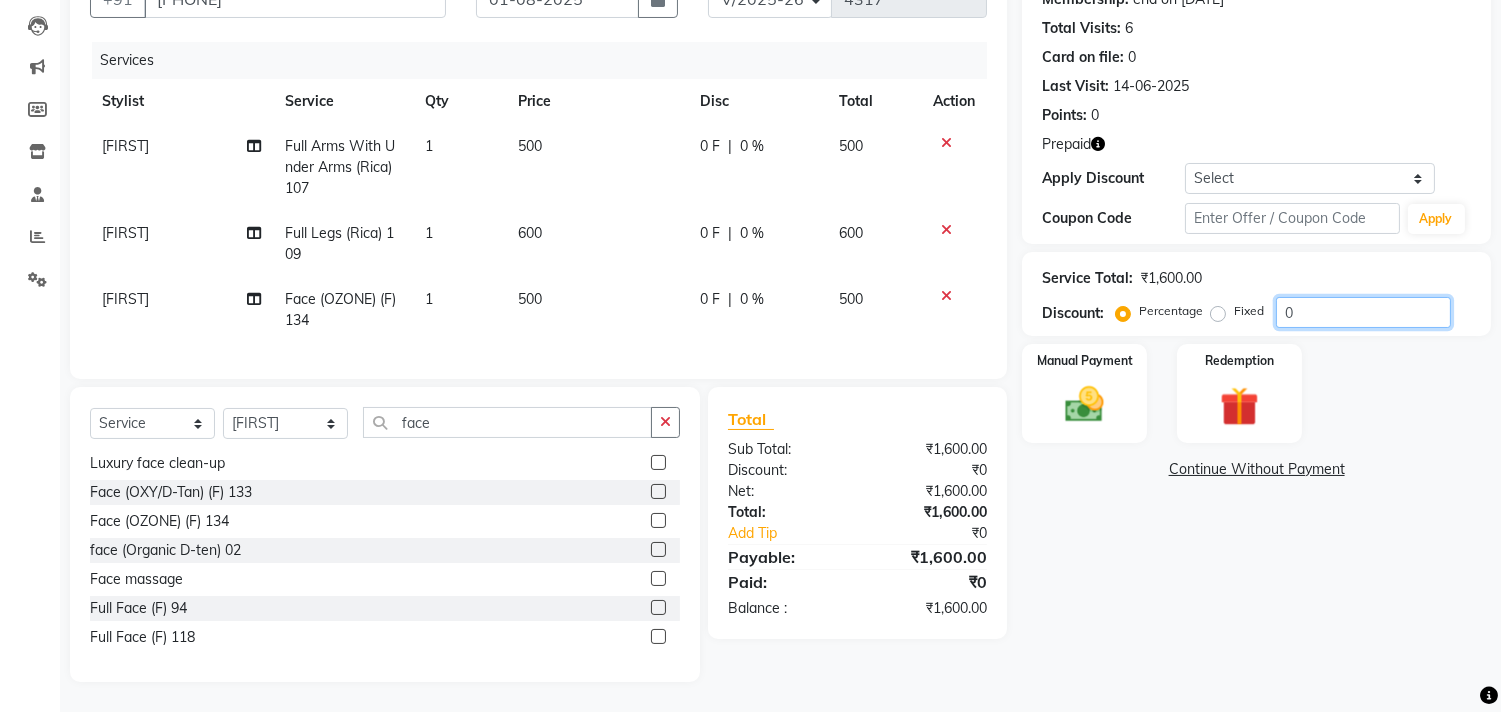 click on "0" 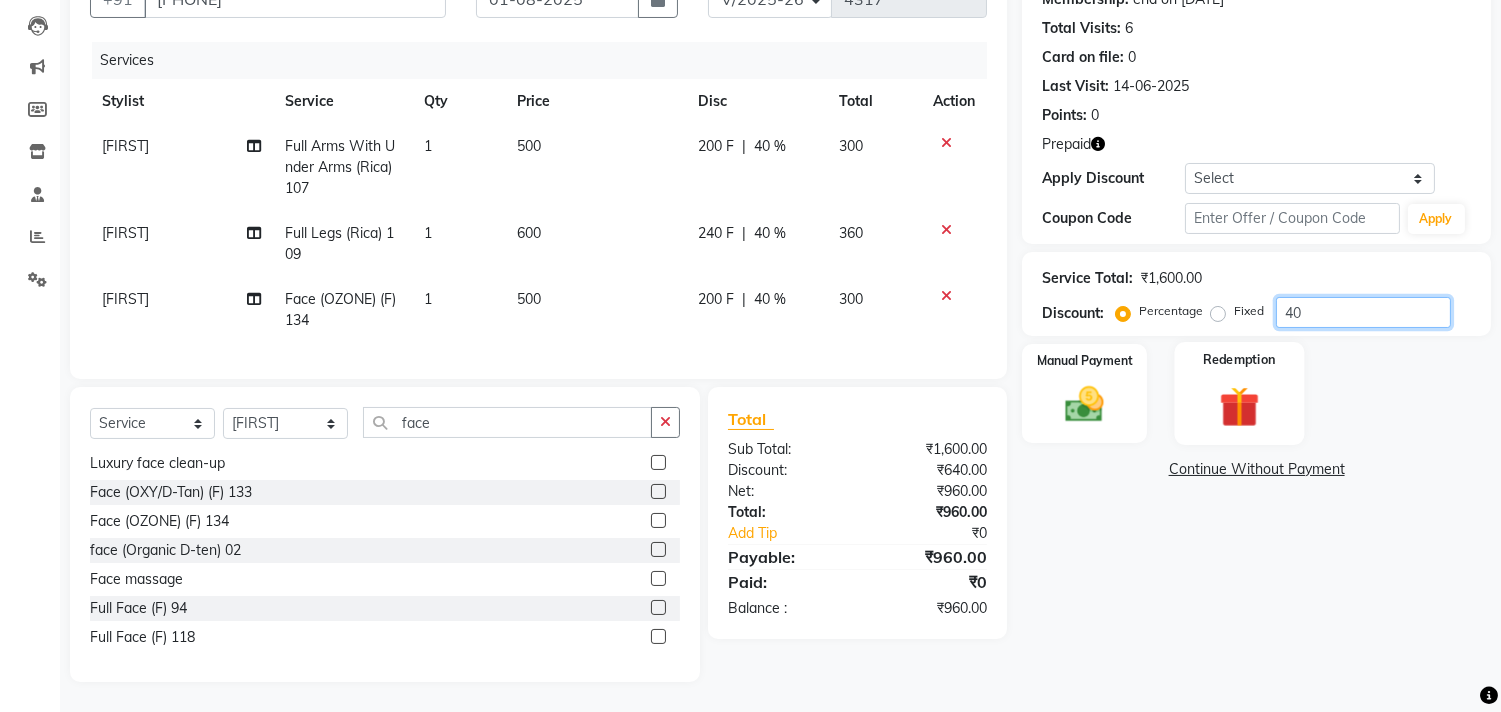 type on "40" 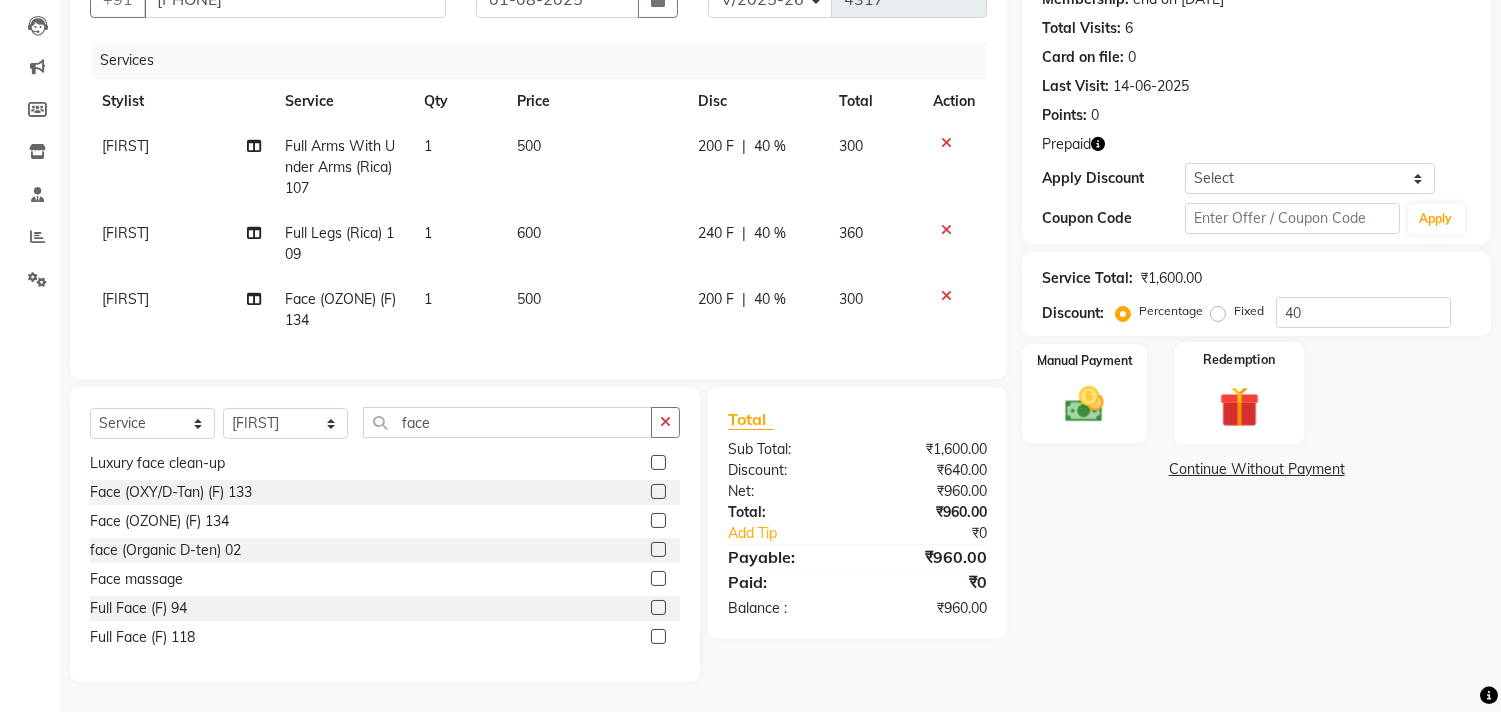 click 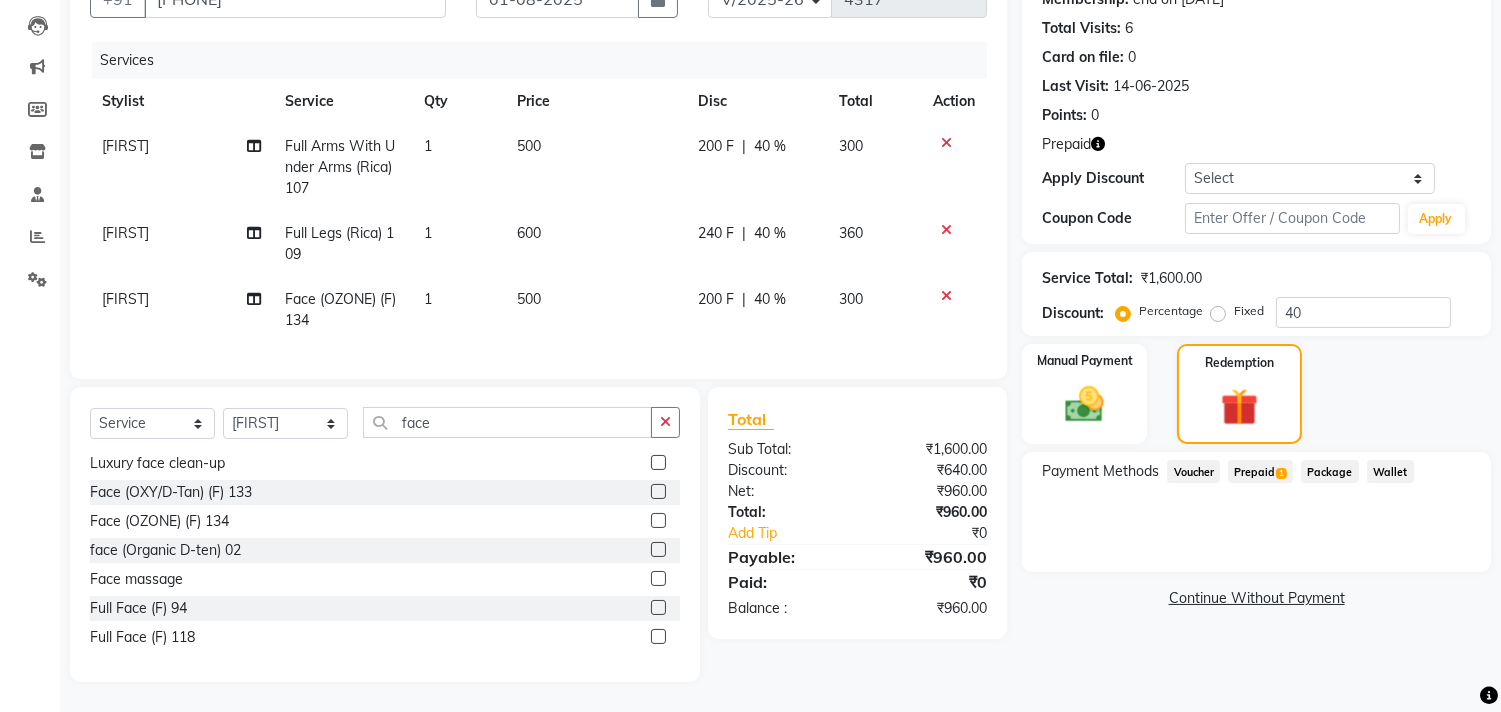 click on "Prepaid  1" 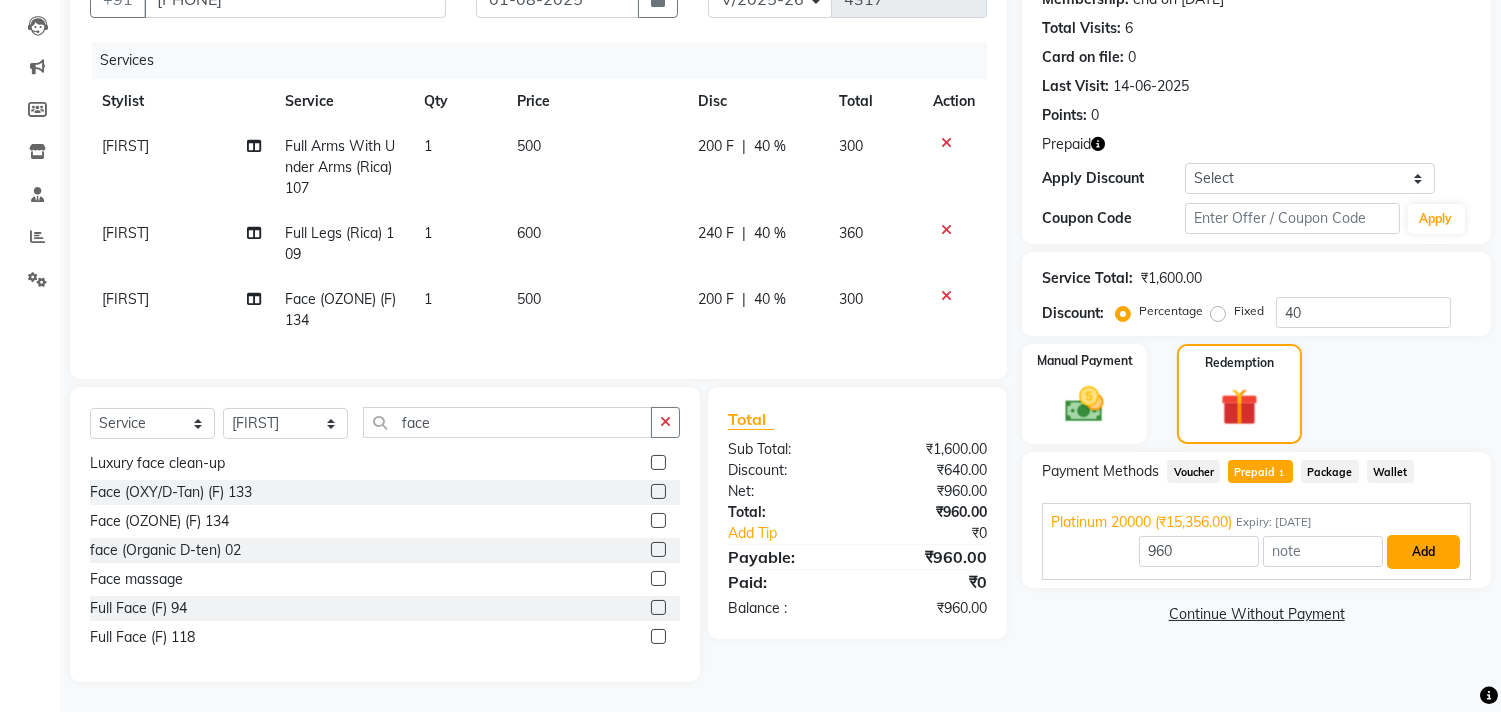 click on "Add" at bounding box center [1423, 552] 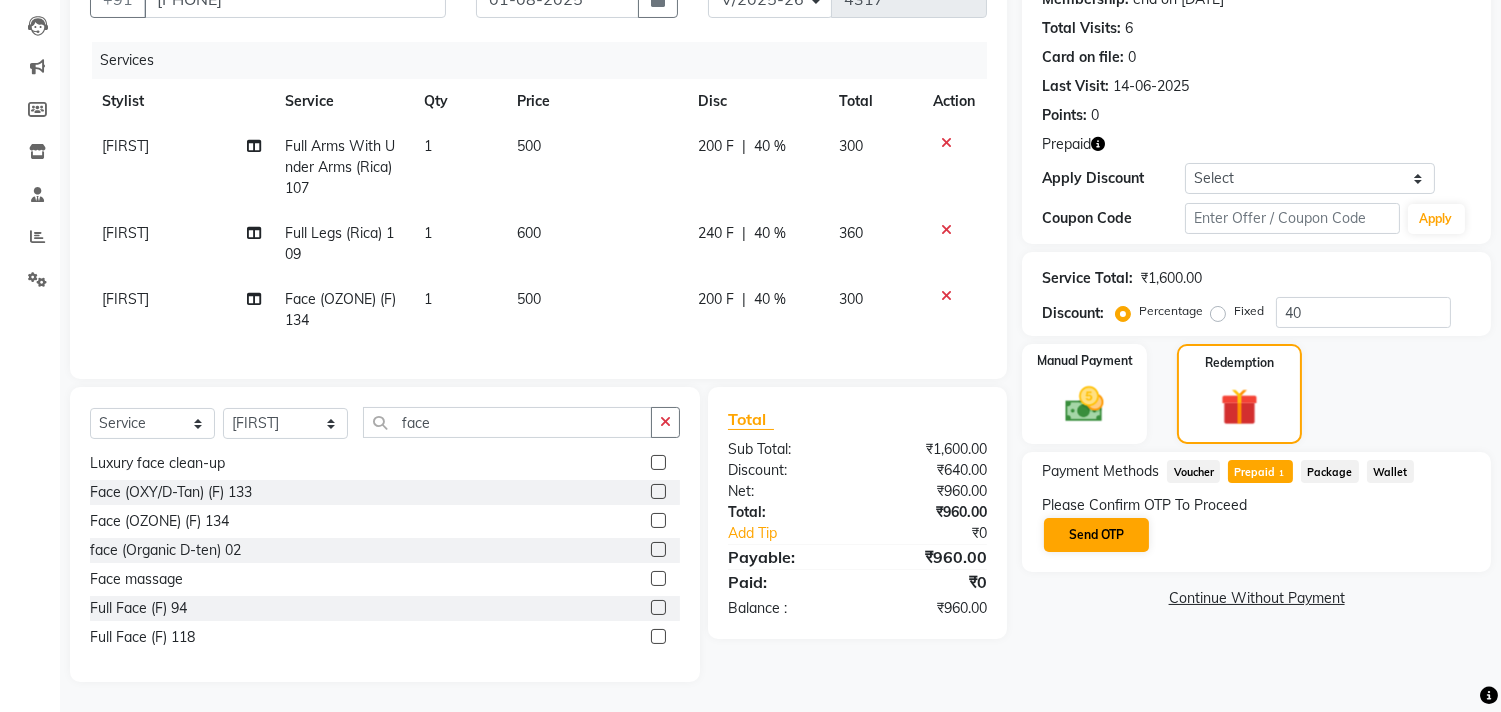 drag, startPoint x: 1180, startPoint y: 513, endPoint x: 1121, endPoint y: 520, distance: 59.413803 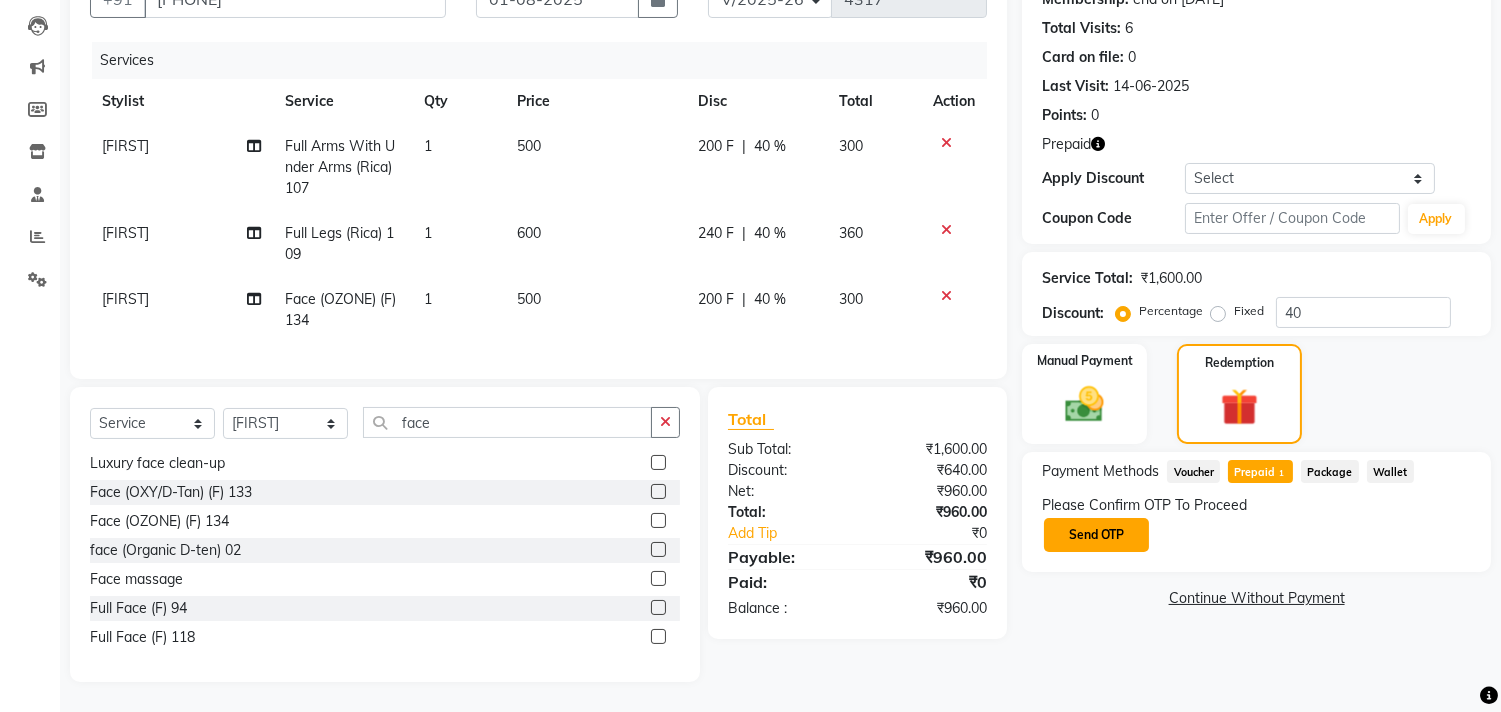 click on "Send OTP" 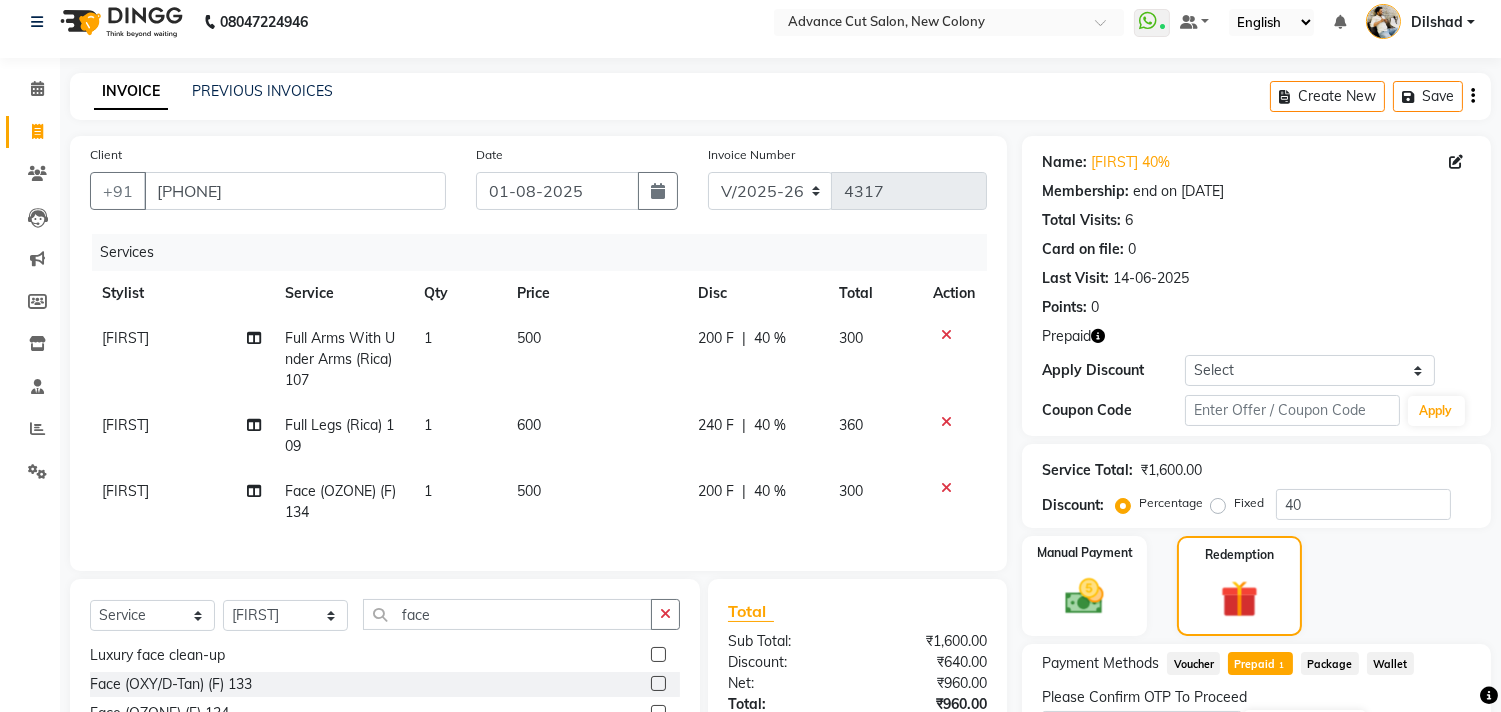 scroll, scrollTop: 0, scrollLeft: 0, axis: both 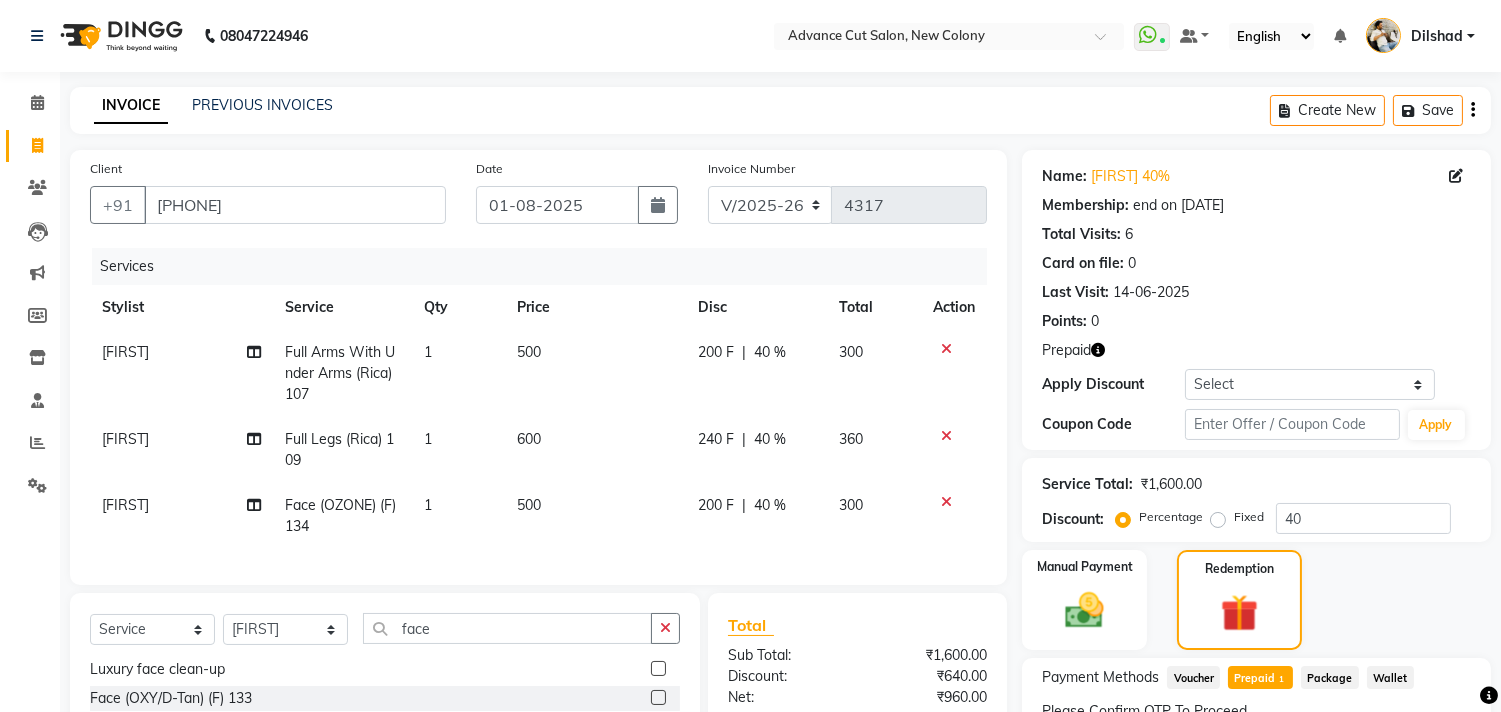 click on "Services" 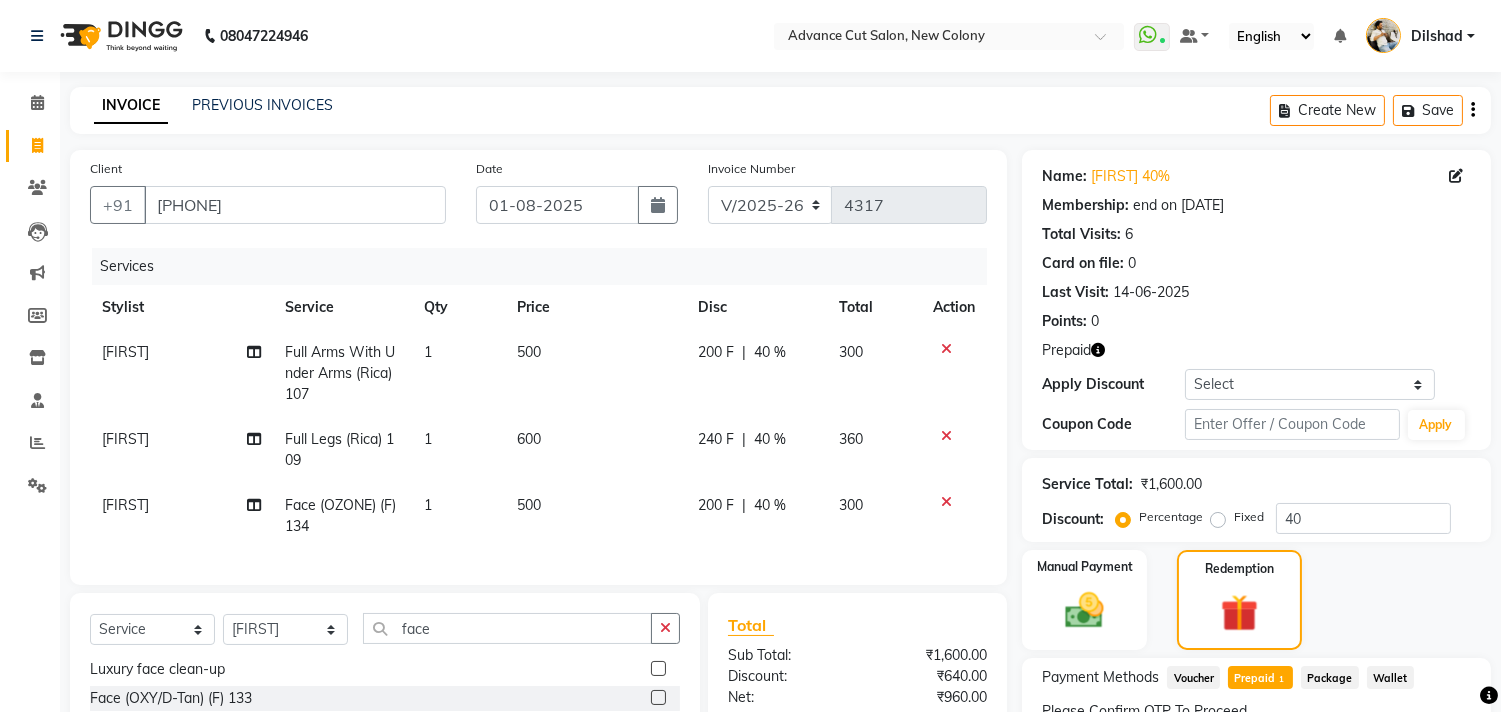 click on "INVOICE PREVIOUS INVOICES Create New   Save  Client +91 [PHONE] Date [DATE] Invoice Number V/2025 V/2025-26 4317 Services Stylist Service Qty Price Disc Total Action Meenu Full Arms With Under Arms (Rica) 107 1 500 200 F | 40 % 300 Meenu Full Legs (Rica) 109 1 600 240 F | 40 % 360 Meenu Face (OZONE) (F) 134 1 500 200 F | 40 % 300 Select  Service  Product  Membership  Package Voucher Prepaid Gift Card  Select Stylist Abrar Alam Dilshad Lallan Meenu Nabeel Nafeesh Ahmad O.P. Sharma  Samar Shahzad  SHWETA SINGH Zarina face Regular face clean-up   Express face clean-up   Premium face clean-up   Luxury face clean-up  Face (OXY/D-Tan) (F) 133  Face (OZONE) (F) 134  face (Organic D-ten) 02  Face massage  Full Face (F) 94  Full Face (F) 118  Total Sub Total: ₹1,600.00 Discount: ₹640.00 Net: ₹960.00 Total: ₹960.00 Add Tip ₹0 Payable: ₹960.00 Paid: ₹0 Balance   : ₹960.00 Name: Payal 40% Membership: end on [DATE] Total Visits:  6 Card on file:  0 Last Visit:   [DATE] Points:   0  Prepaid 1" 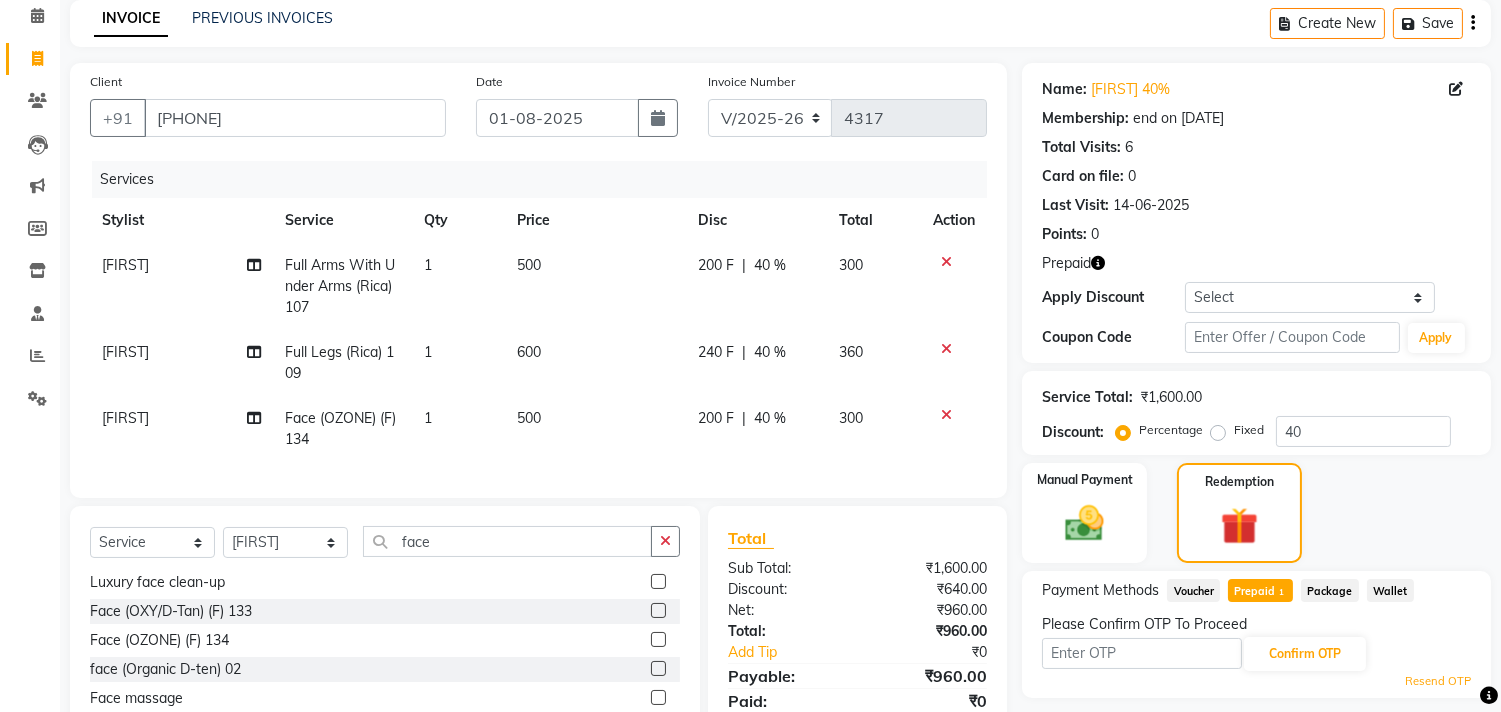 scroll, scrollTop: 222, scrollLeft: 0, axis: vertical 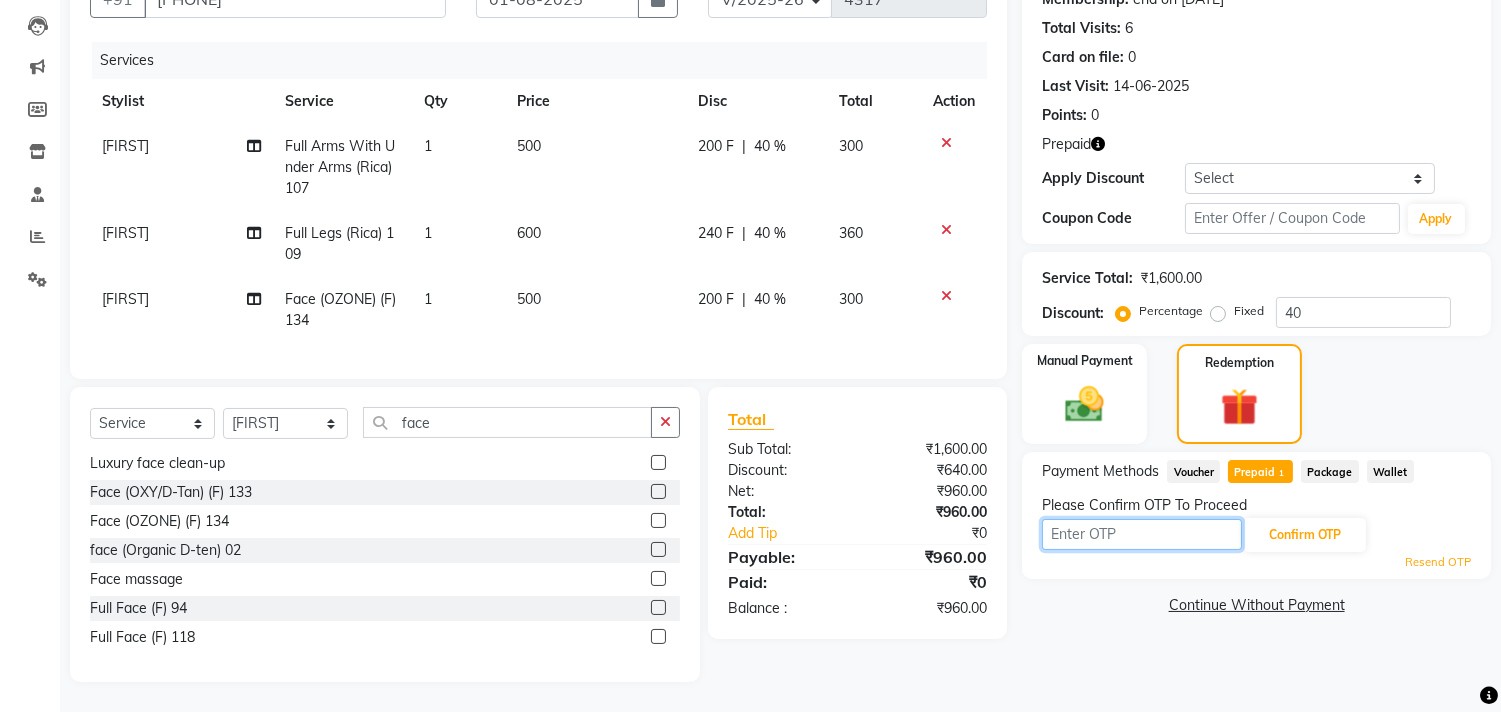 drag, startPoint x: 1071, startPoint y: 514, endPoint x: 1041, endPoint y: 465, distance: 57.45433 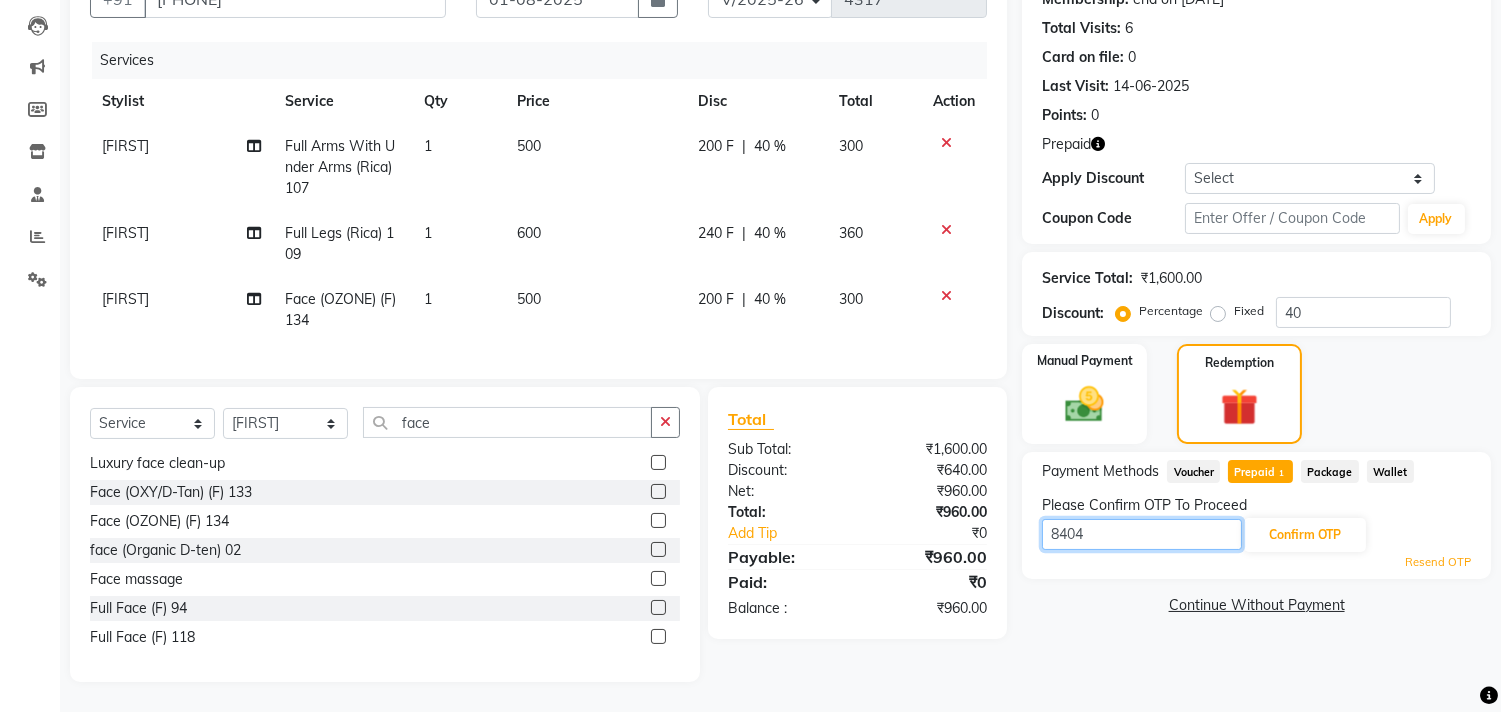 type on "8404" 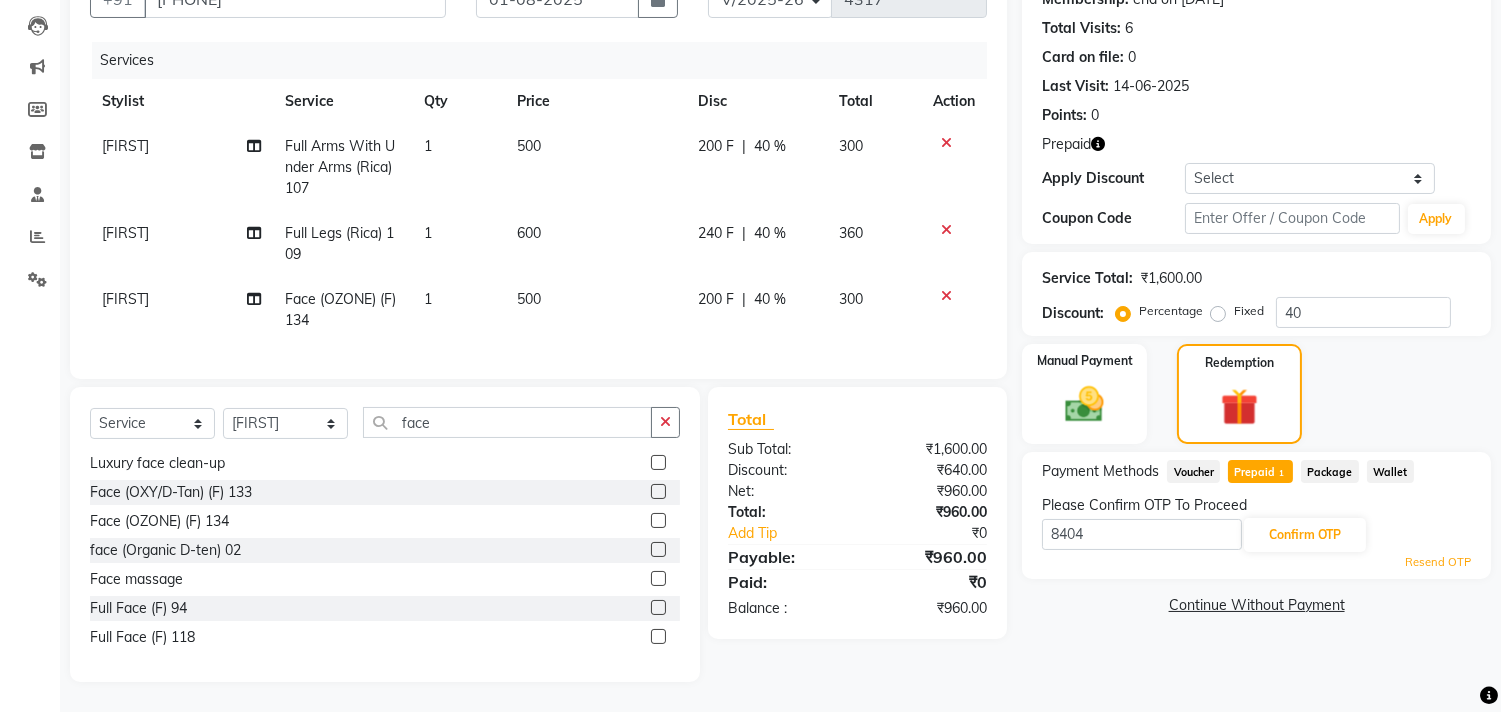 click on "[NUMBER] Confirm OTP" 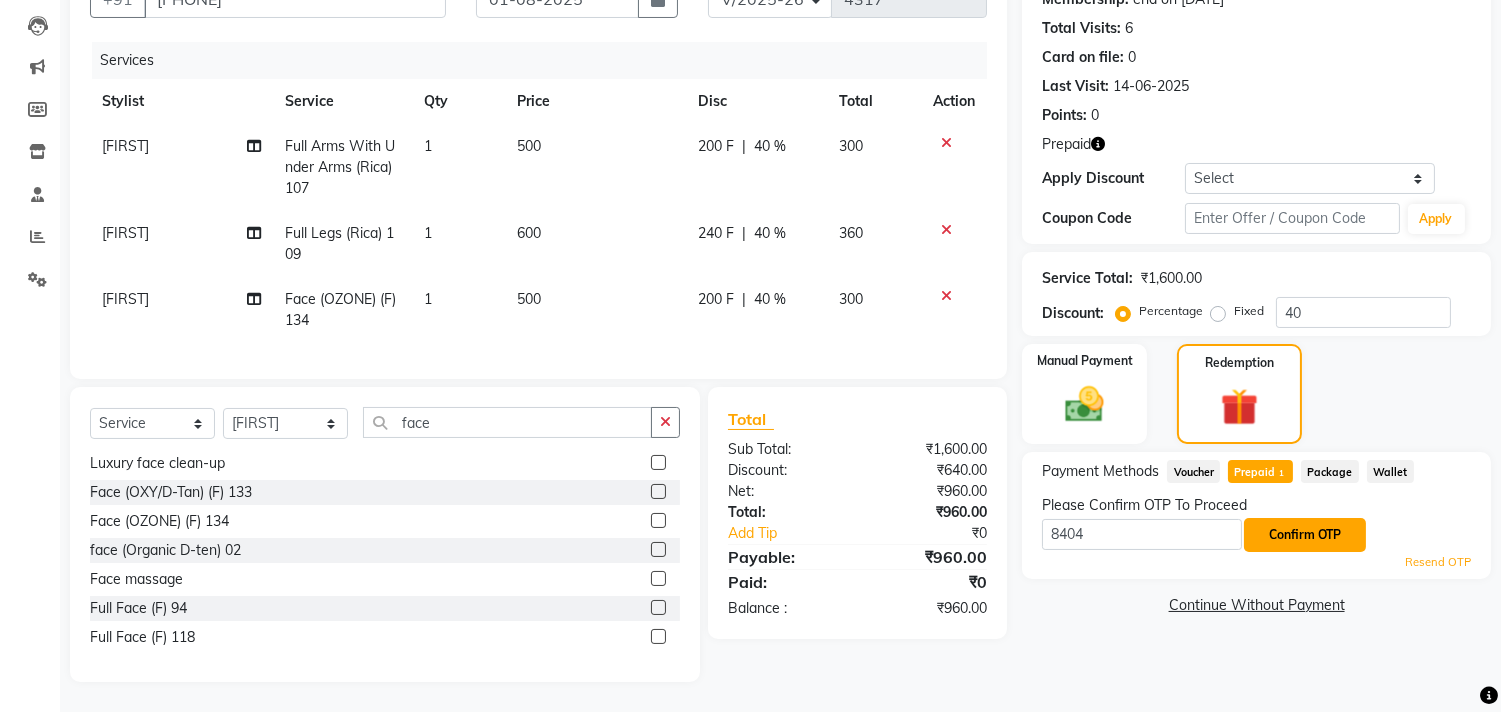 click on "Confirm OTP" 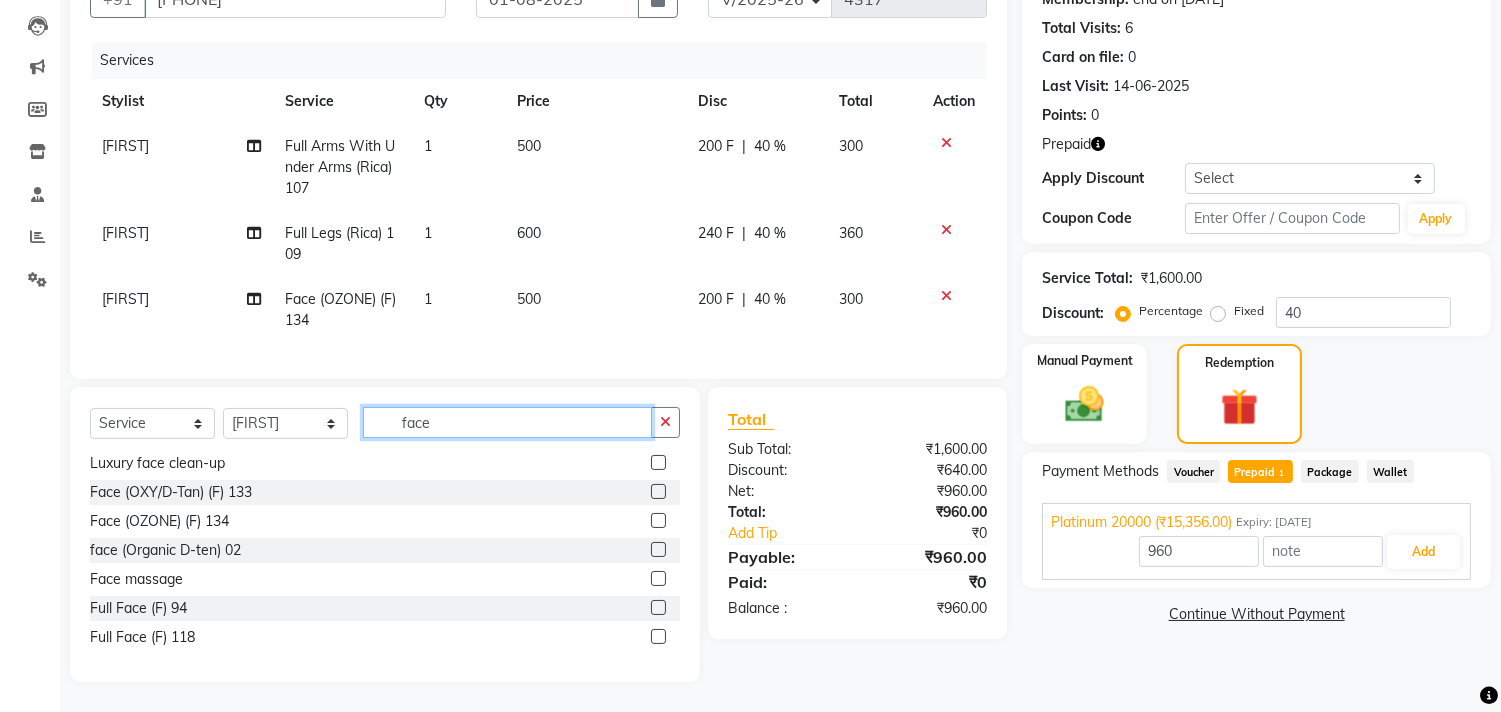 click on "face" 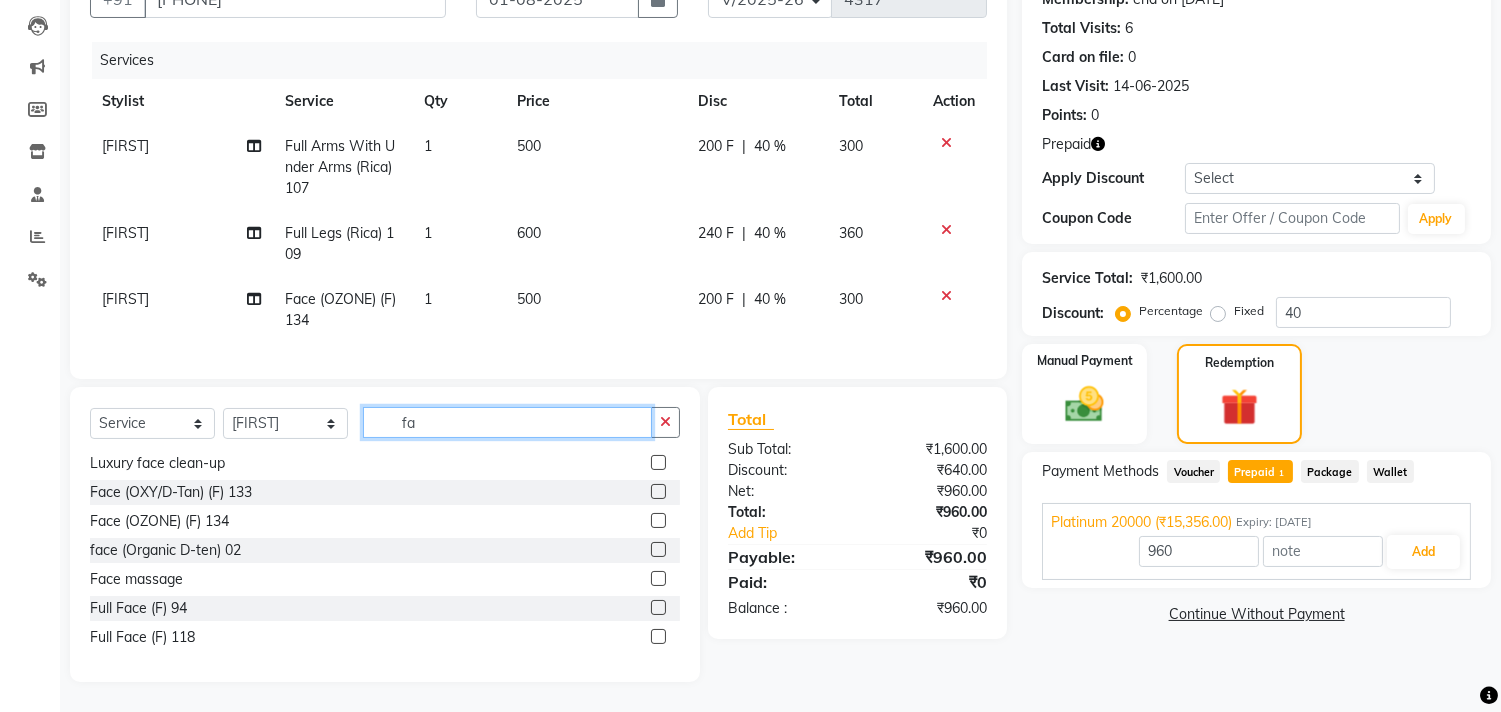 type on "f" 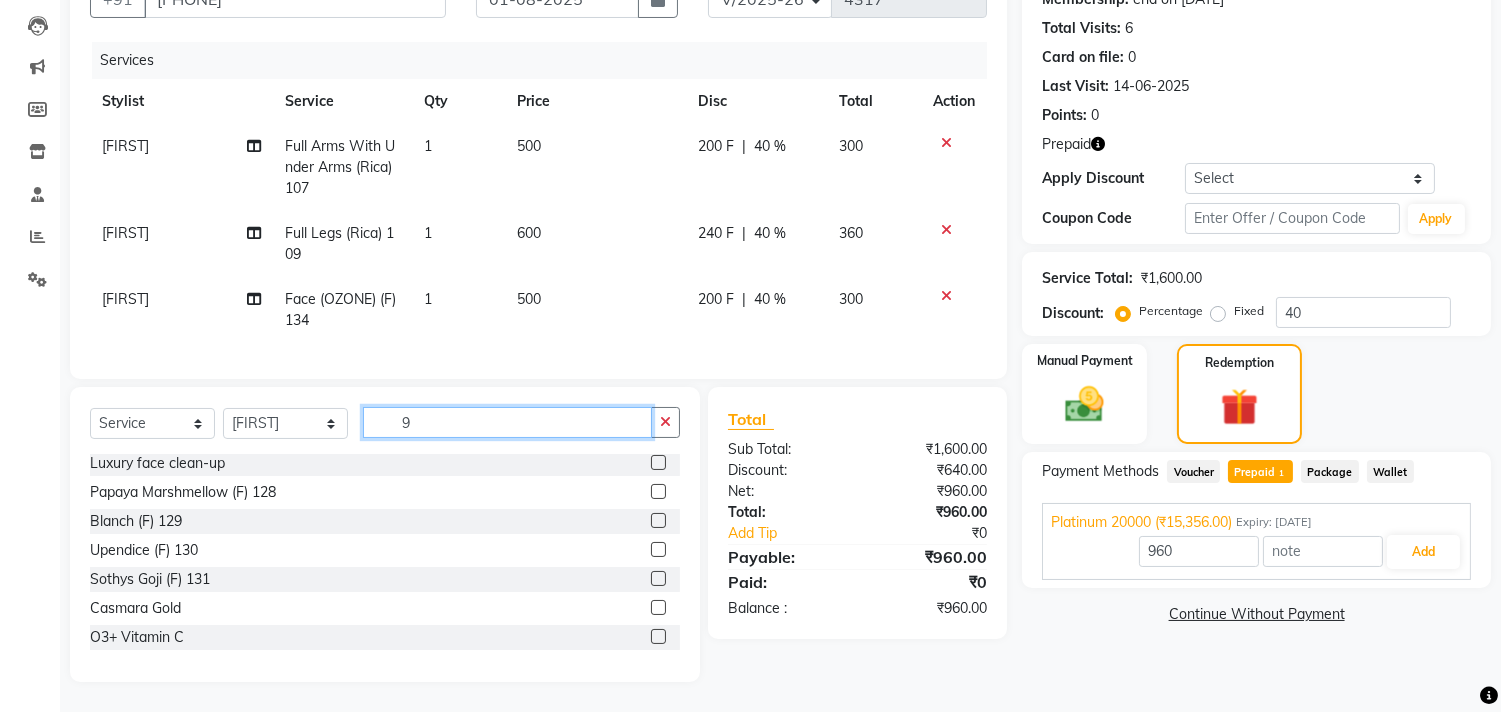 scroll, scrollTop: 0, scrollLeft: 0, axis: both 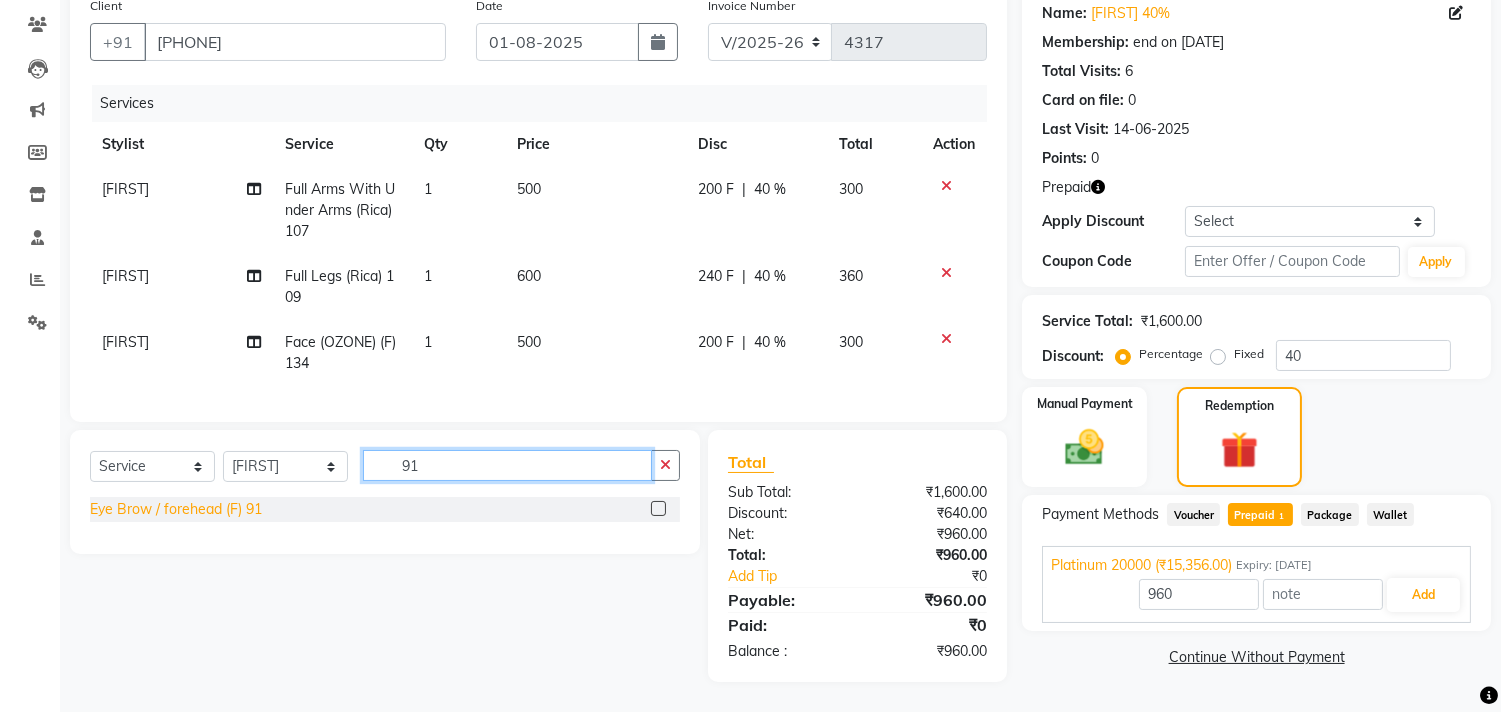 type on "91" 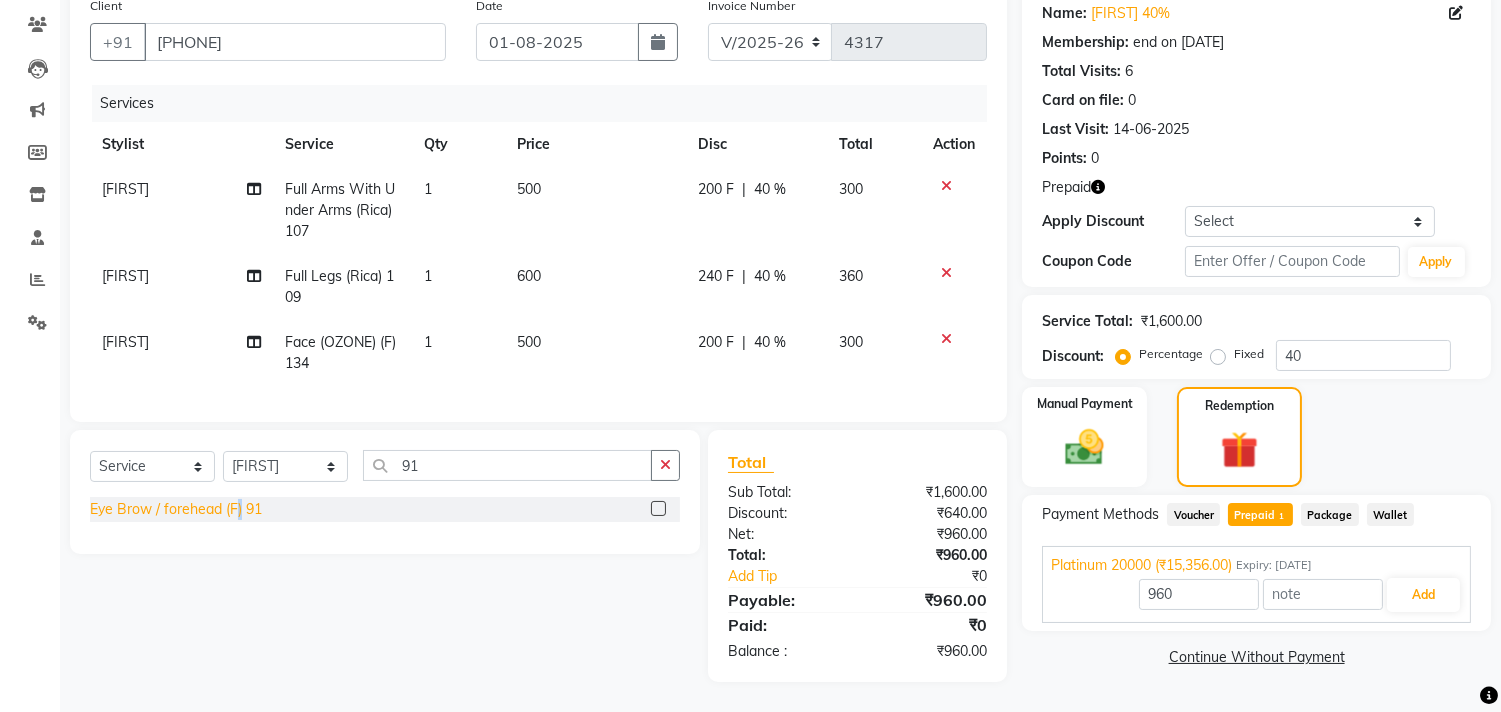 click on "Eye Brow / forehead (F) 91" 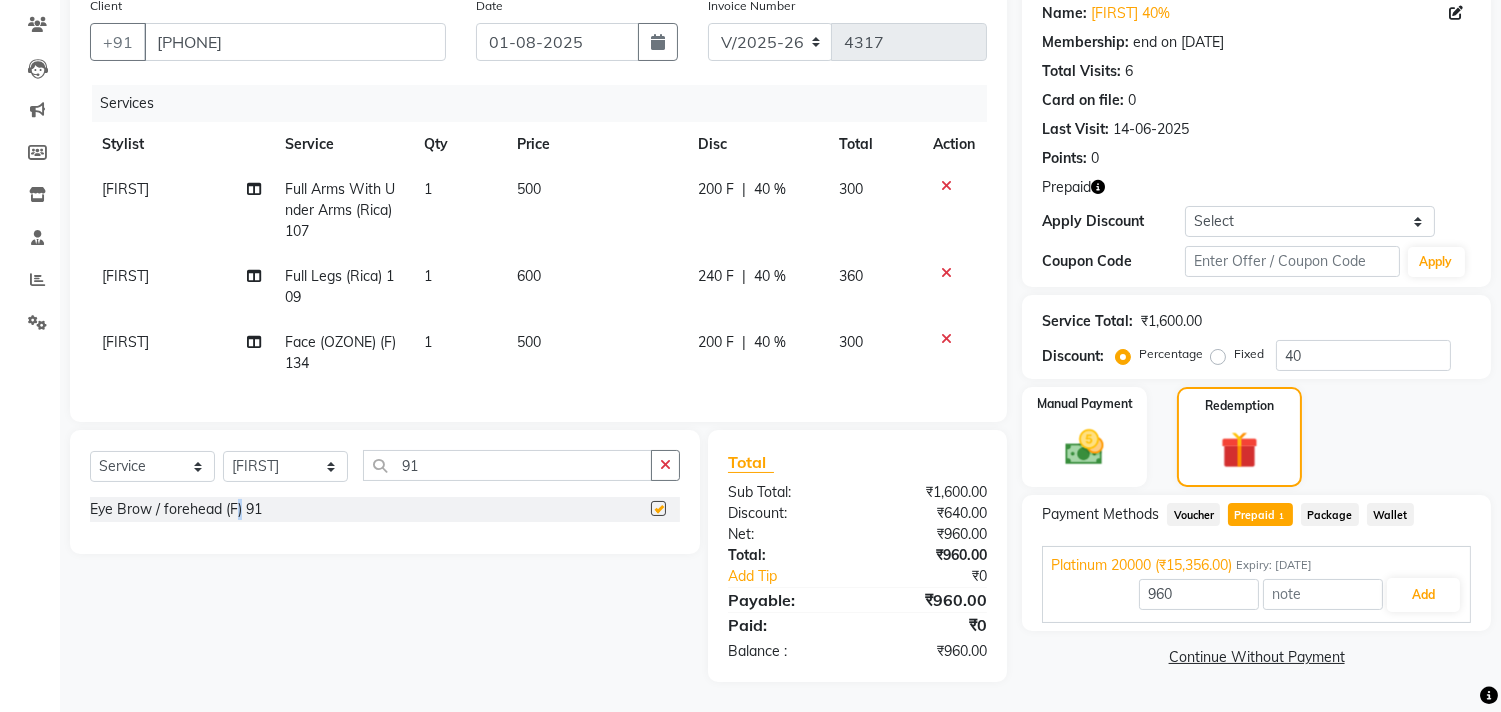 type on "15356" 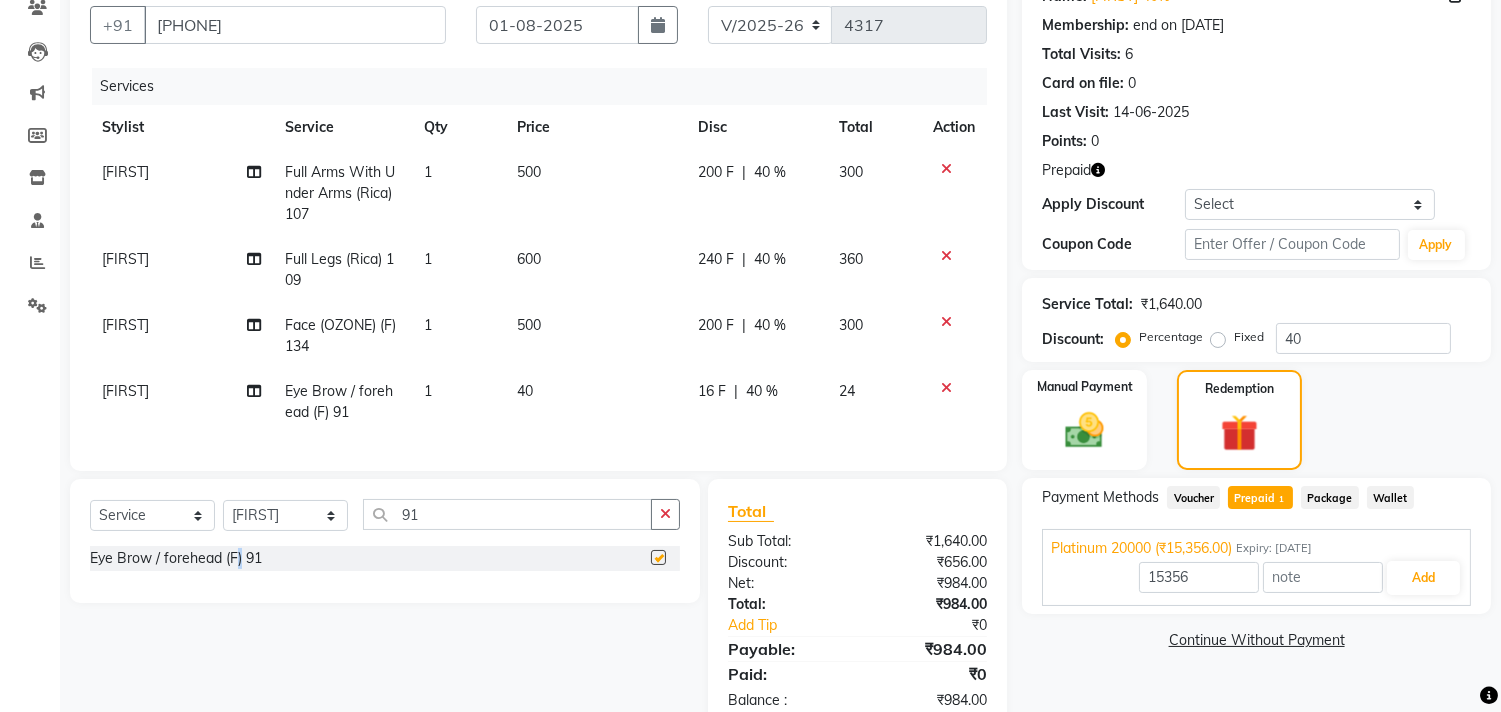 checkbox on "false" 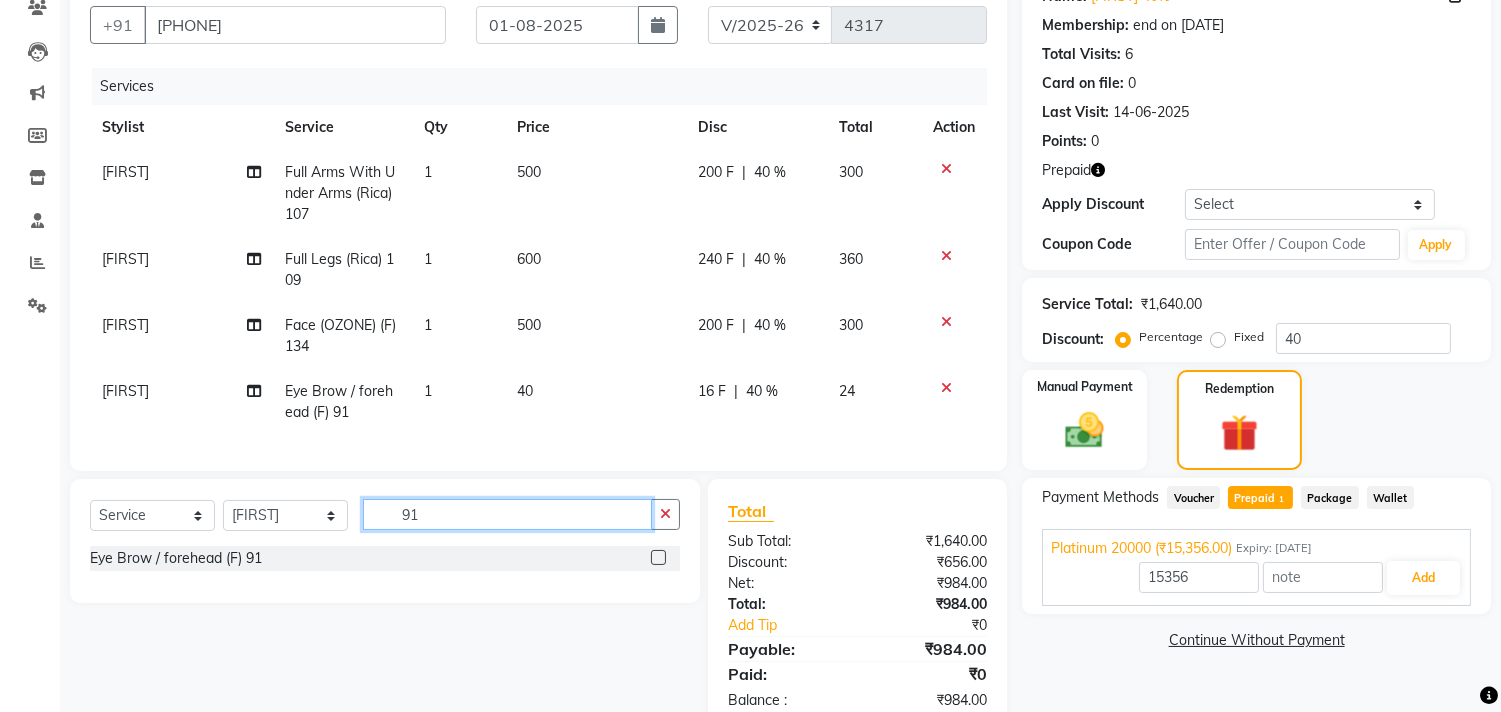 click on "91" 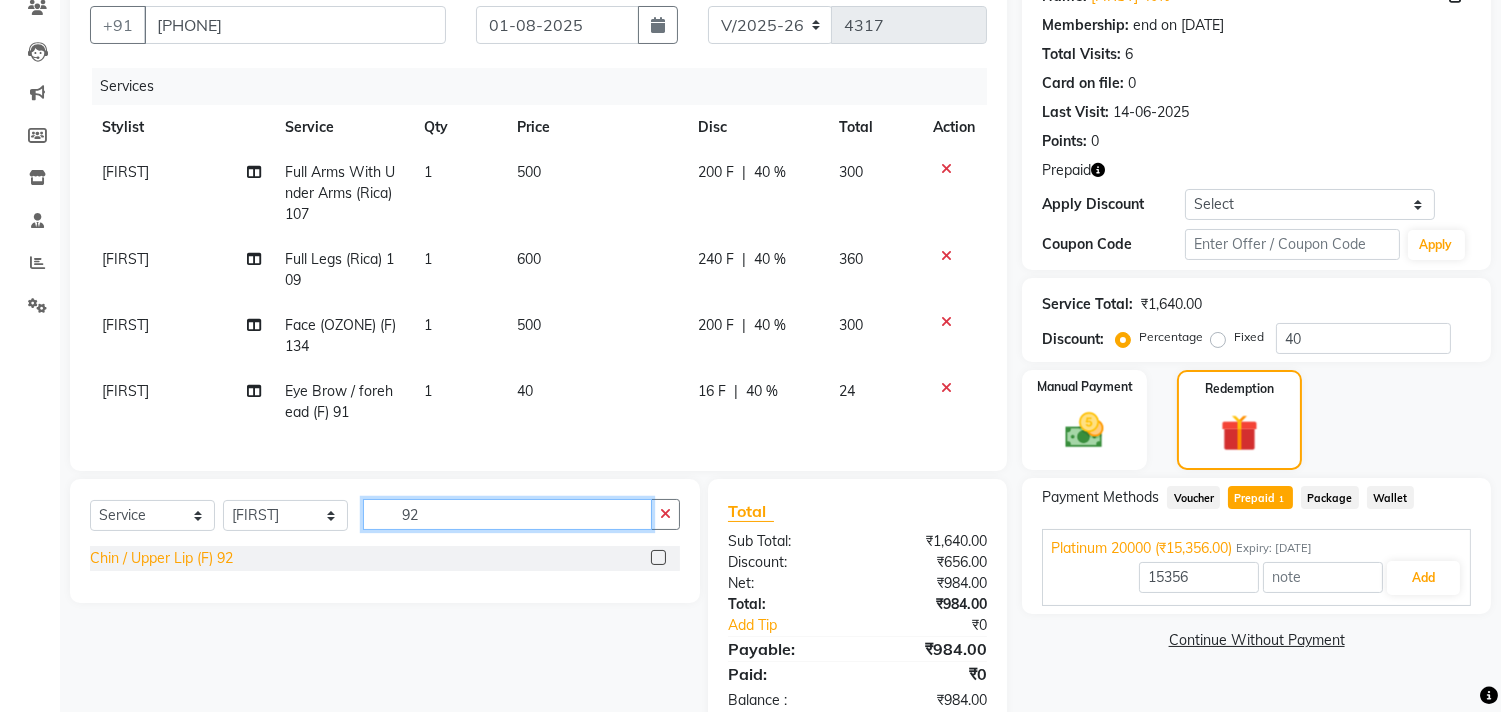 type on "92" 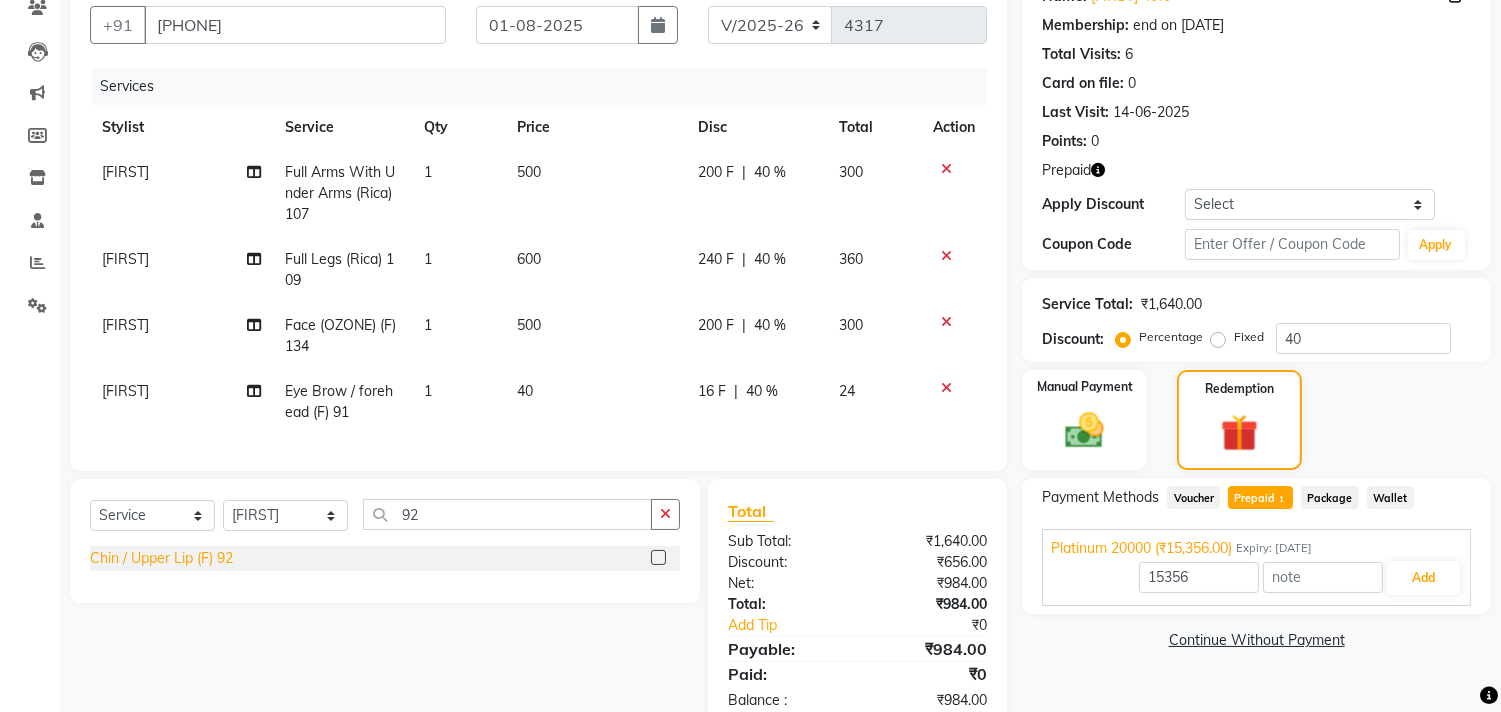 click on "Chin / Upper Lip (F) 92" 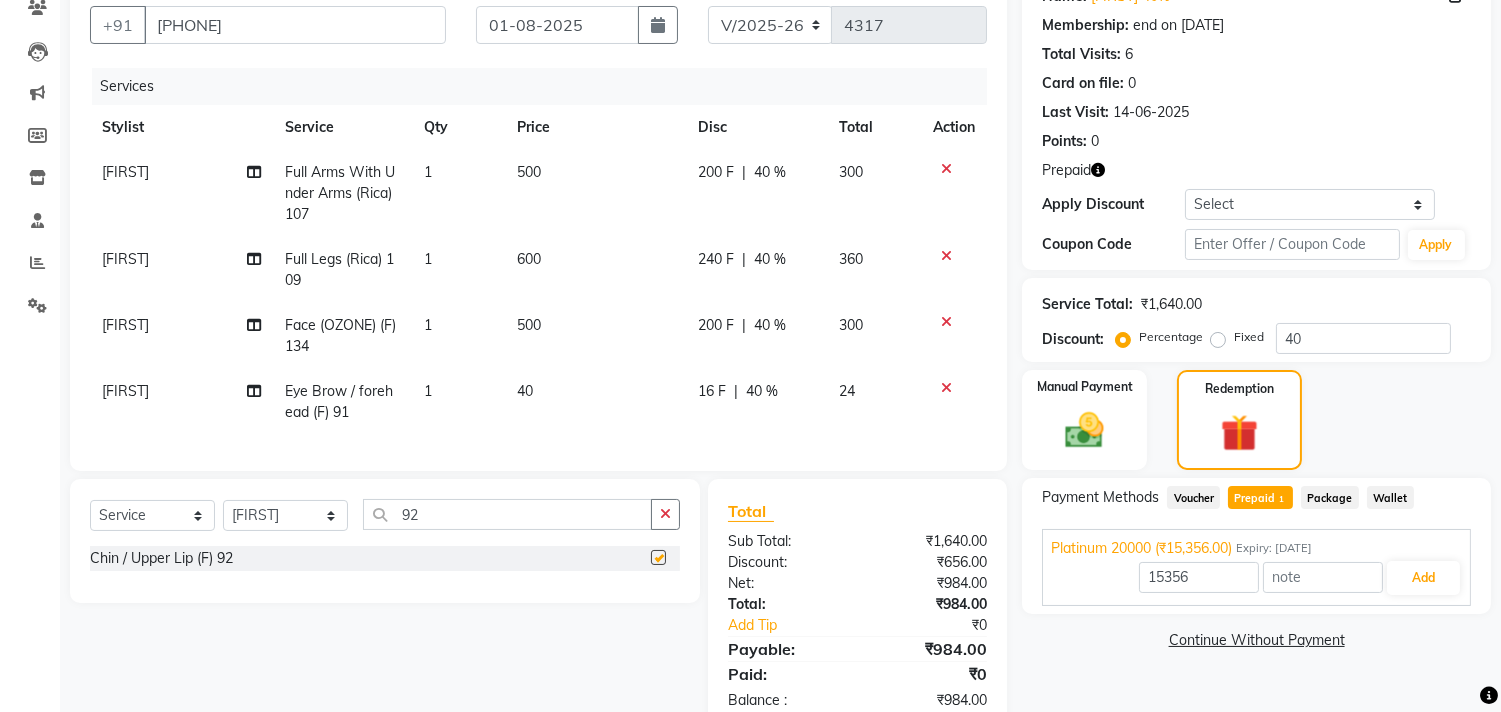 checkbox on "false" 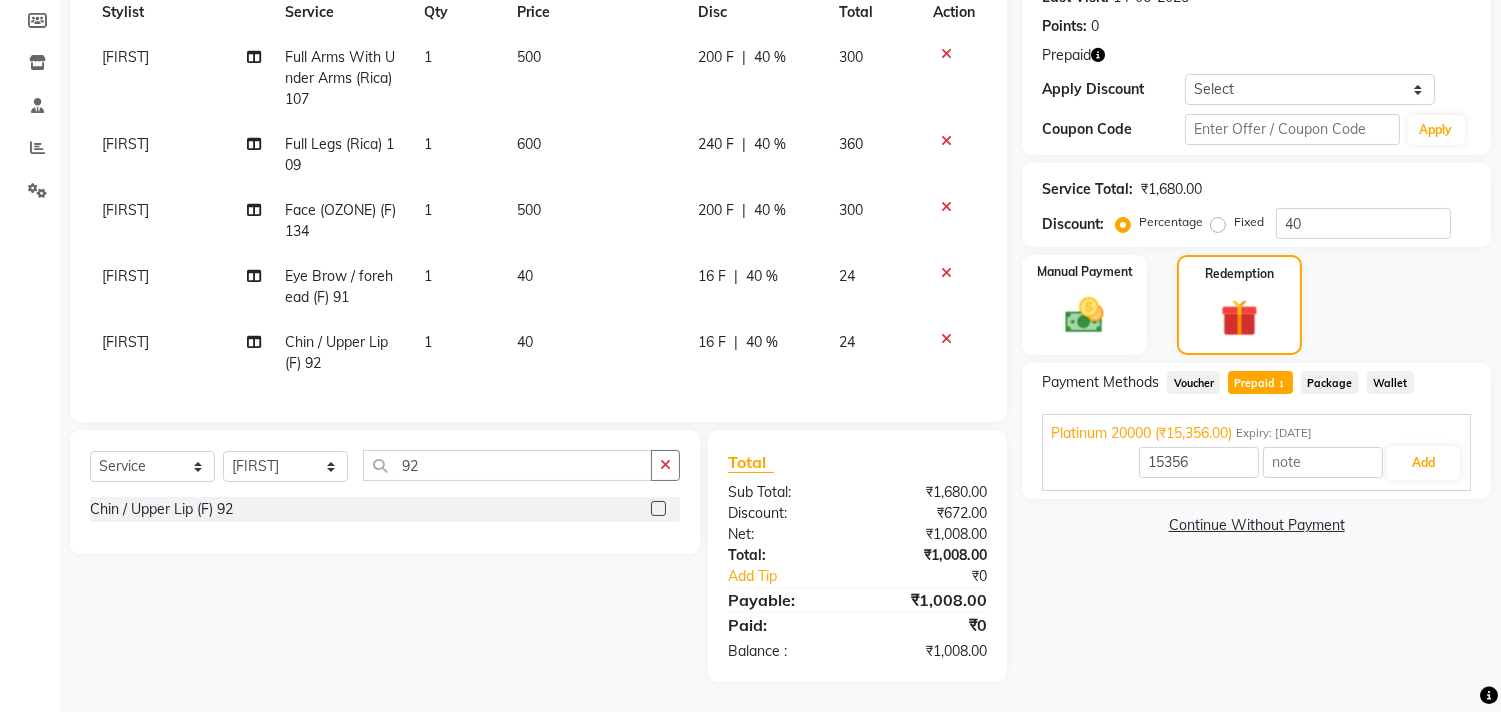 scroll, scrollTop: 311, scrollLeft: 0, axis: vertical 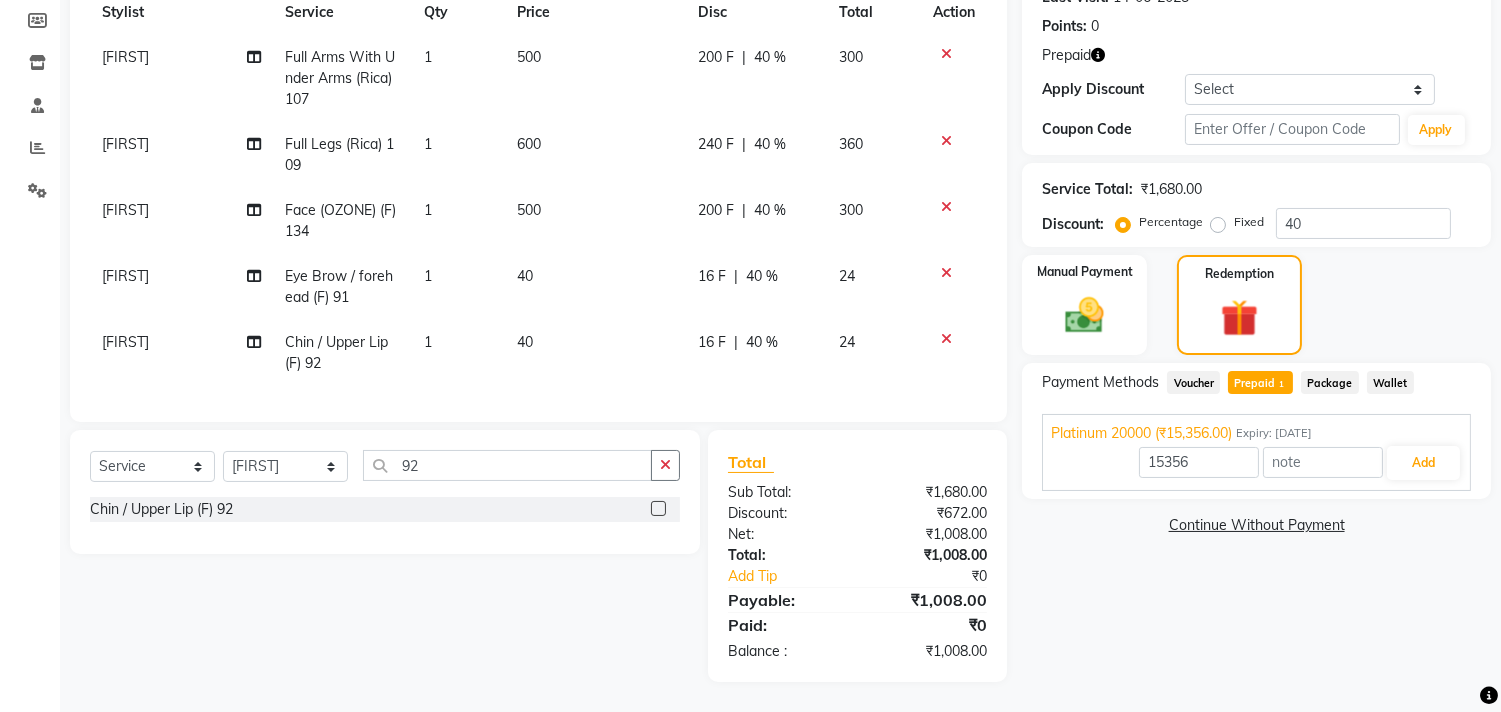 click on "Prepaid  1" 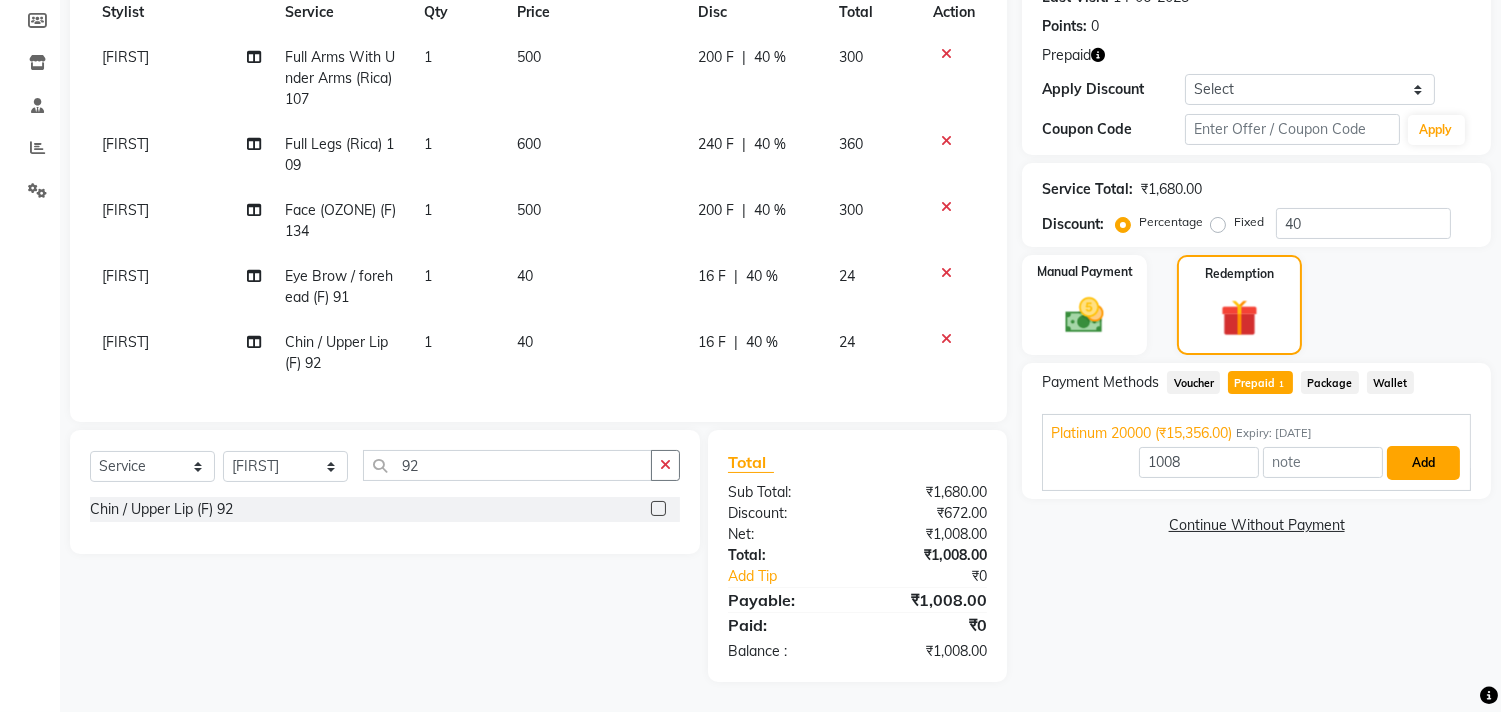click on "Add" at bounding box center (1423, 463) 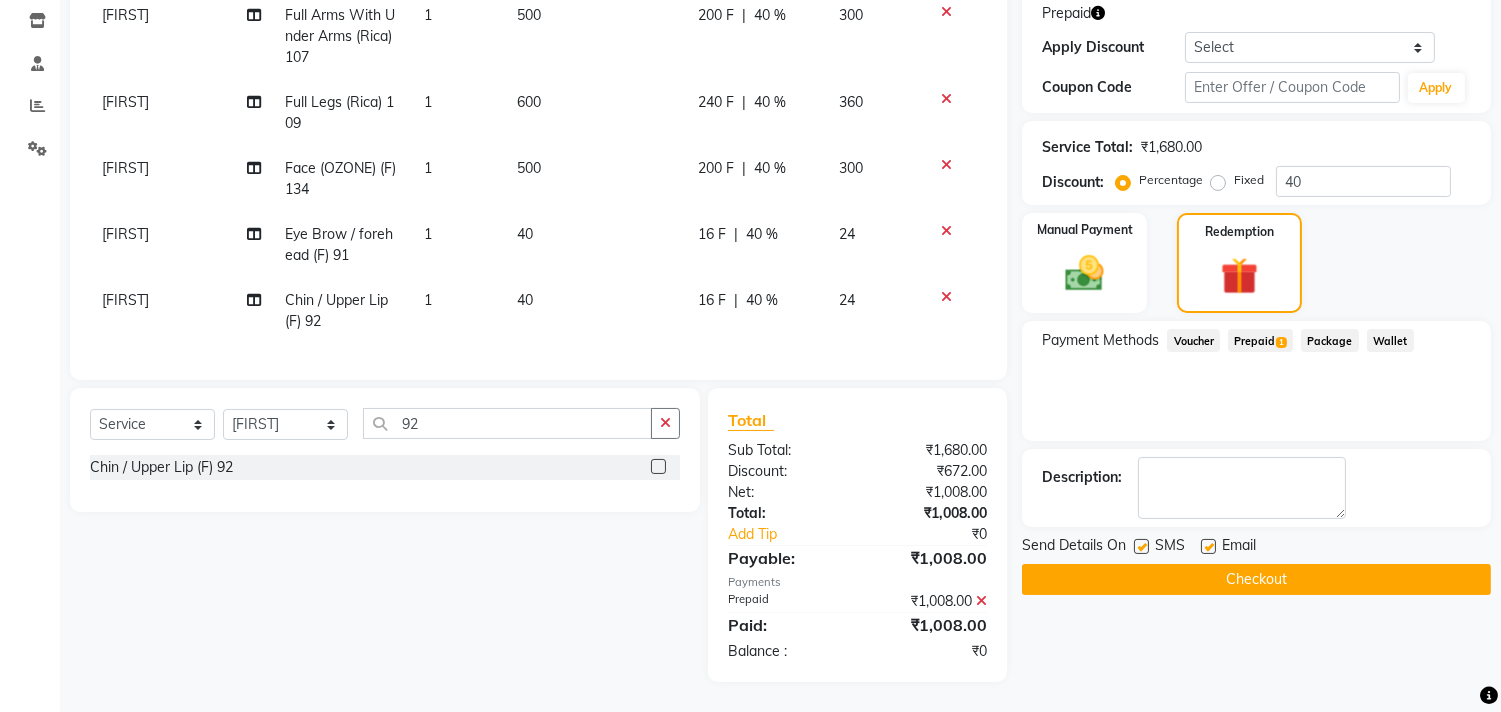 scroll, scrollTop: 353, scrollLeft: 0, axis: vertical 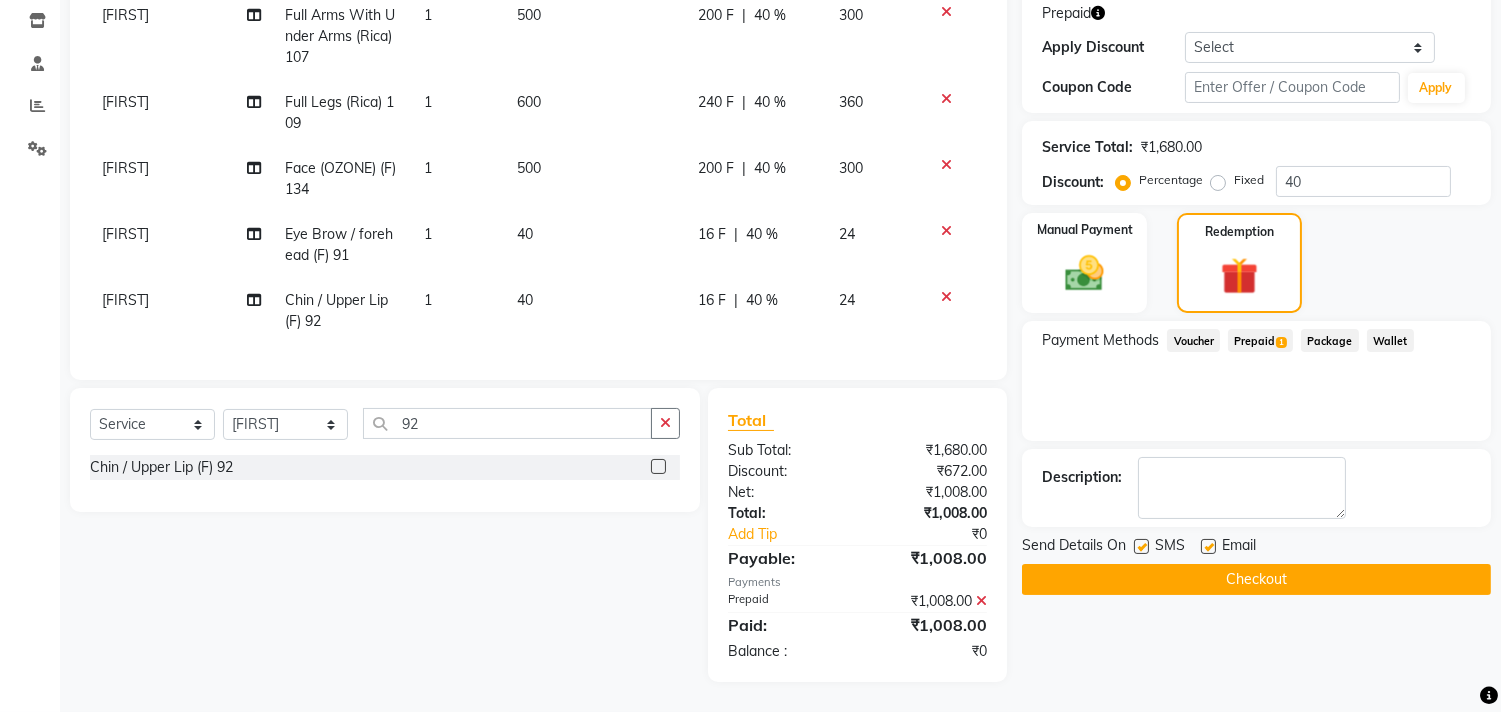 click on "Checkout" 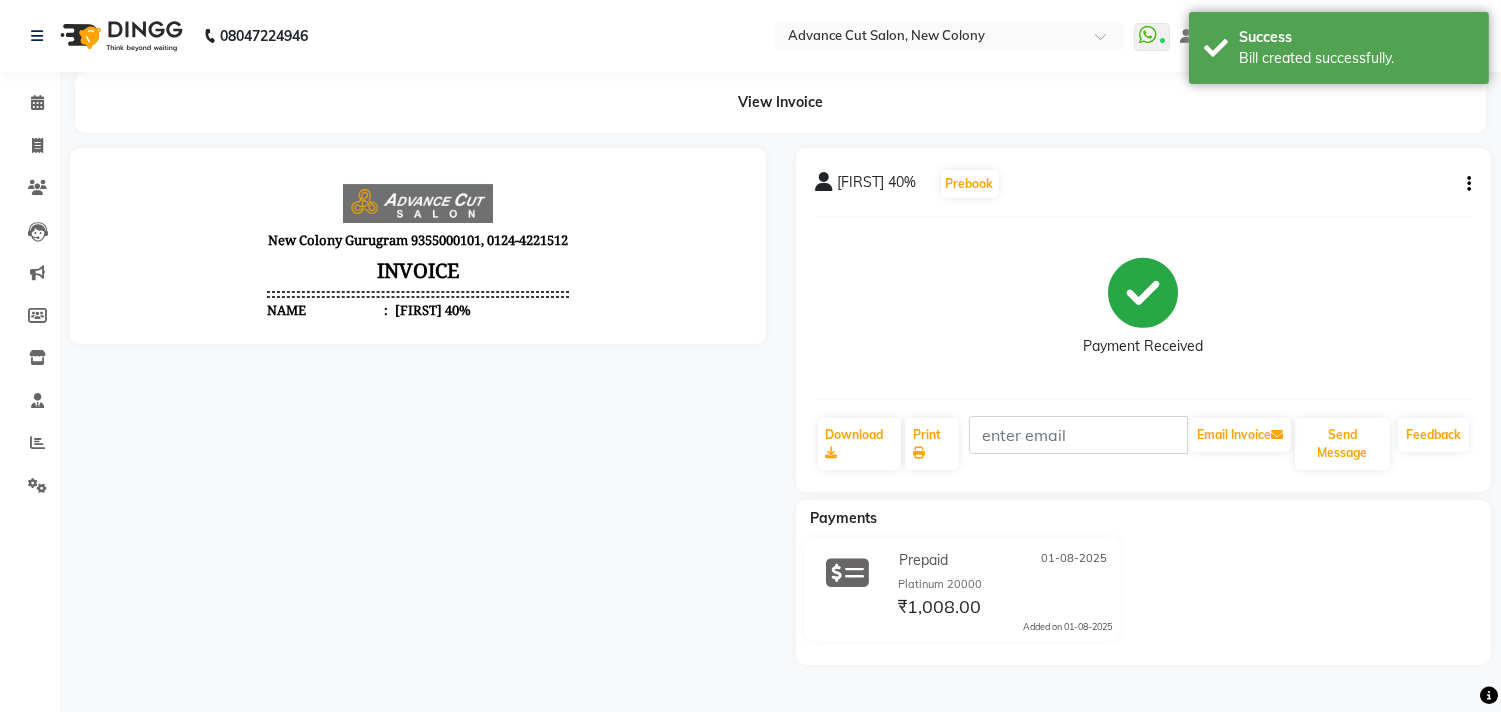 scroll, scrollTop: 0, scrollLeft: 0, axis: both 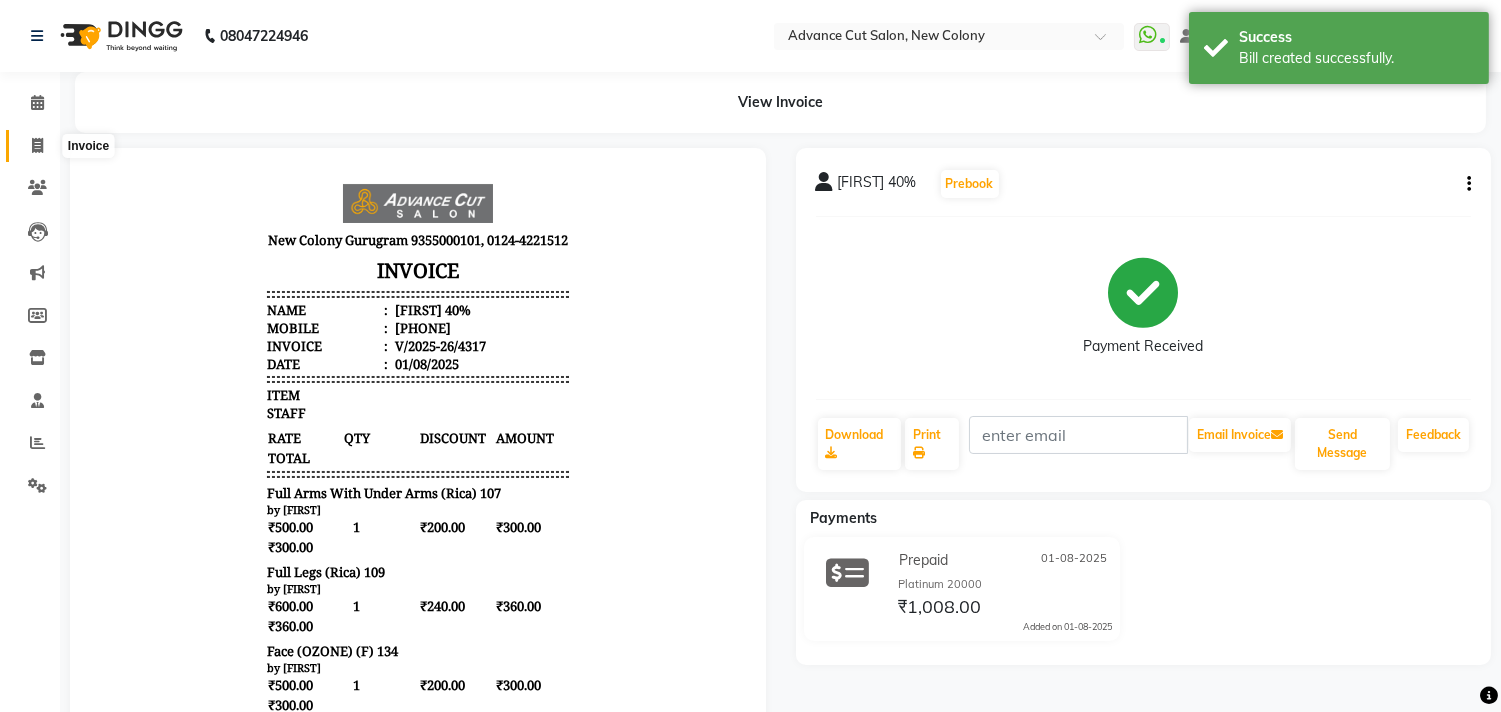 click 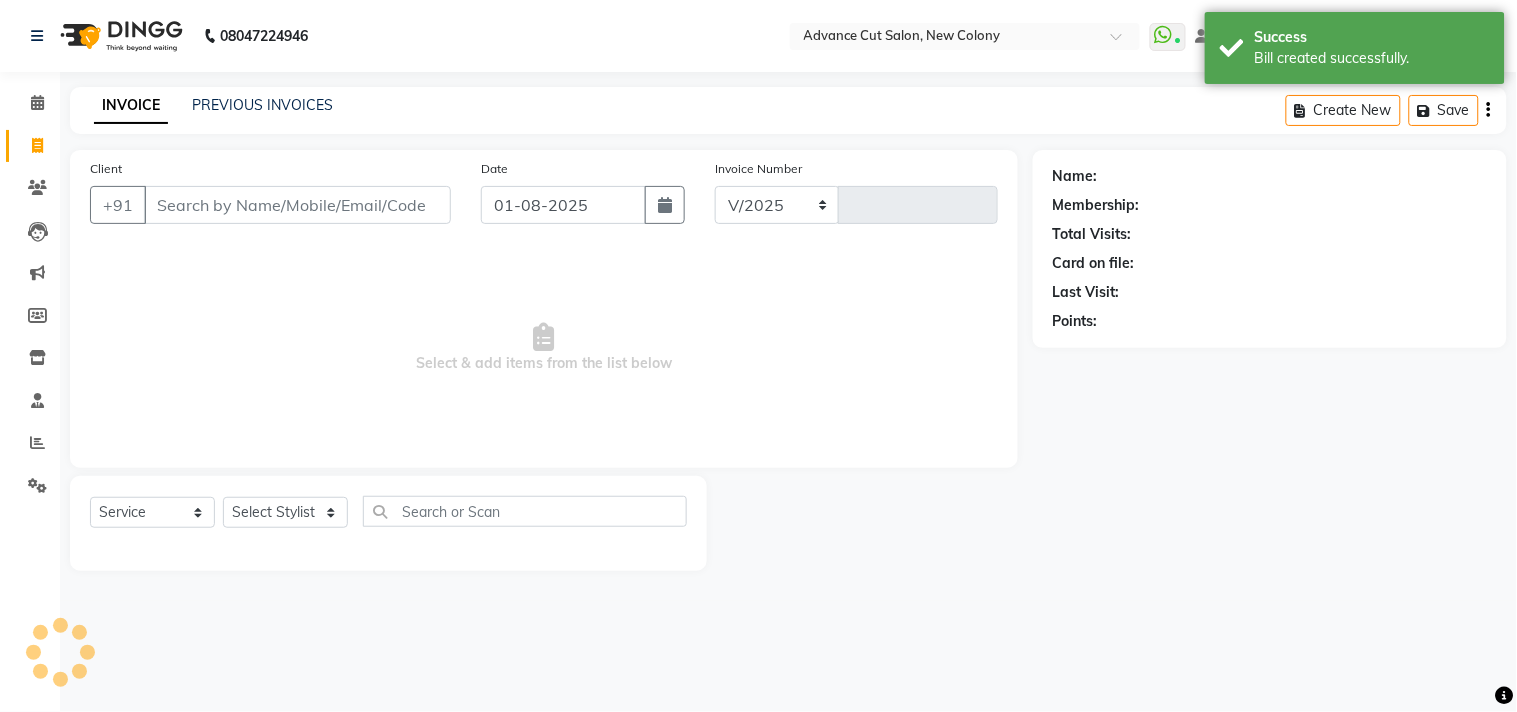 select on "922" 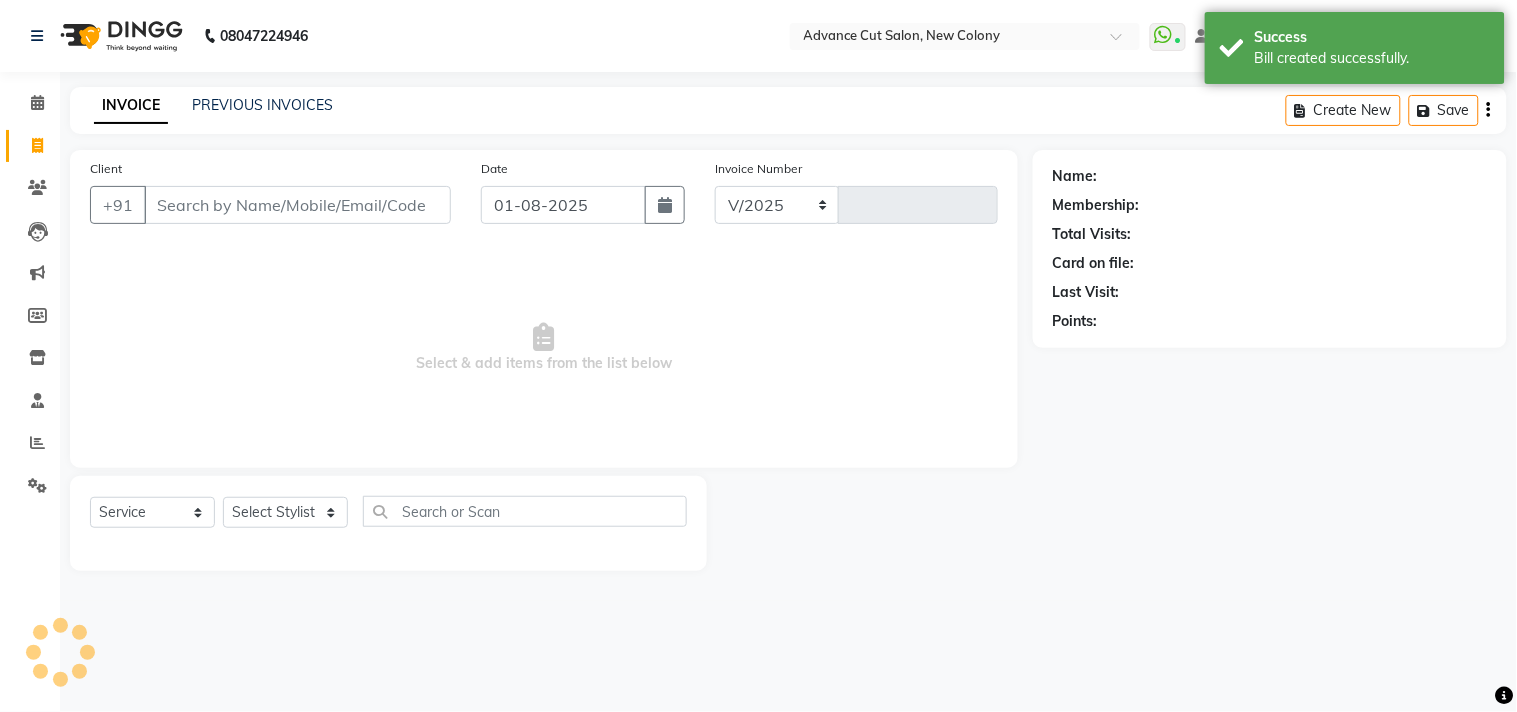 type on "4318" 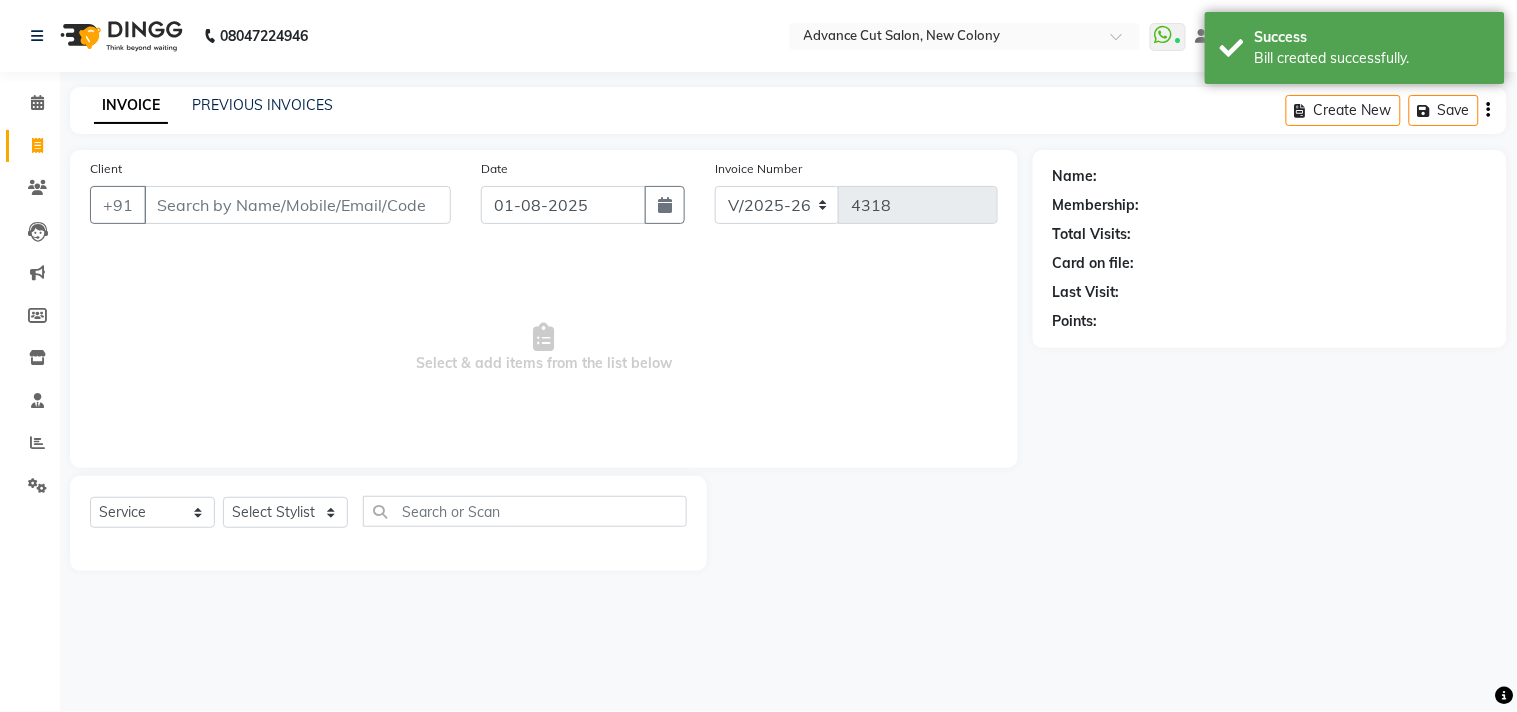 click on "INVOICE PREVIOUS INVOICES Create New   Save" 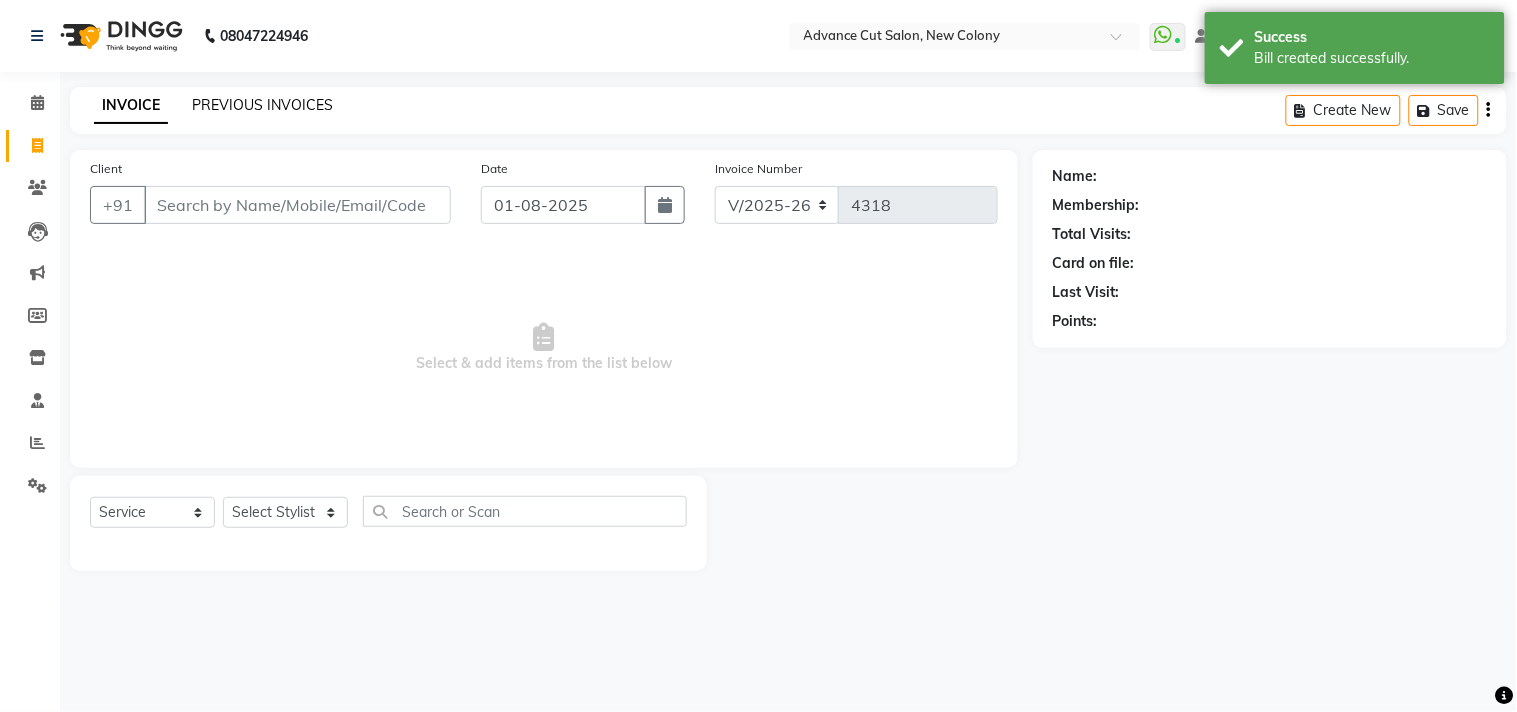 click on "PREVIOUS INVOICES" 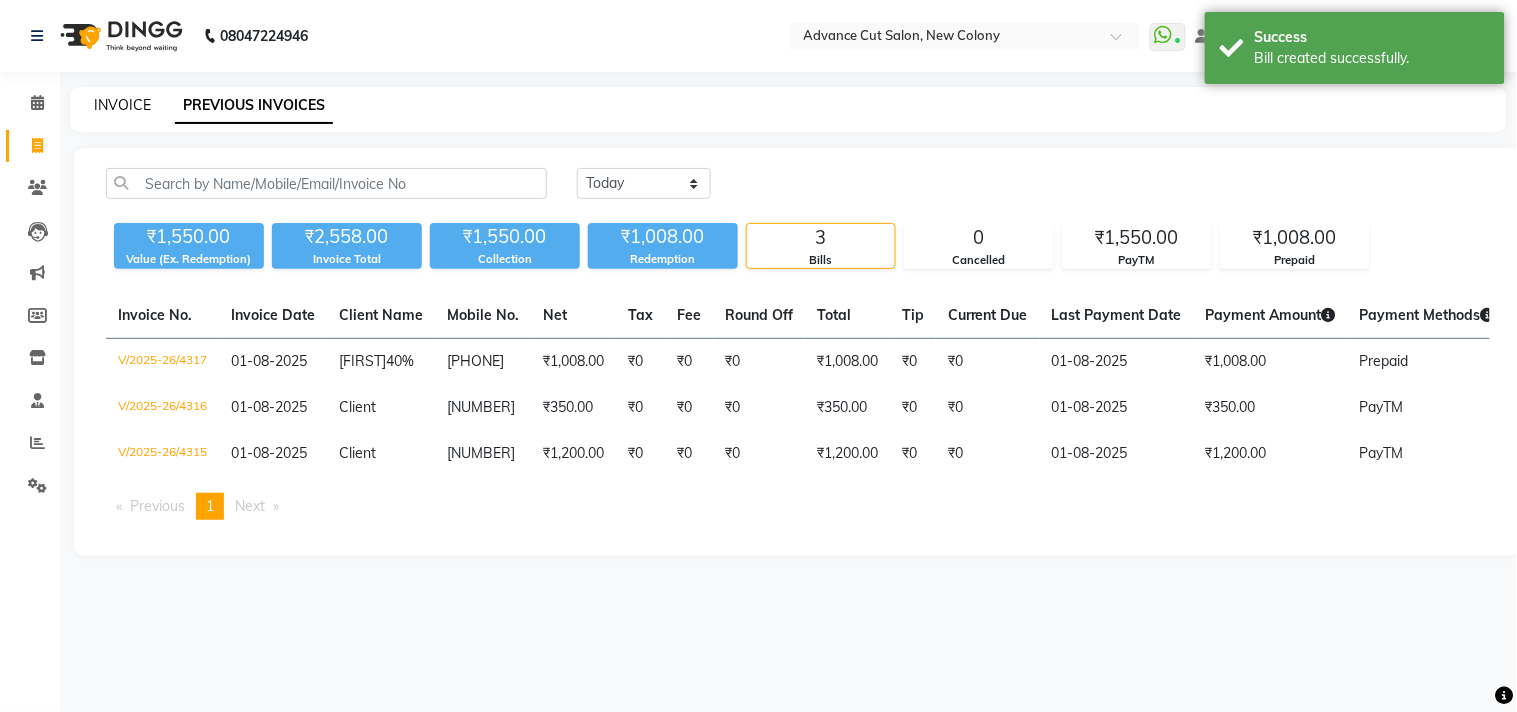 click on "INVOICE" 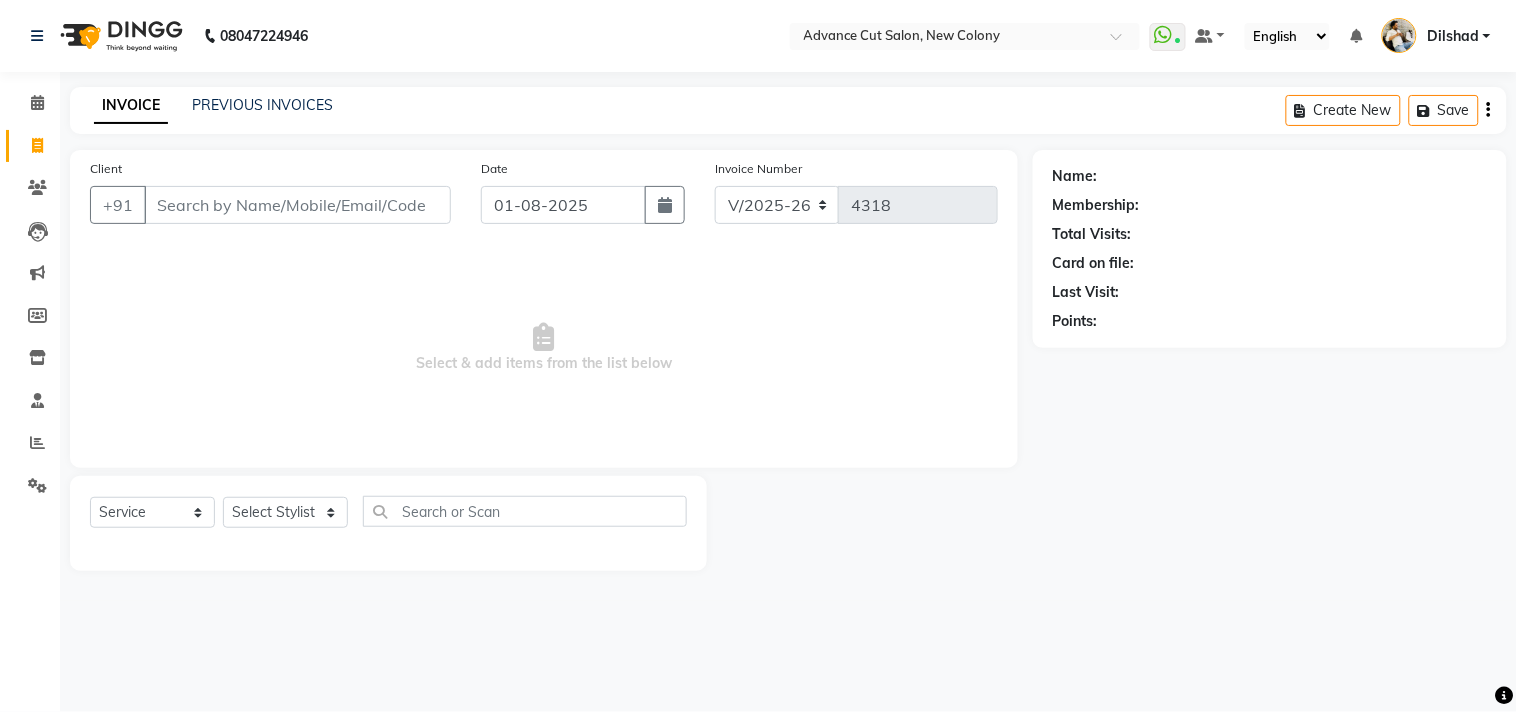 click on "Client" at bounding box center [297, 205] 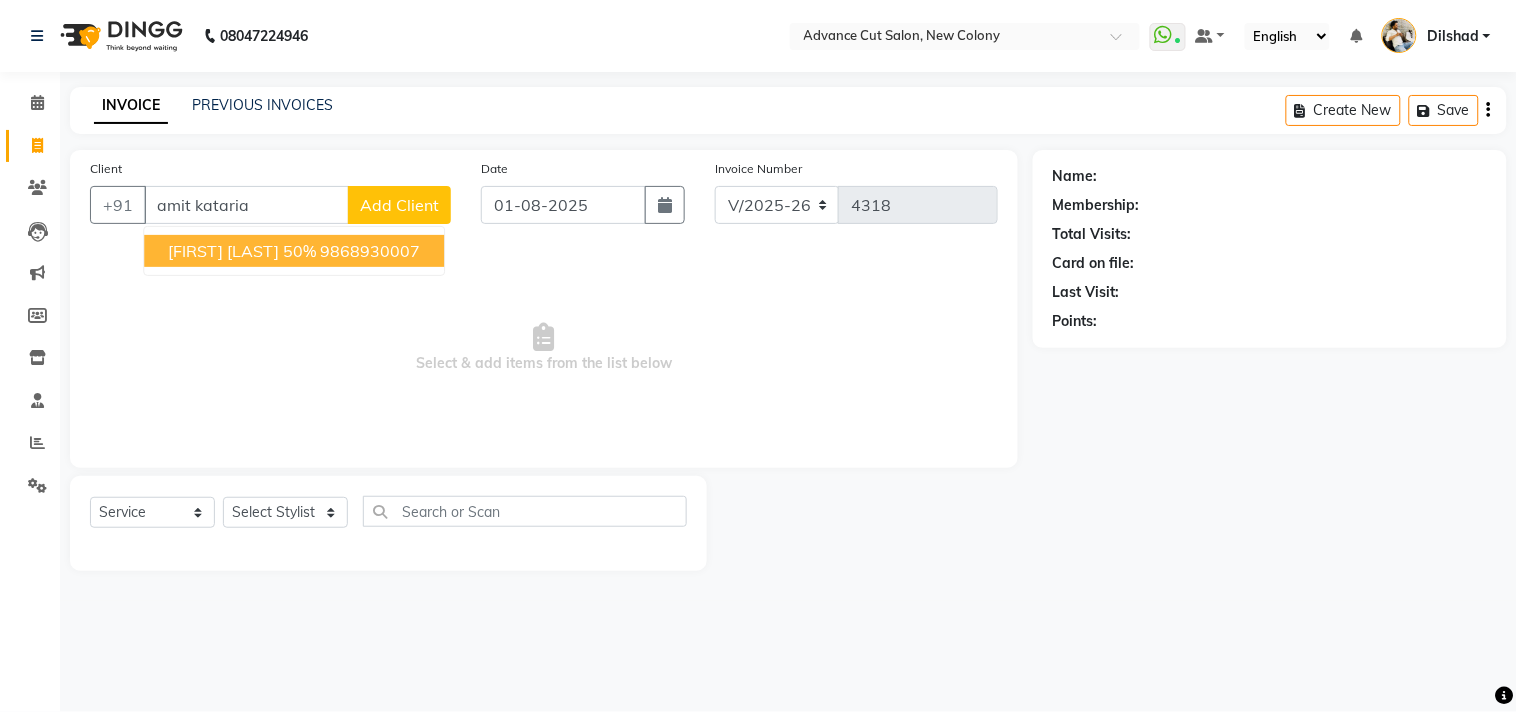 click on "[FIRST] [LAST] 50%" at bounding box center (242, 251) 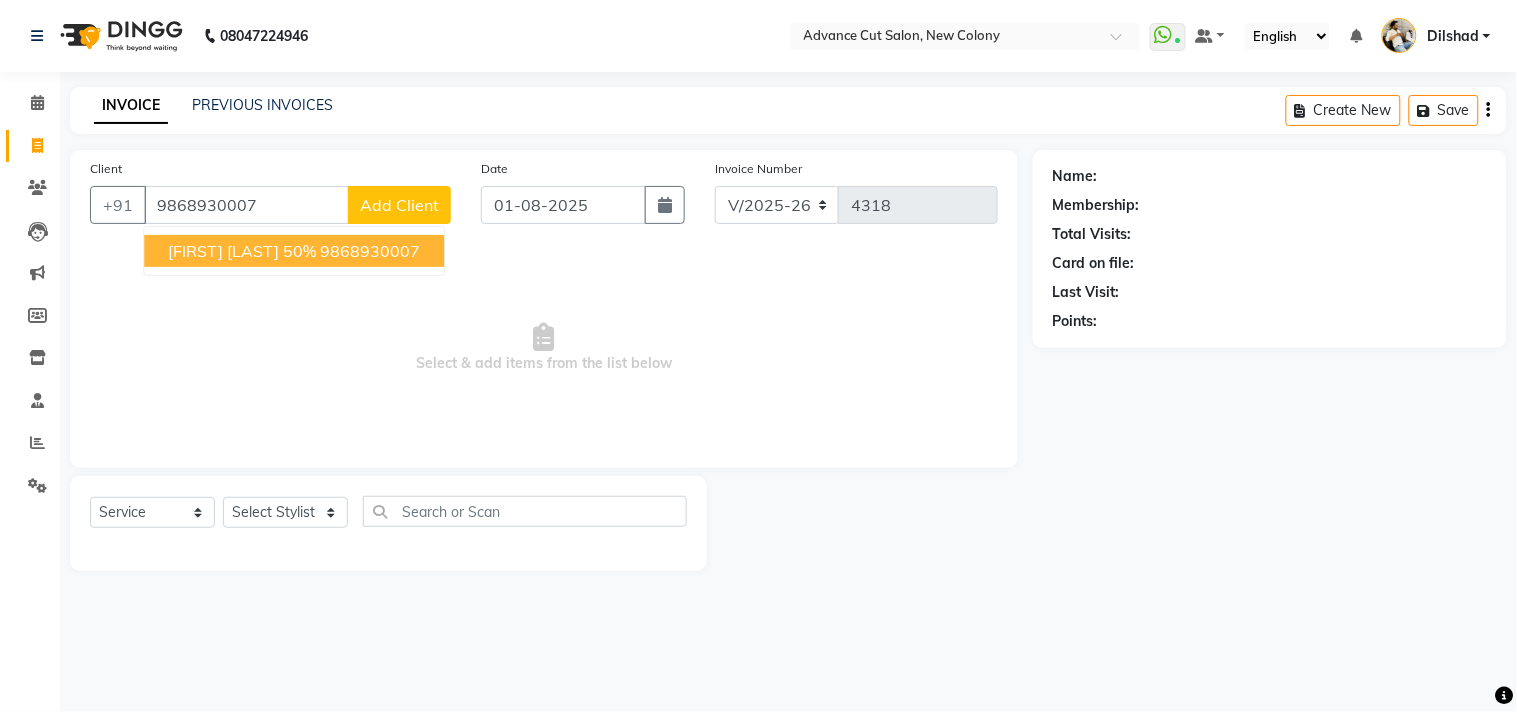 type on "9868930007" 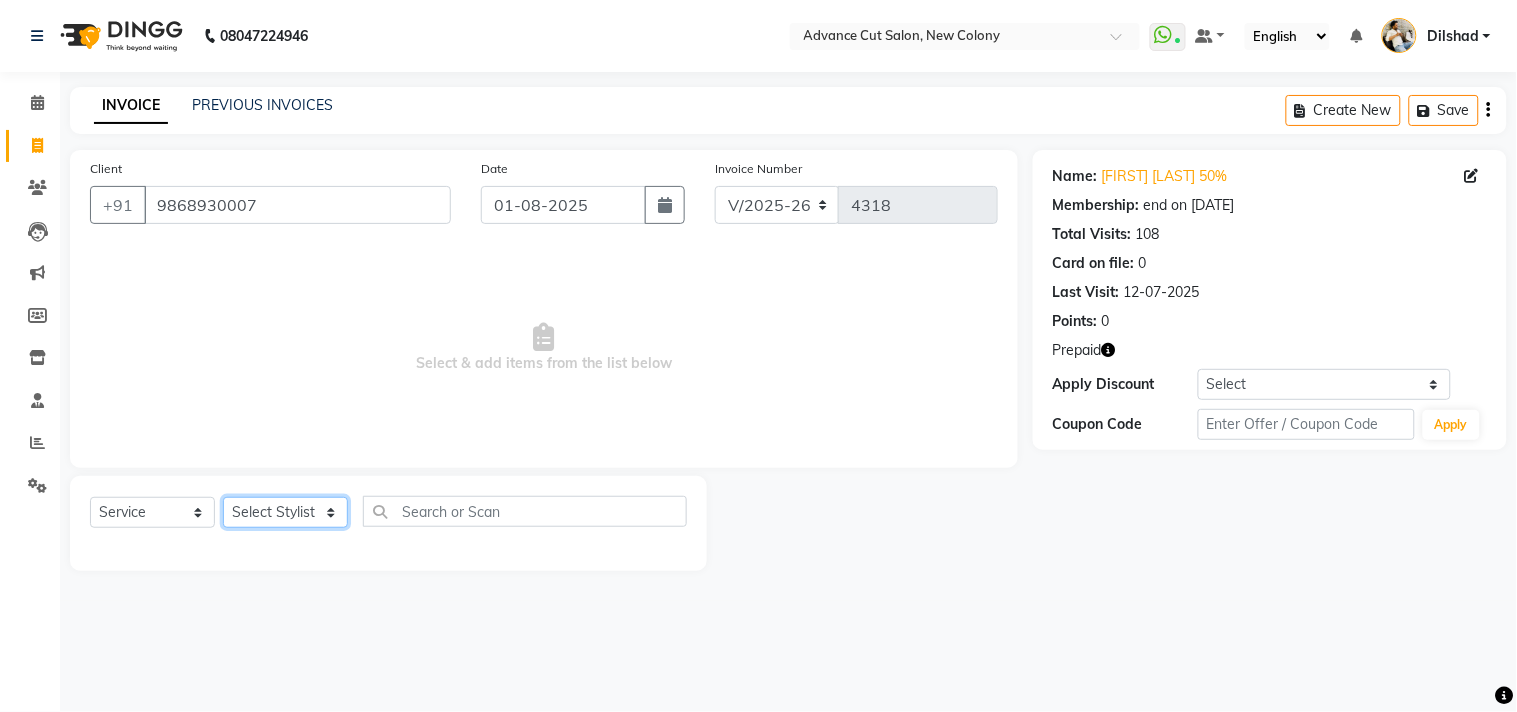 drag, startPoint x: 312, startPoint y: 520, endPoint x: 307, endPoint y: 497, distance: 23.537205 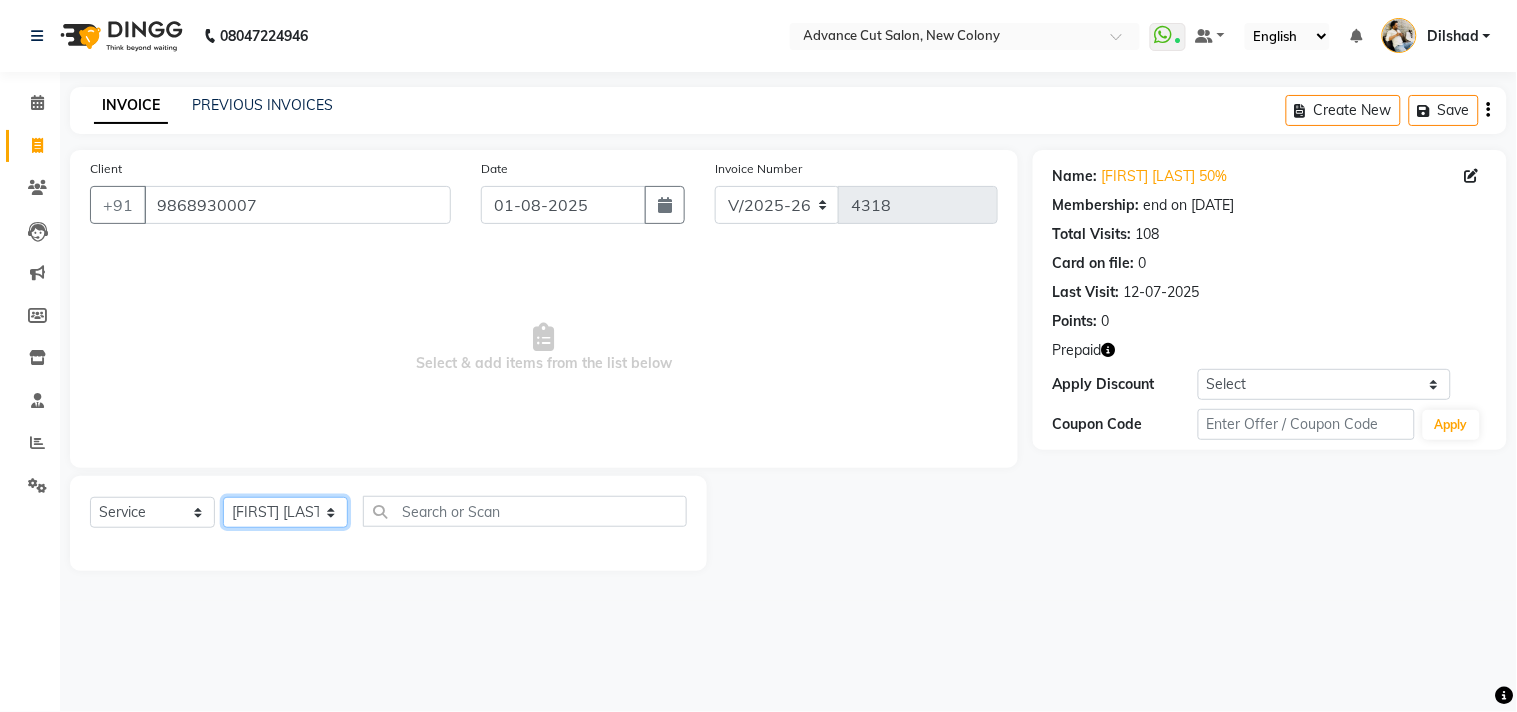 click on "Select Stylist Abrar Alam Dilshad Lallan Meenu Nabeel Nafeesh Ahmad O.P. Sharma  Samar Shahzad  SHWETA SINGH Zarina" 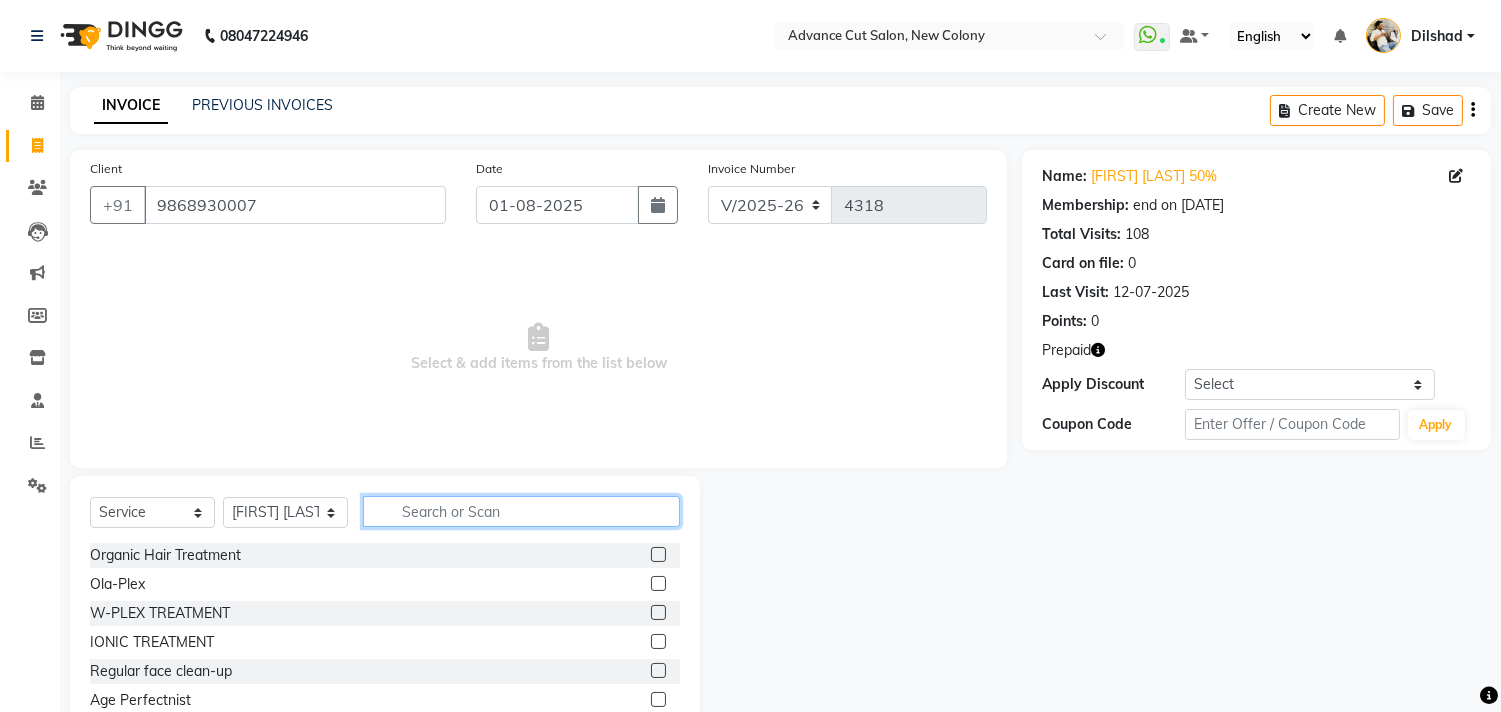 drag, startPoint x: 402, startPoint y: 510, endPoint x: 388, endPoint y: 494, distance: 21.260292 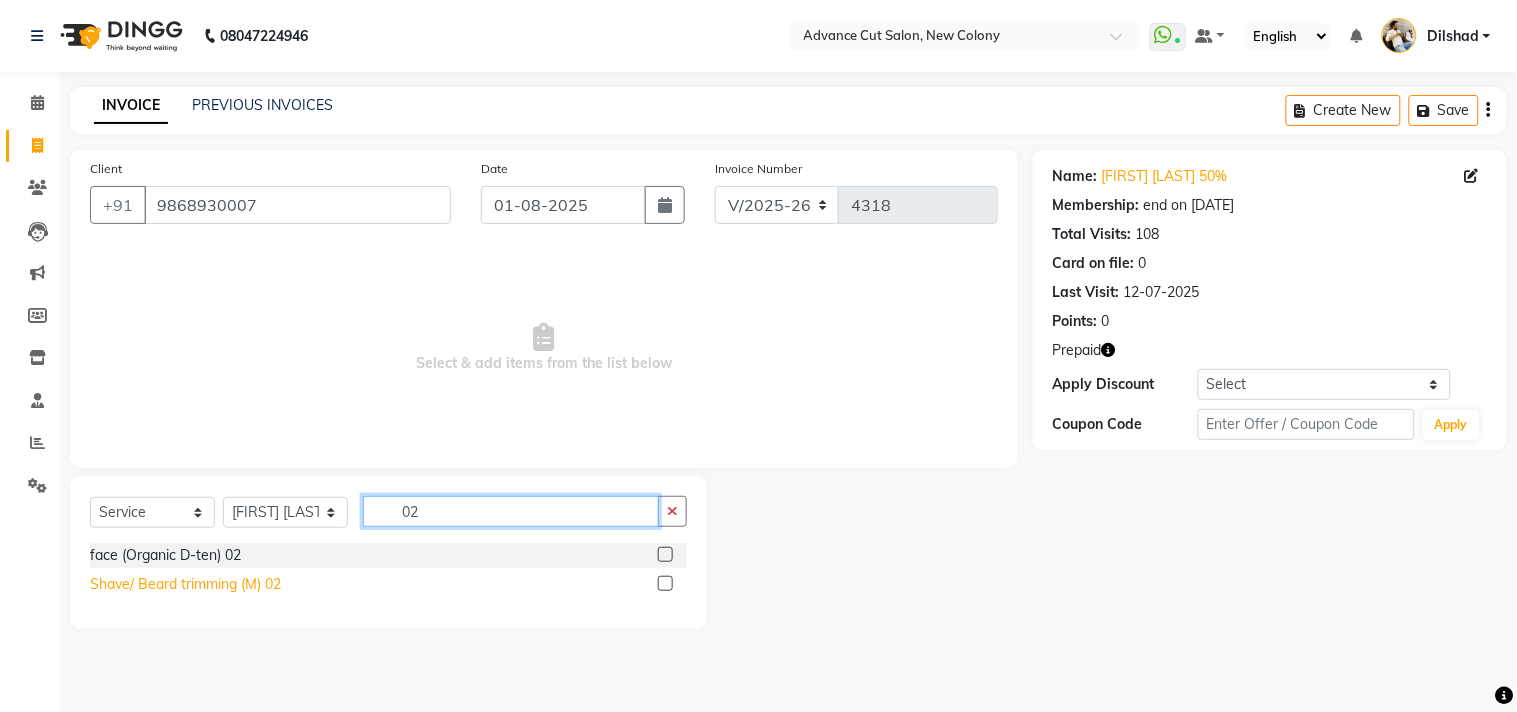 type on "02" 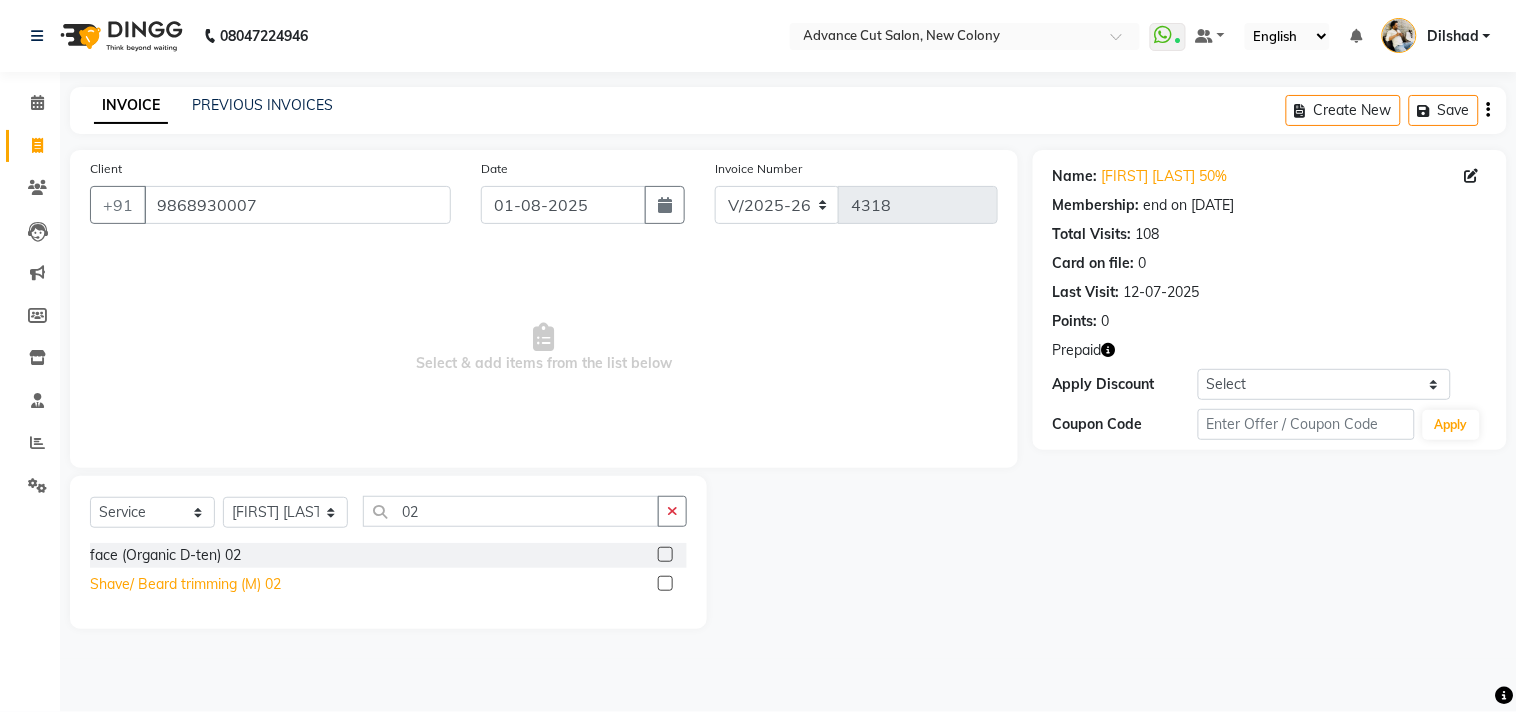 click on "Shave/ Beard trimming (M) 02" 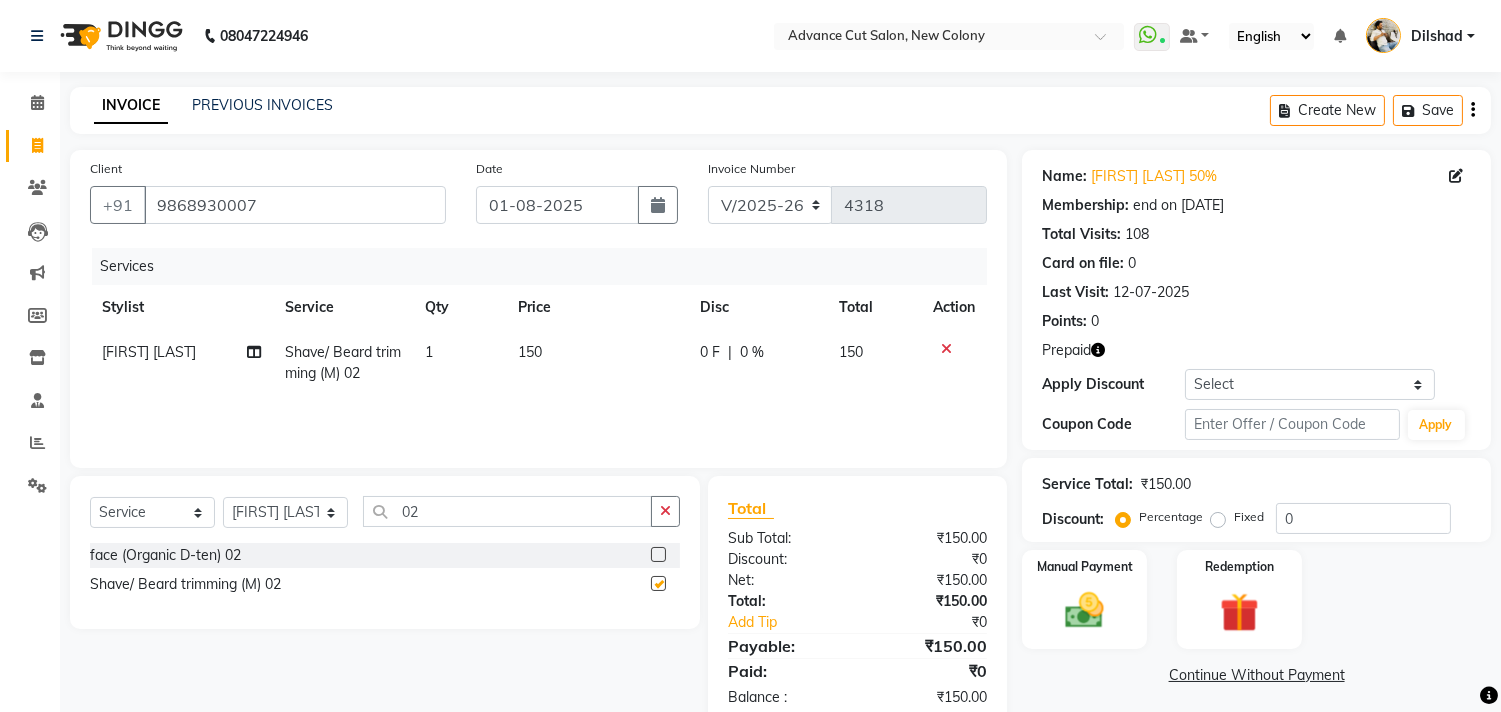 checkbox on "false" 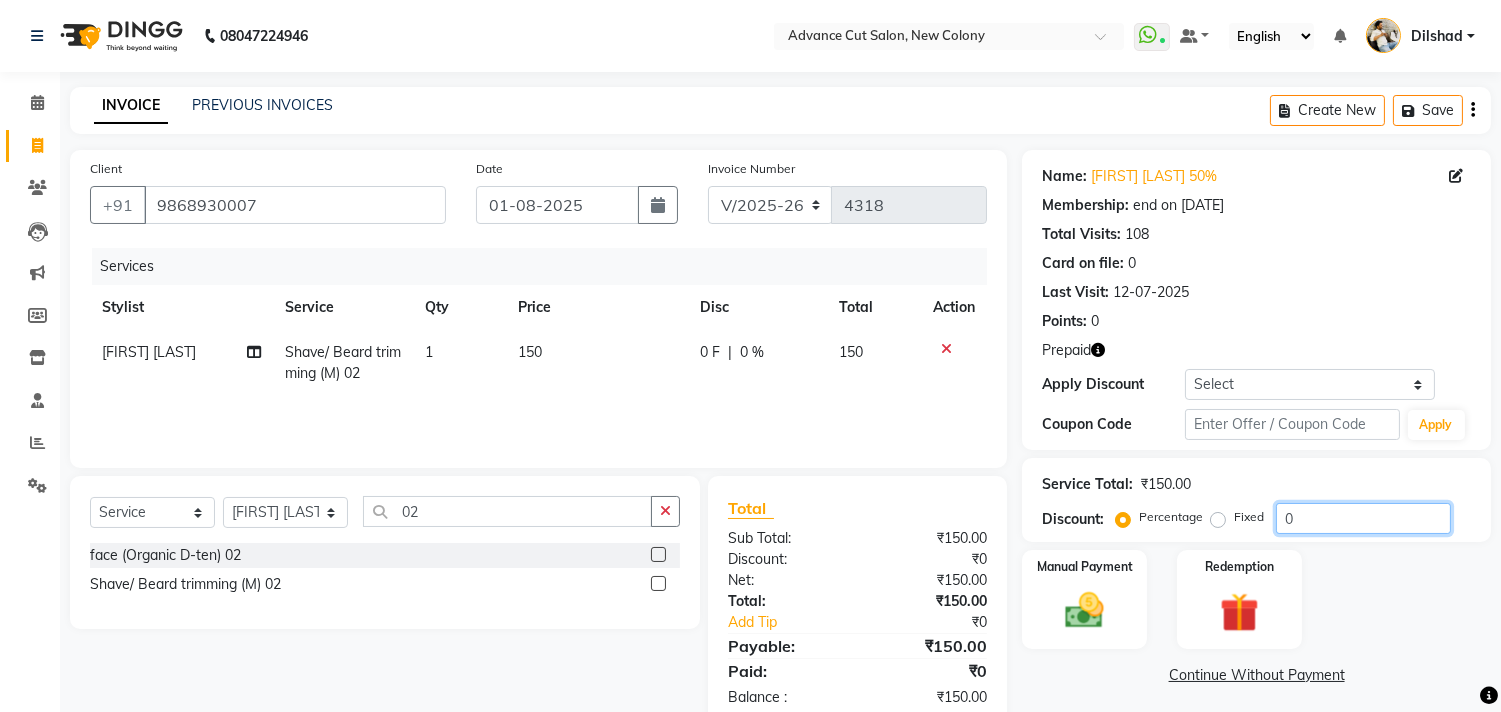 click on "0" 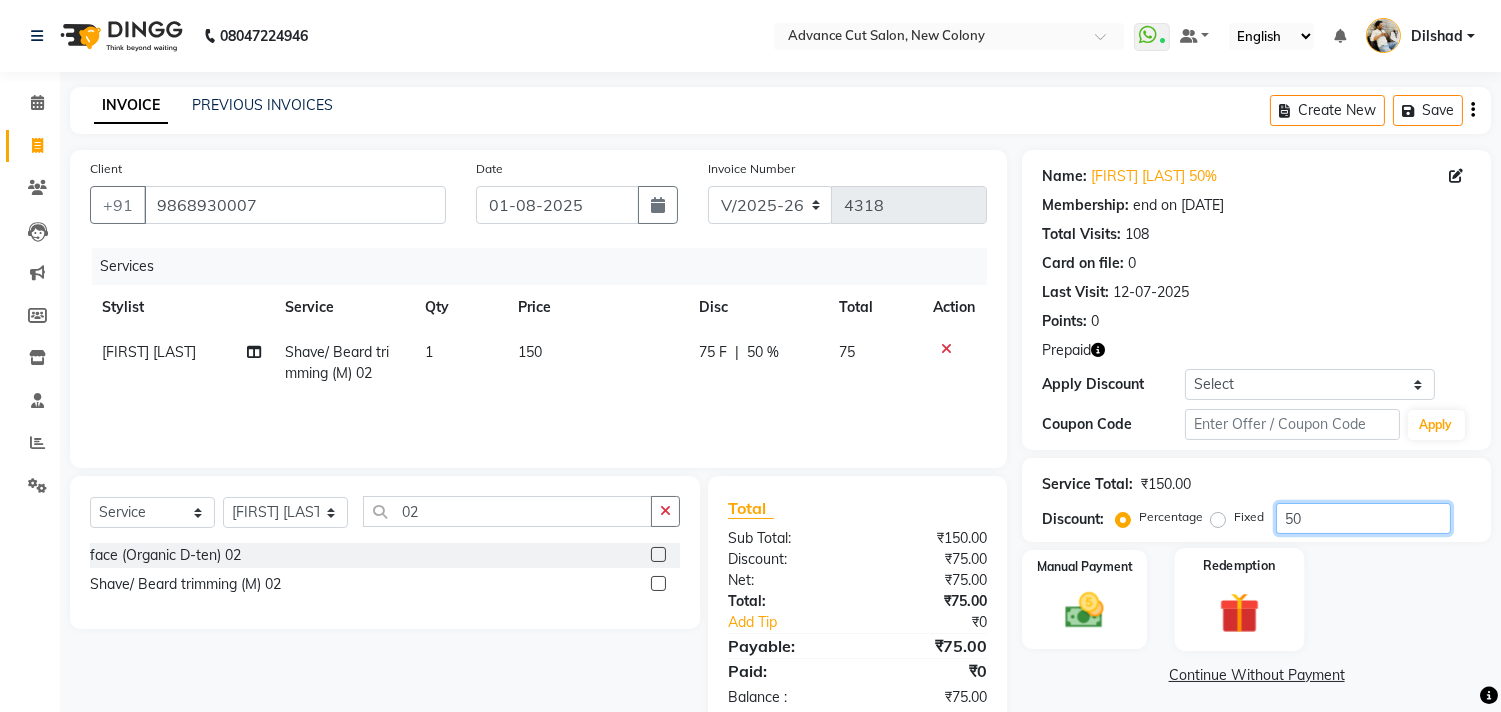 type on "50" 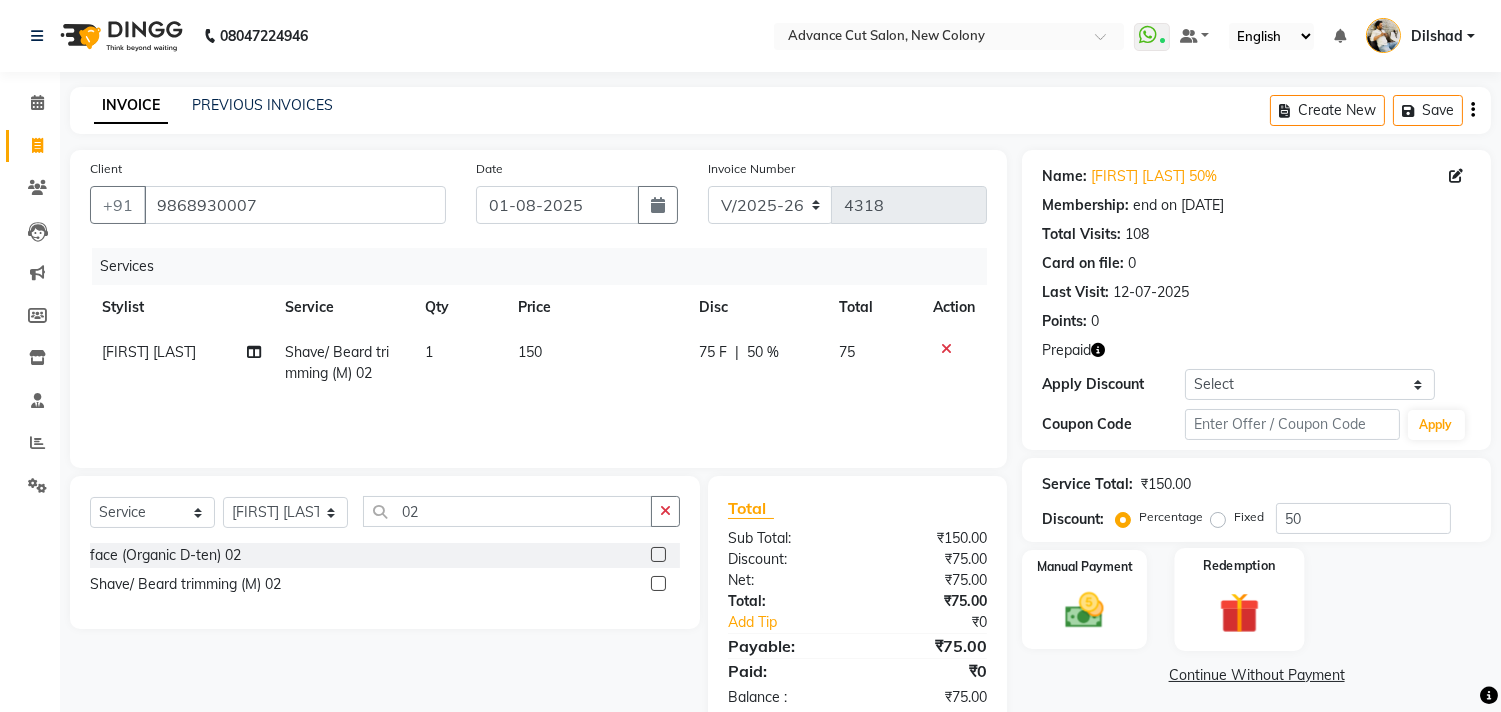 click 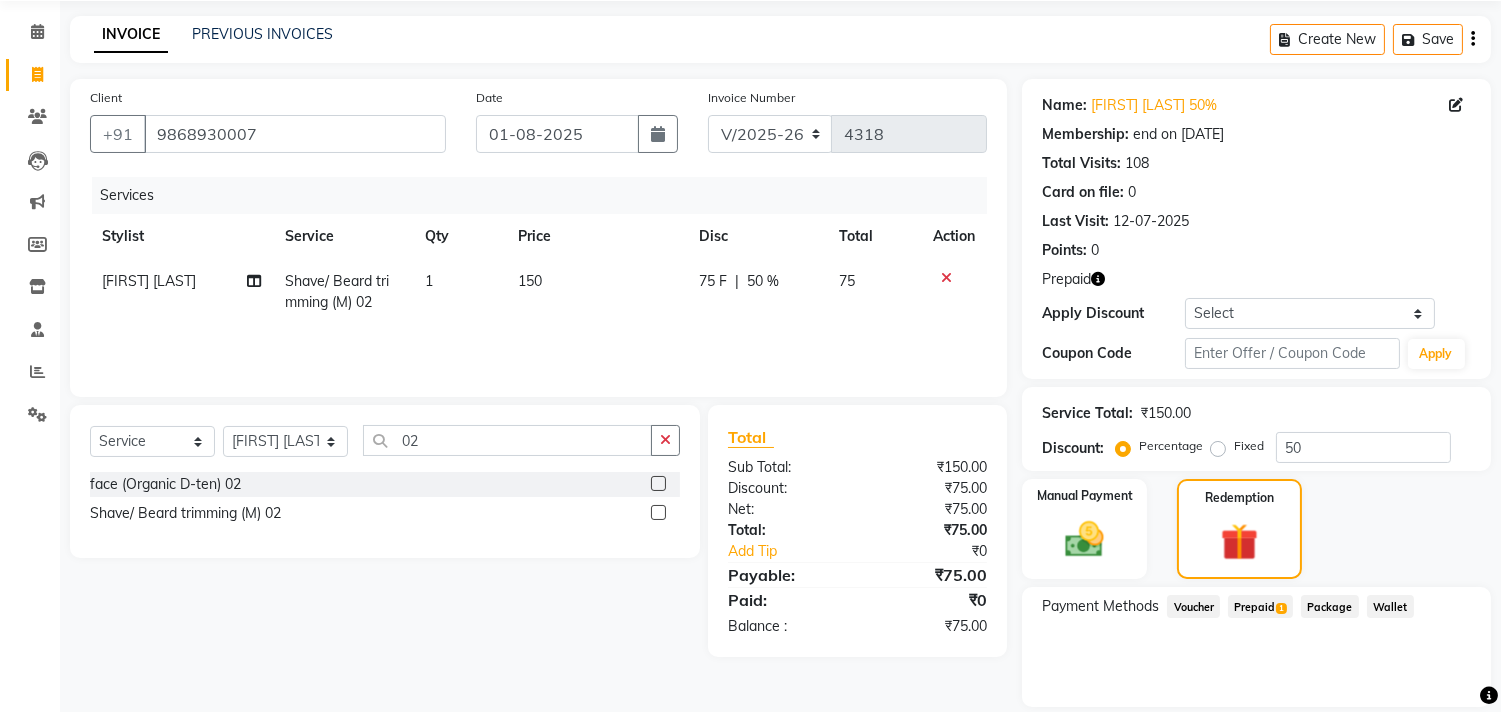 scroll, scrollTop: 135, scrollLeft: 0, axis: vertical 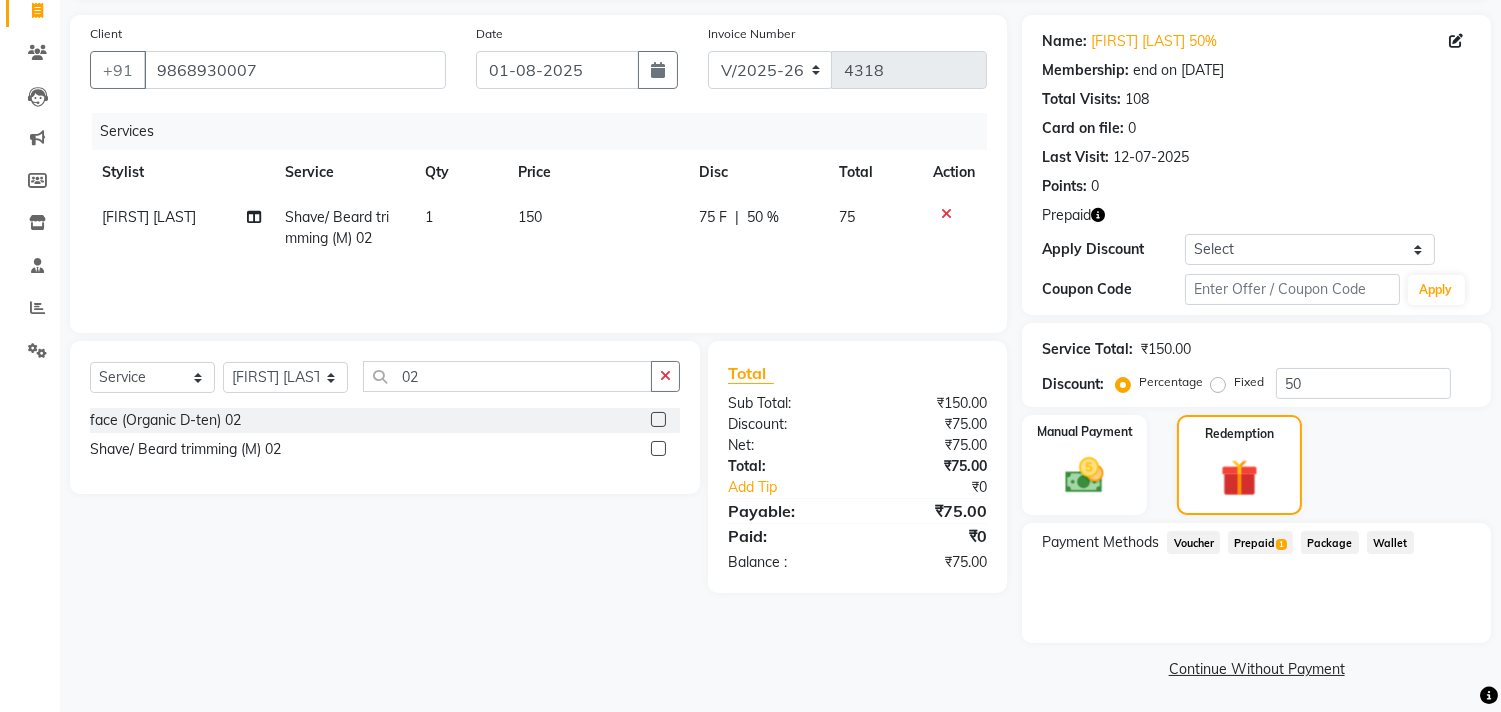 click on "Prepaid  1" 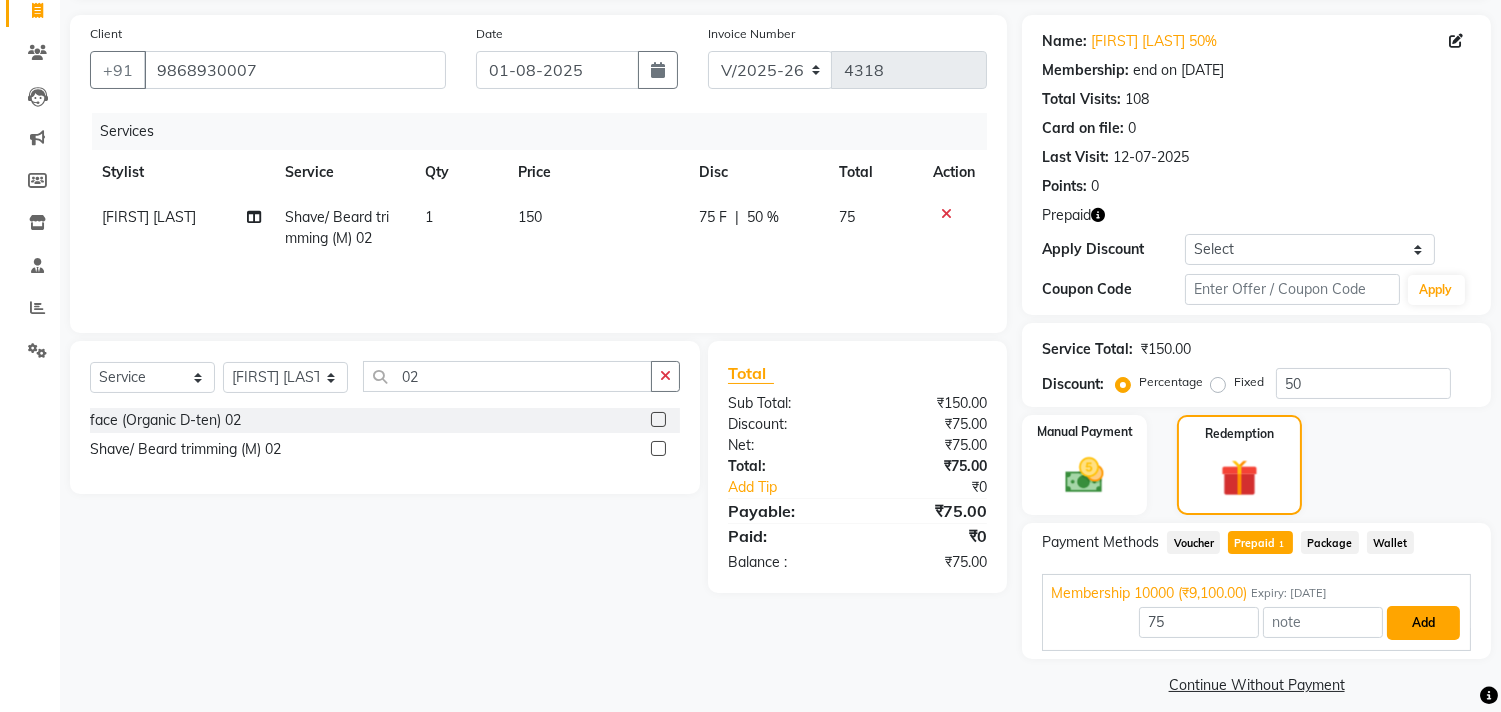 click on "Add" at bounding box center (1423, 623) 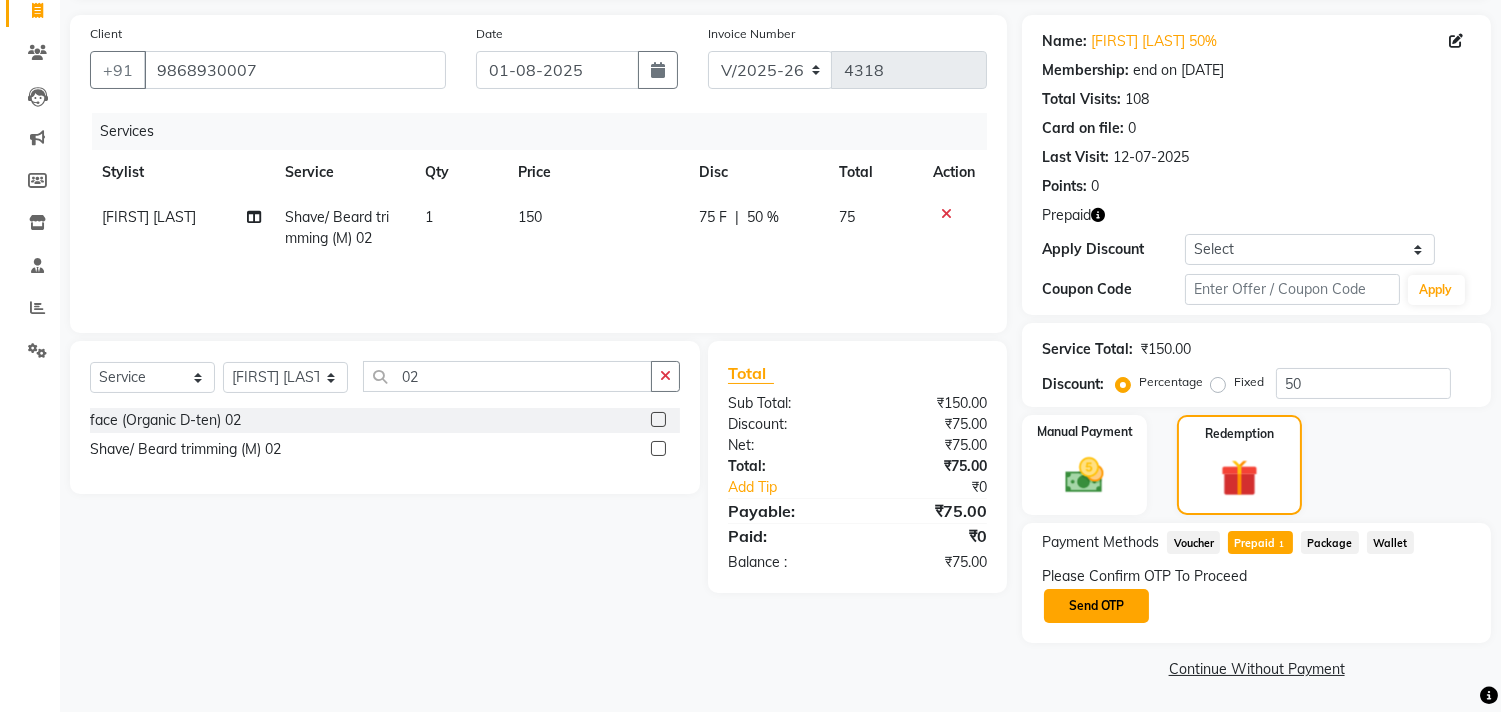 click on "Send OTP" 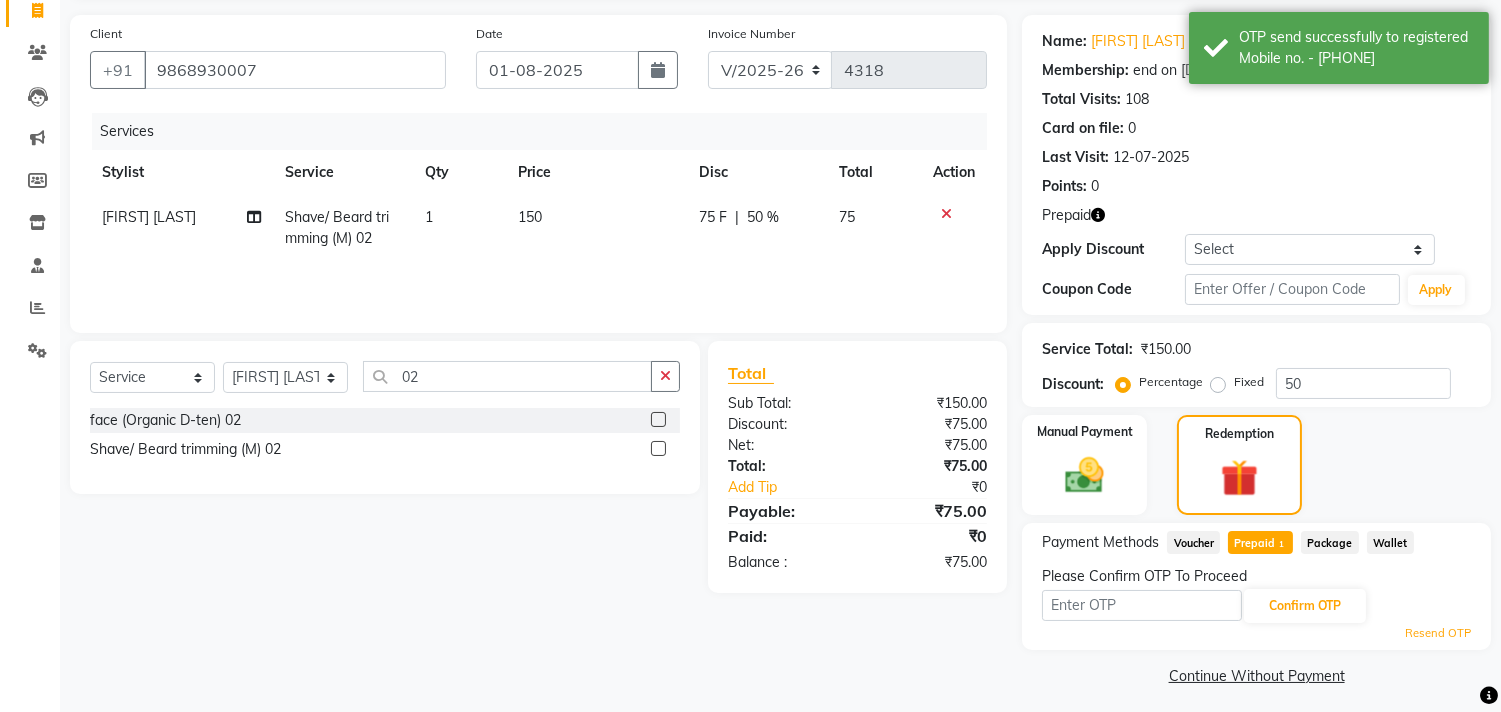 click 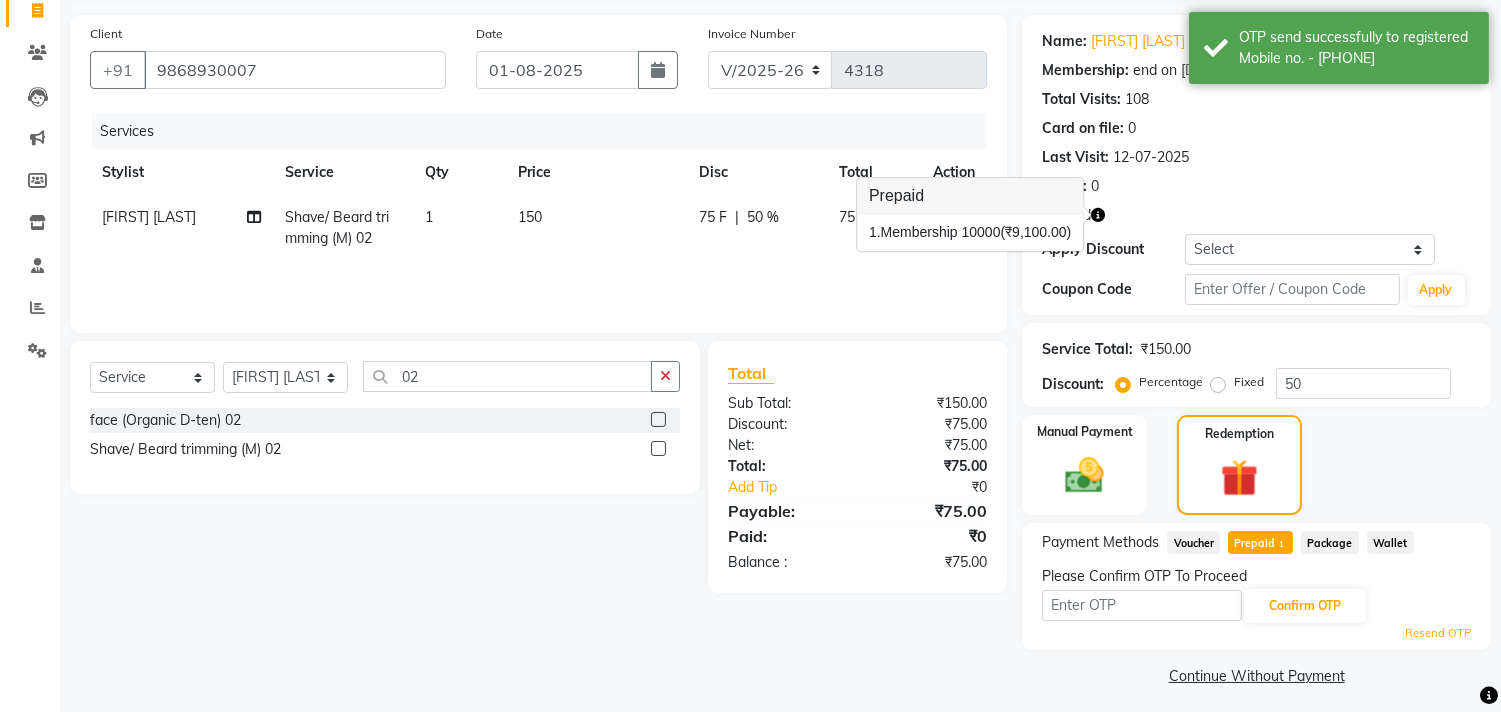 click 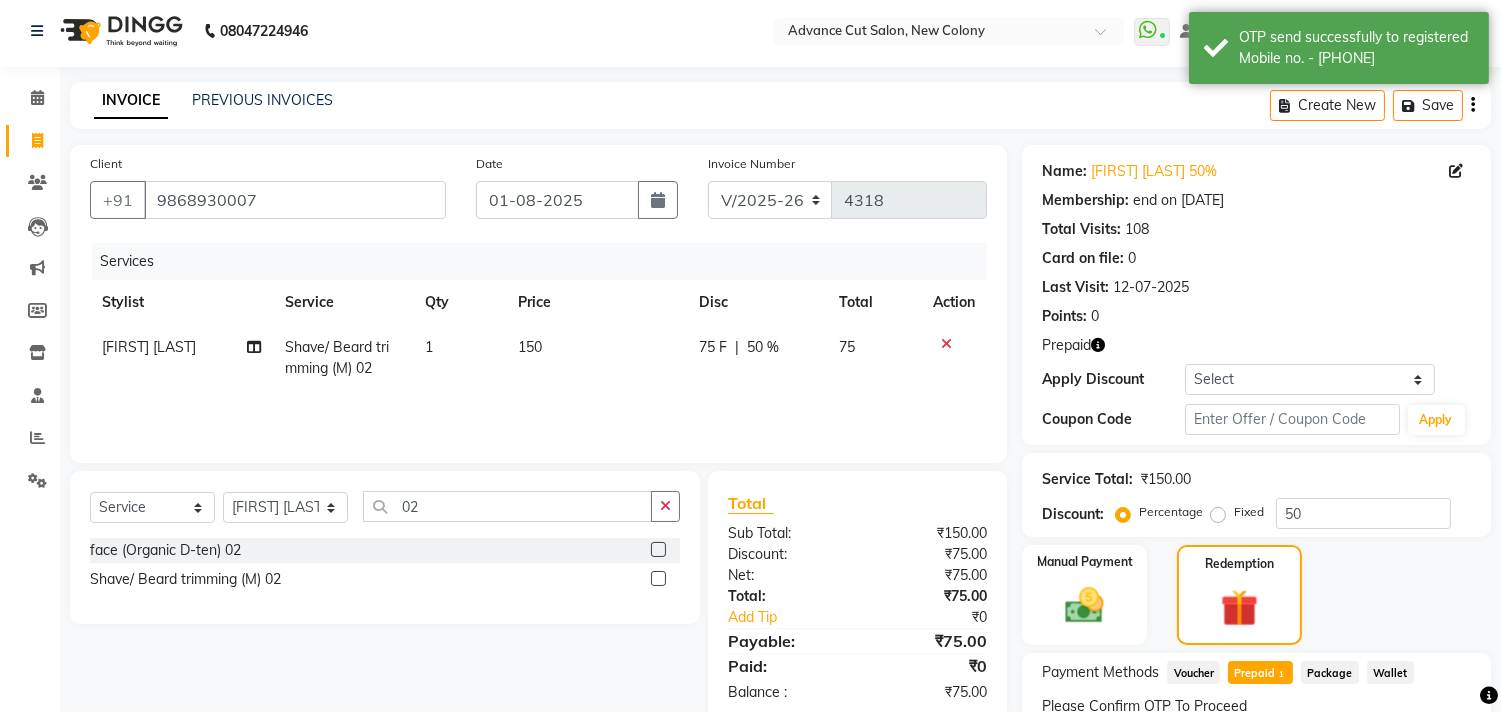 scroll, scrollTop: 0, scrollLeft: 0, axis: both 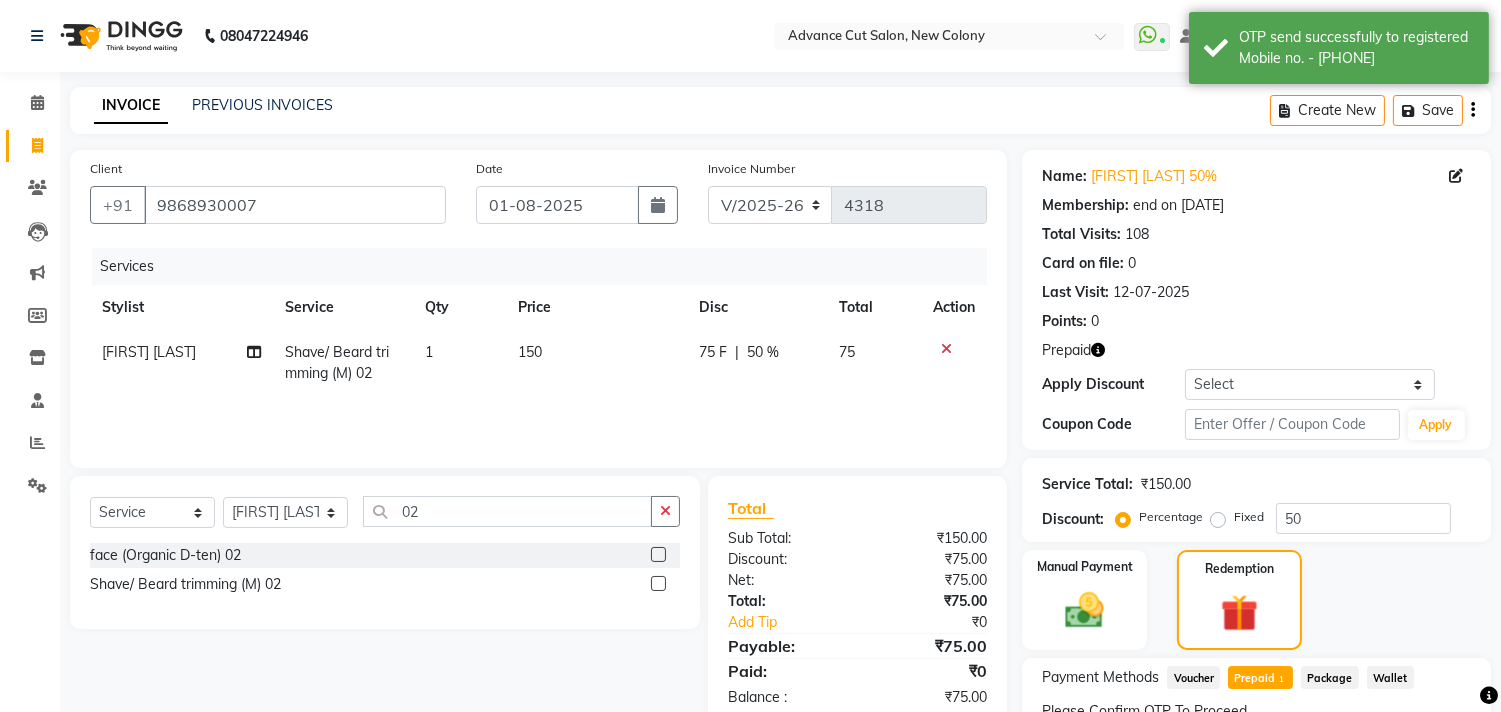 click on "Advance Cut Salon, New Colony  WhatsApp Status  ✕ Status:  Connected Most Recent Message: [DATE]     07:44 PM Recent Service Activity: [DATE]     10:49 AM Default Panel My Panel English ENGLISH Español العربية मराठी हिंदी ગુજરાતી தமிழ் 中文 Notifications nothing to show Dilshad Manage Profile Change Password Sign out  Version:3.15.11" 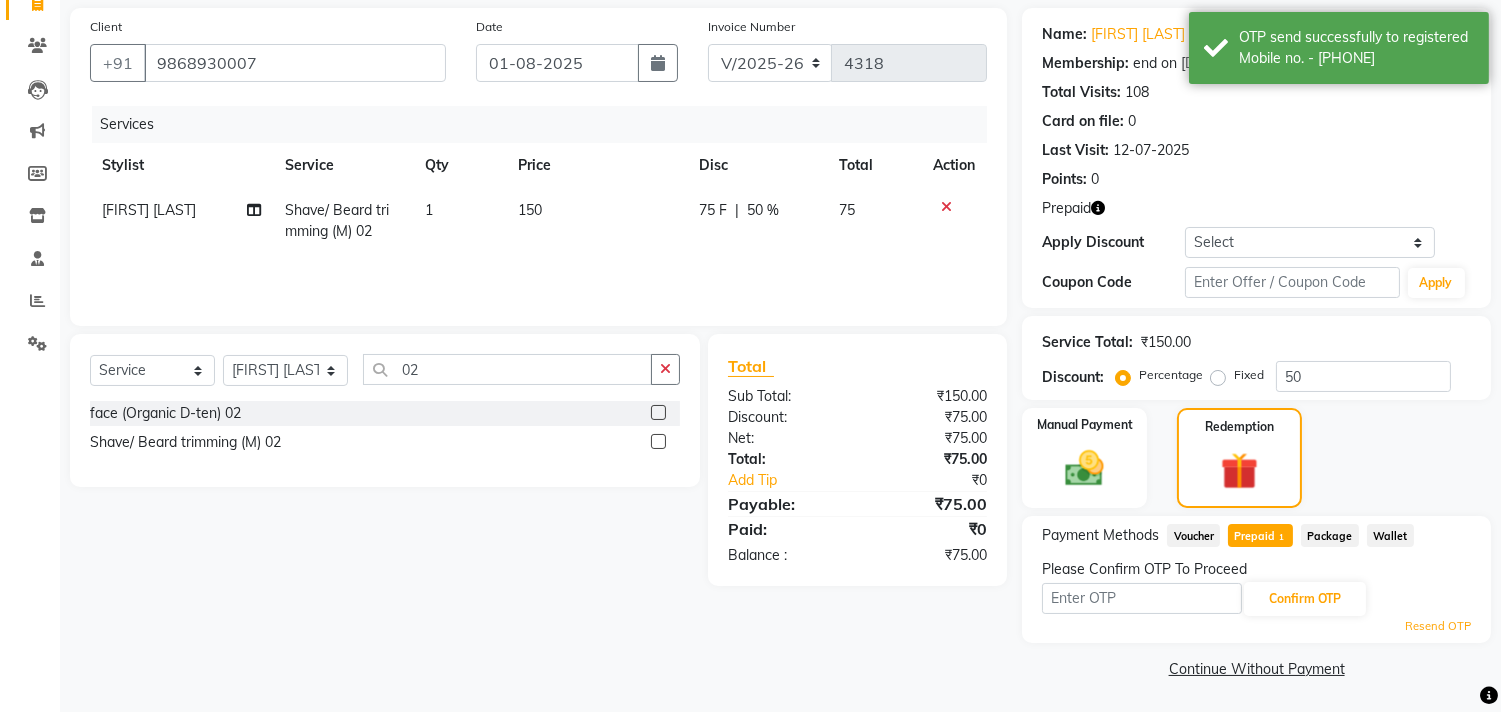 scroll, scrollTop: 143, scrollLeft: 0, axis: vertical 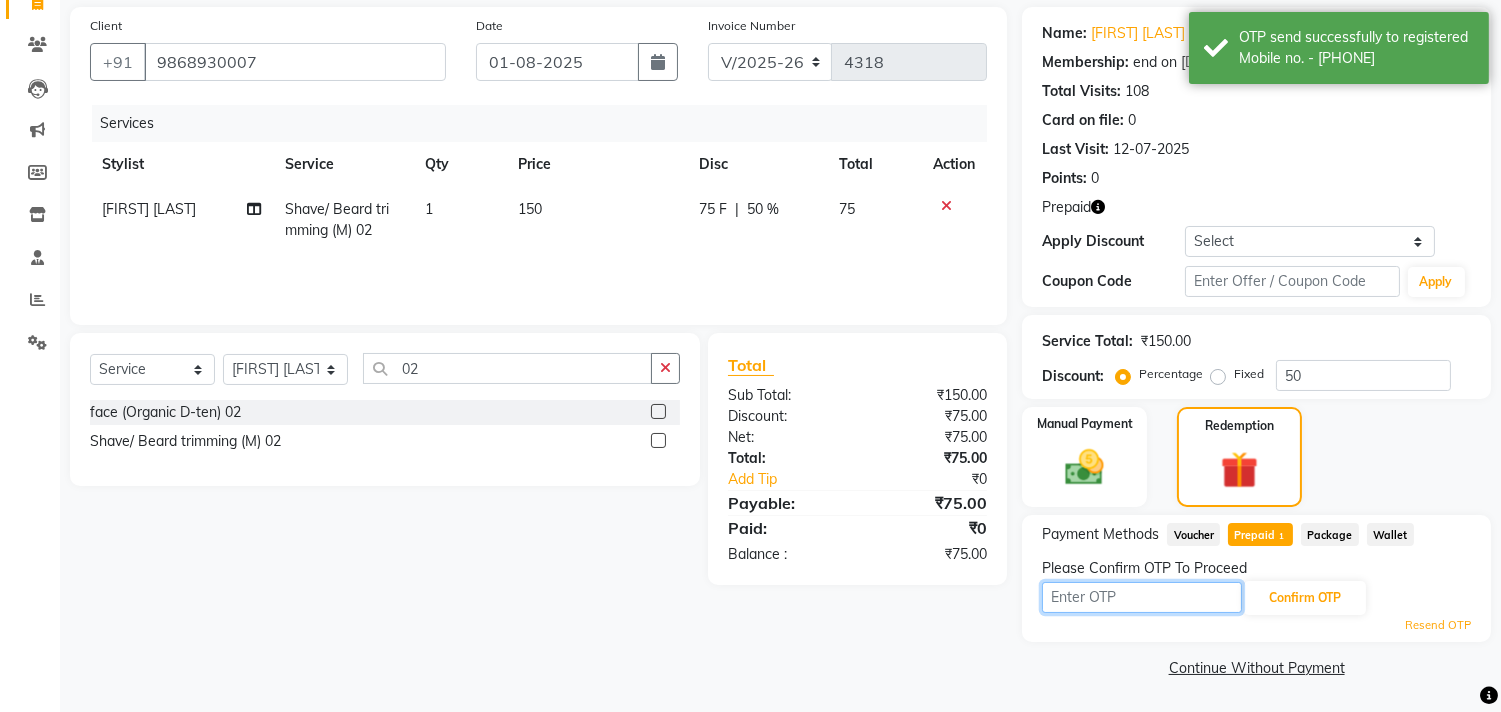 click at bounding box center [1142, 597] 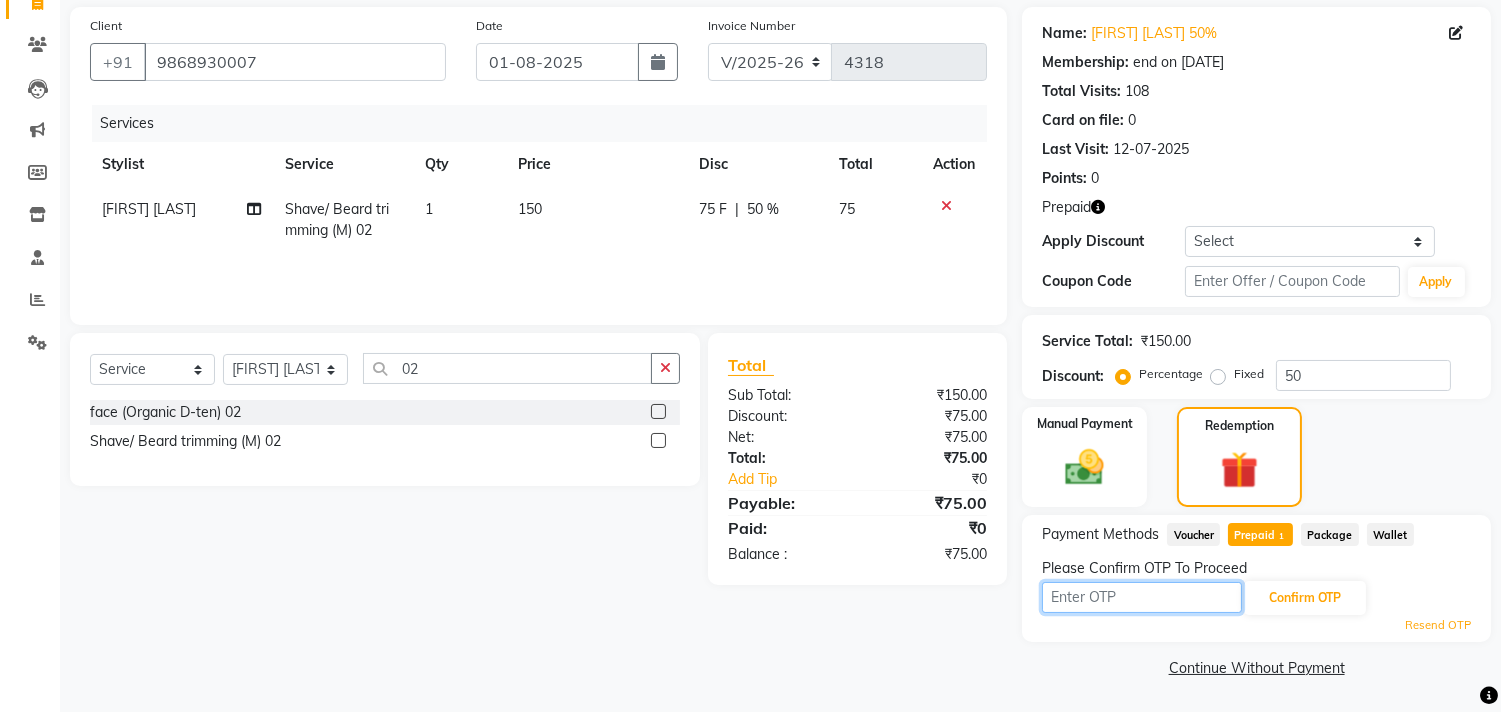 click at bounding box center [1142, 597] 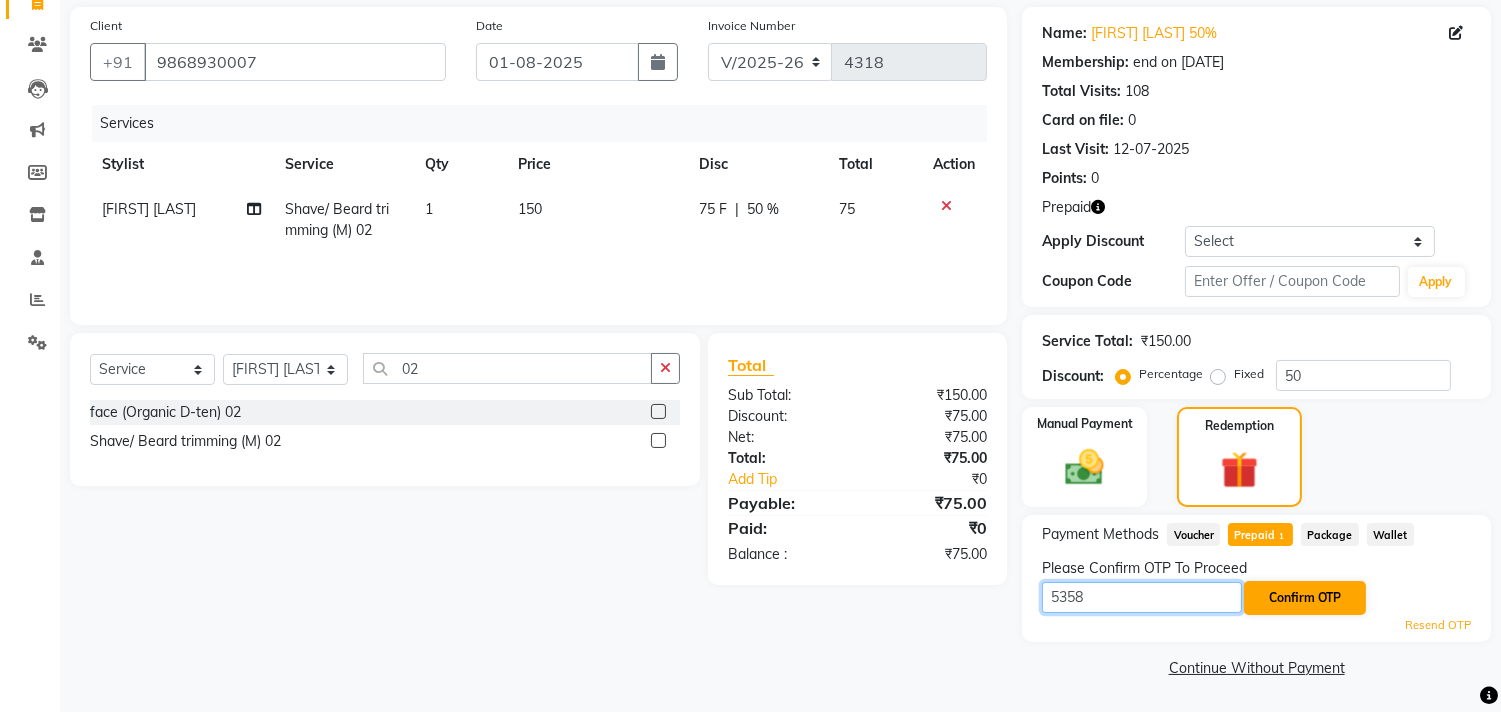 type on "5358" 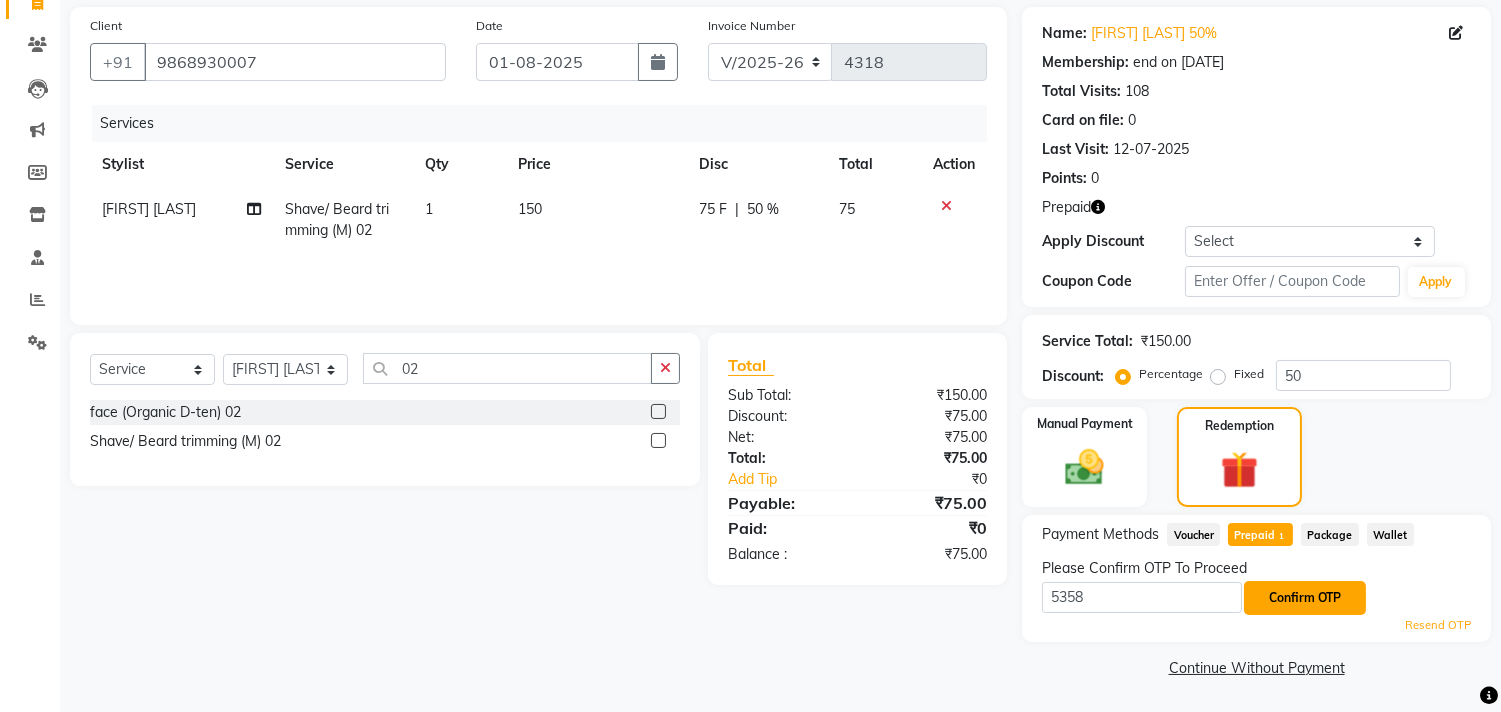 click on "Confirm OTP" 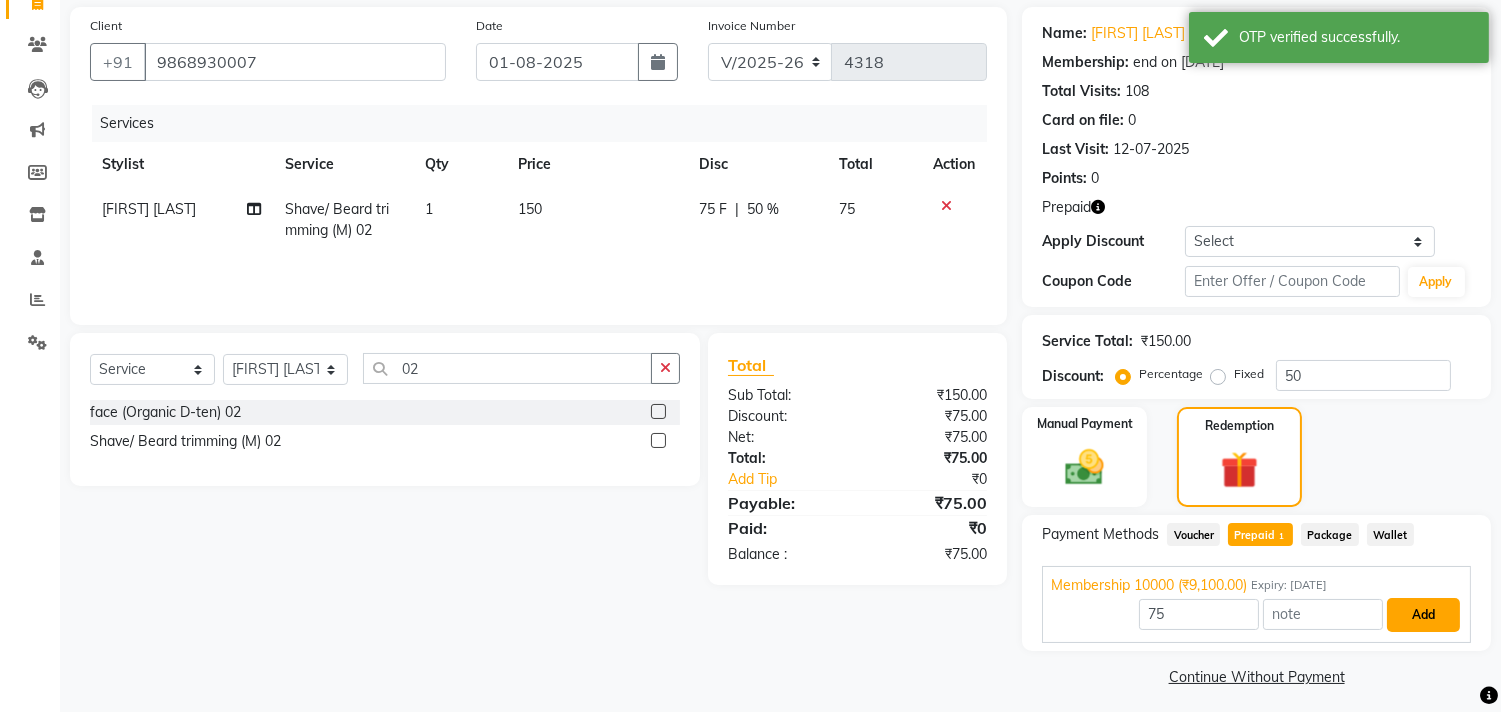 click on "Add" at bounding box center (1423, 615) 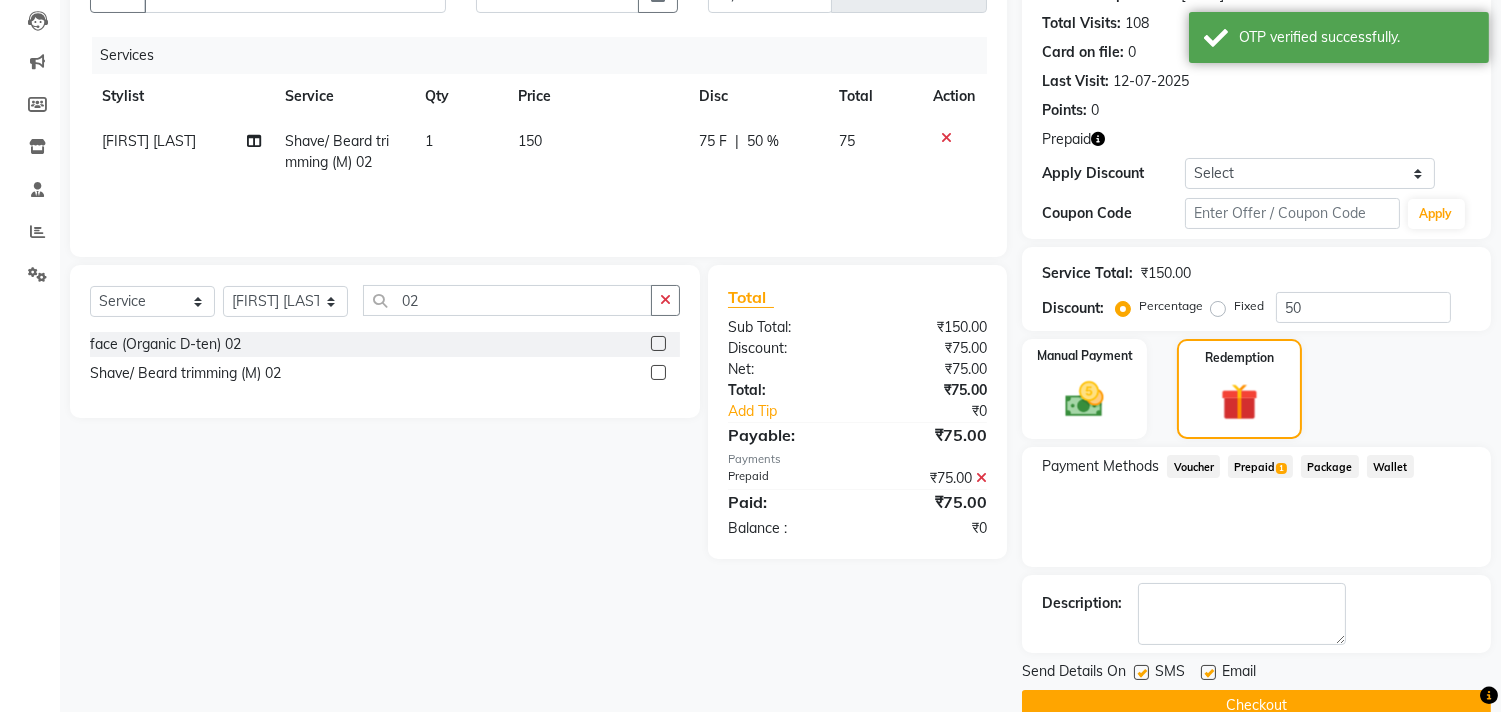 scroll, scrollTop: 248, scrollLeft: 0, axis: vertical 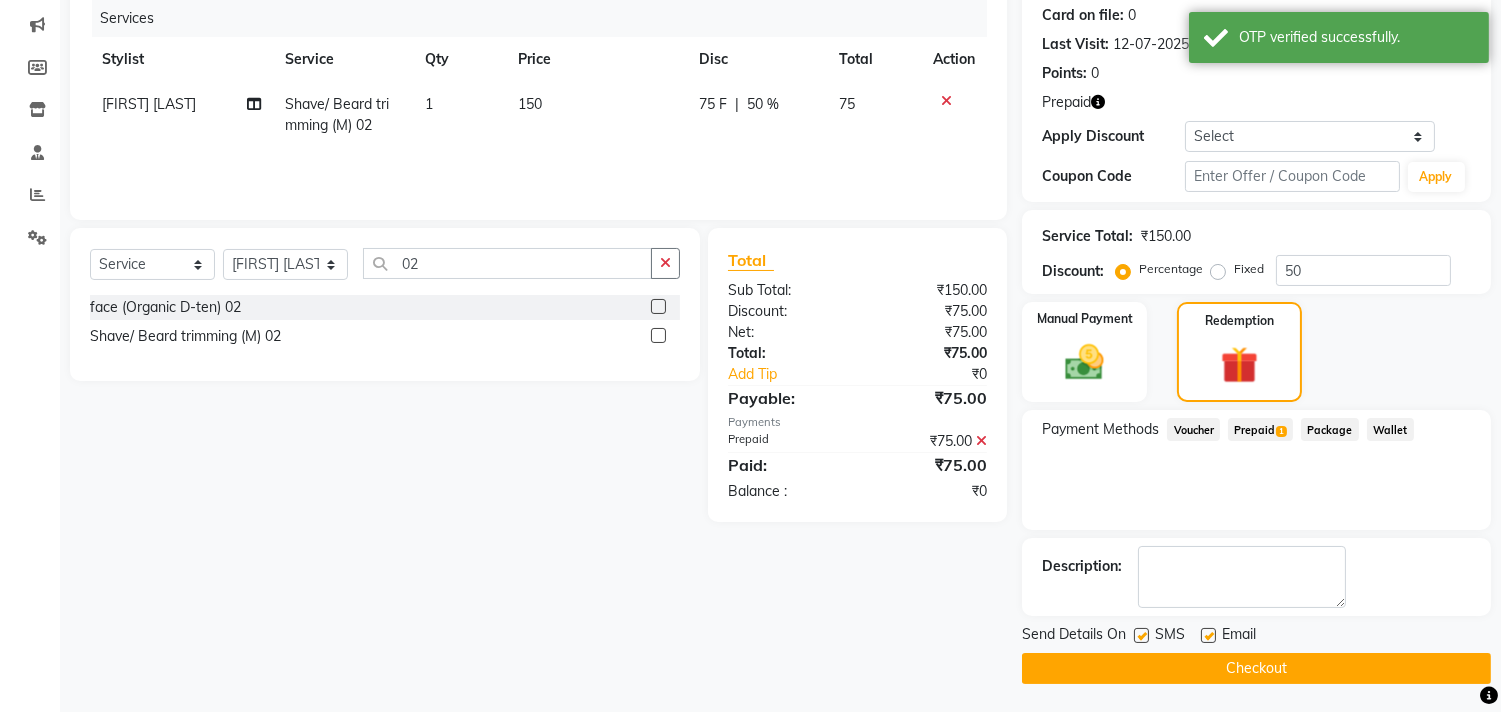 click on "Checkout" 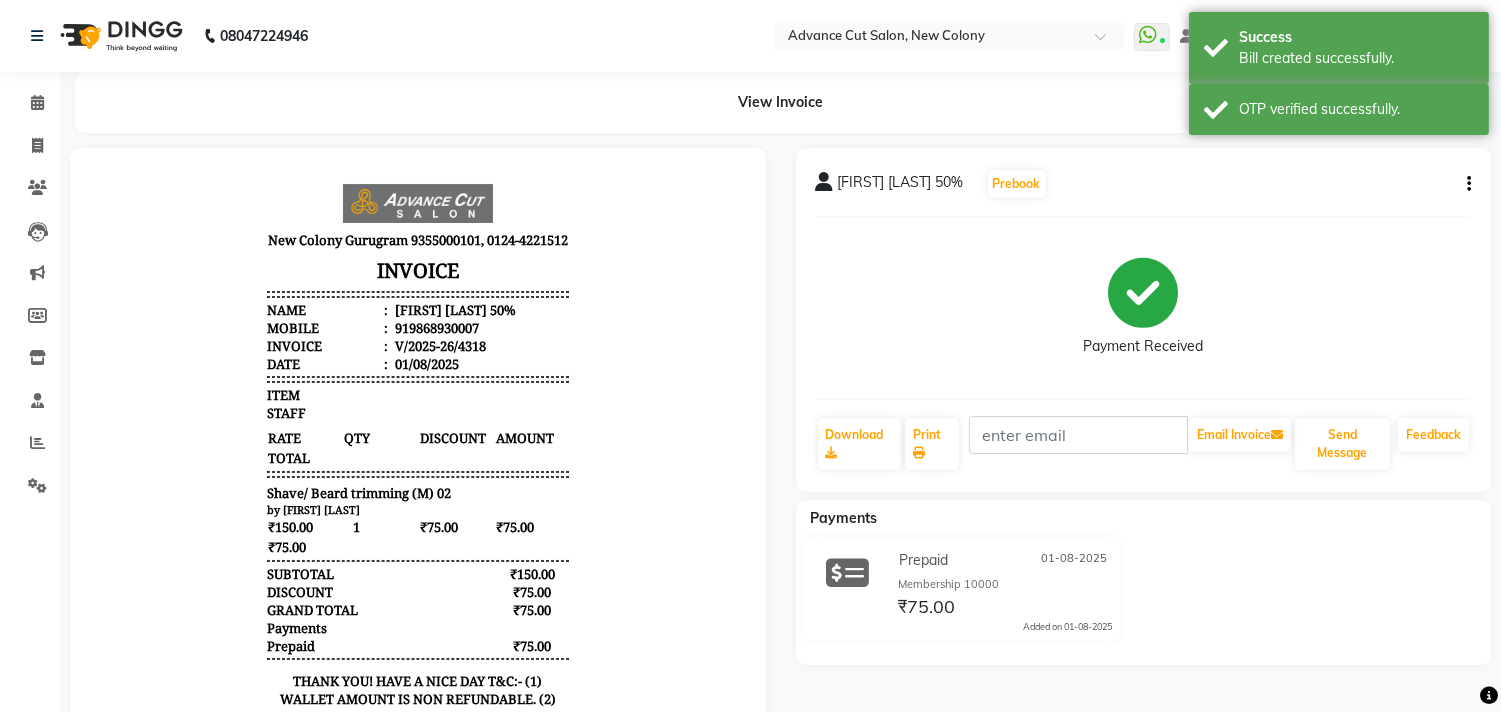 scroll, scrollTop: 0, scrollLeft: 0, axis: both 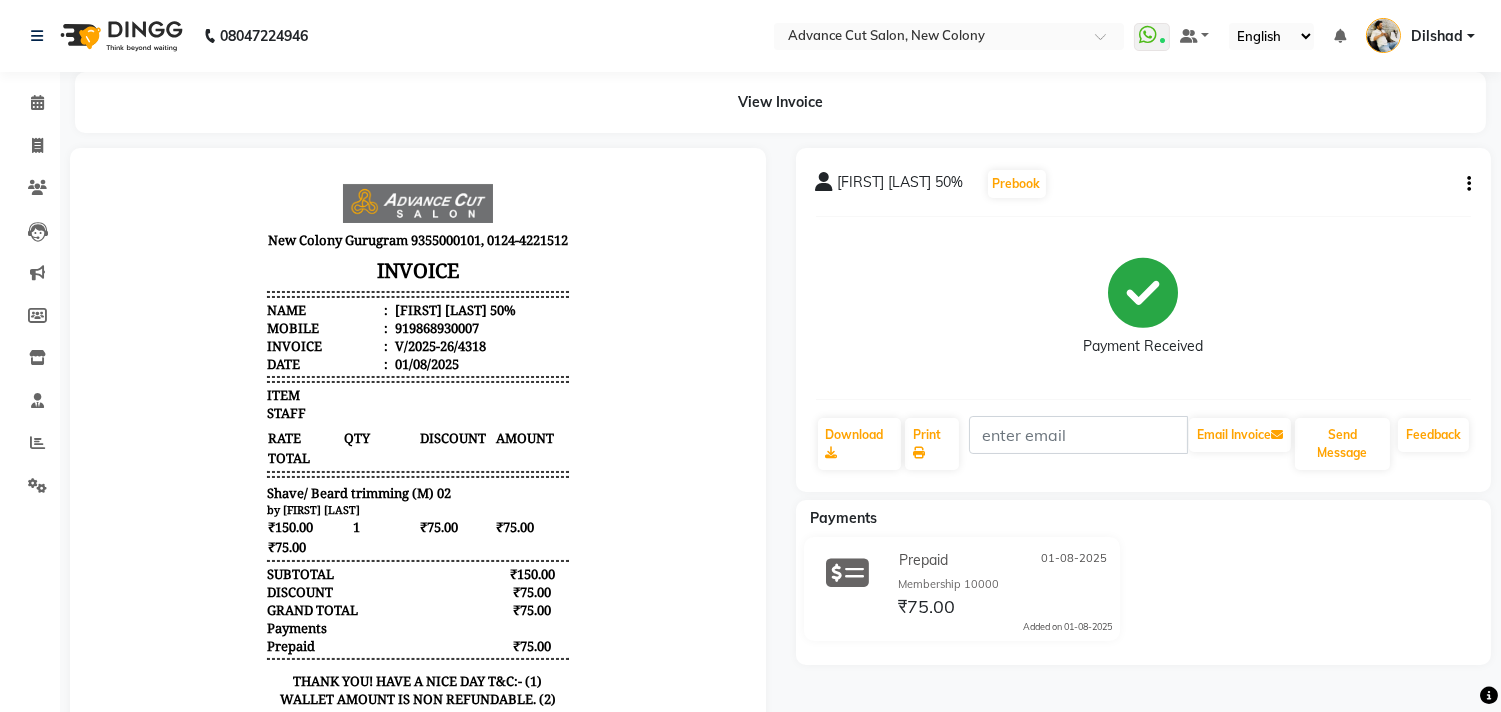 click at bounding box center (418, 546) 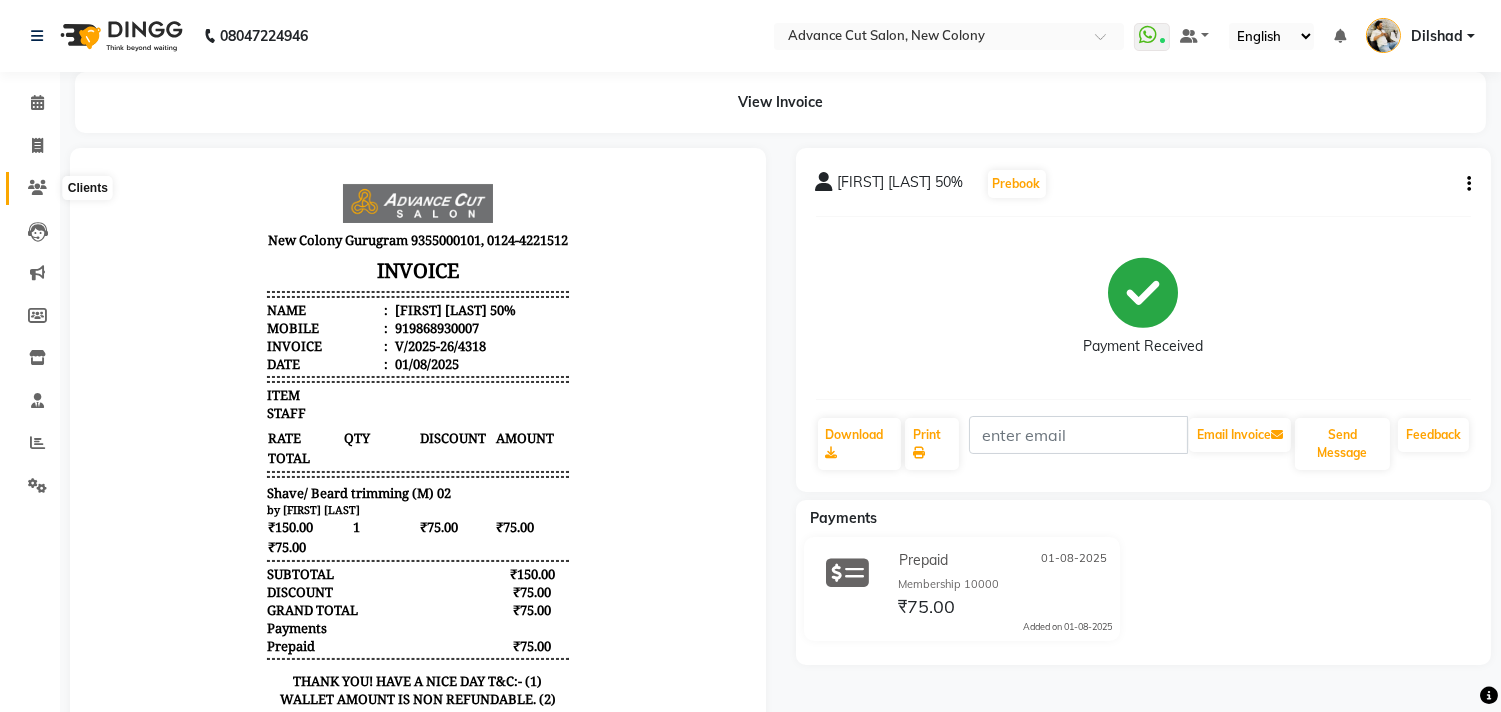click 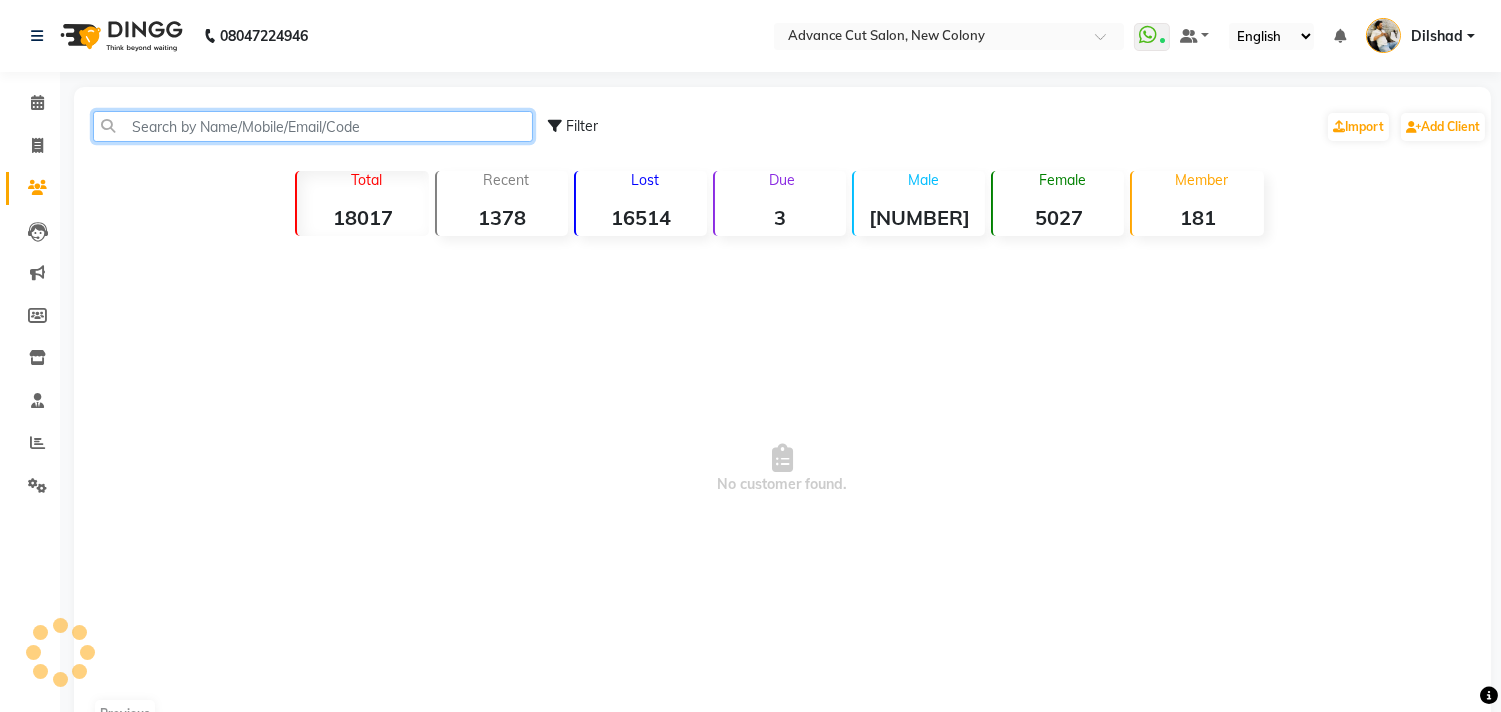 click 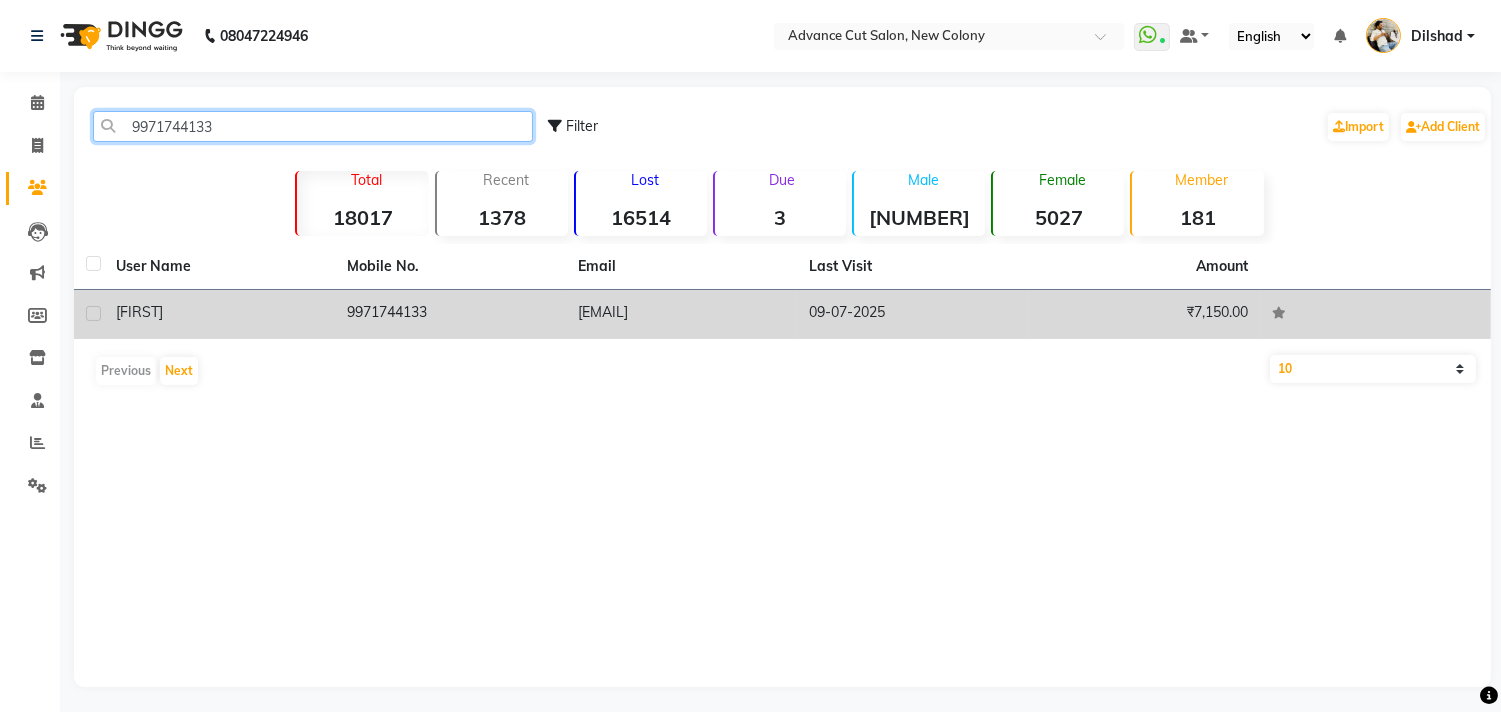 type on "9971744133" 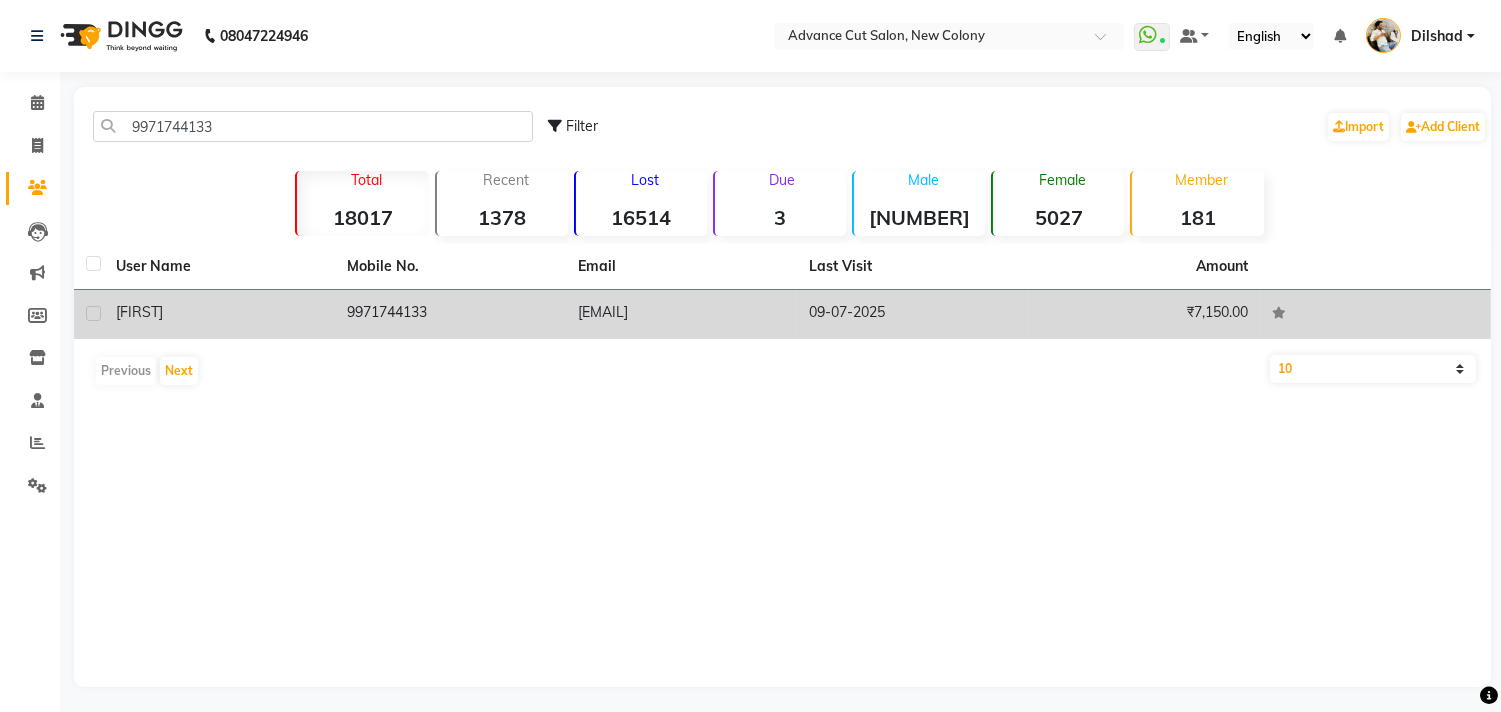 click on "9971744133" 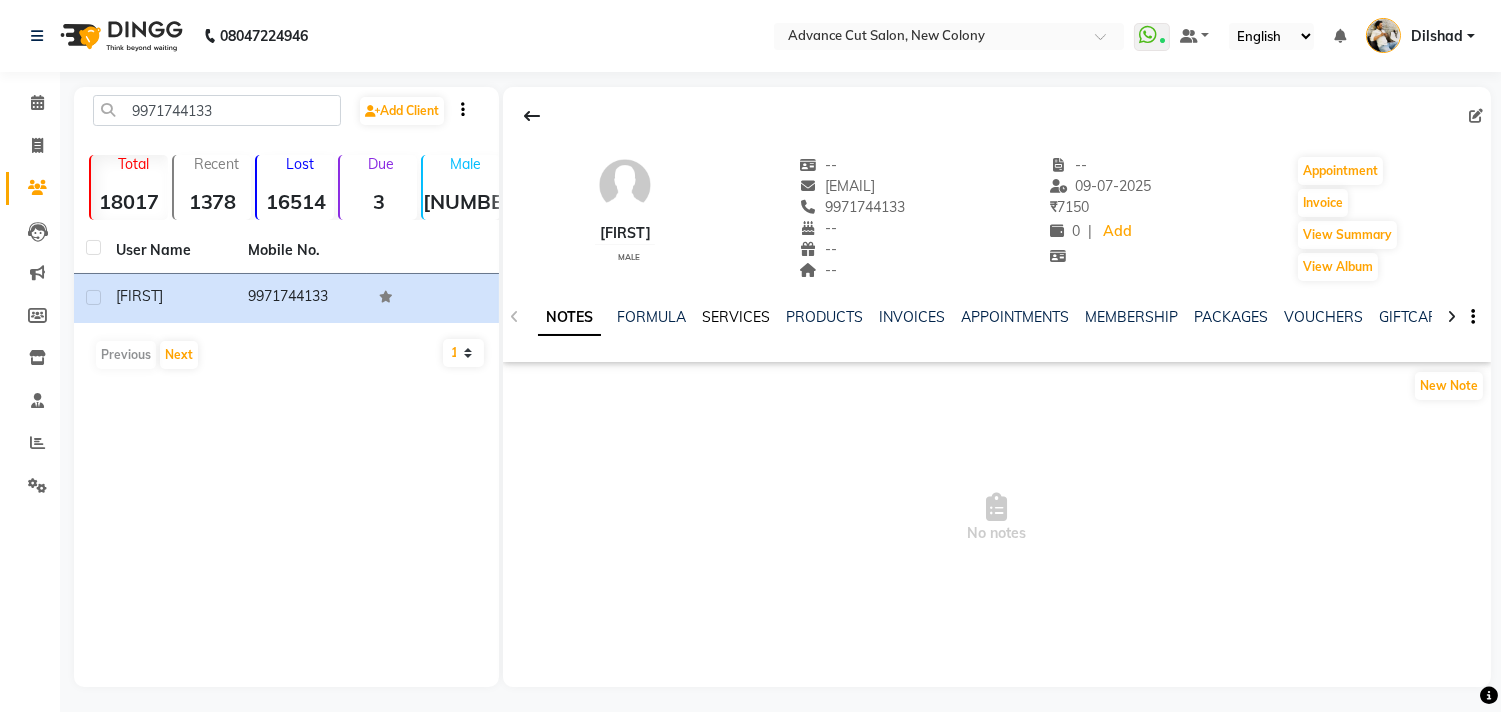 click on "SERVICES" 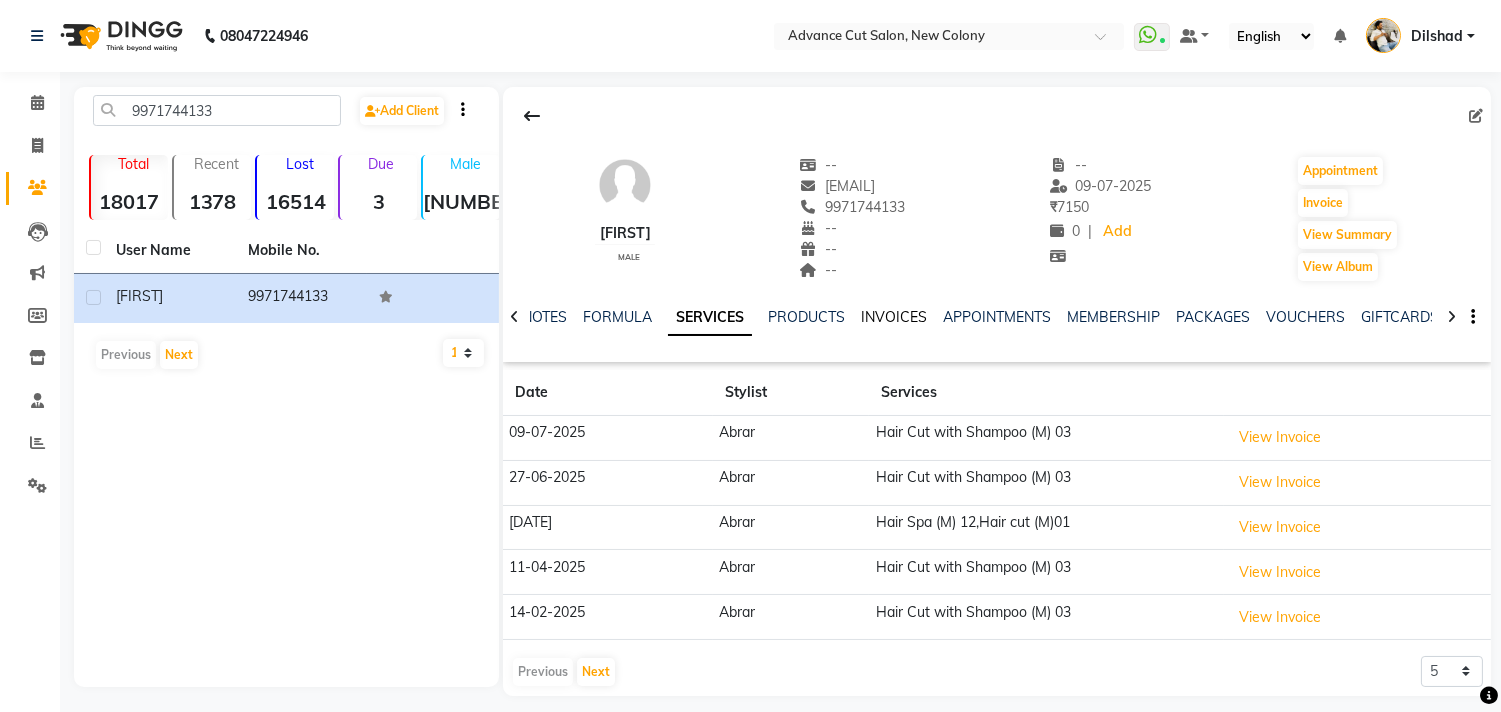 click on "INVOICES" 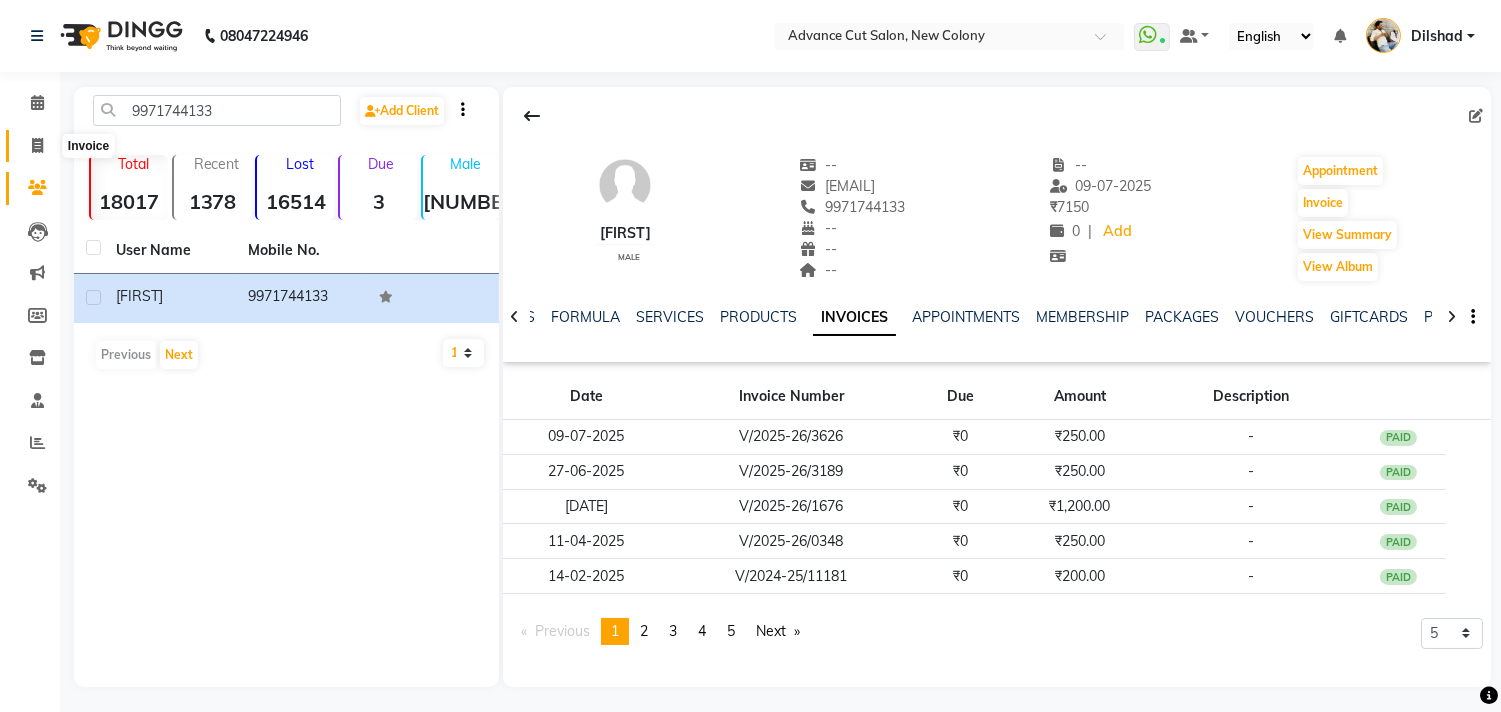 click 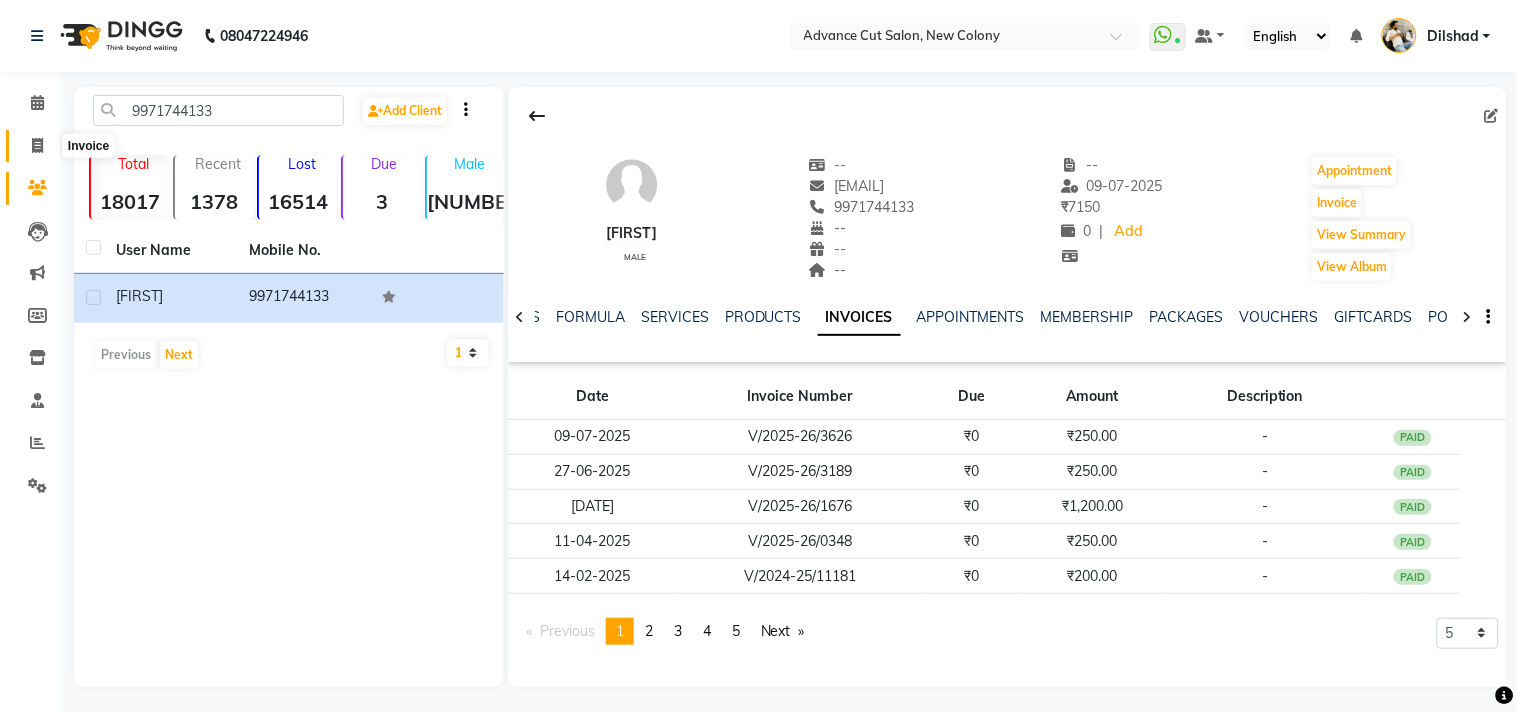 select on "922" 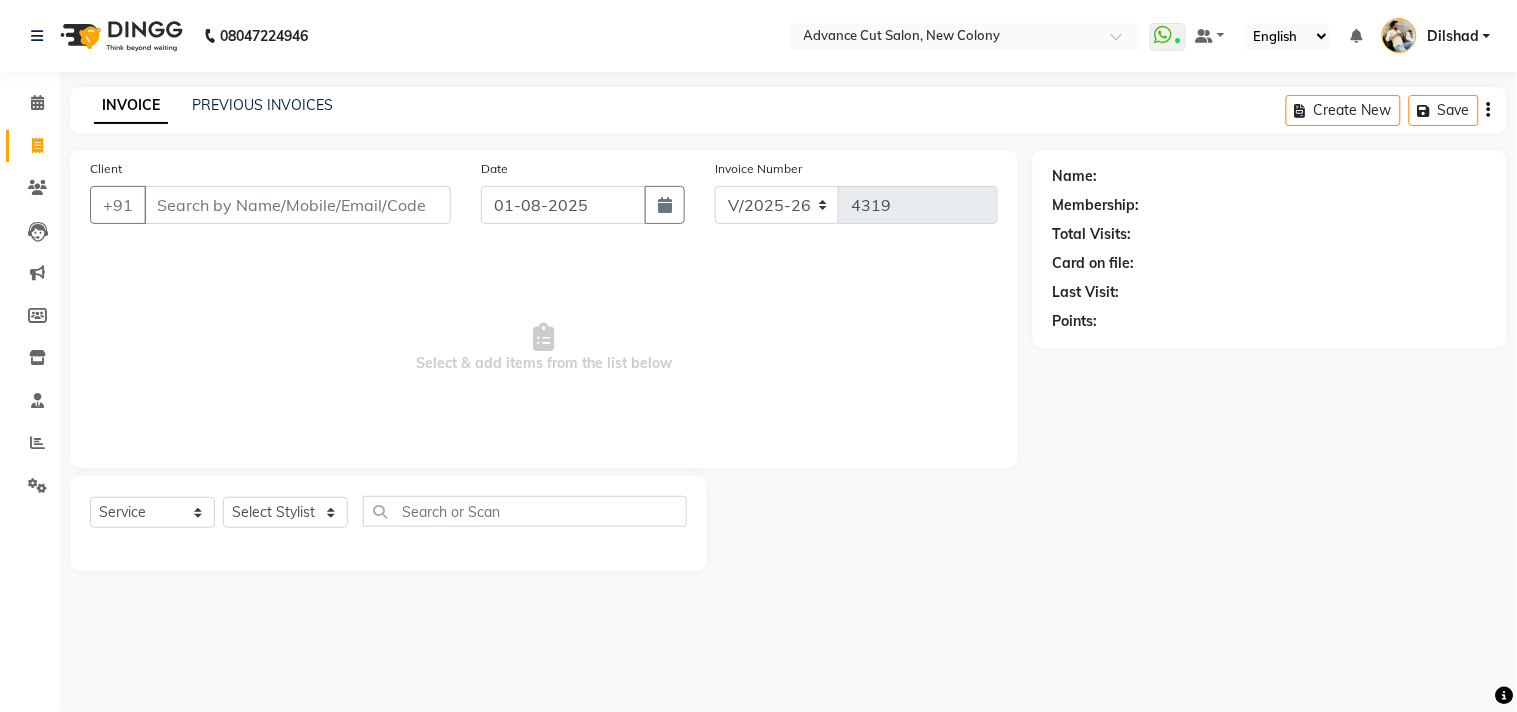 click on "INVOICE PREVIOUS INVOICES Create New   Save" 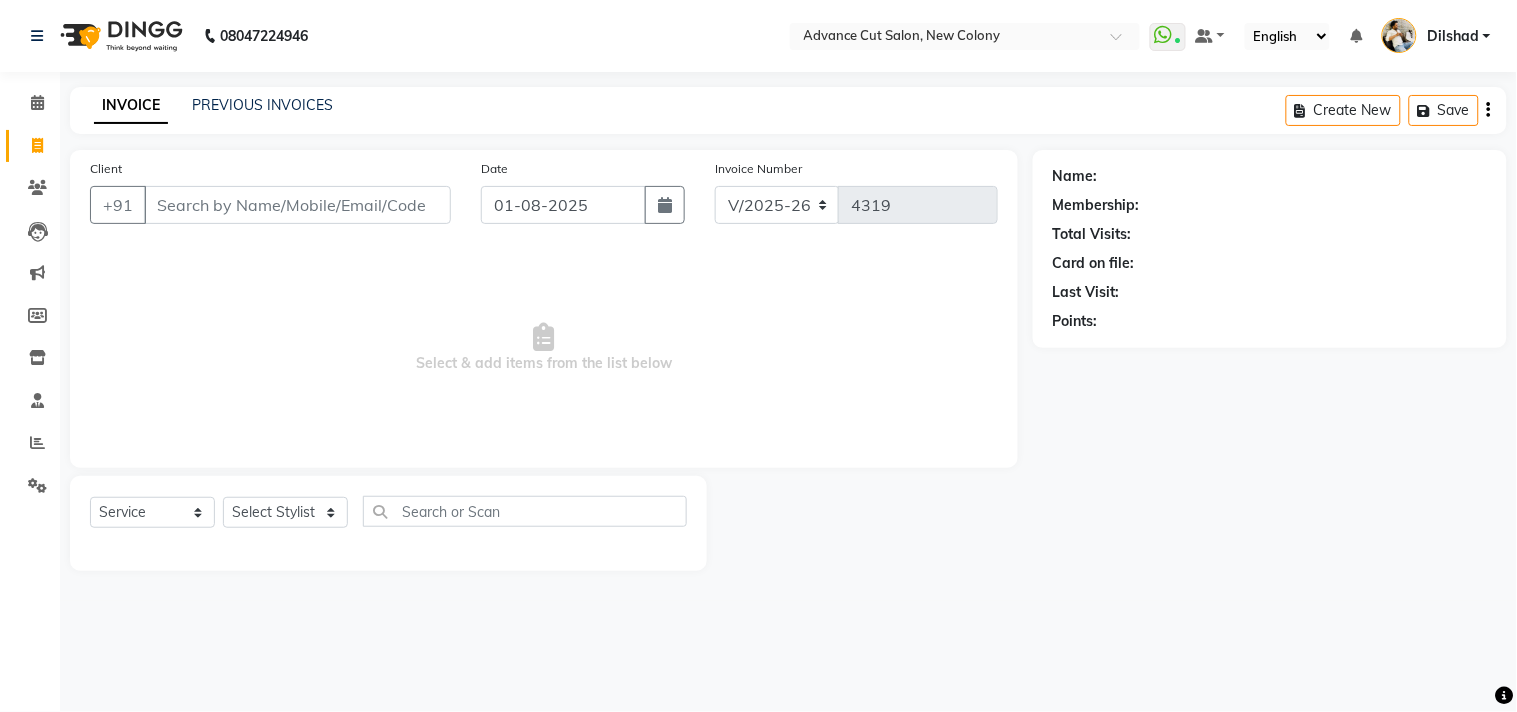 click on "Advance Cut Salon, New Colony  WhatsApp Status  ✕ Status:  Connected Most Recent Message: [DATE]     07:44 PM Recent Service Activity: [DATE]     10:49 AM Default Panel My Panel English ENGLISH Español العربية मराठी हिंदी ગુજરાતી தமிழ் 中文 Notifications nothing to show Dilshad Manage Profile Change Password Sign out  Version:3.15.11" 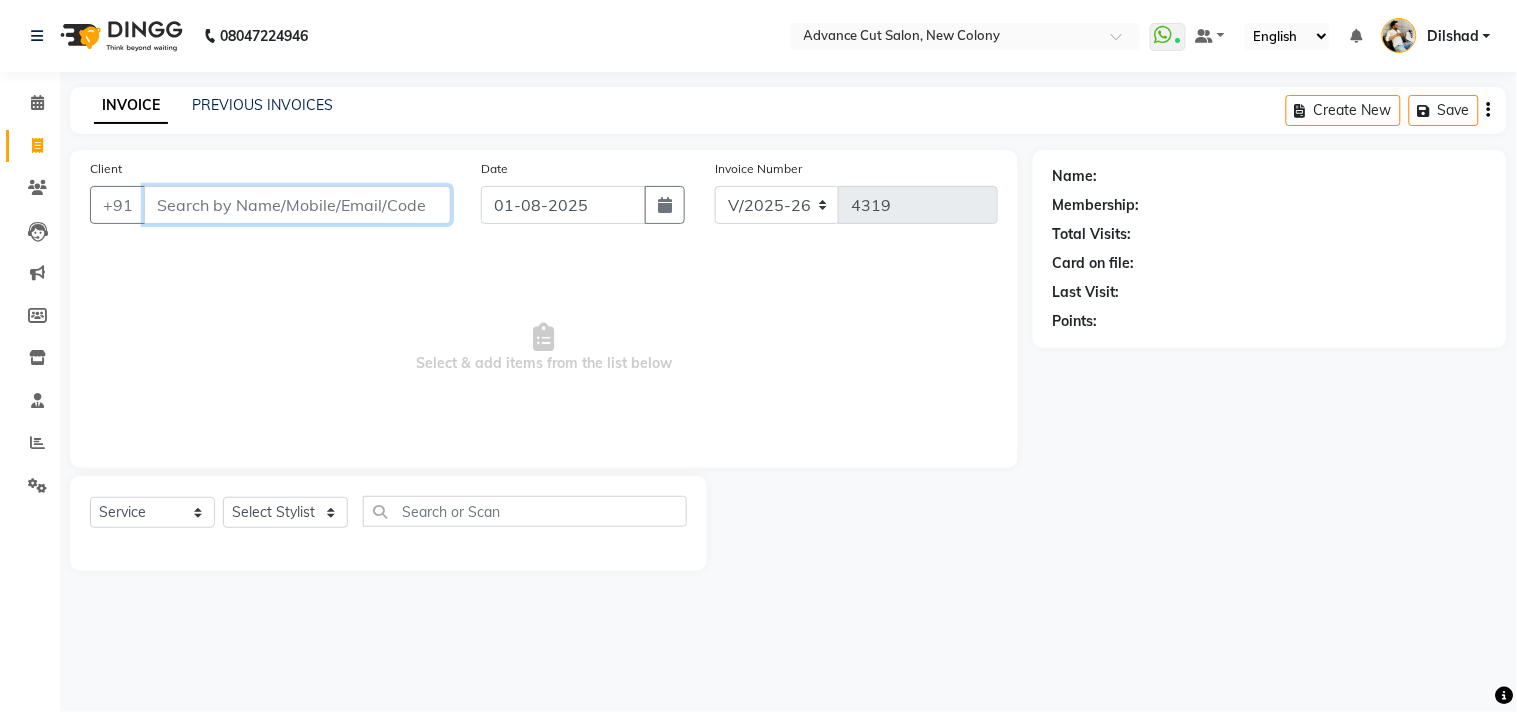 click on "Client" at bounding box center (297, 205) 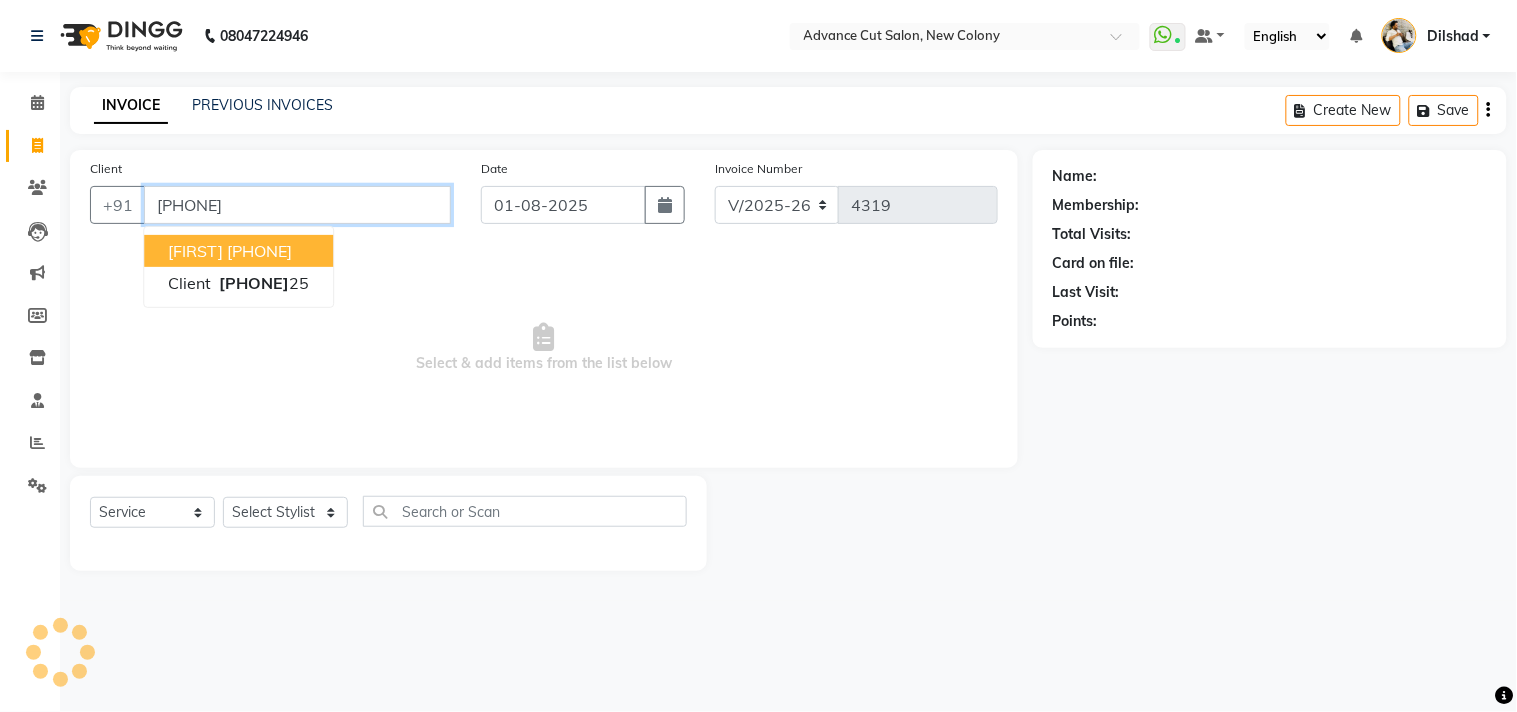 type on "[PHONE]" 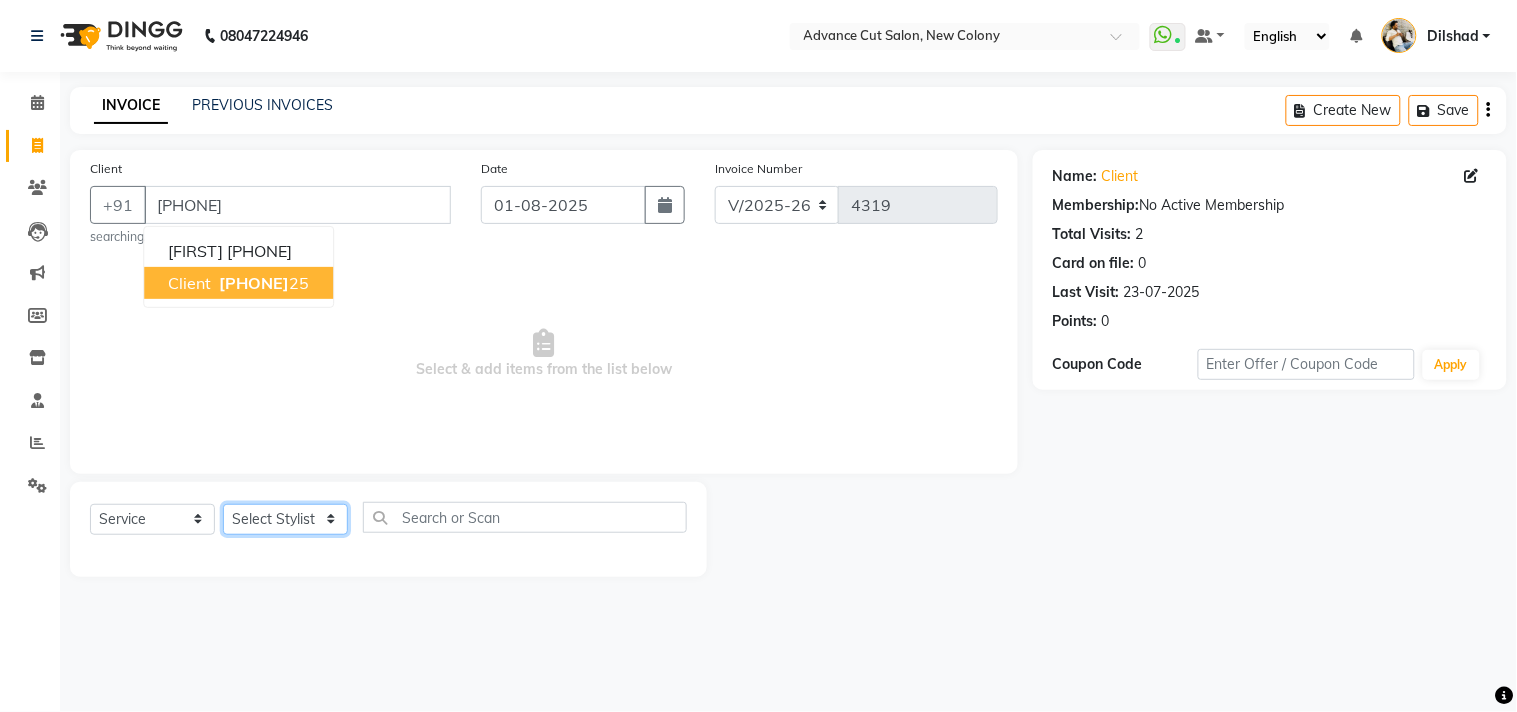 click on "Select Stylist Abrar Alam Dilshad Lallan Meenu Nabeel Nafeesh Ahmad O.P. Sharma  Samar Shahzad  SHWETA SINGH Zarina" 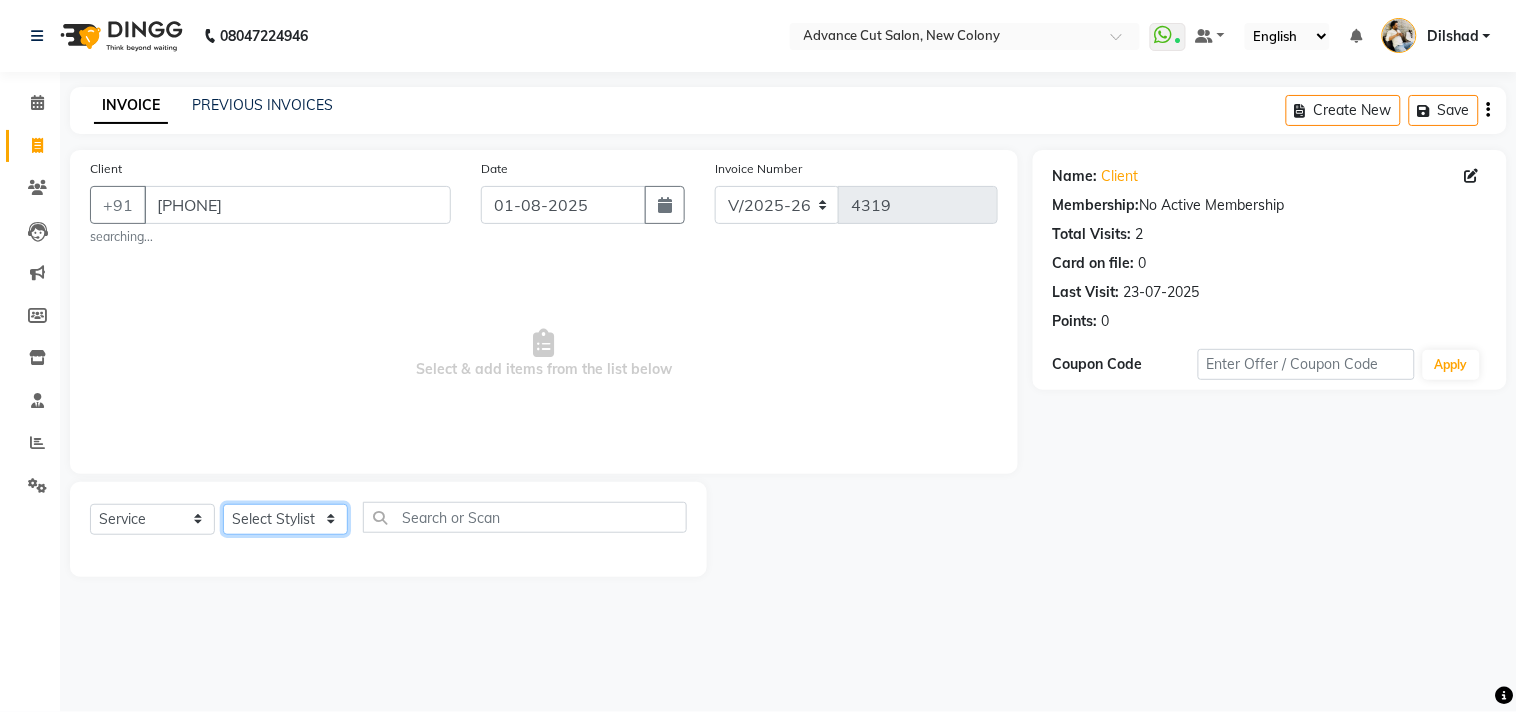 select on "35524" 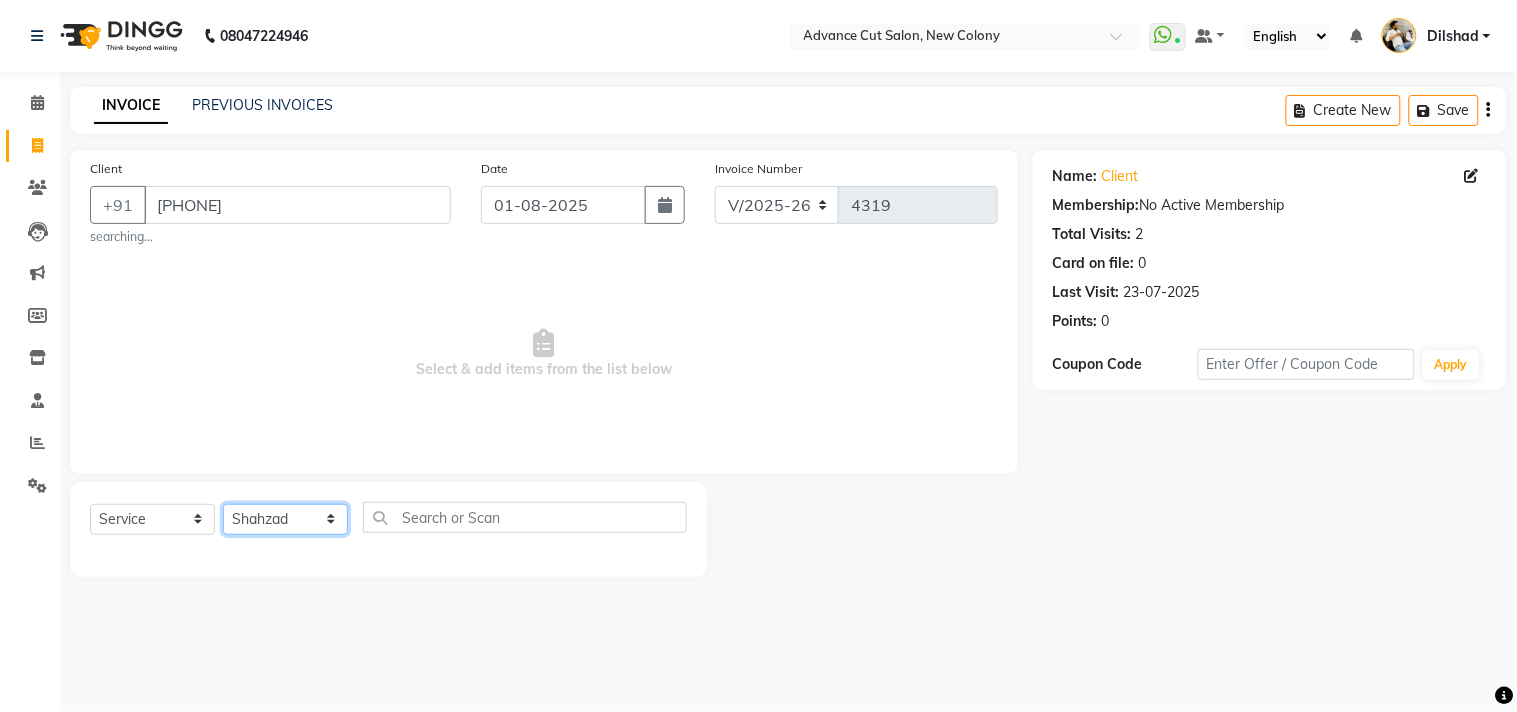 click on "Select Stylist Abrar Alam Dilshad Lallan Meenu Nabeel Nafeesh Ahmad O.P. Sharma  Samar Shahzad  SHWETA SINGH Zarina" 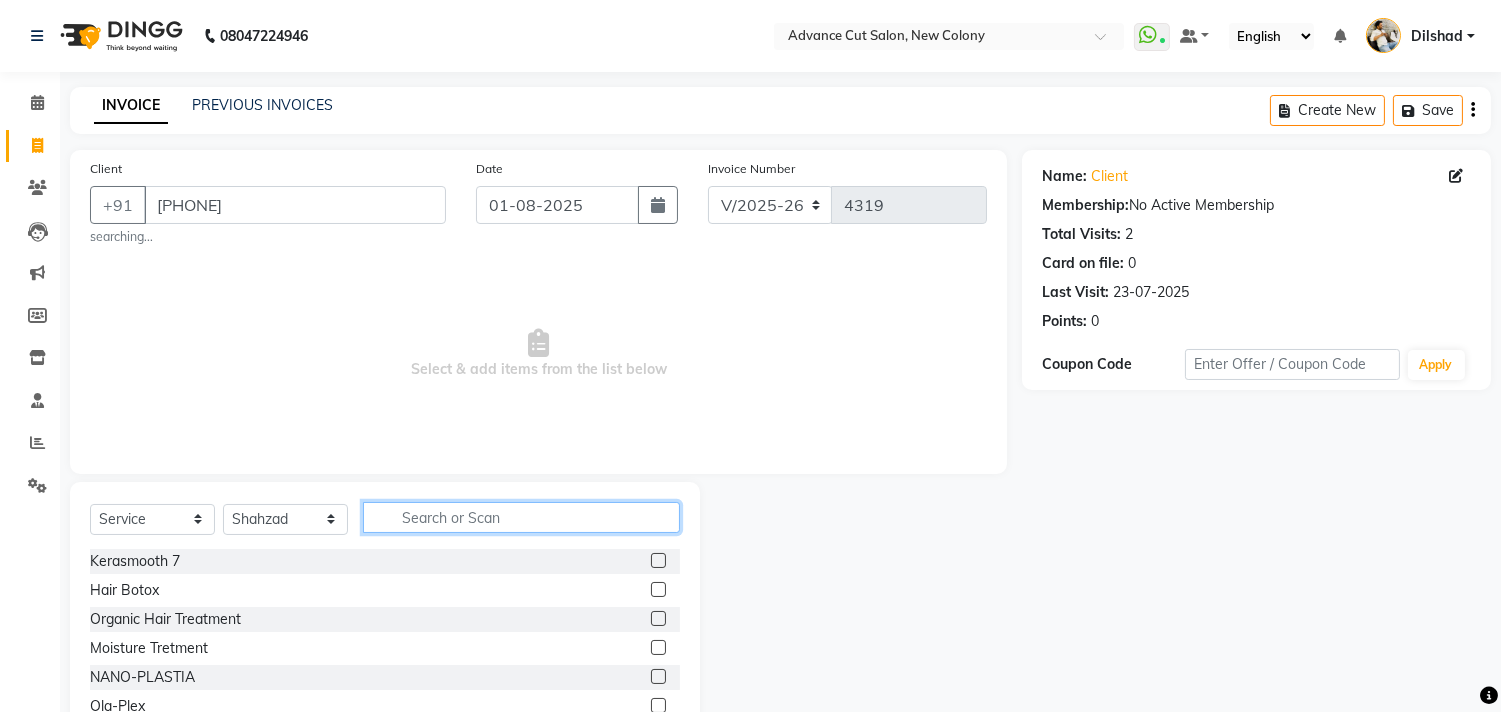 click 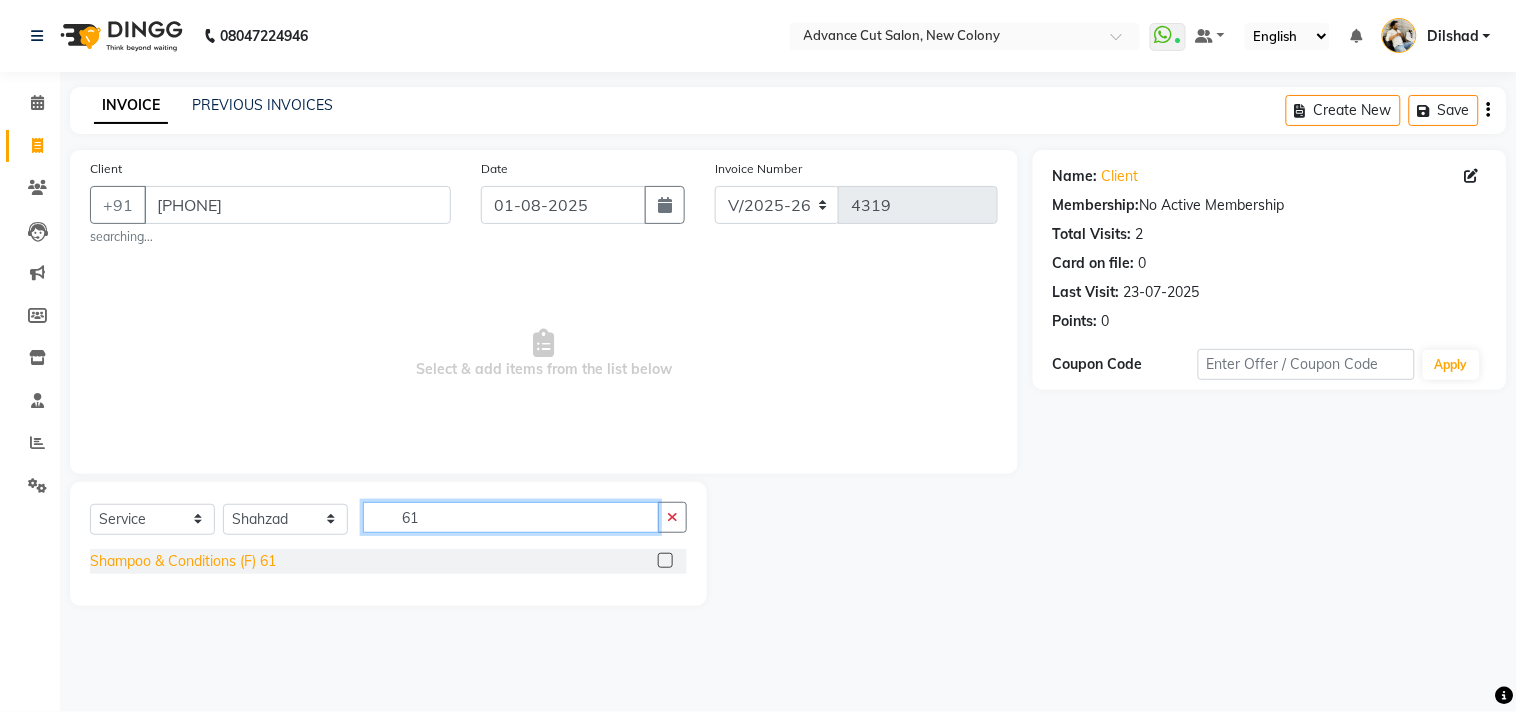 type on "61" 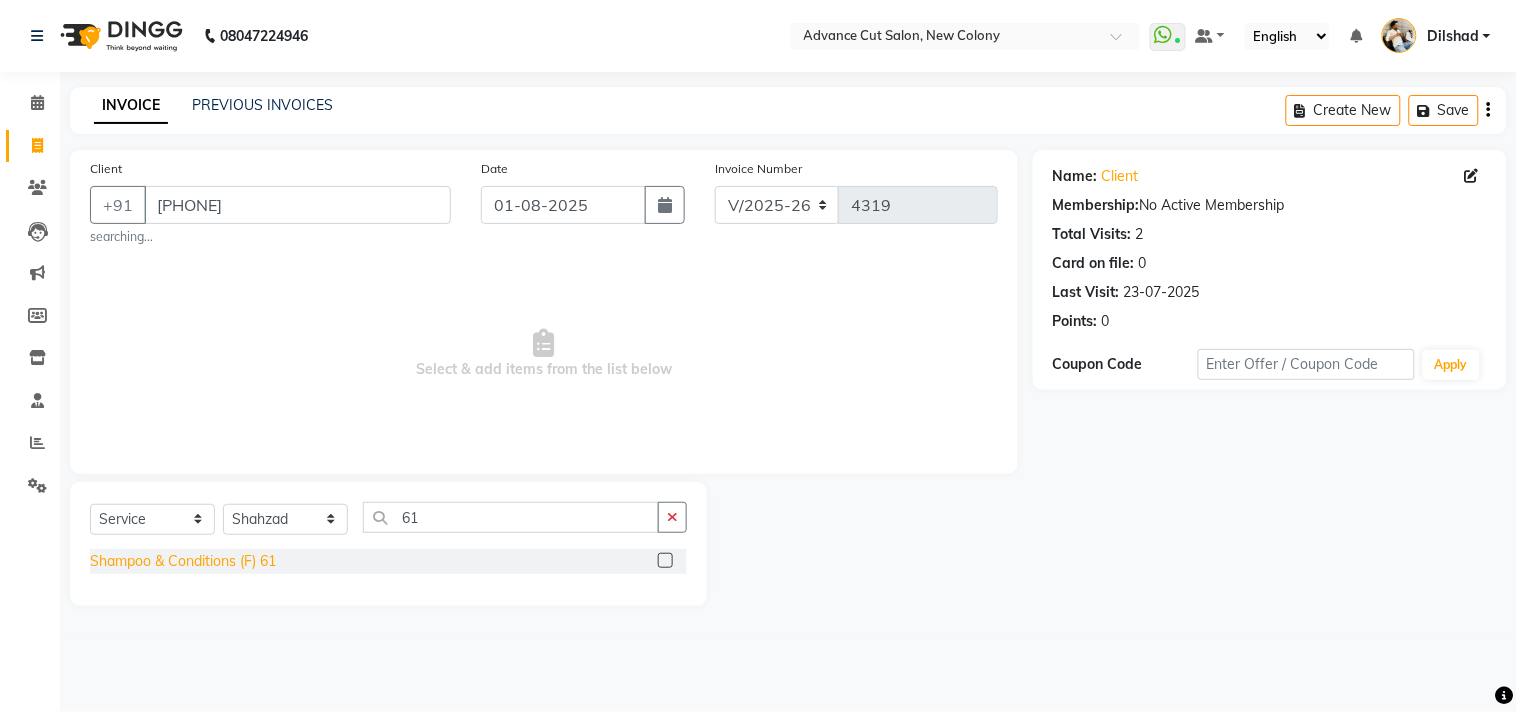 drag, startPoint x: 152, startPoint y: 555, endPoint x: 165, endPoint y: 553, distance: 13.152946 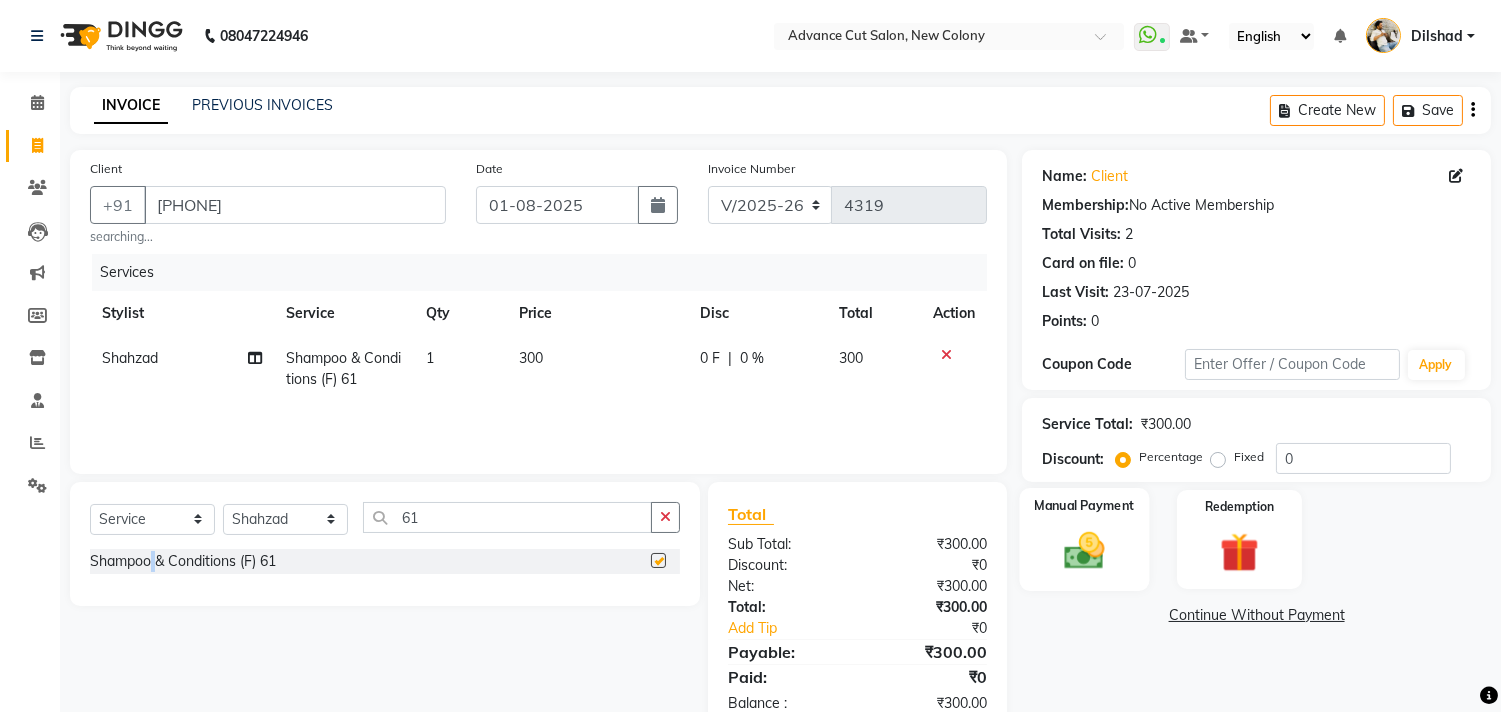 checkbox on "false" 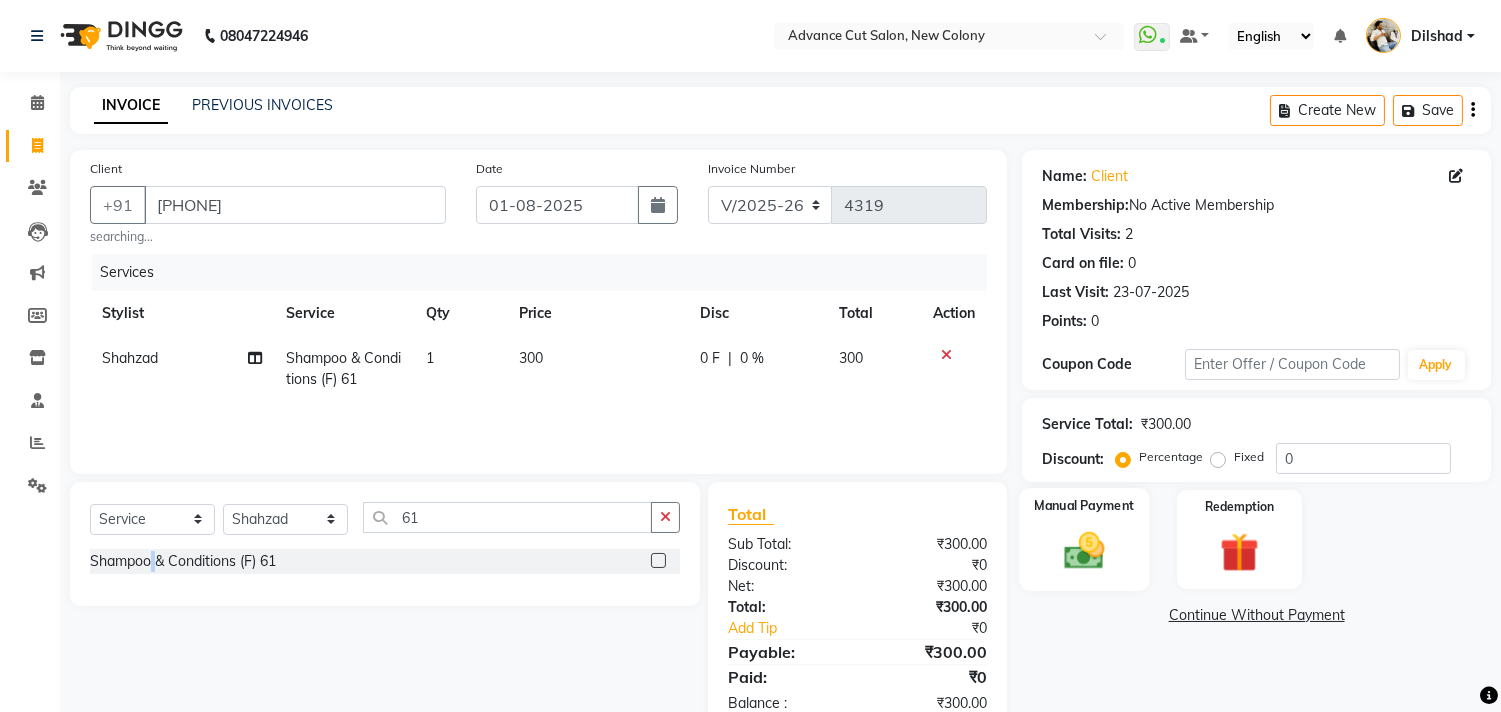 click 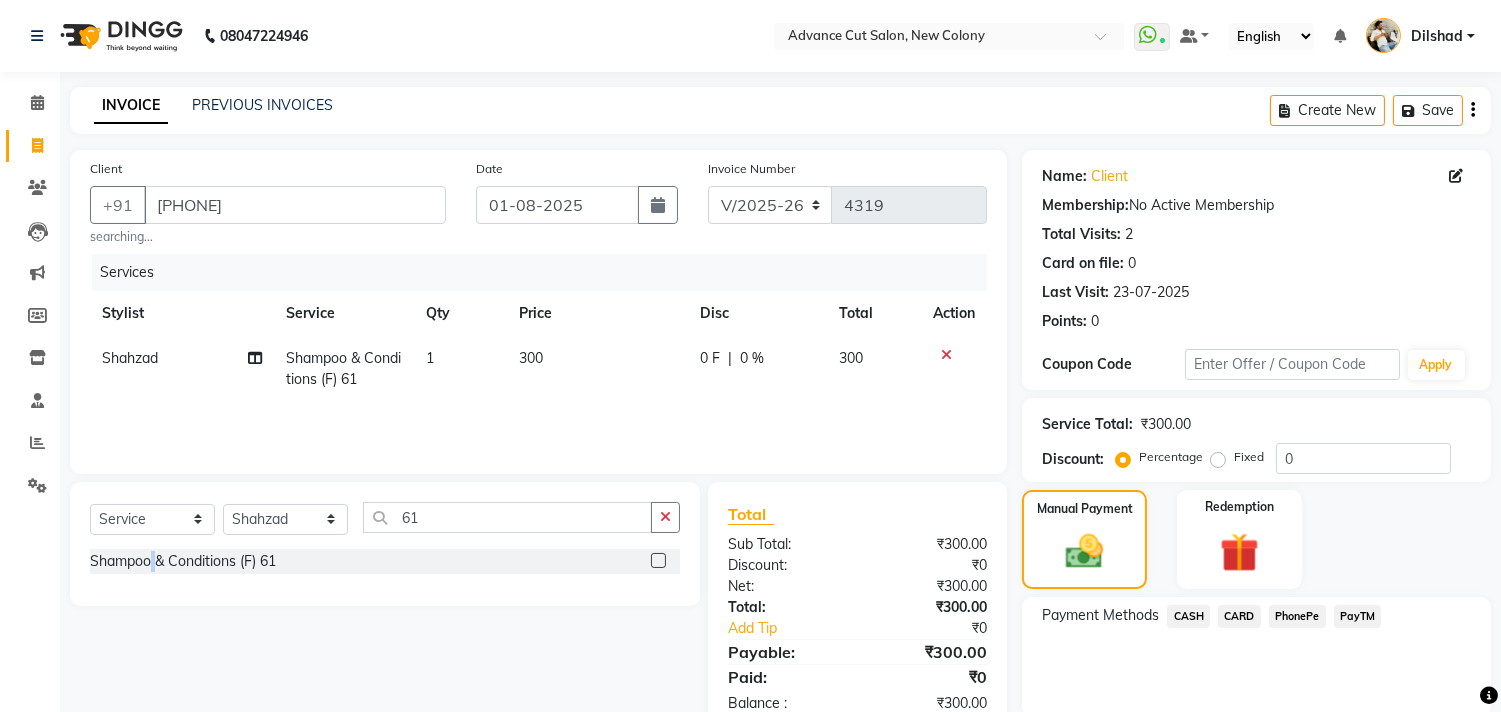 scroll, scrollTop: 74, scrollLeft: 0, axis: vertical 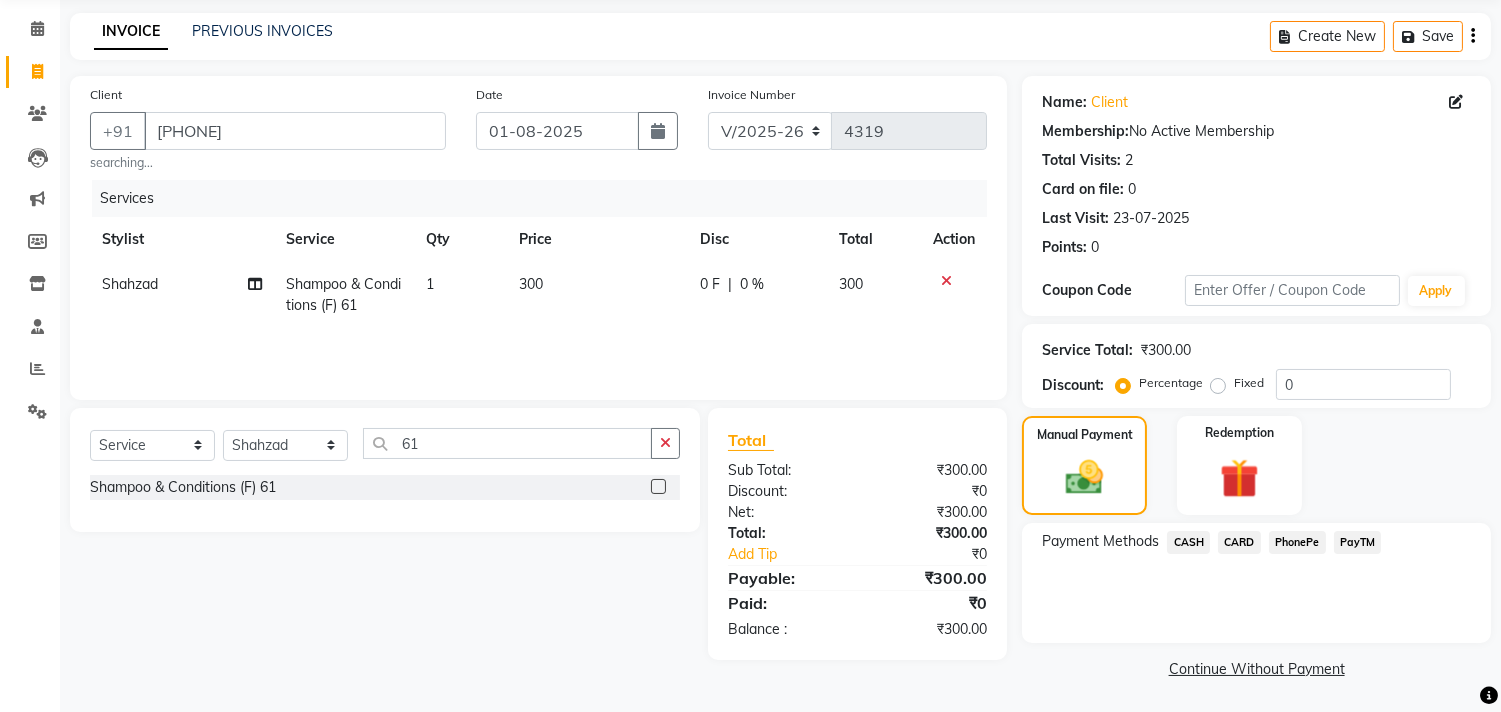 click on "PayTM" 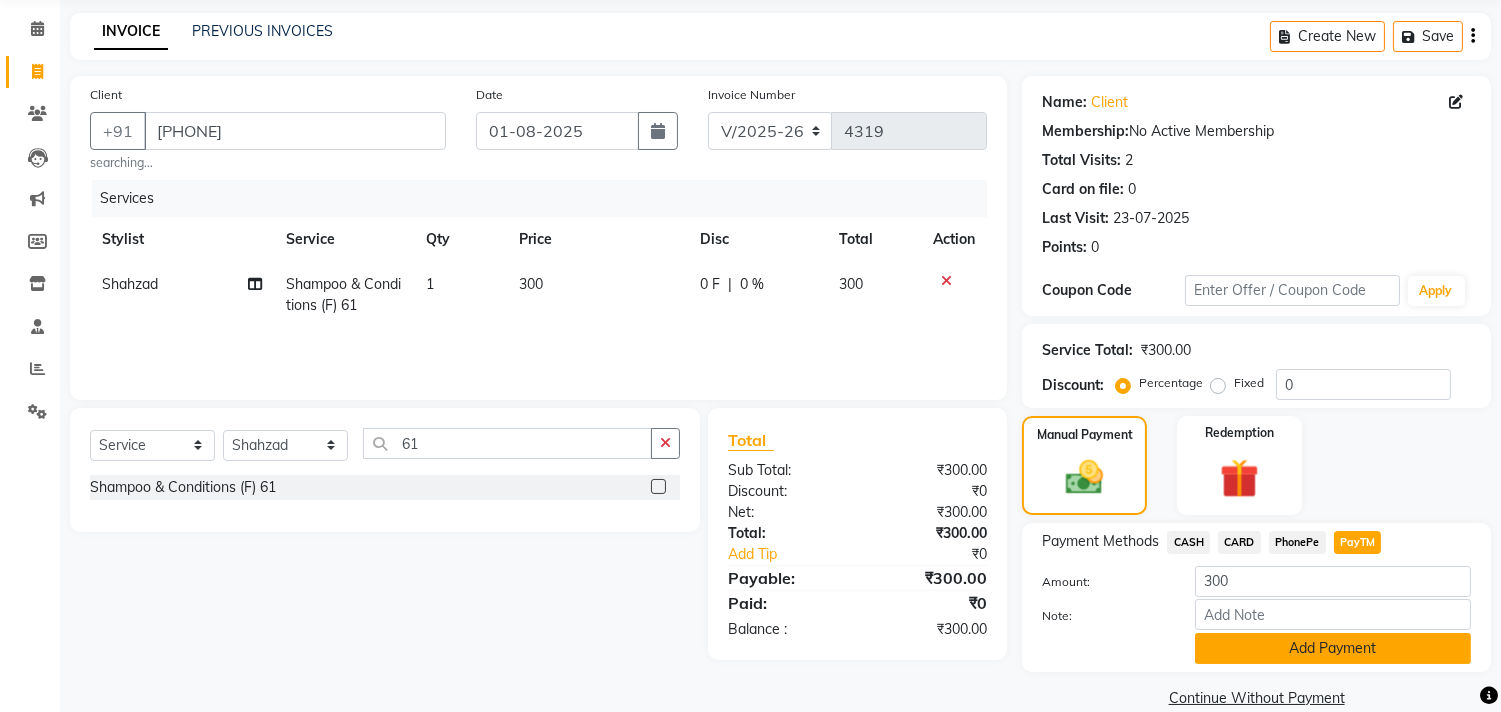 click on "Add Payment" 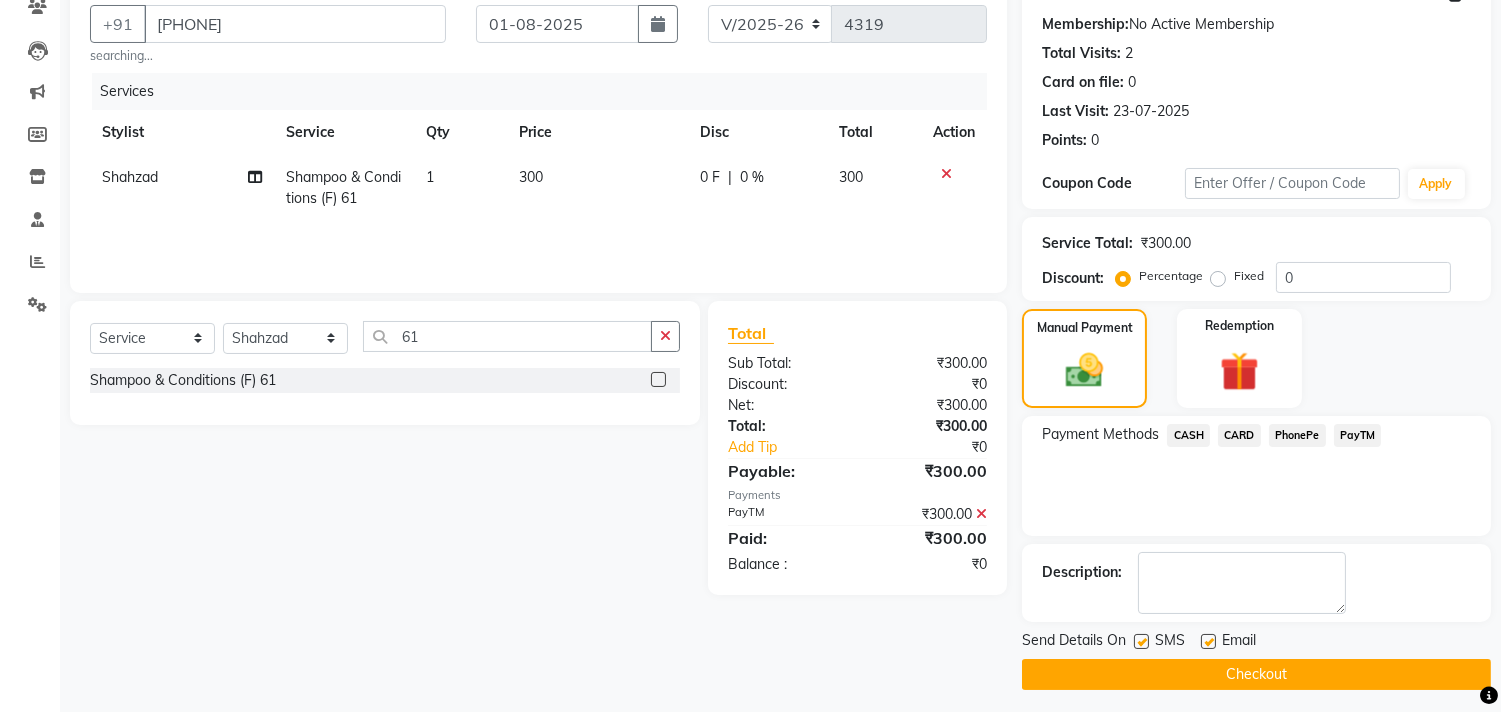 scroll, scrollTop: 187, scrollLeft: 0, axis: vertical 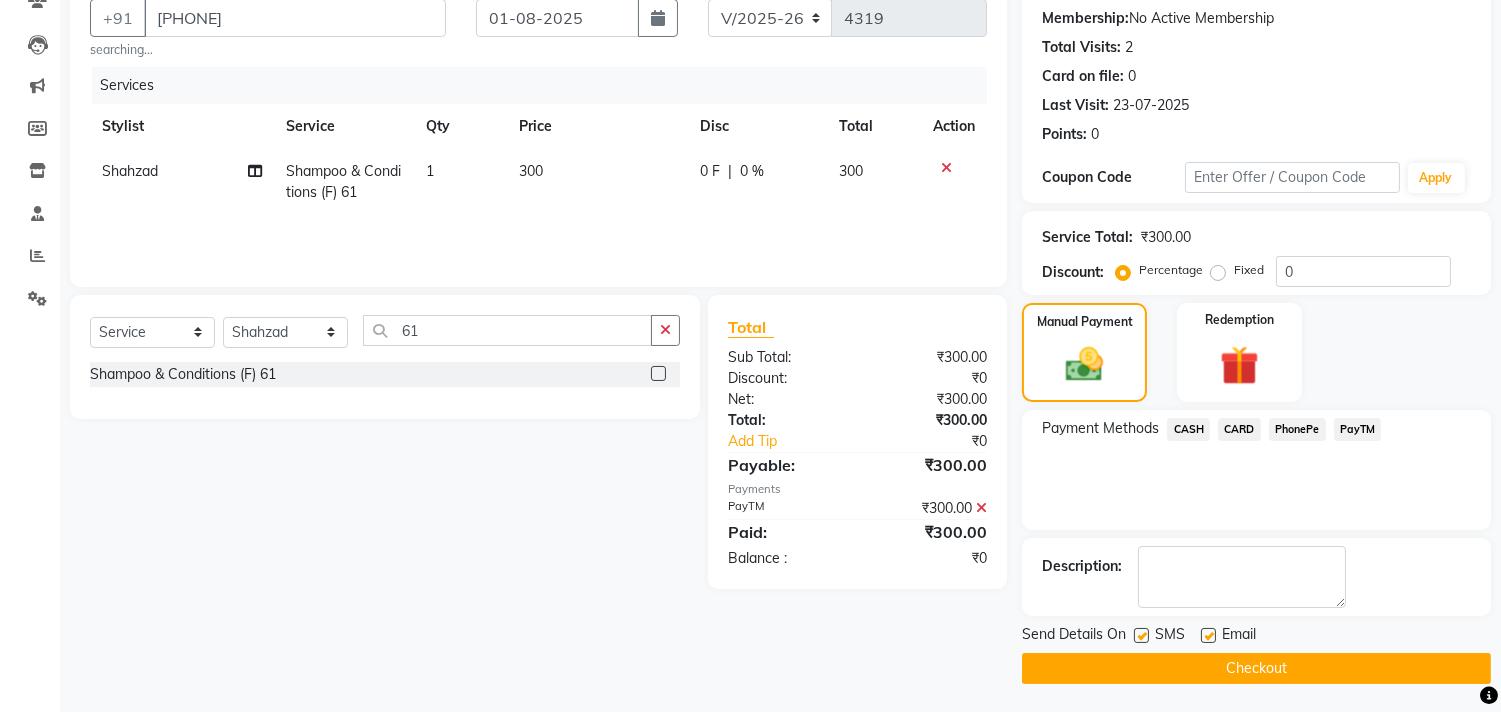 click on "Checkout" 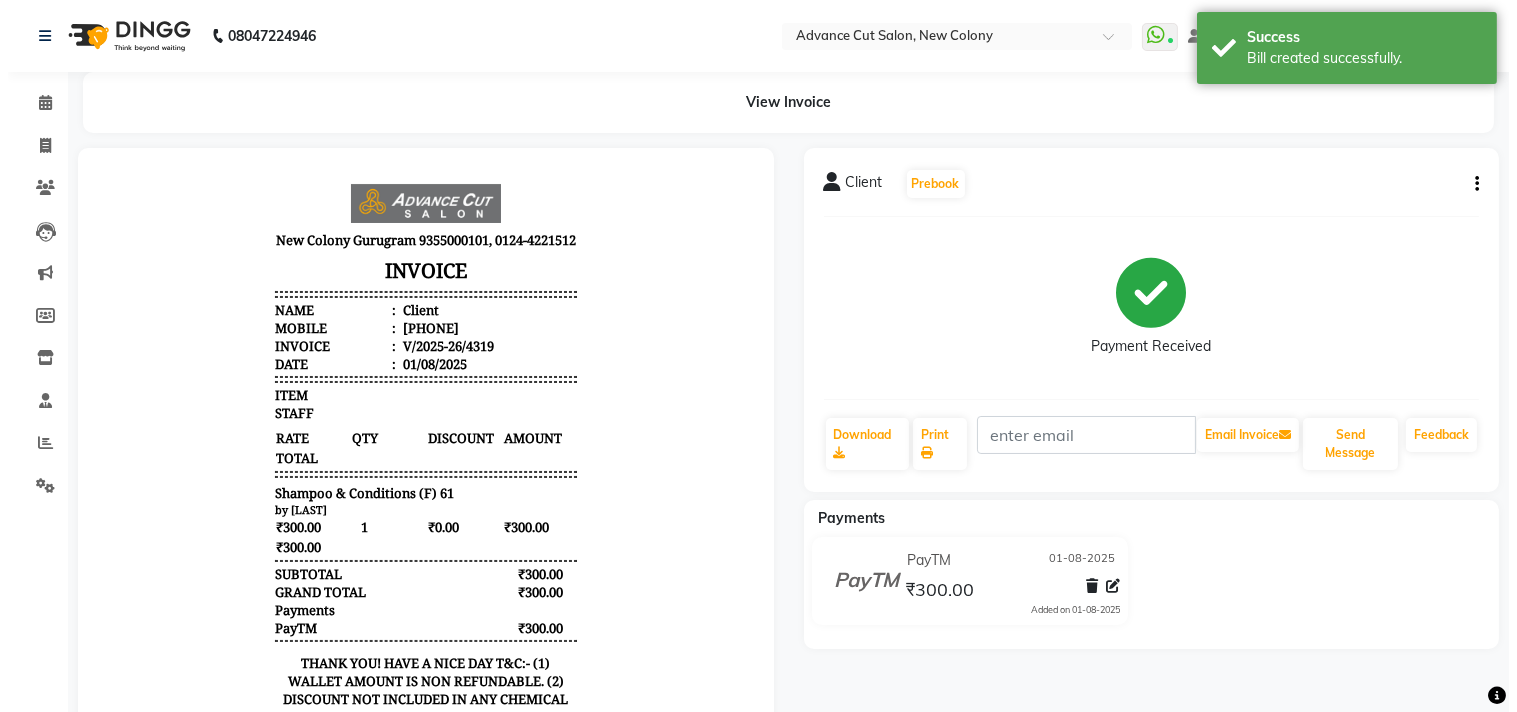 scroll, scrollTop: 0, scrollLeft: 0, axis: both 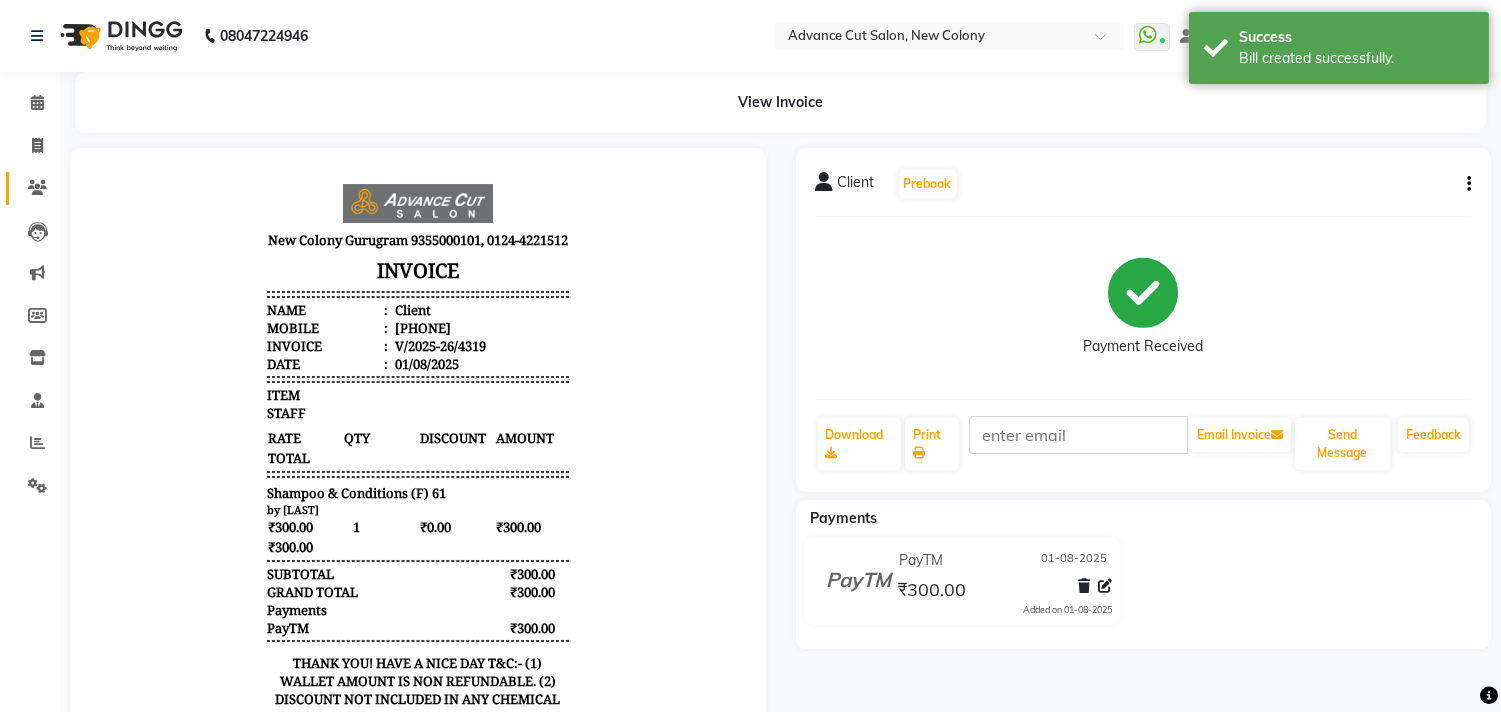 click on "Clients" 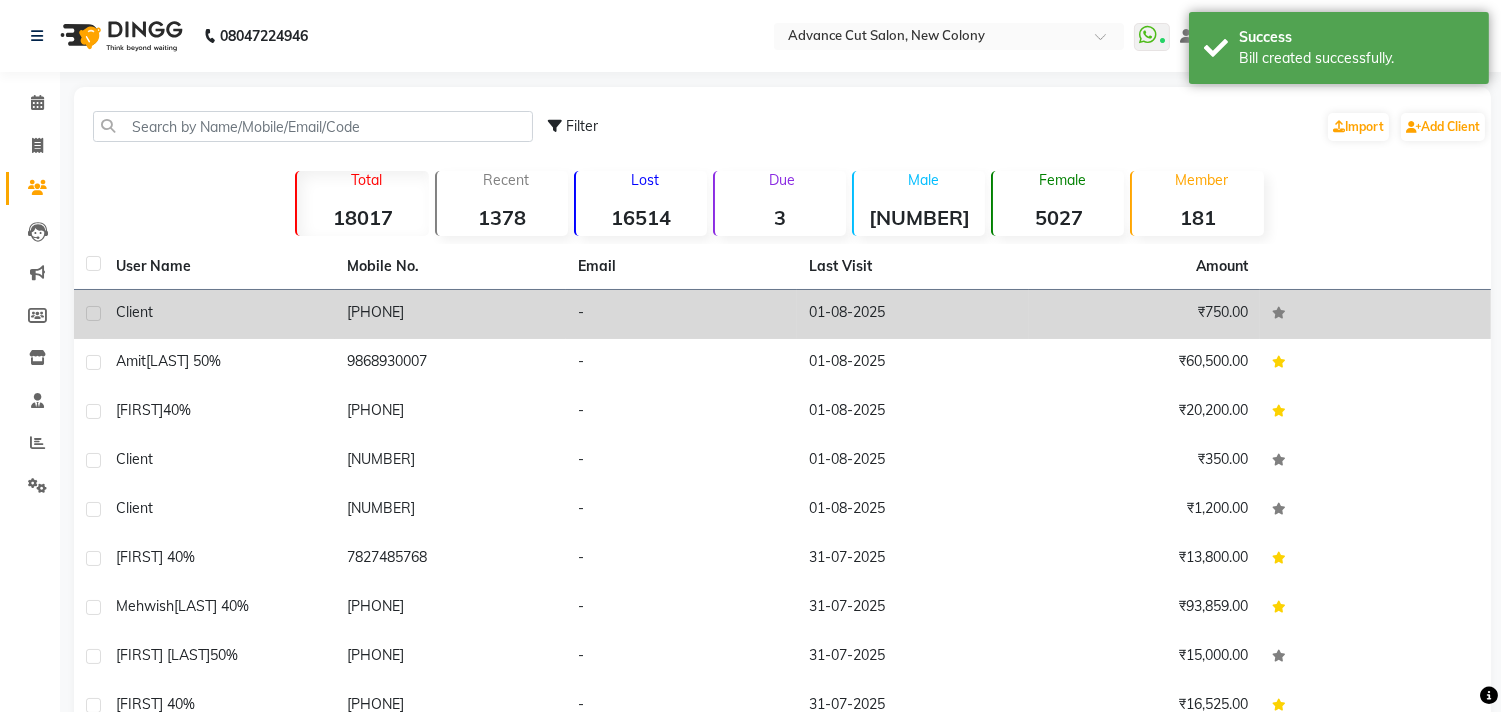 click on "[PHONE]" 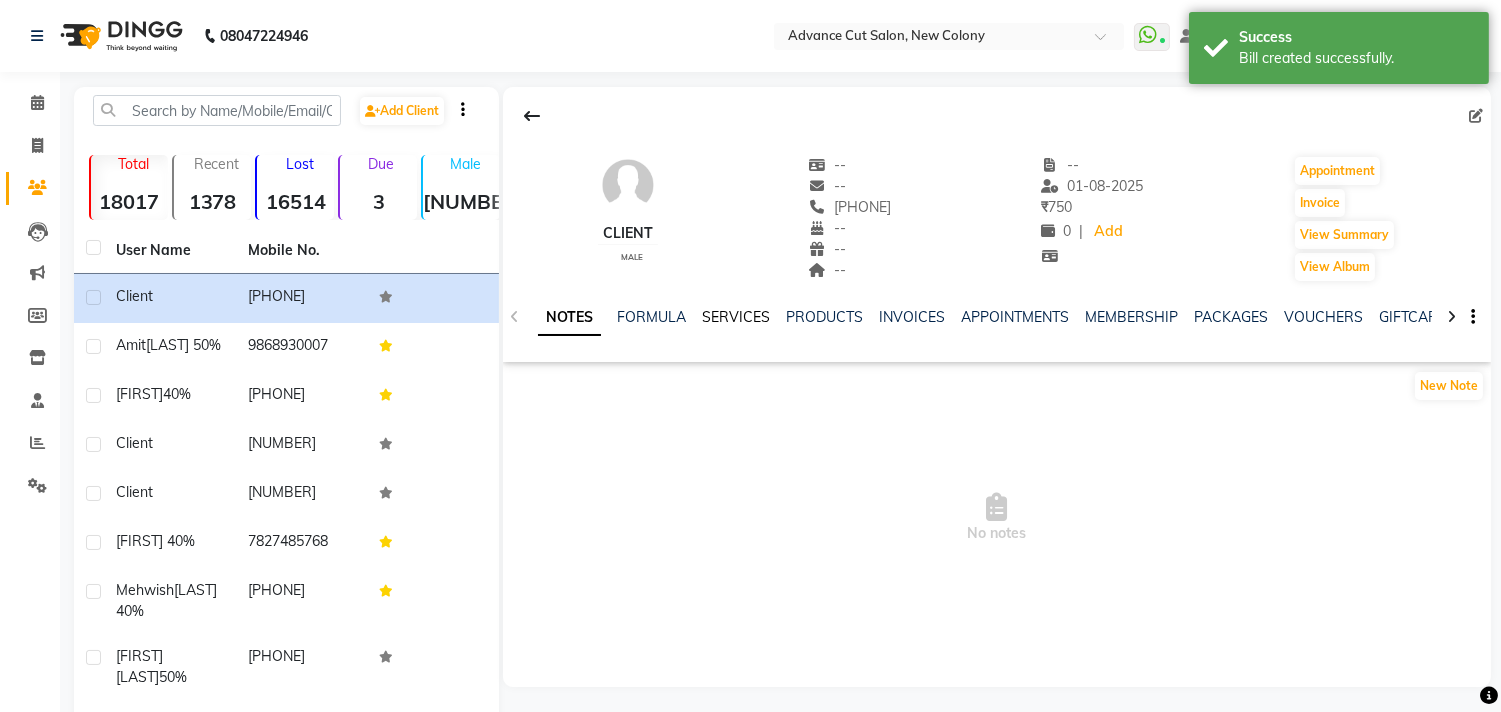 click on "SERVICES" 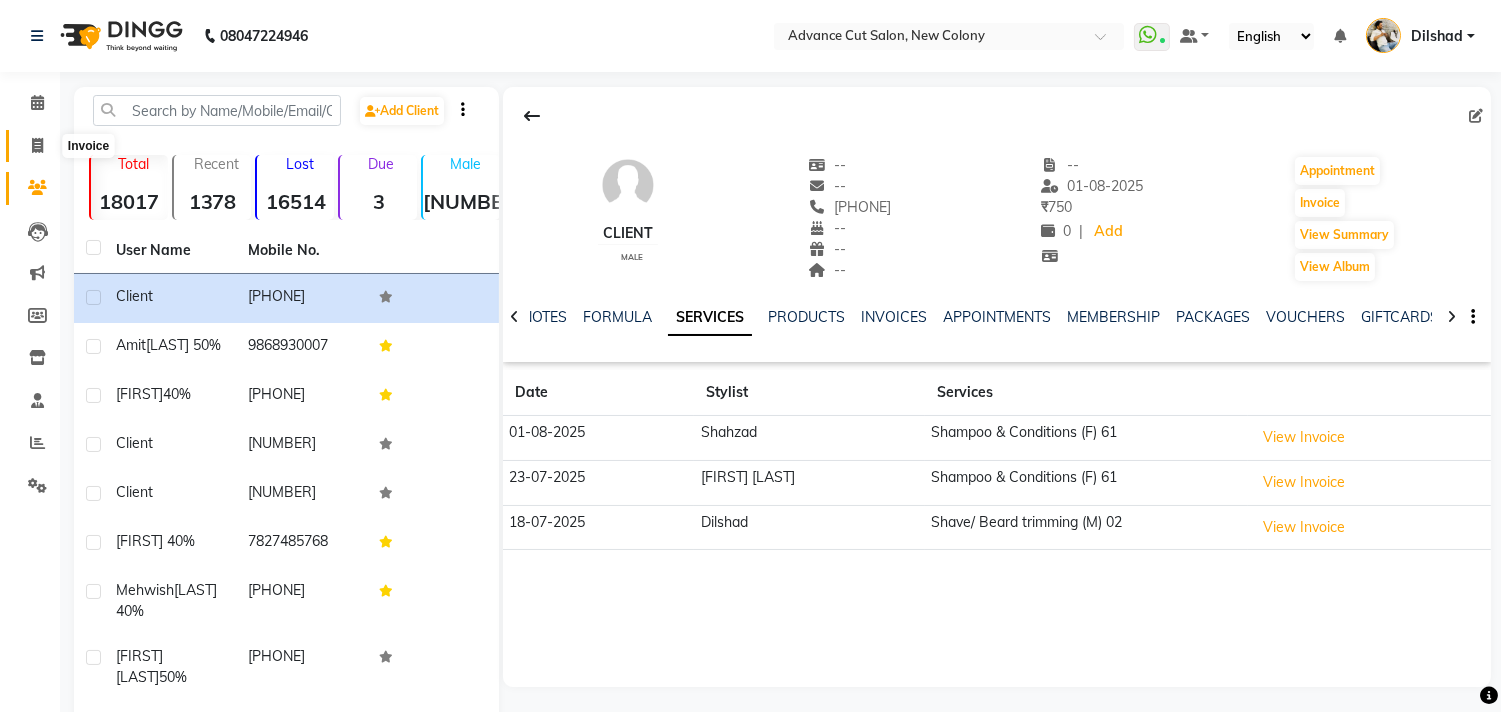 click 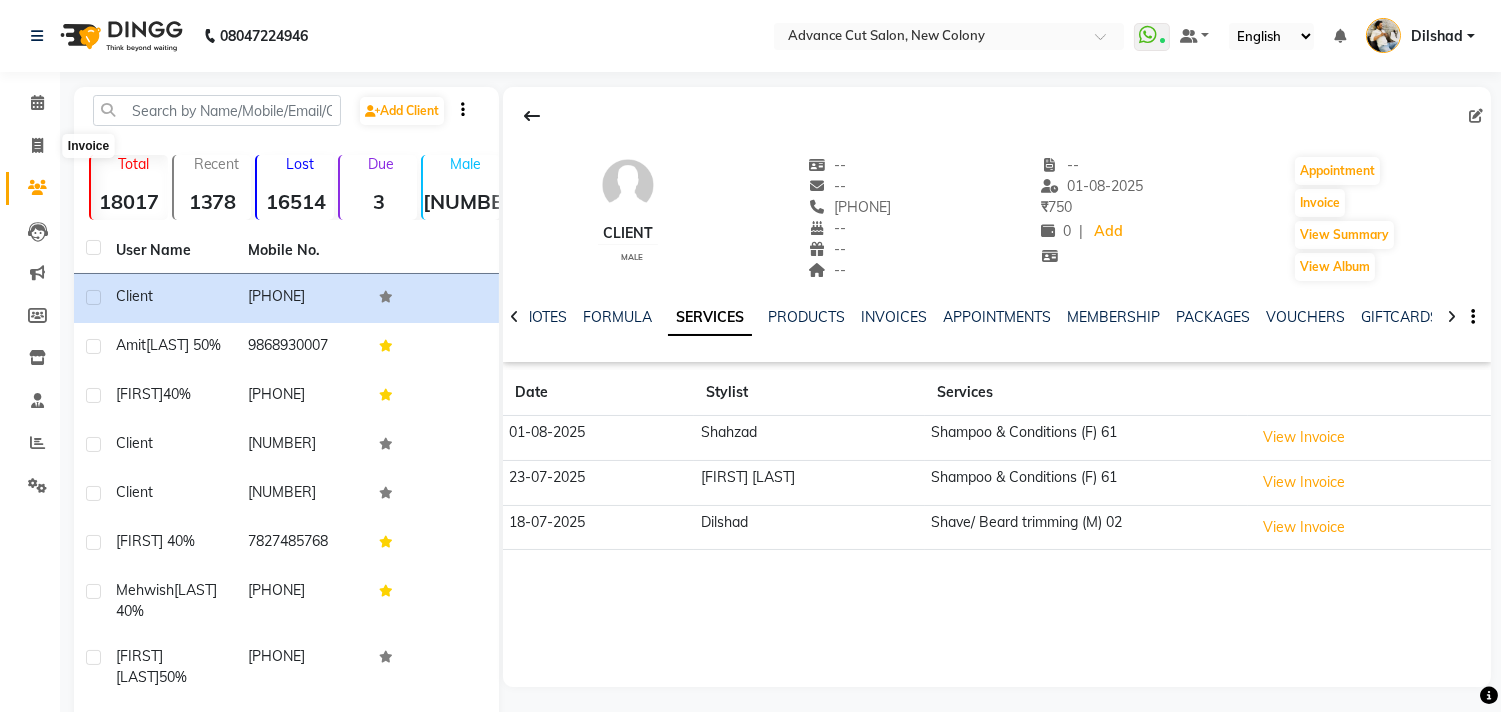 select on "service" 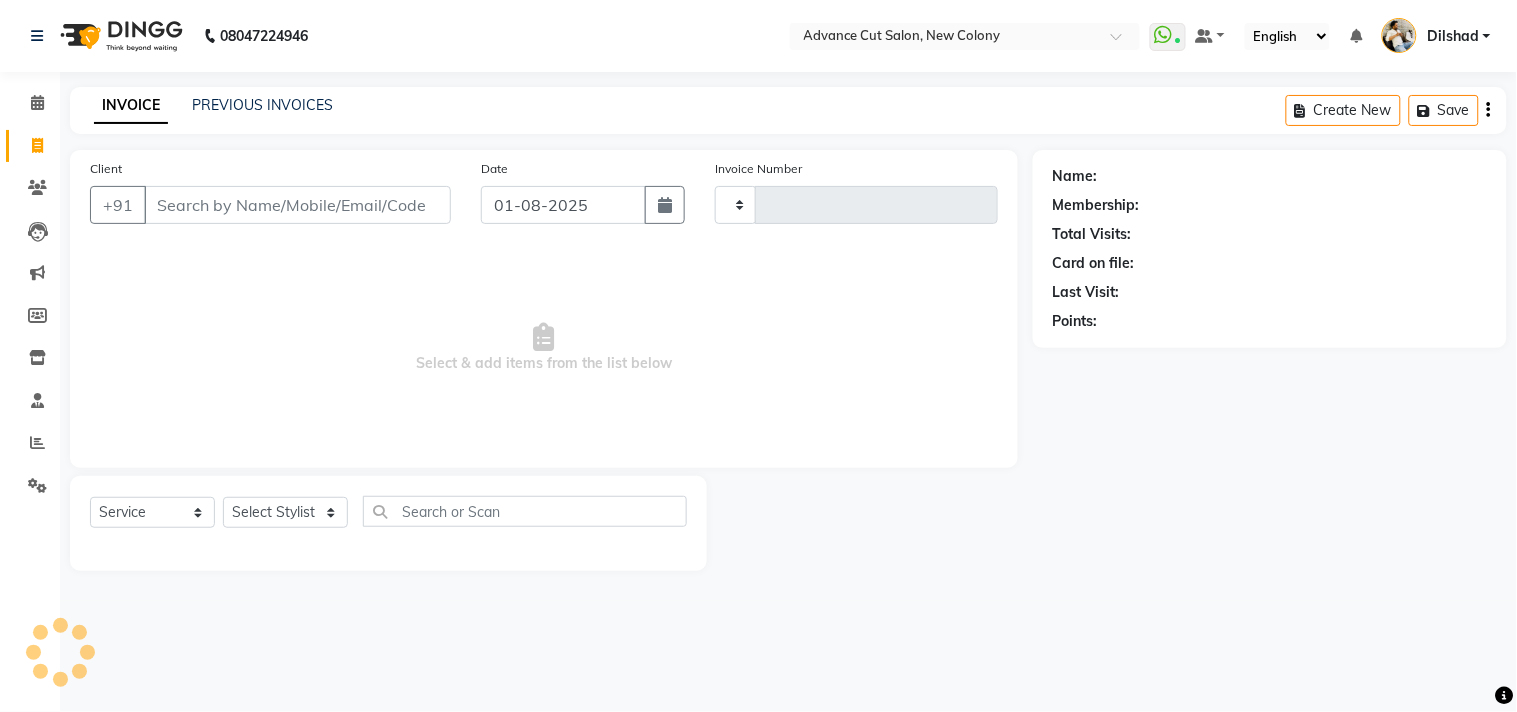 type on "4320" 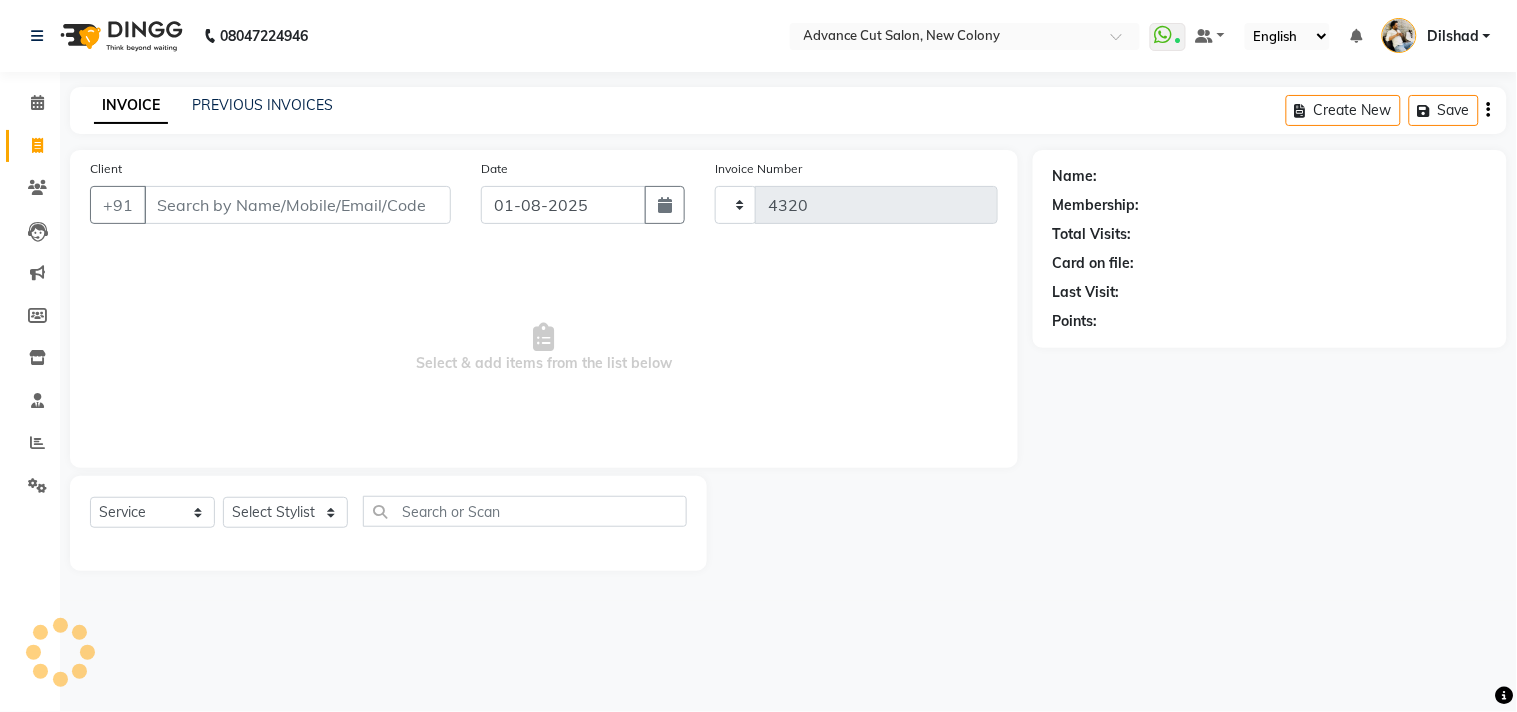 select on "922" 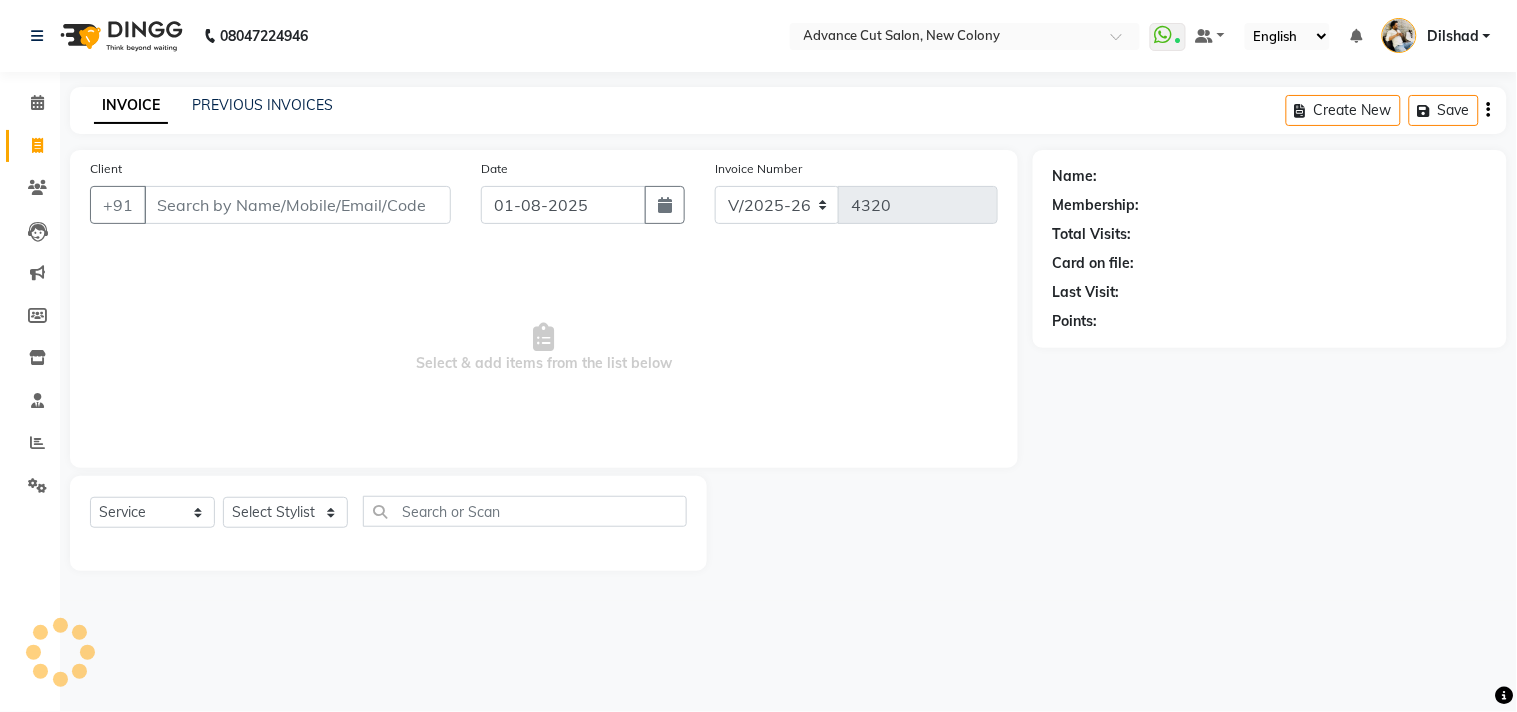 click on "Advance Cut Salon, New Colony  WhatsApp Status  ✕ Status:  Connected Most Recent Message: [DATE]     07:44 PM Recent Service Activity: [DATE]     10:49 AM Default Panel My Panel English ENGLISH Español العربية मराठी हिंदी ગુજરાતી தமிழ் 中文 Notifications nothing to show Dilshad Manage Profile Change Password Sign out  Version:3.15.11" 